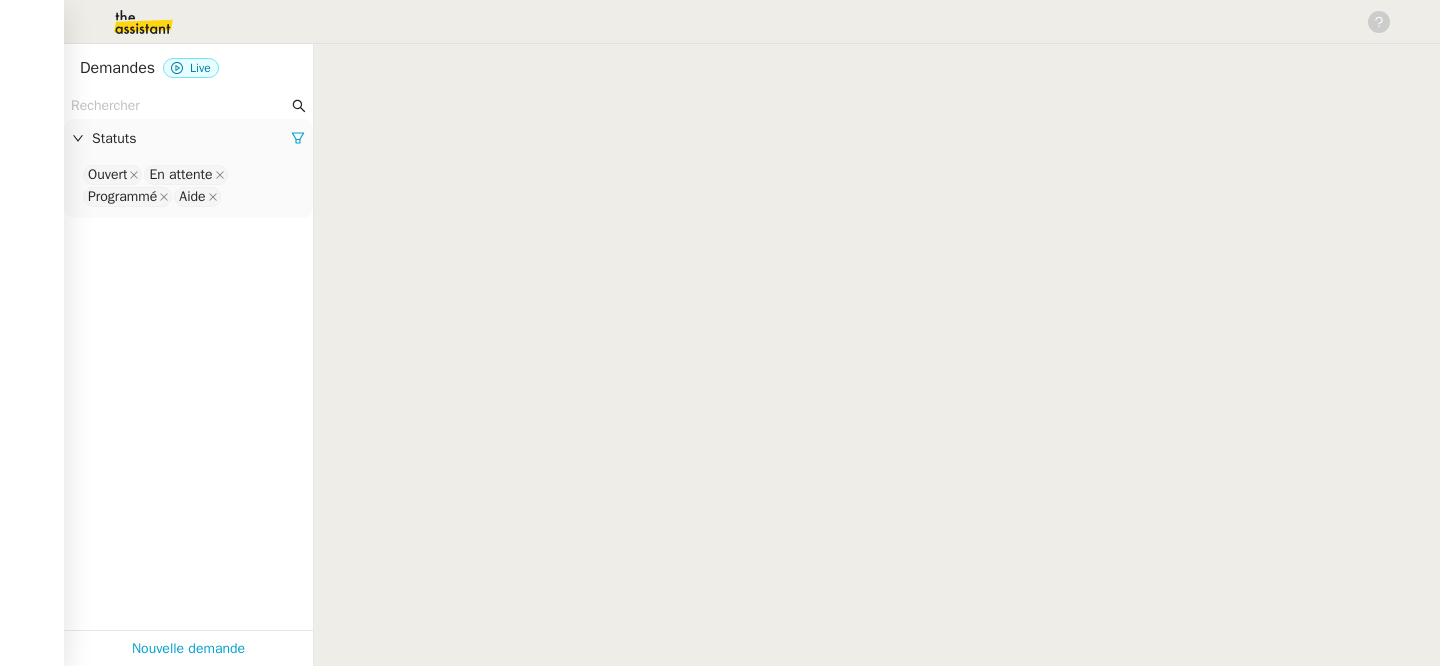 scroll, scrollTop: 0, scrollLeft: 0, axis: both 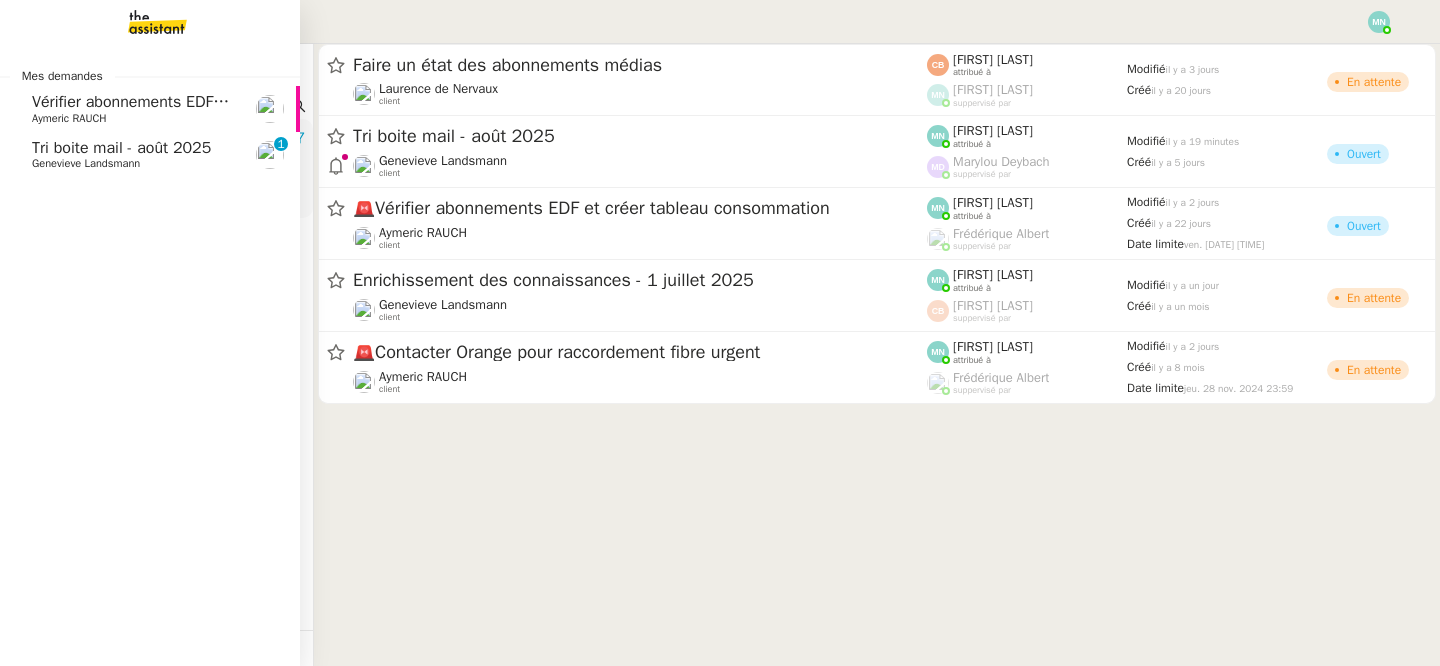 click on "Genevieve Landsmann" 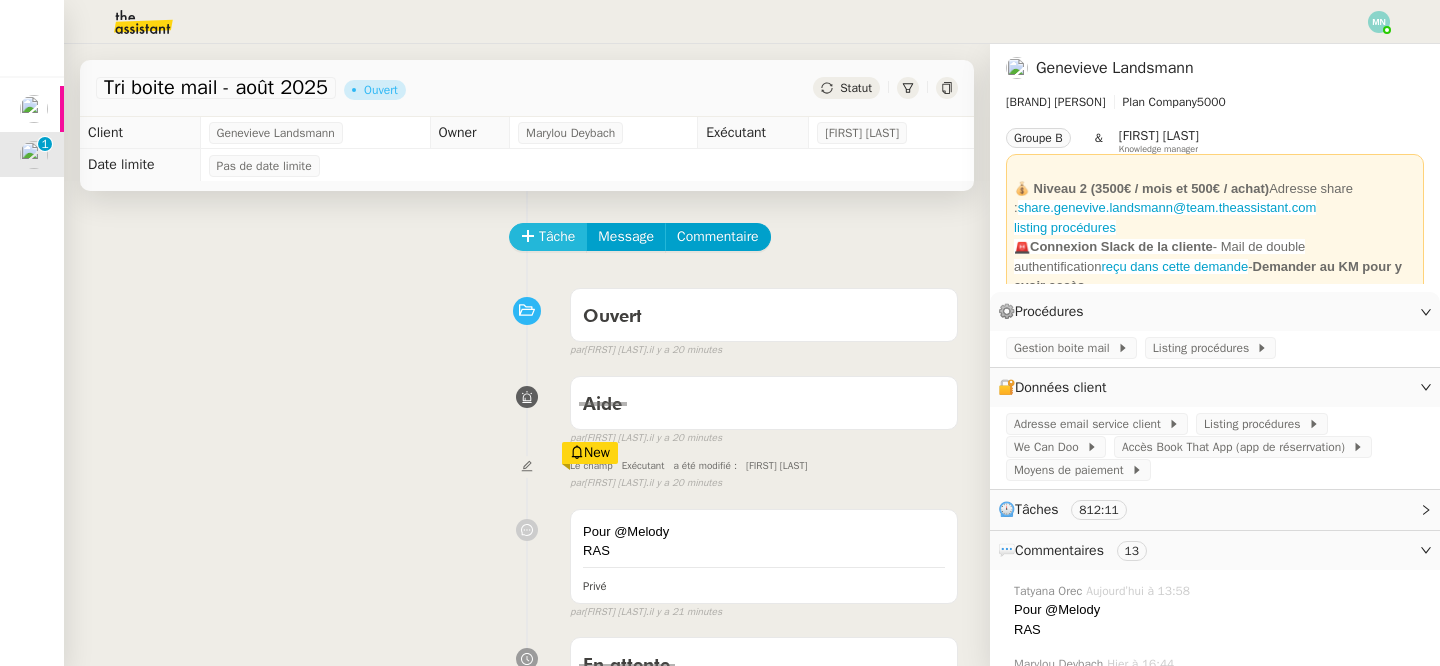 click on "Tâche" 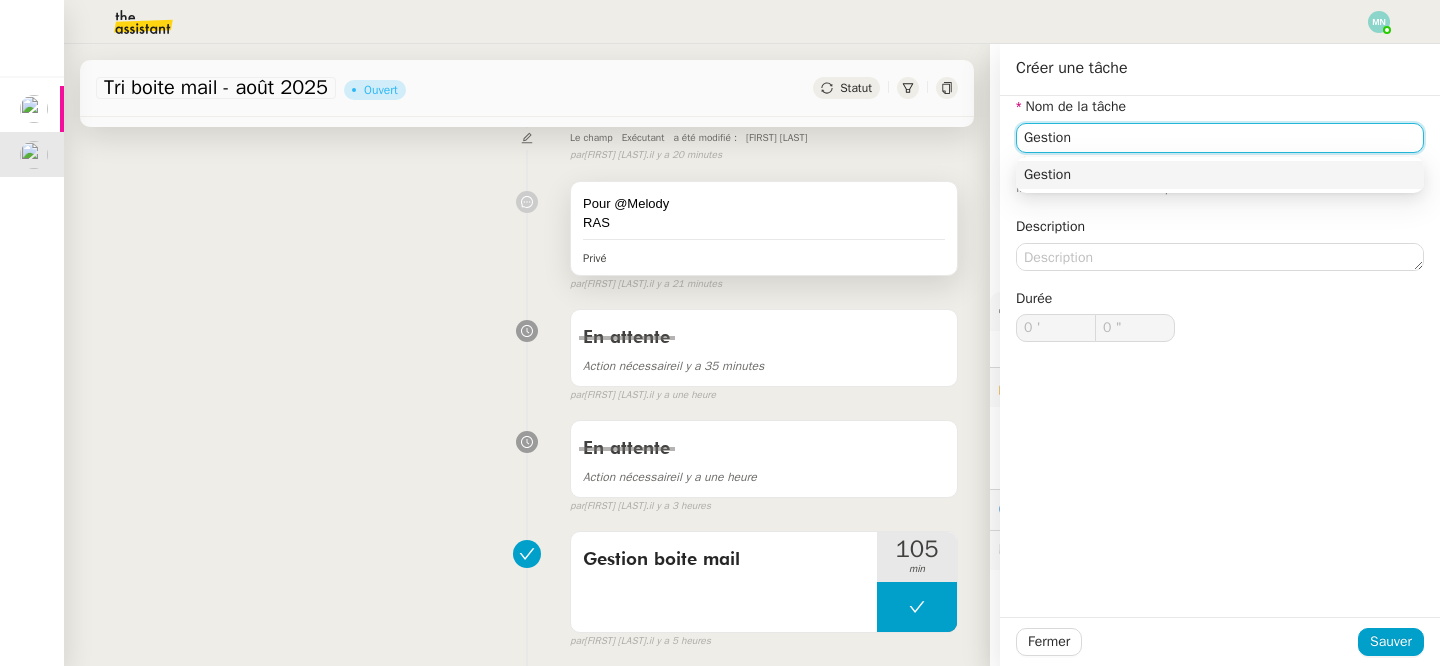 scroll, scrollTop: 327, scrollLeft: 0, axis: vertical 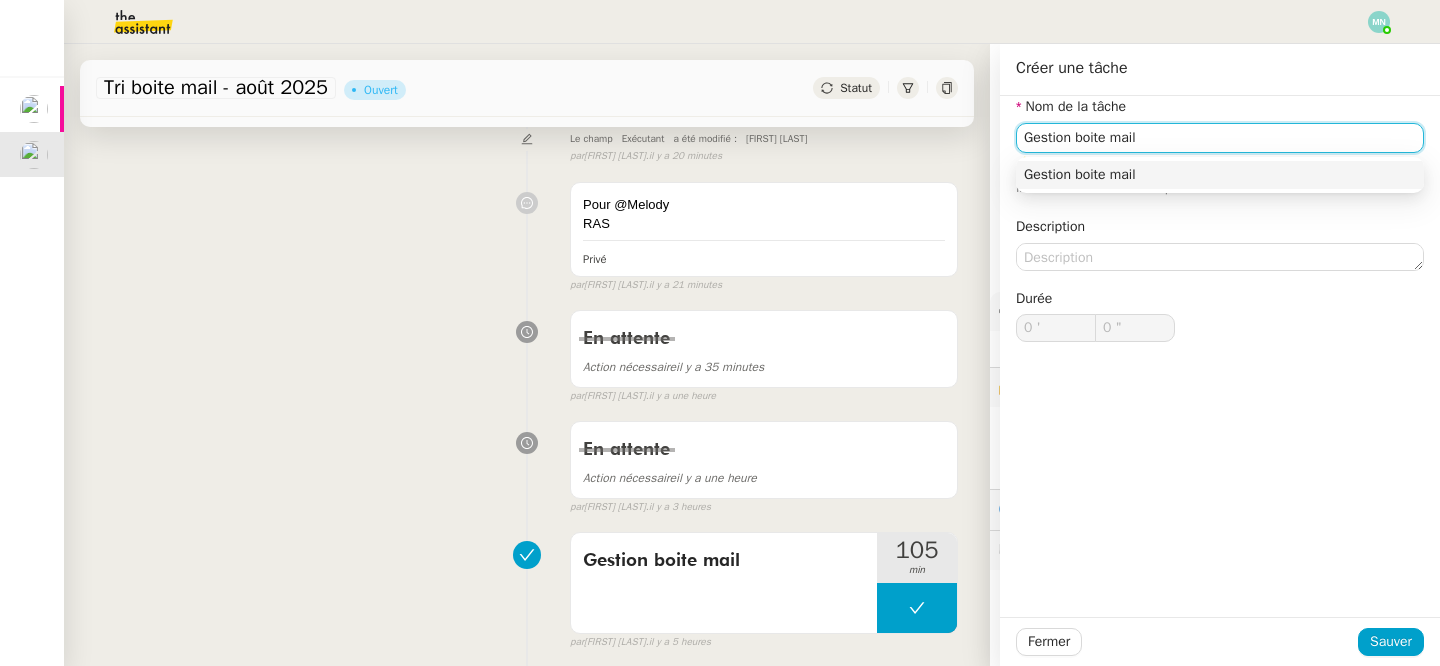 click on "Gestion boite mail" at bounding box center [1220, 175] 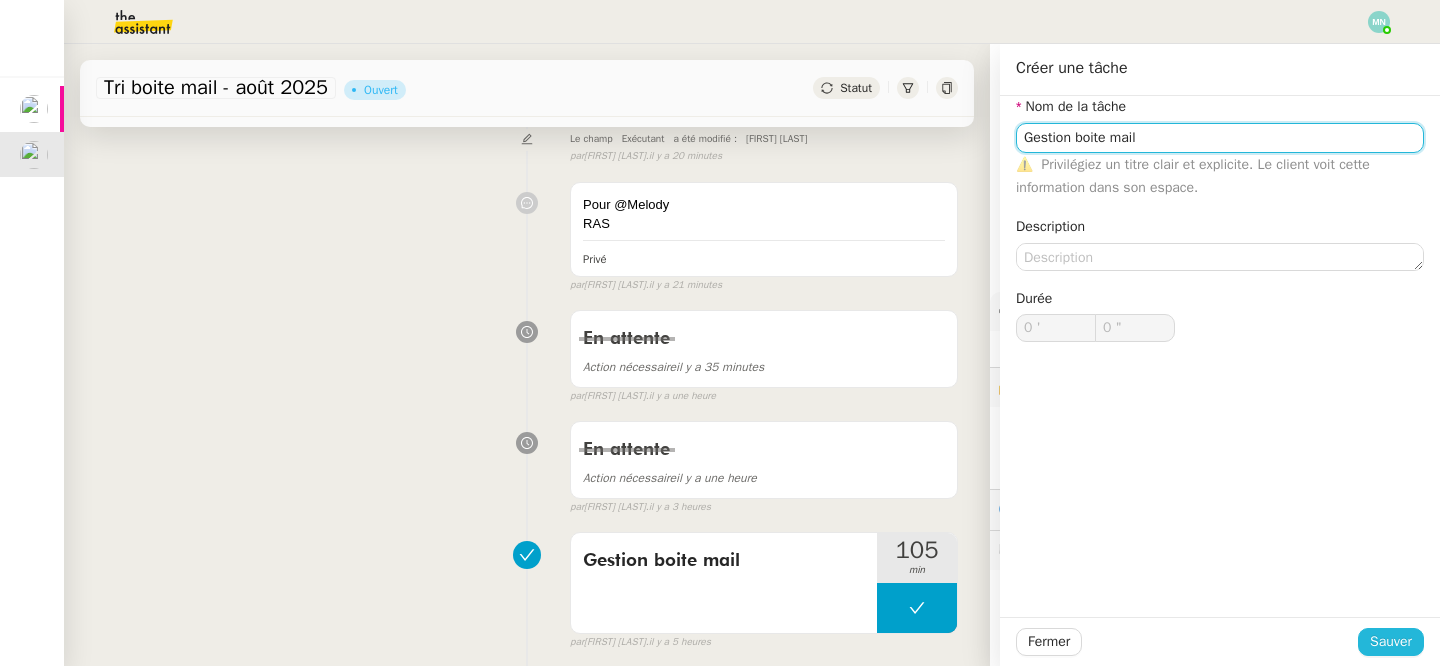 type on "Gestion boite mail" 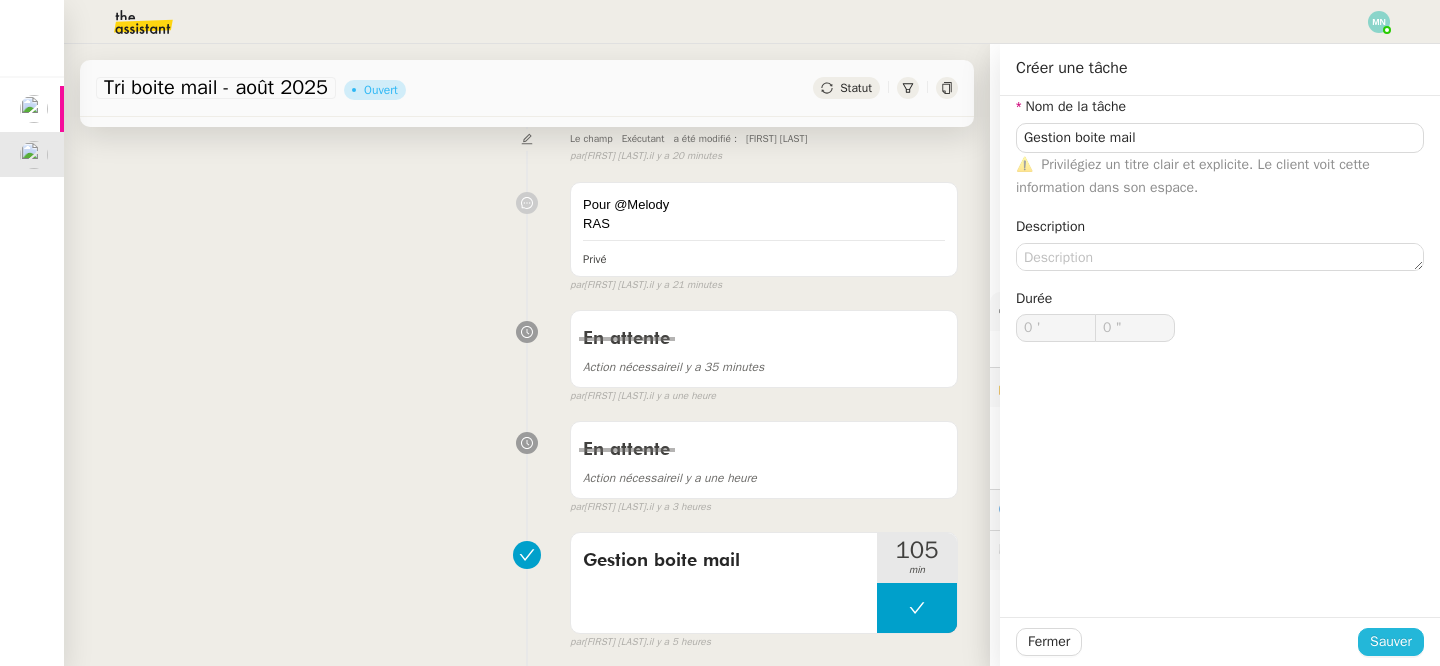 click on "Sauver" 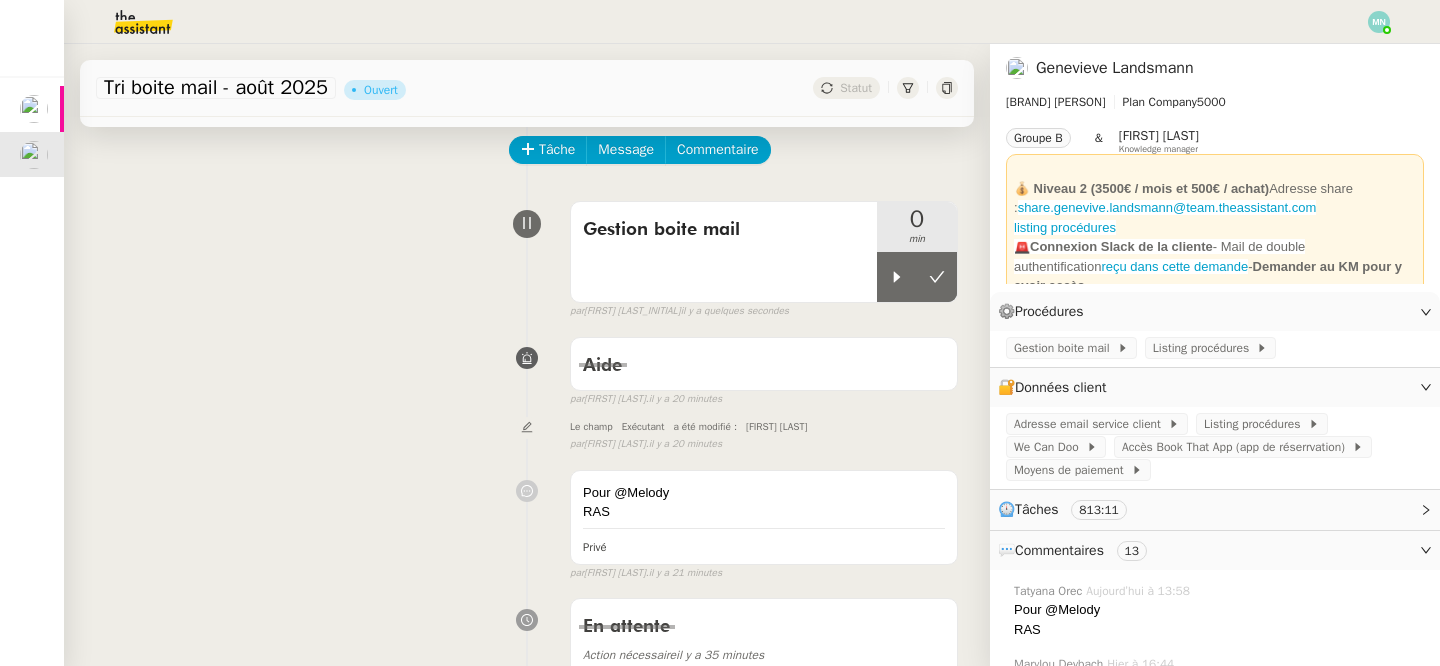 scroll, scrollTop: 0, scrollLeft: 0, axis: both 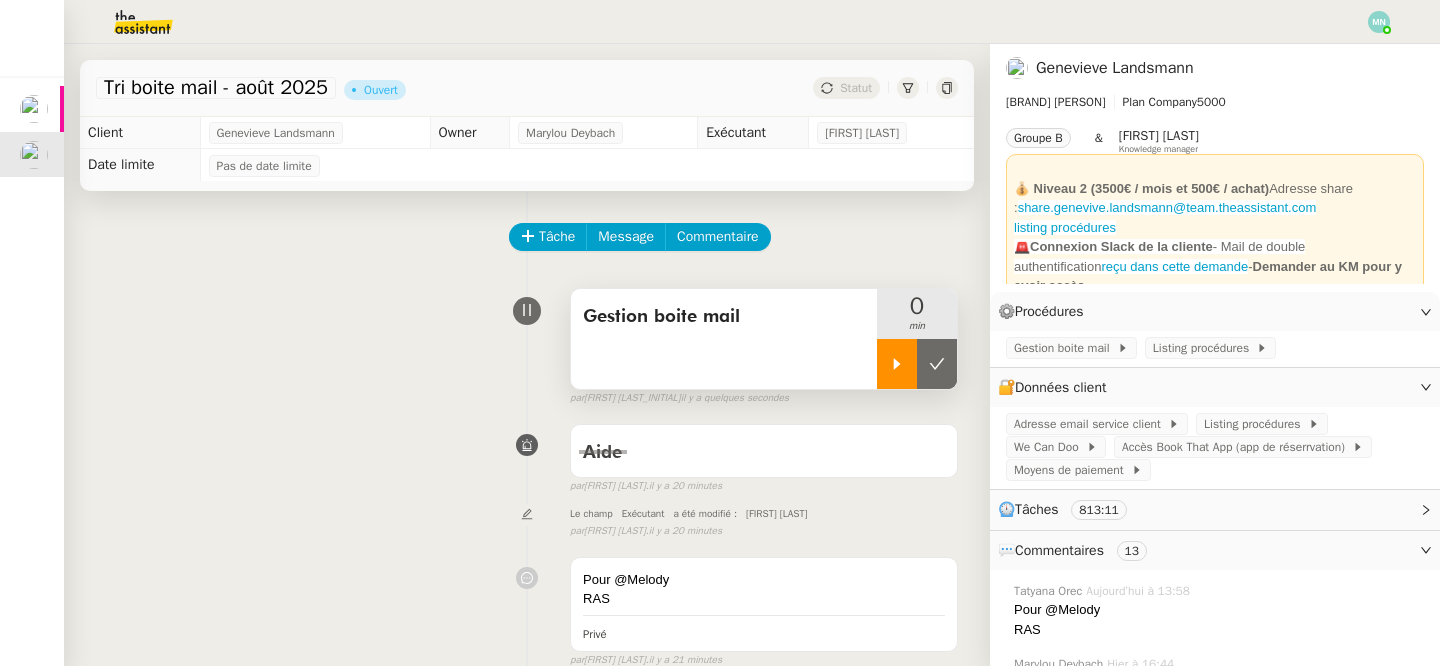 click at bounding box center (897, 364) 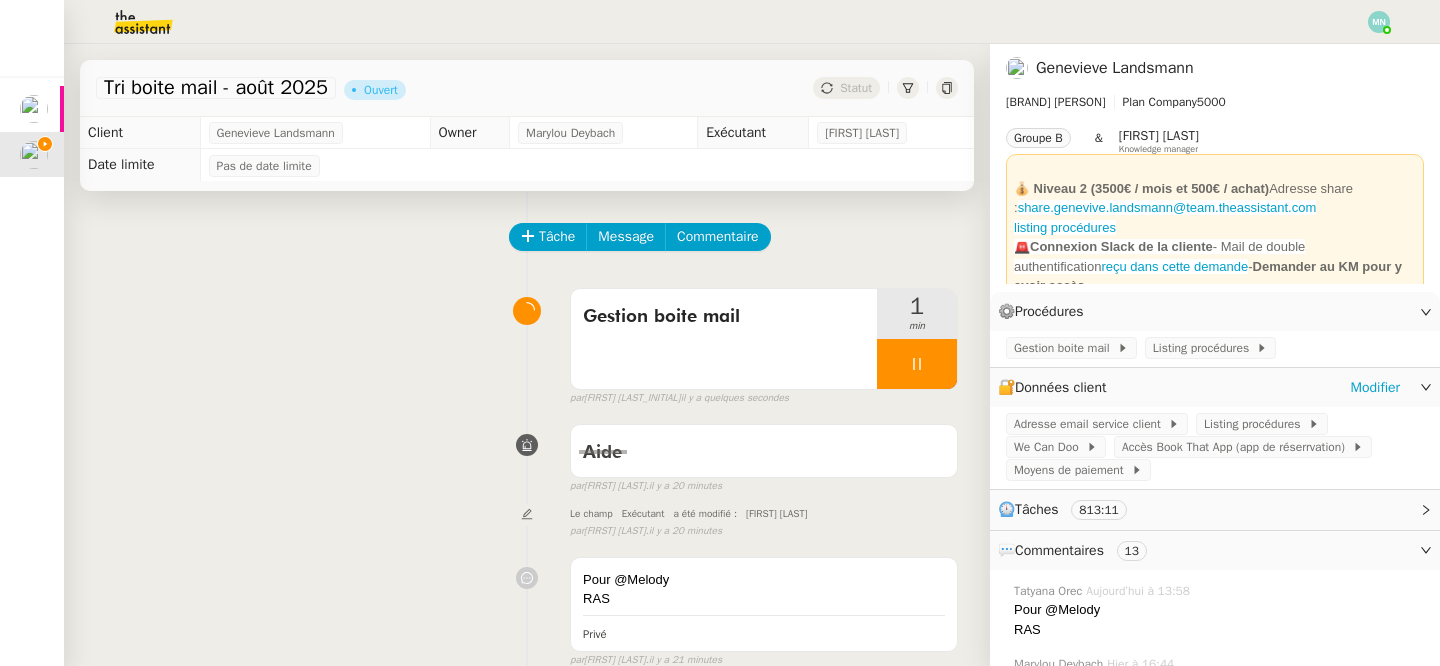 click on "Adresse email service client       Listing procédures       We Can Doo       Accès Book That App (app de réserrvation)       Moyens de paiement" 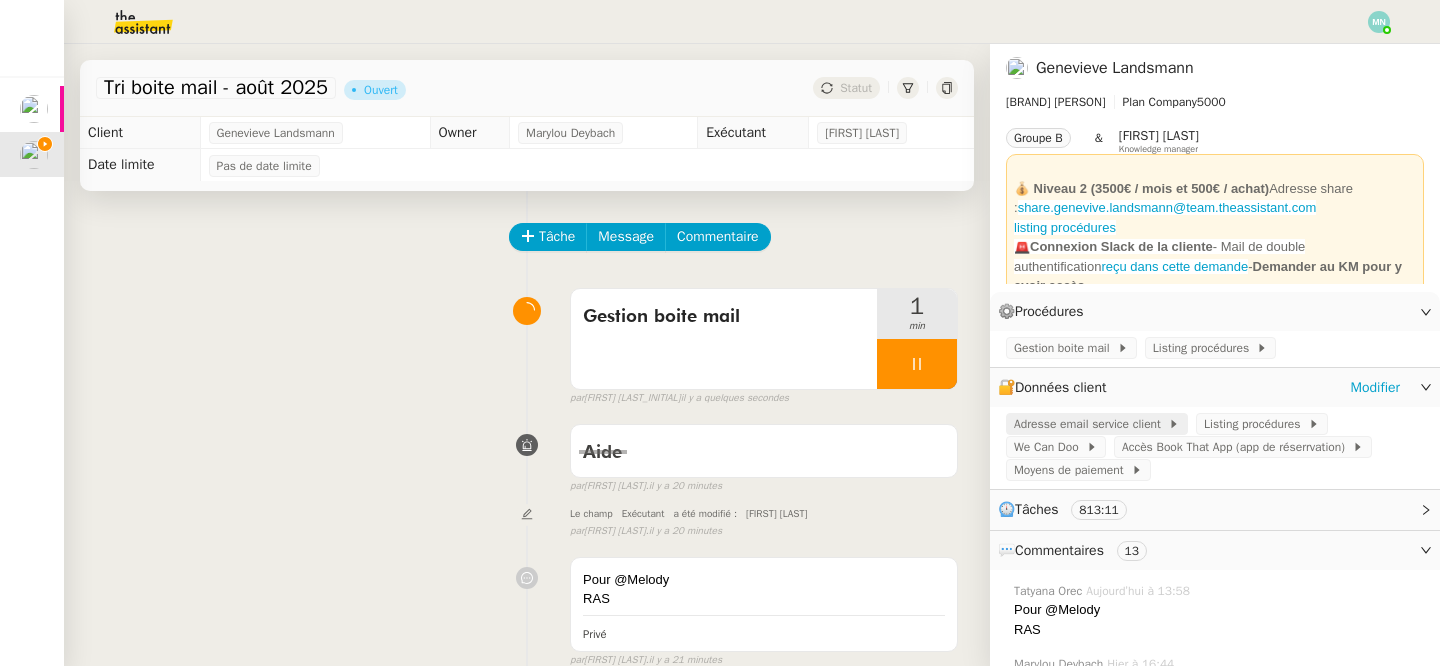 click on "Adresse email service client" 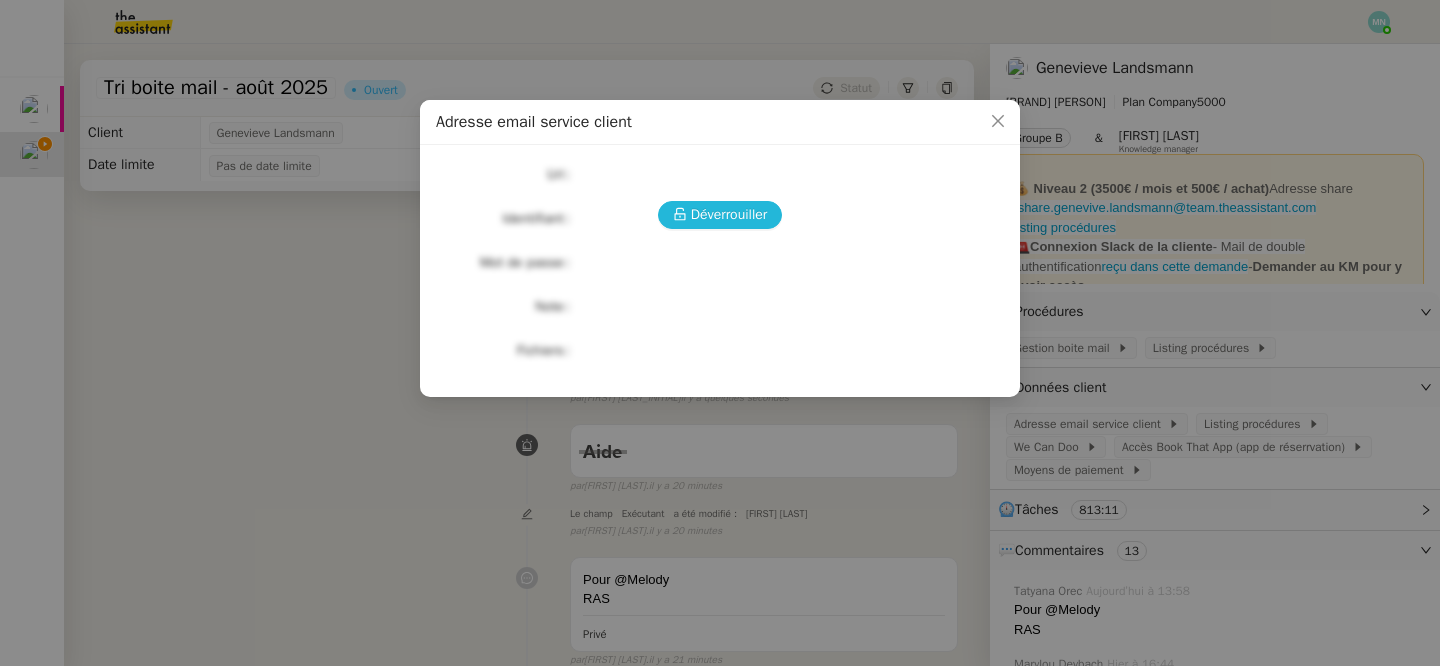 click on "Déverrouiller" at bounding box center [729, 214] 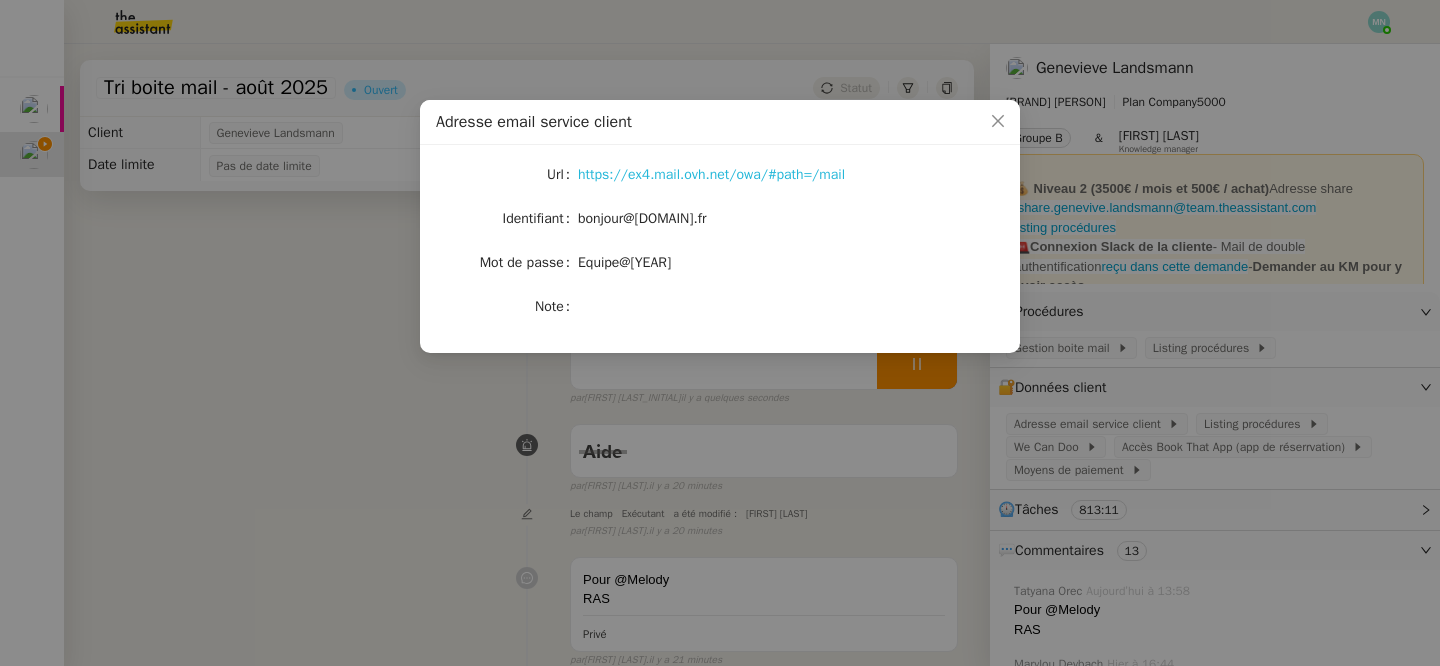 click on "https://ex4.mail.ovh.net/owa/#path=/mail" 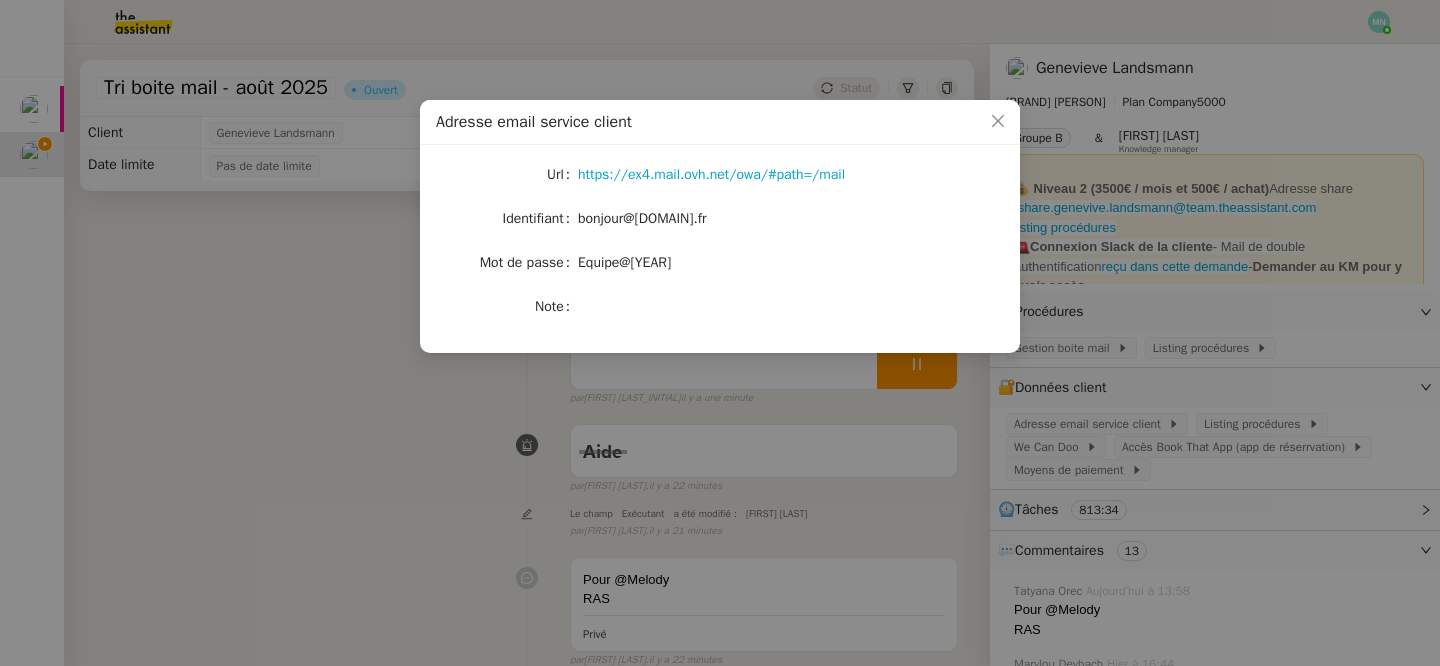 click on "Adresse email service client Url https://ex4.mail.ovh.net/owa/#path=/mail    Identifiant [EMAIL] Mot de passe Equipe@2024 Note" at bounding box center (720, 333) 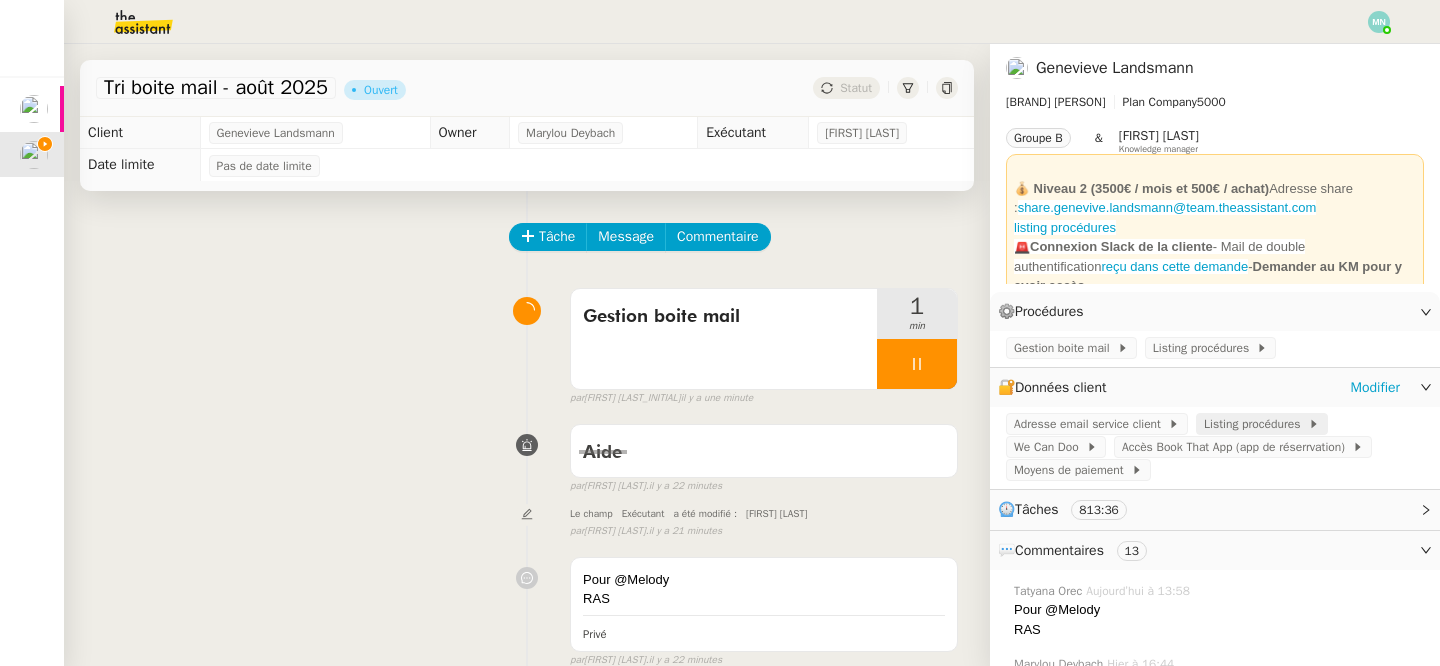 click on "Listing procédures" 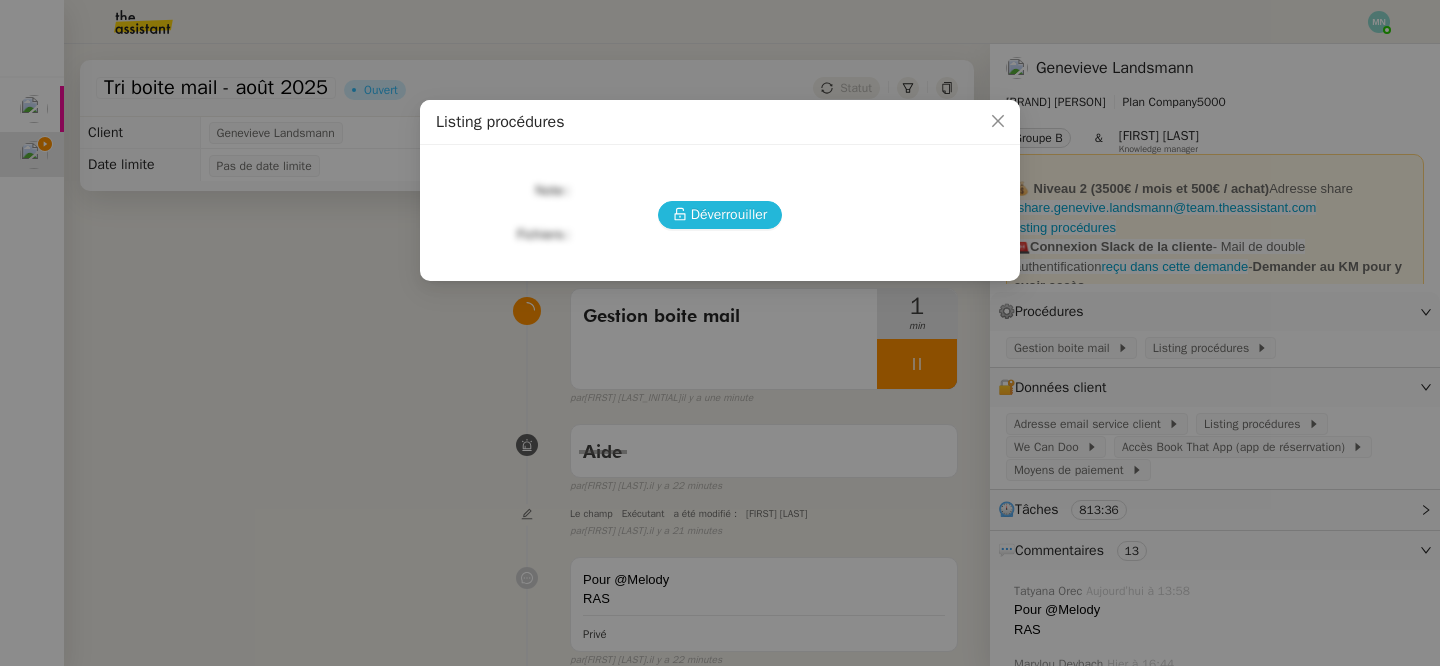 click on "Déverrouiller" at bounding box center [729, 214] 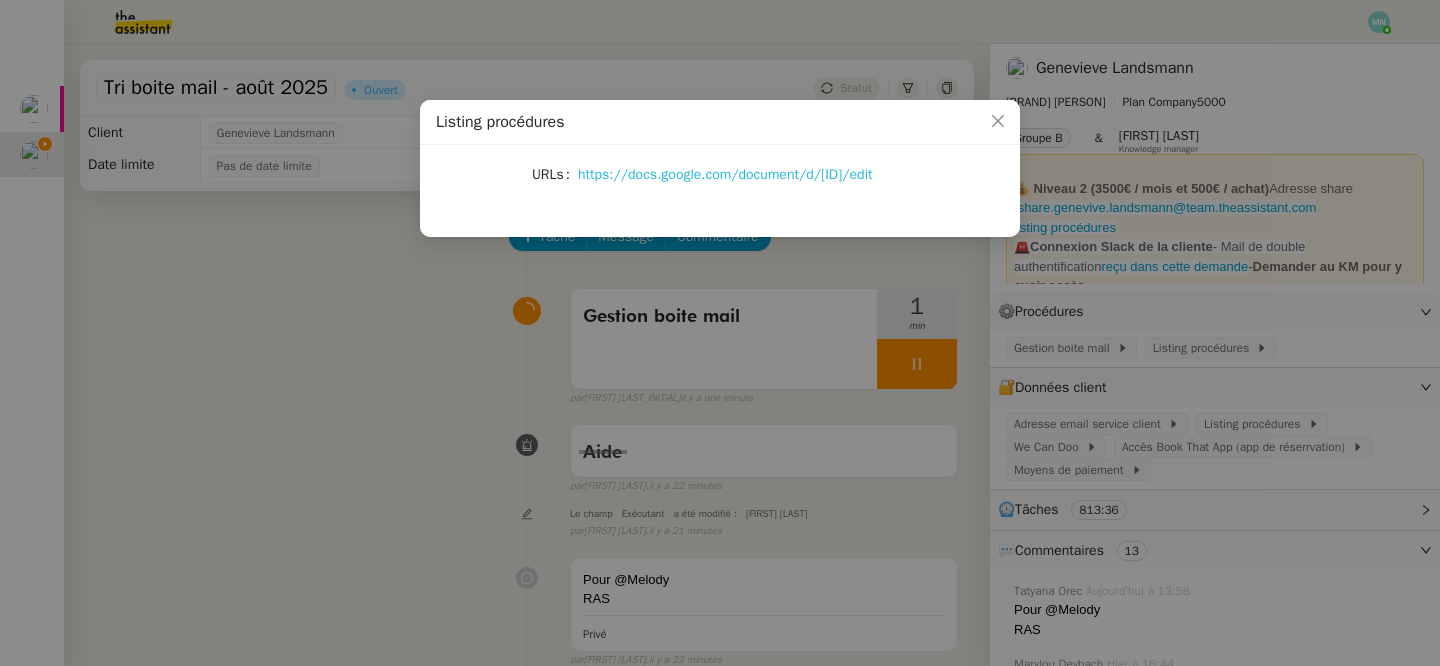click on "https://docs.google.com/document/d/[ID]/edit" 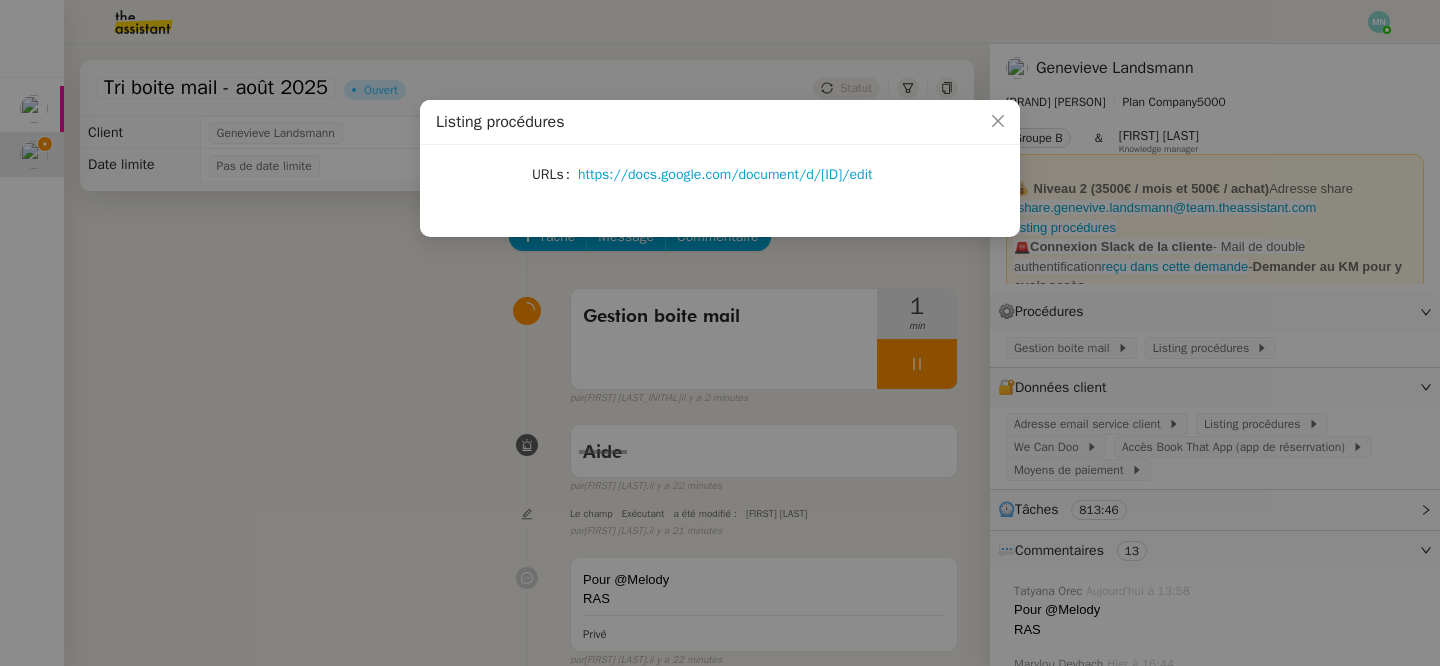 click on "Listing procédures URLs https://docs.google.com/document/d/1ol4dP_Pd-f-c41KSlkTR0WPdGf-jP3-Bni69fZq_3LA/edit" at bounding box center [720, 333] 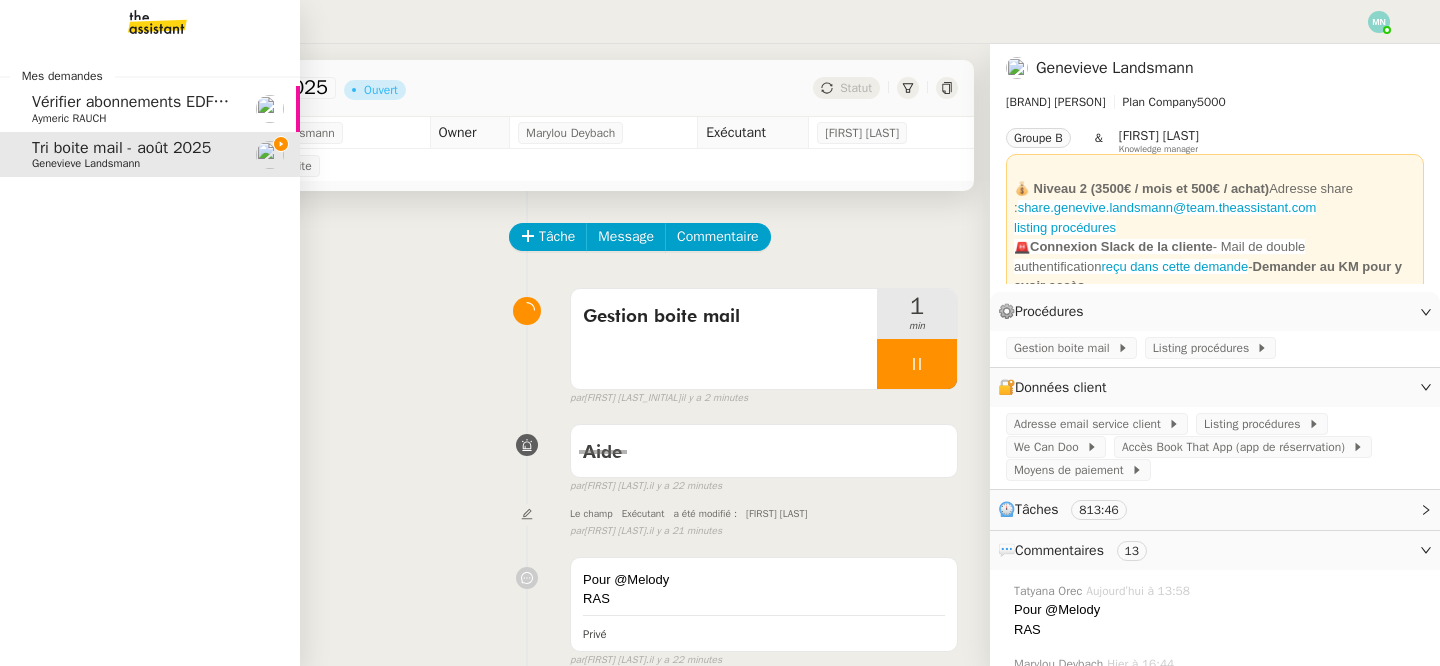 click at bounding box center [141, 22] 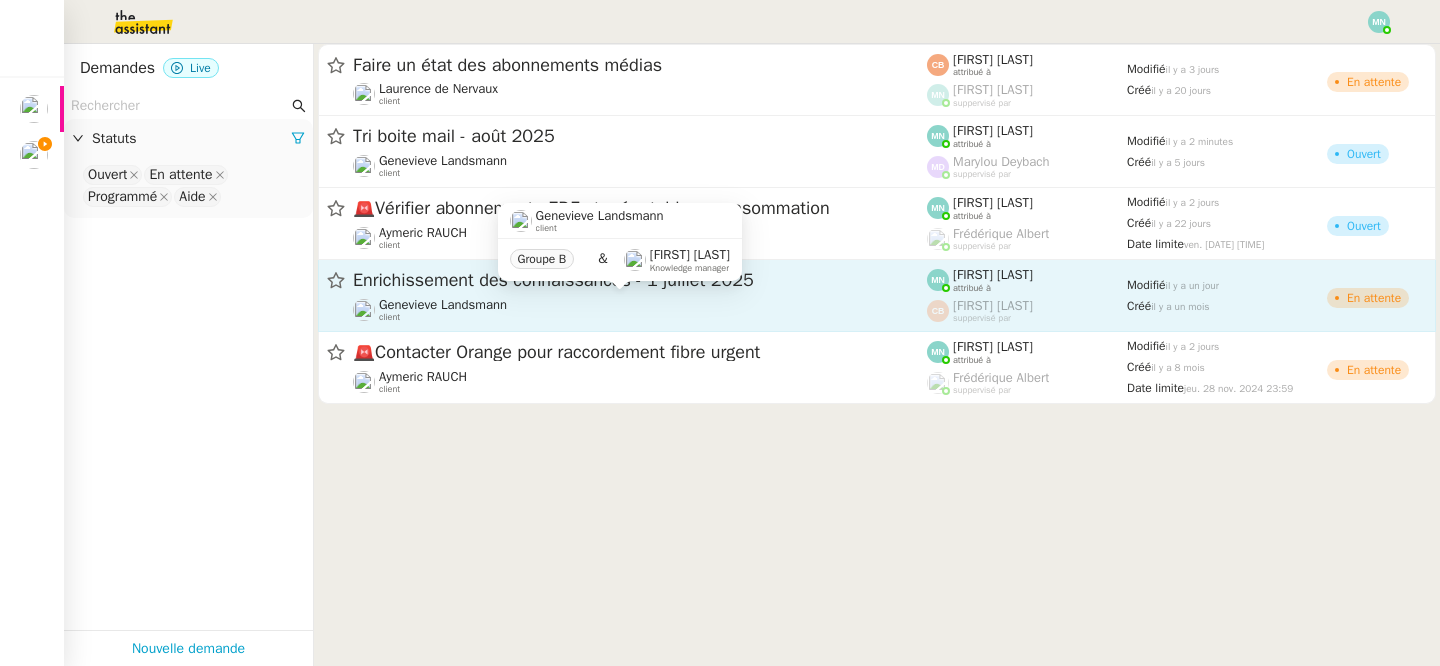 click on "Genevieve Landsmann    client" 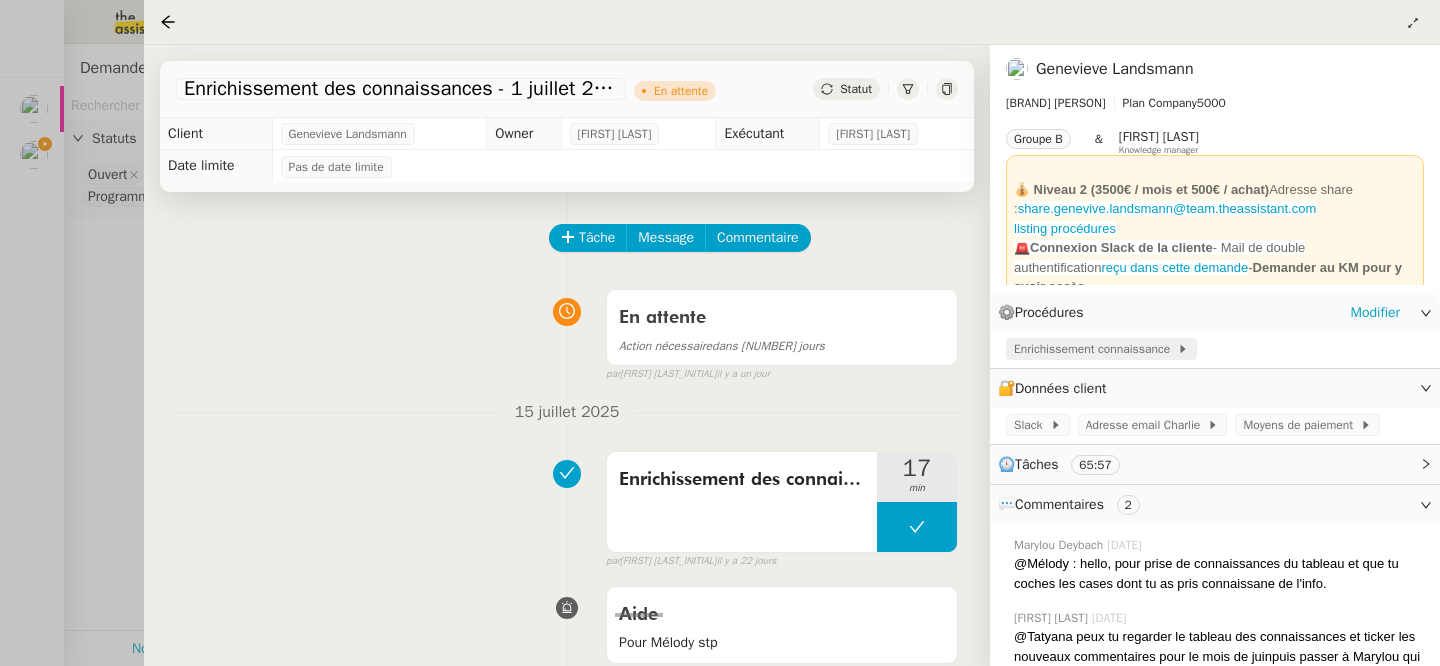 click on "Enrichissement connaissance" 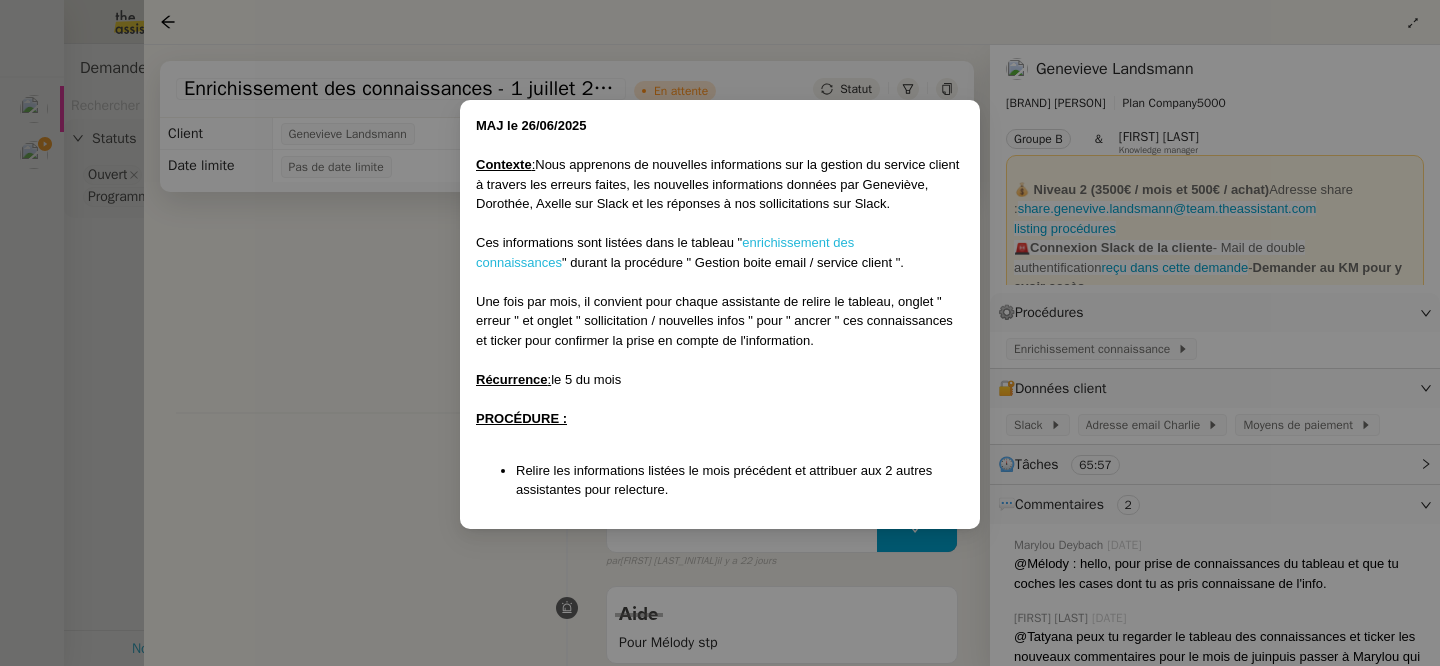 click on "enrichissement des connaissances" at bounding box center (665, 252) 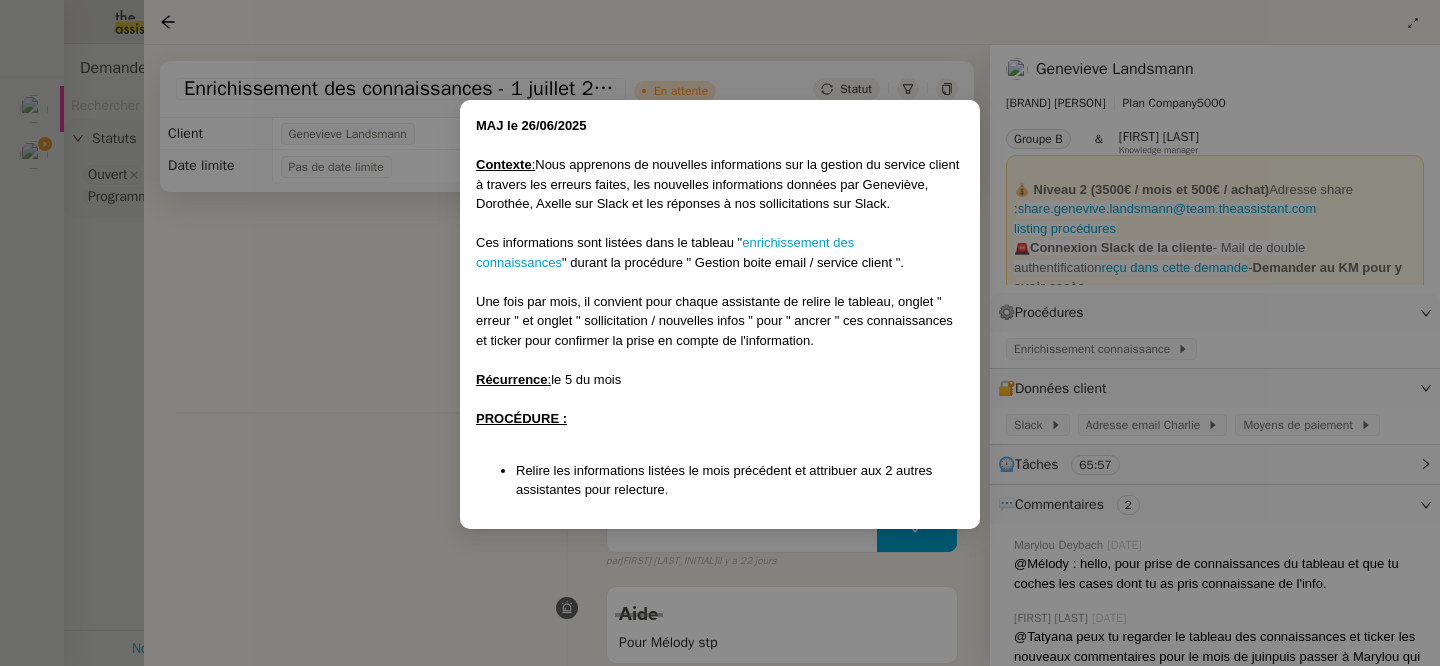 click on "MAJ le [DATE] Contexte  :  Nous apprenons de nouvelles informations sur la gestion du service client à travers les erreurs faites, les nouvelles informations données par Geneviève, Dorothée, Axelle sur Slack et les réponses à nos sollicitations sur Slack. Ces informations sont listées dans le tableau " enrichissement des connaissances  " durant la procédure " Gestion boite email / service client ". Une  fois par mois, il convient pour chaque assistante de relire le tableau, onglet " erreur " et onglet " sollicitation / nouvelles infos " pour " ancrer " ces connaissances et ticker pour confirmer la prise en compte de l'information. Récurrence  :  le 5 du mois PROCÉDURE : Relire les informations listées le mois précédent et attribuer aux 2 autres assistantes pour relecture." at bounding box center [720, 333] 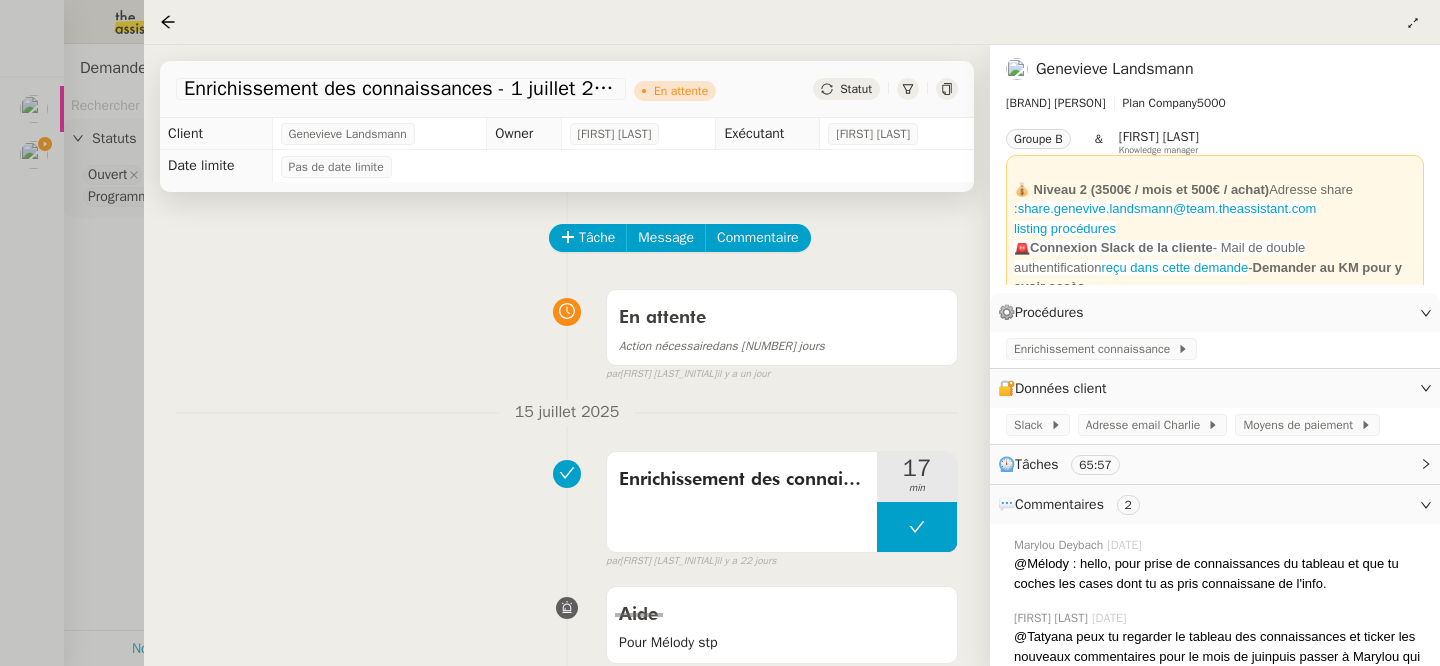 click at bounding box center (720, 333) 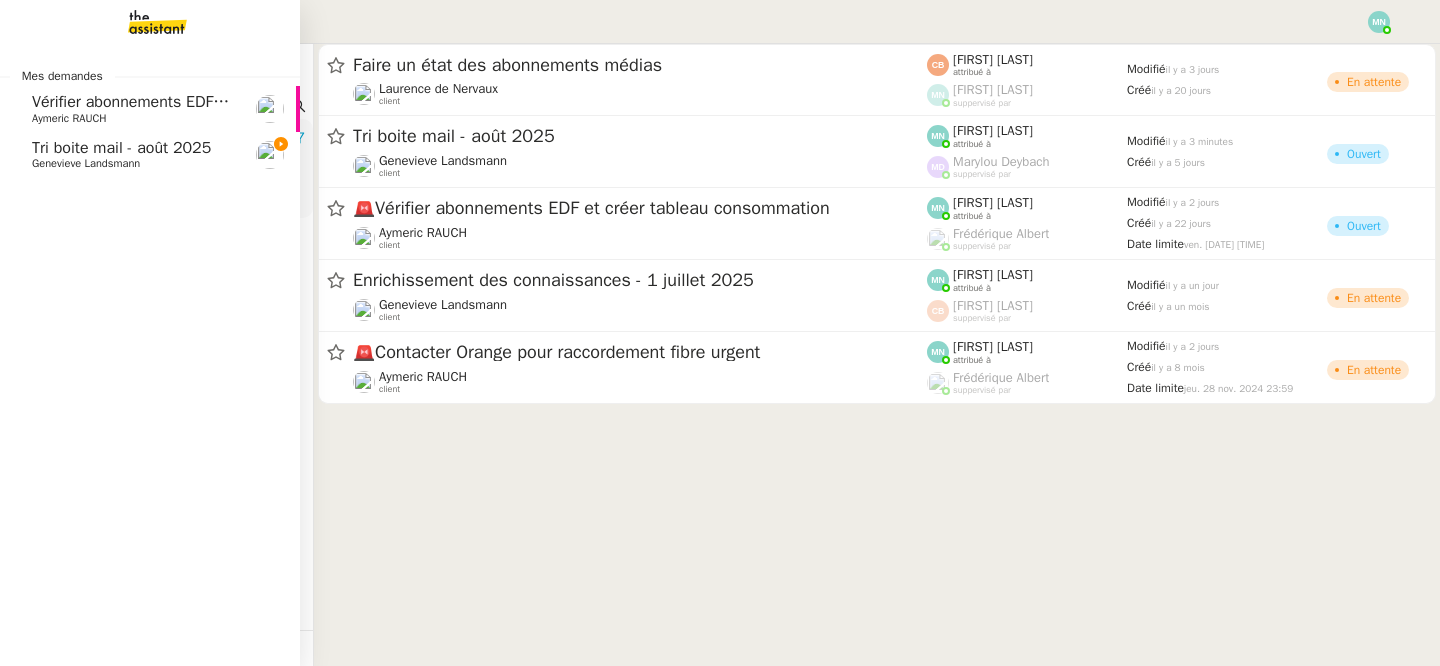 click on "Genevieve Landsmann" 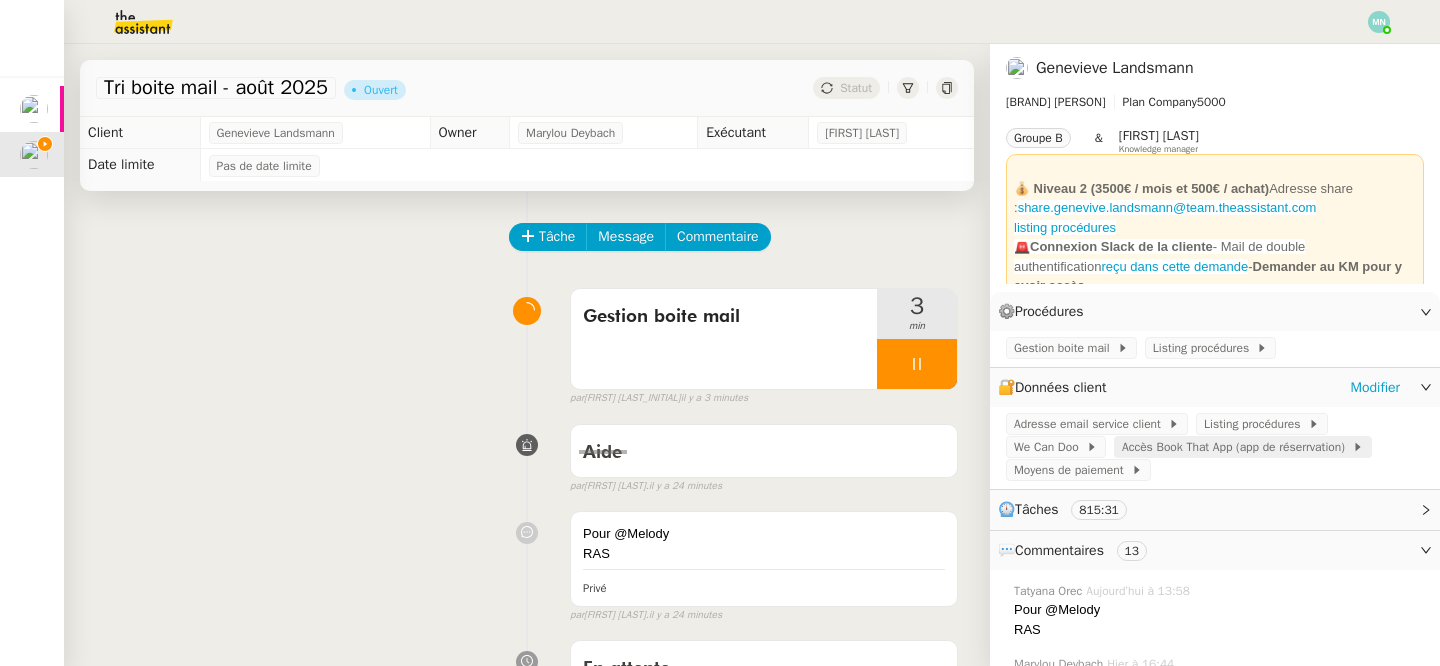 click on "Accès Book That App (app de réserrvation)" 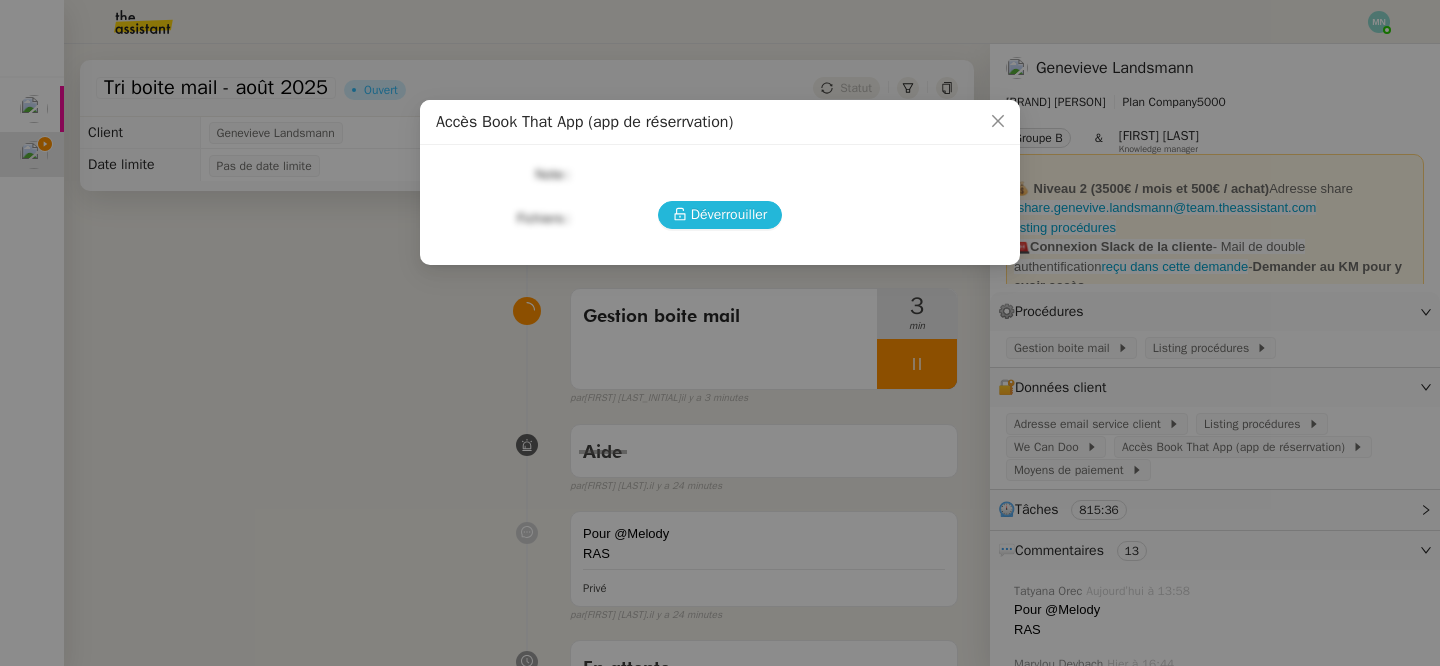 click on "Déverrouiller" at bounding box center (729, 214) 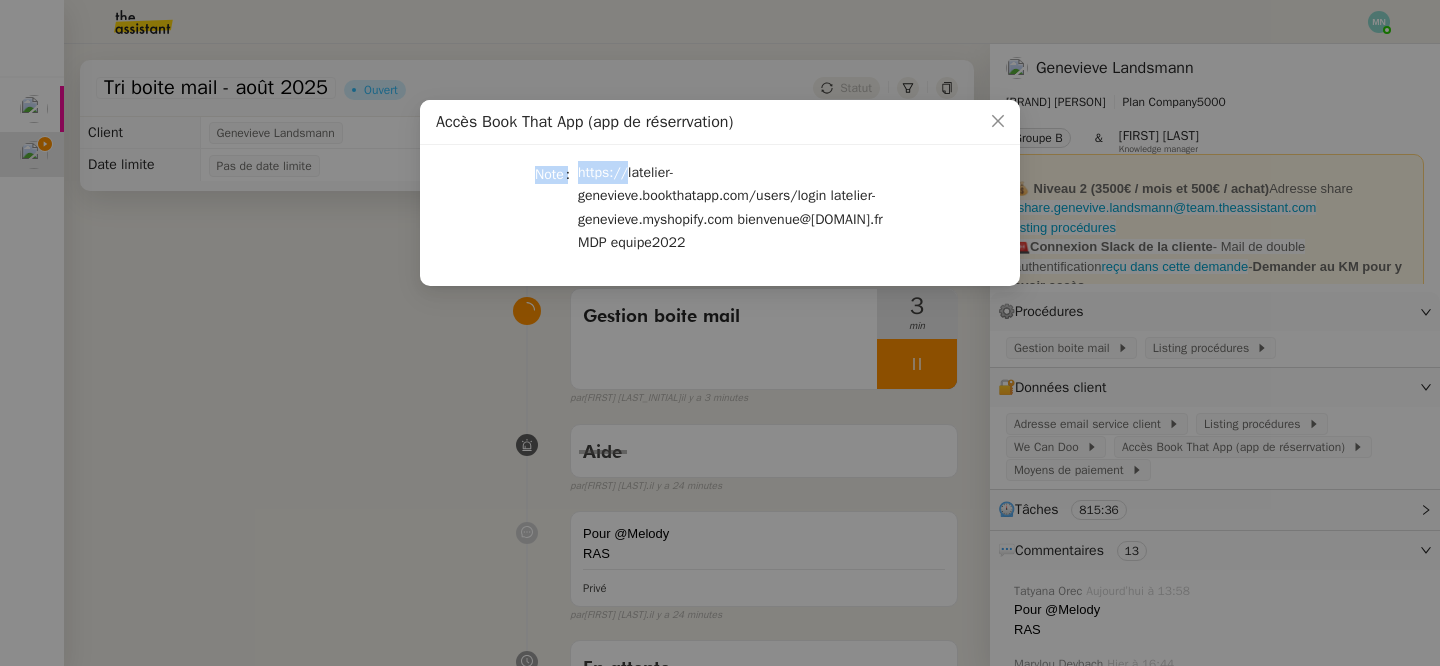 drag, startPoint x: 572, startPoint y: 166, endPoint x: 622, endPoint y: 167, distance: 50.01 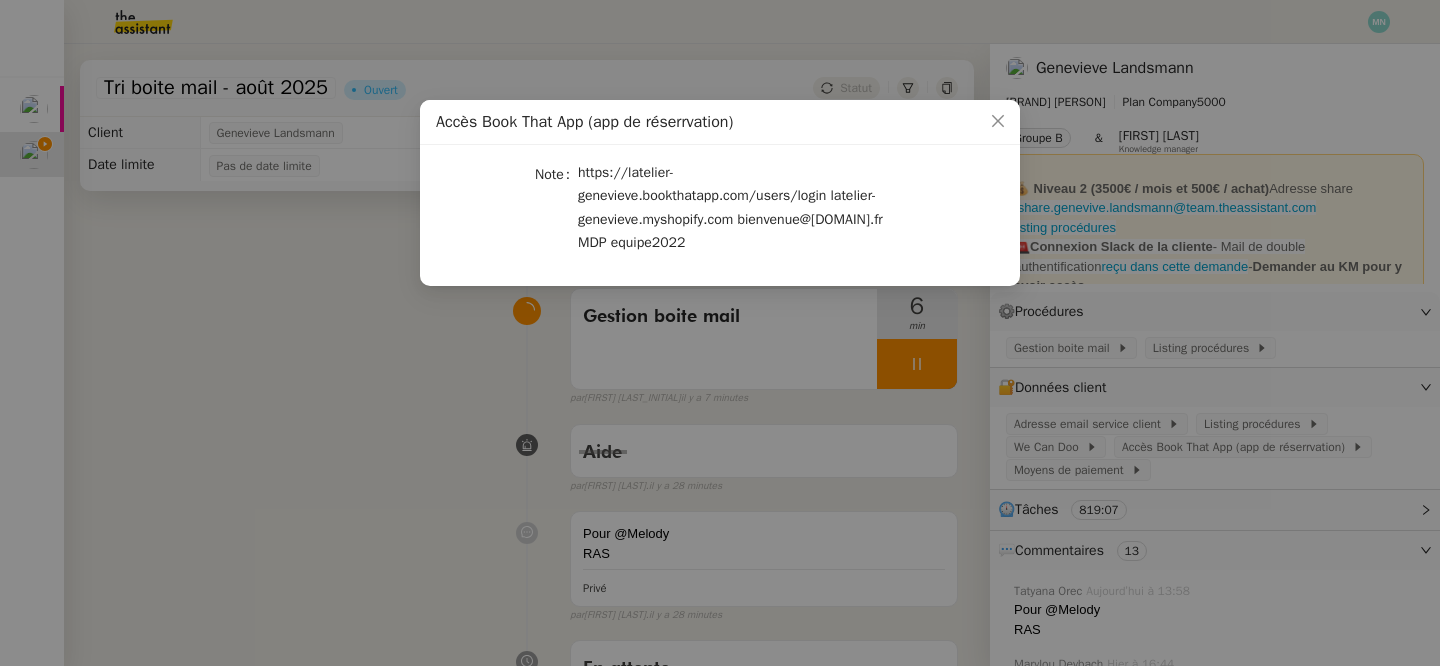 click on "Accès Book That App (app de réserrvation) Note https://latelier-genevieve.bookthatapp.com/users/login
latelier-genevieve.myshopify.com
bienvenue@[REDACTED]
MDP  equipe2022" at bounding box center (720, 333) 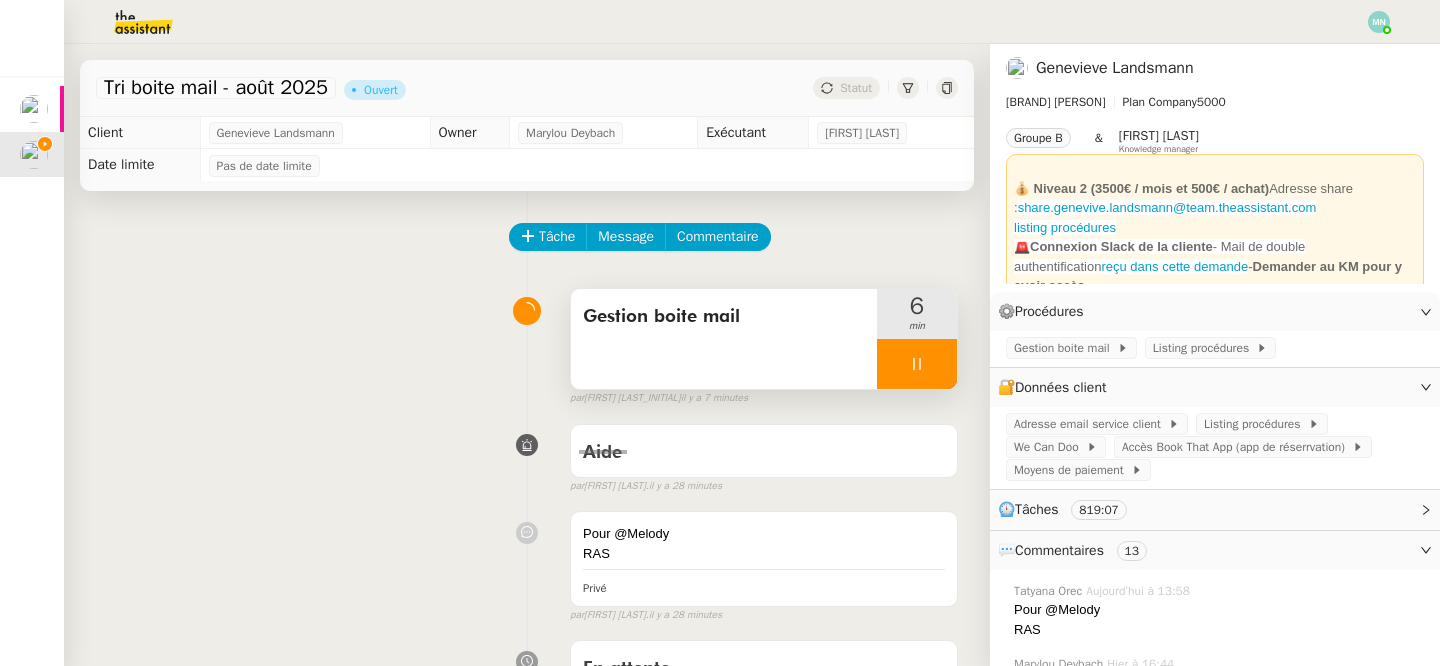 click at bounding box center (917, 364) 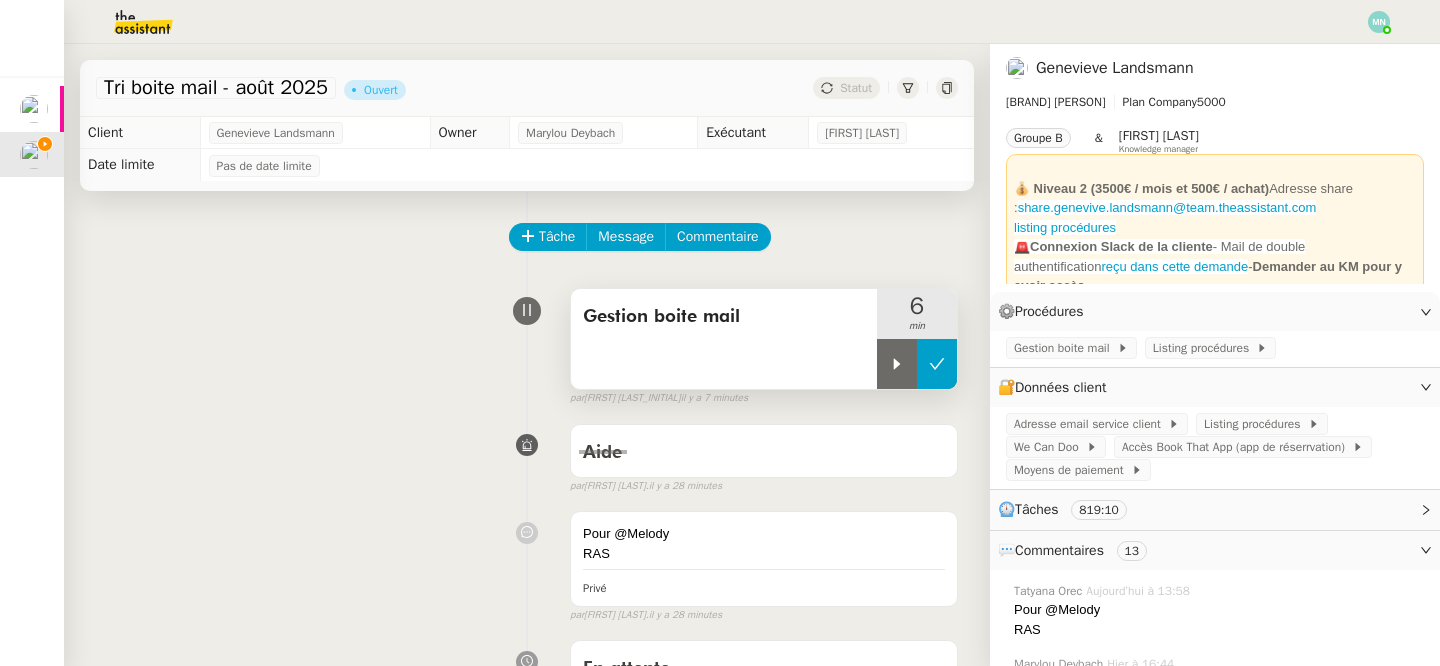 click at bounding box center [937, 364] 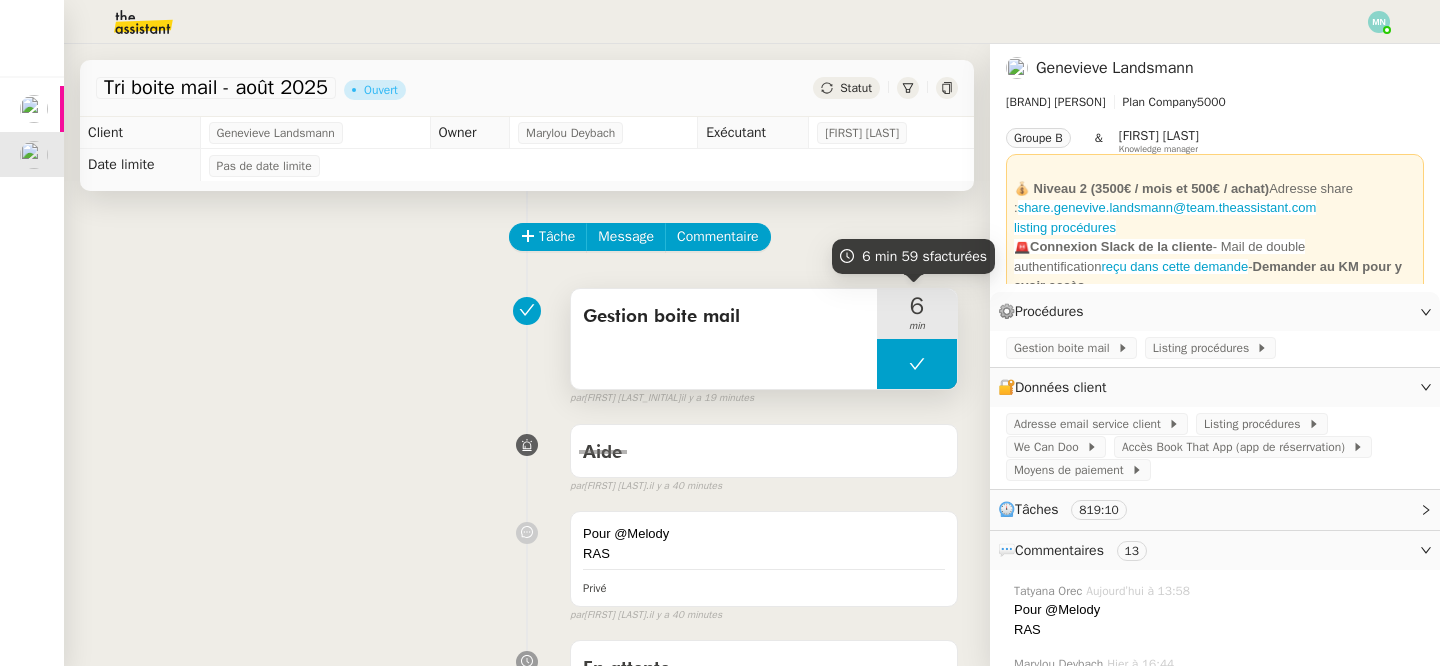 click at bounding box center [917, 364] 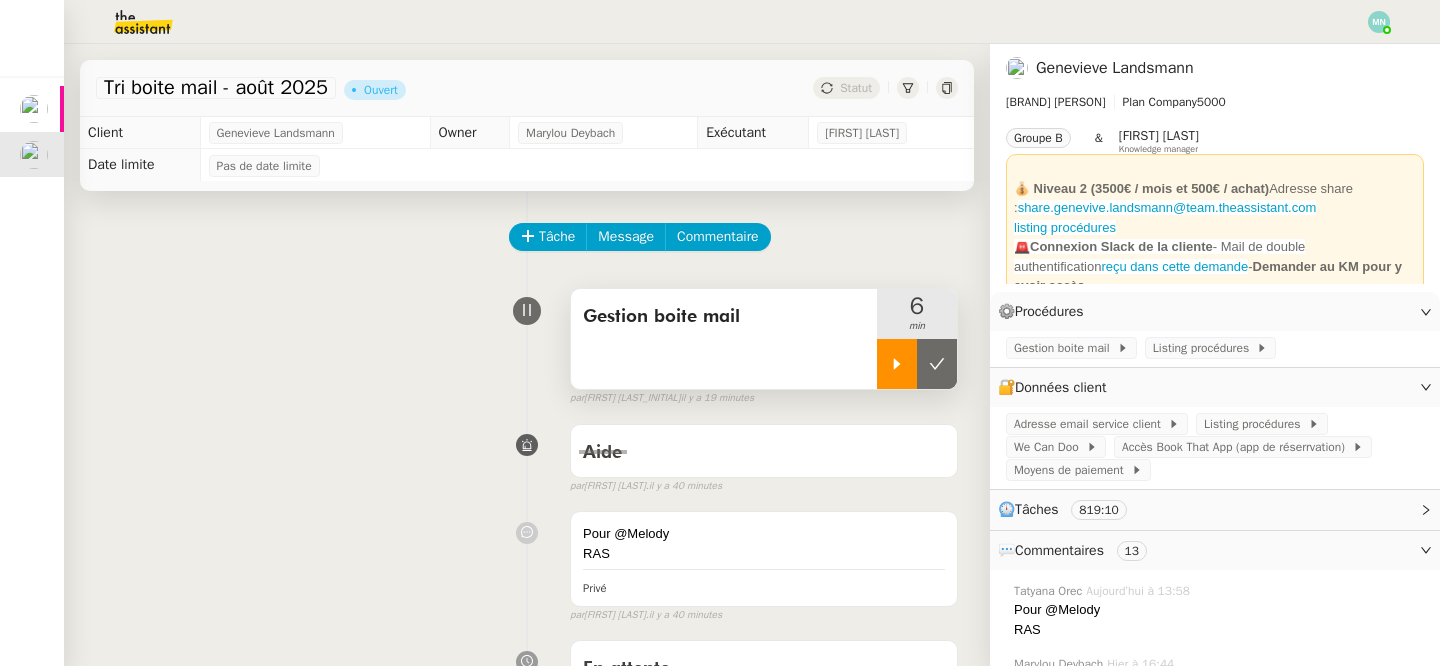 click at bounding box center (897, 364) 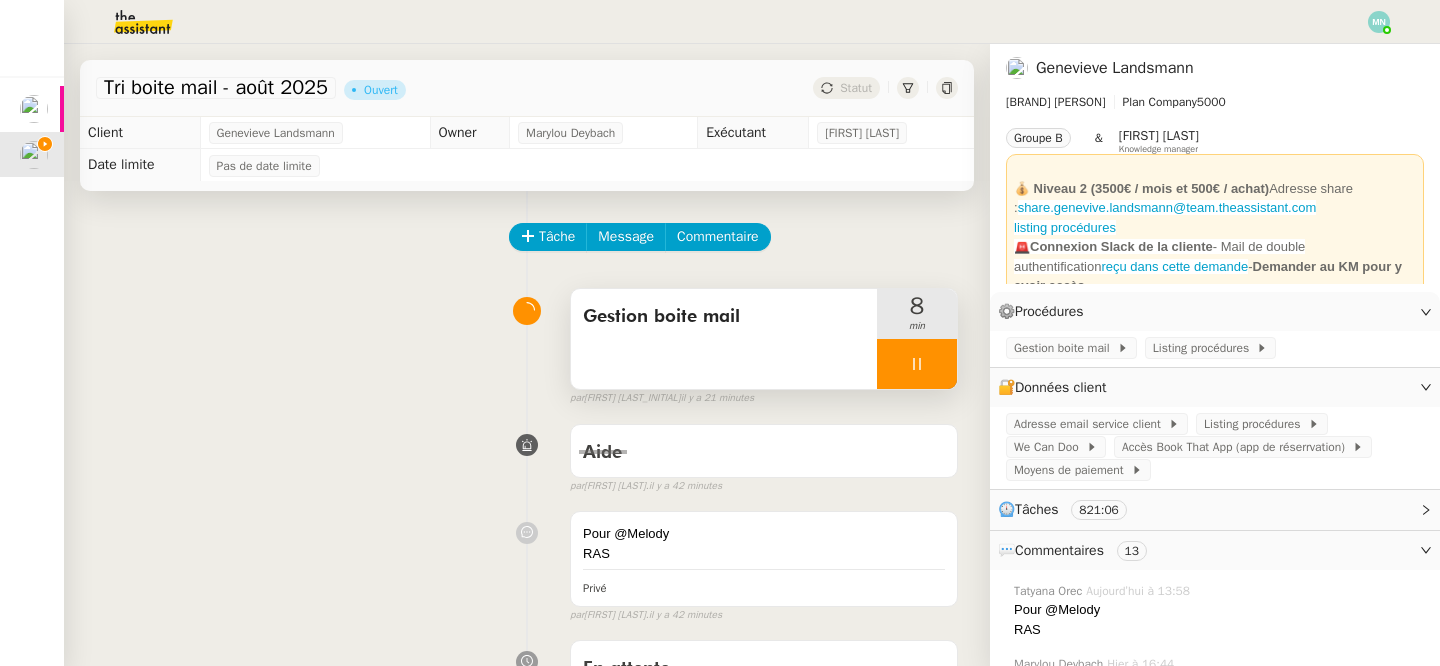 click at bounding box center (917, 364) 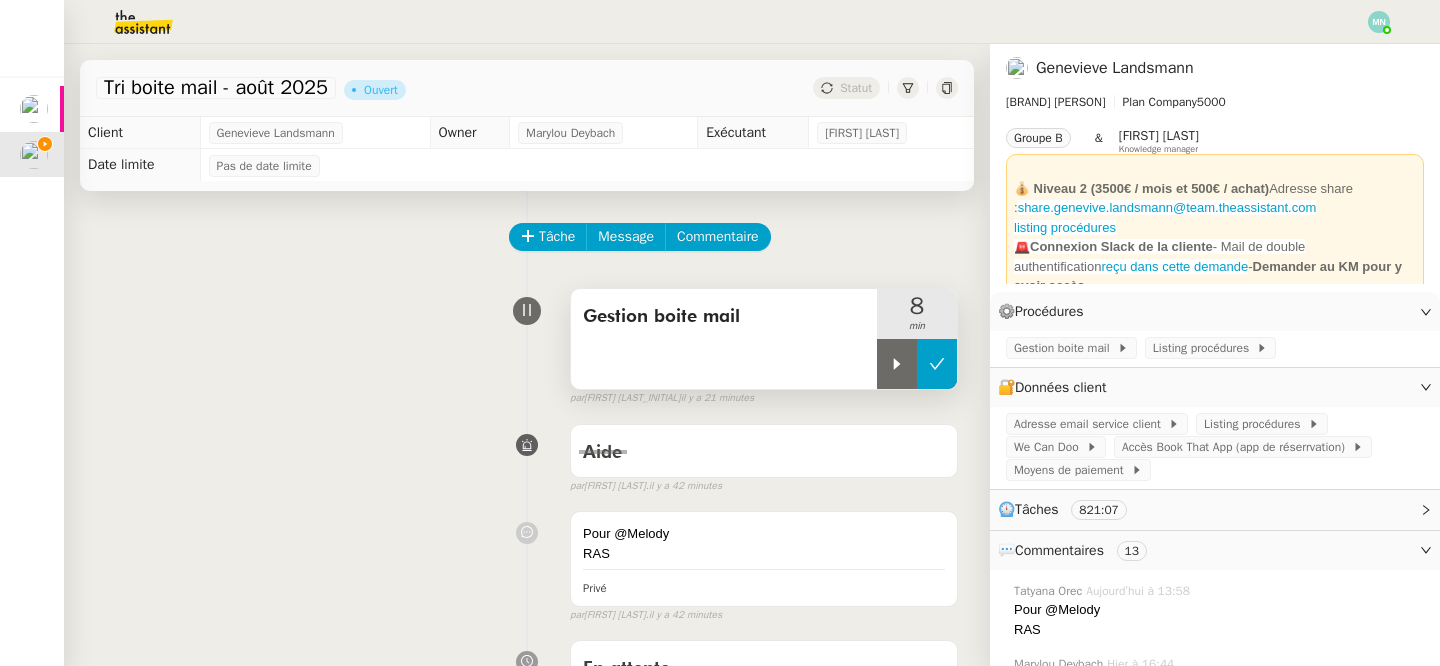 click at bounding box center [937, 364] 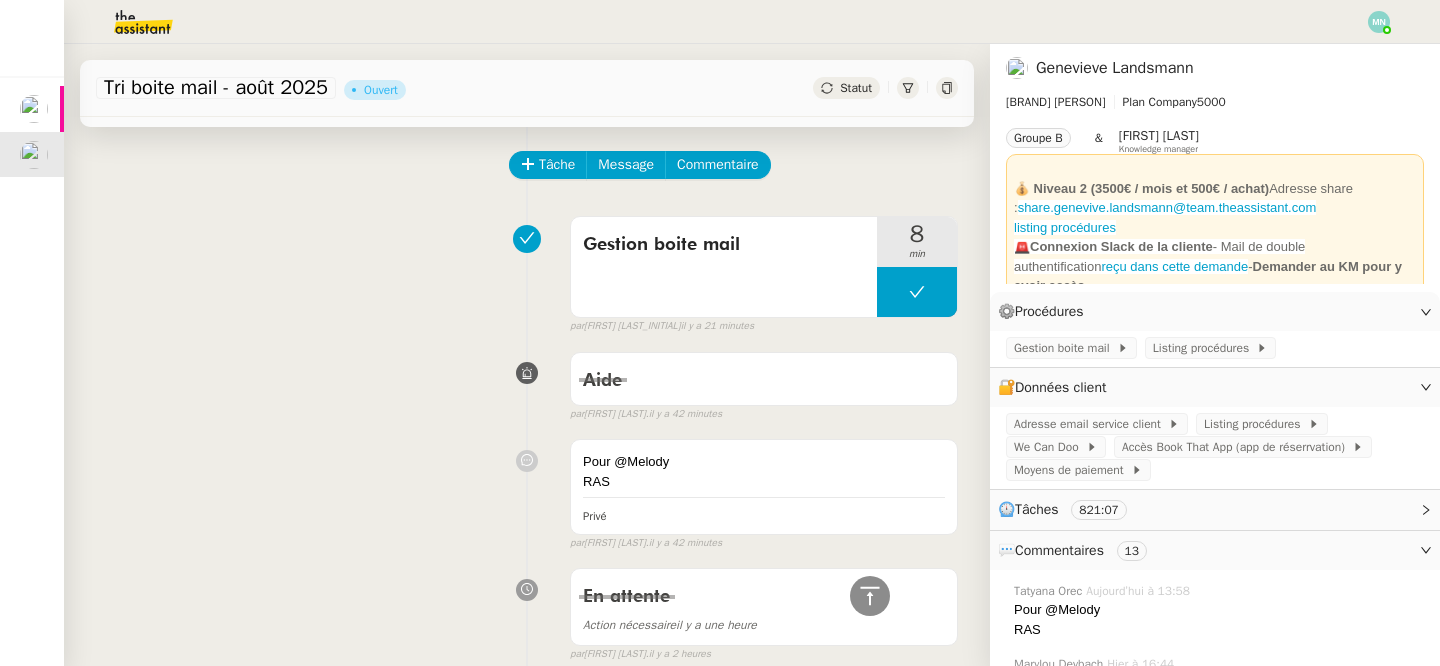 scroll, scrollTop: 0, scrollLeft: 0, axis: both 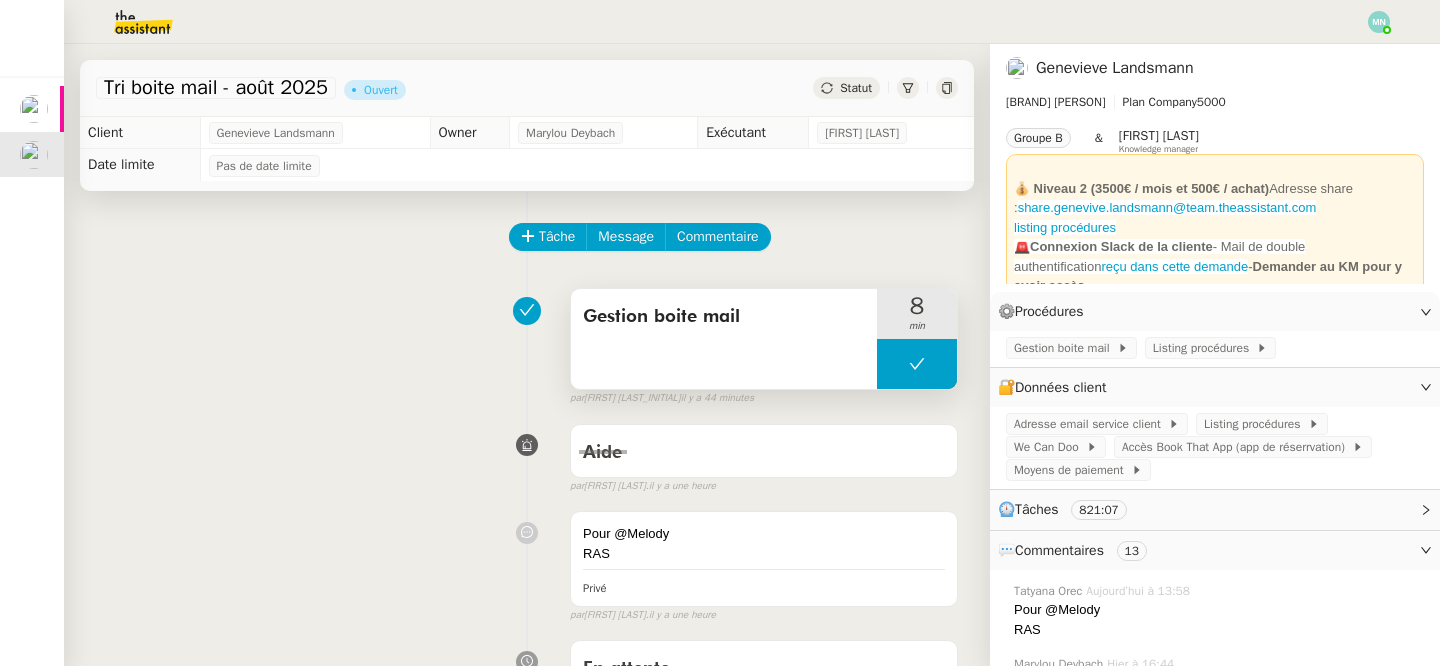 click at bounding box center [917, 364] 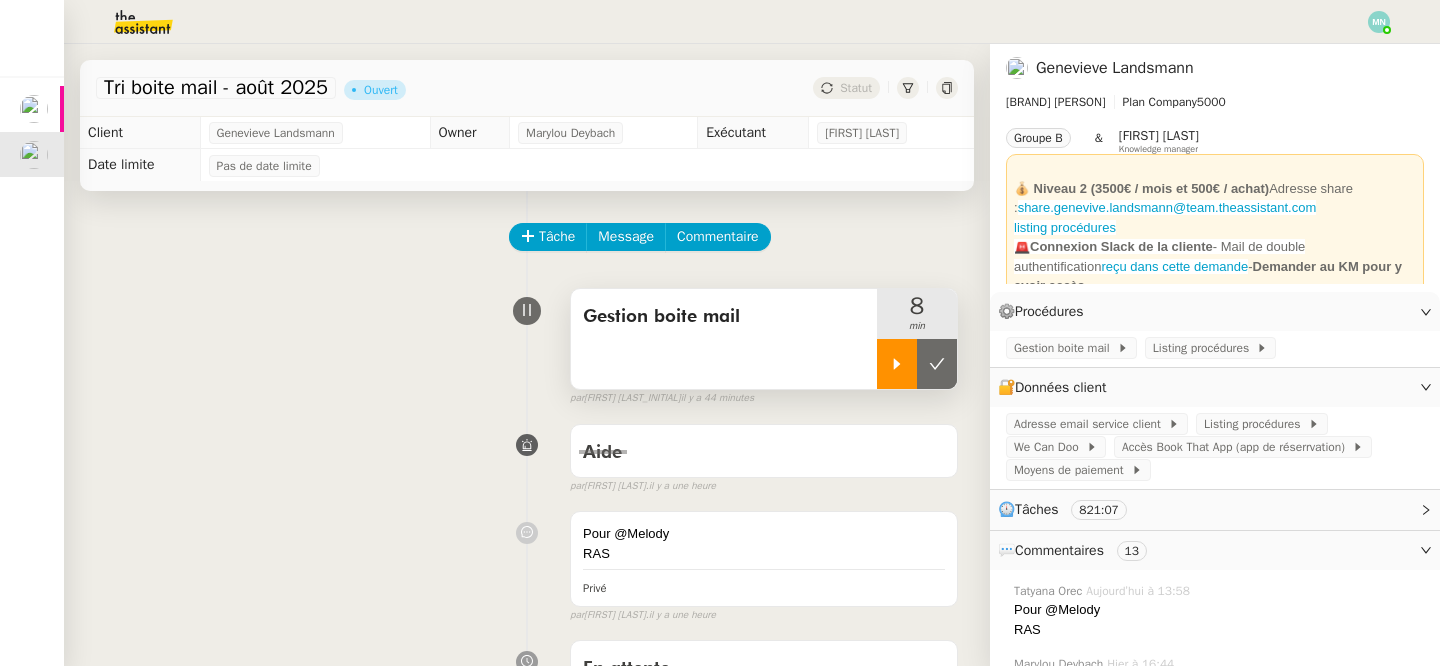 click at bounding box center (897, 364) 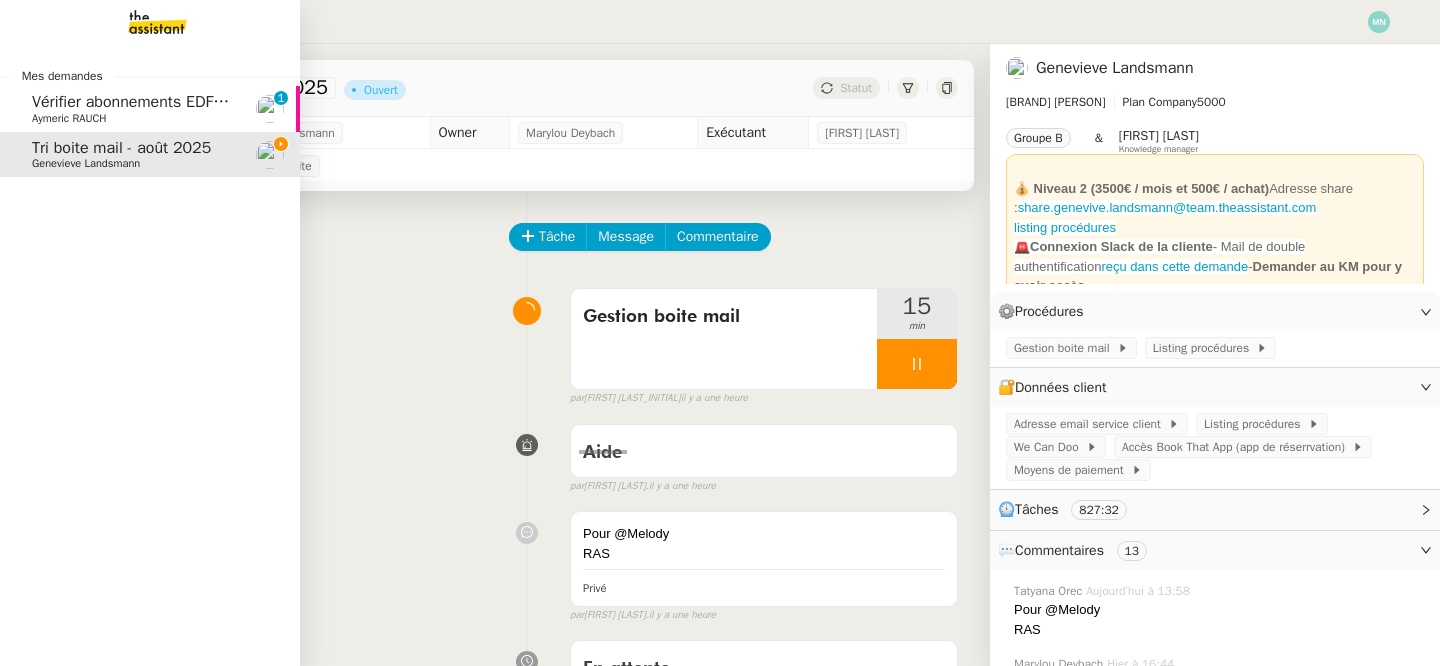 click on "Vérifier abonnements EDF et créer tableau consommation" 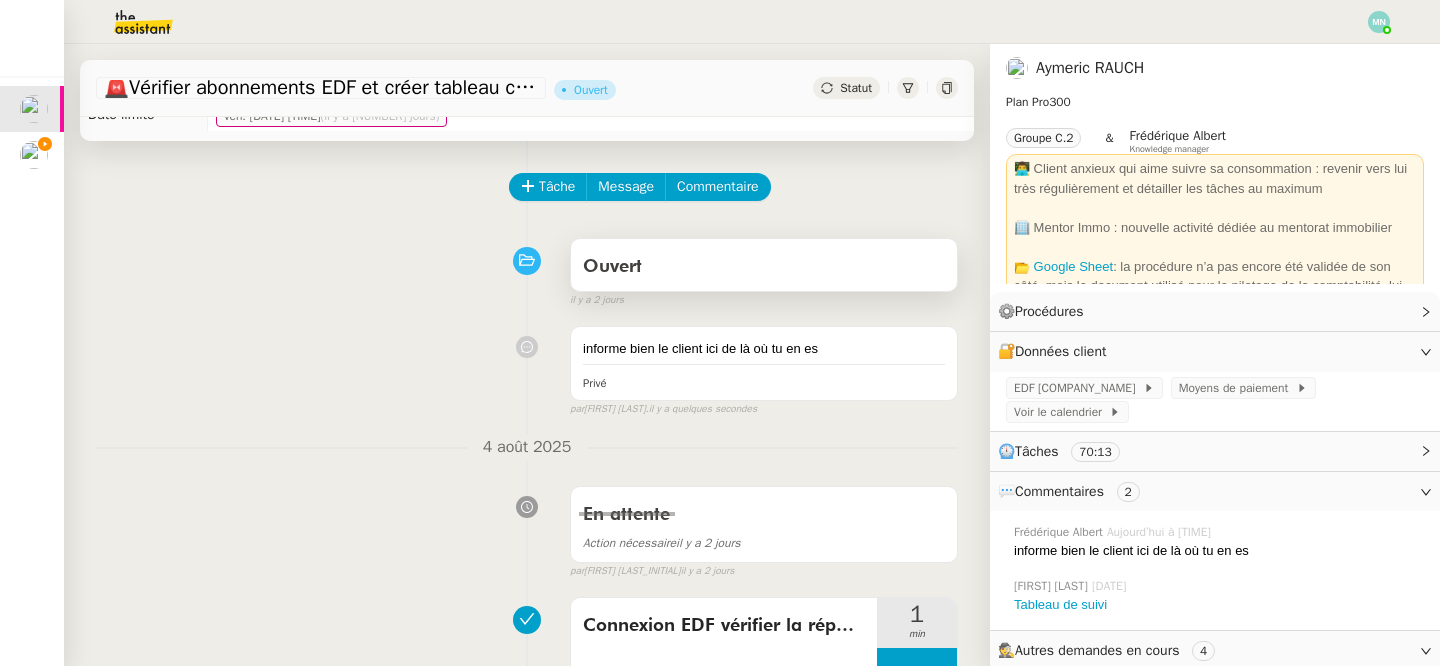 scroll, scrollTop: 0, scrollLeft: 0, axis: both 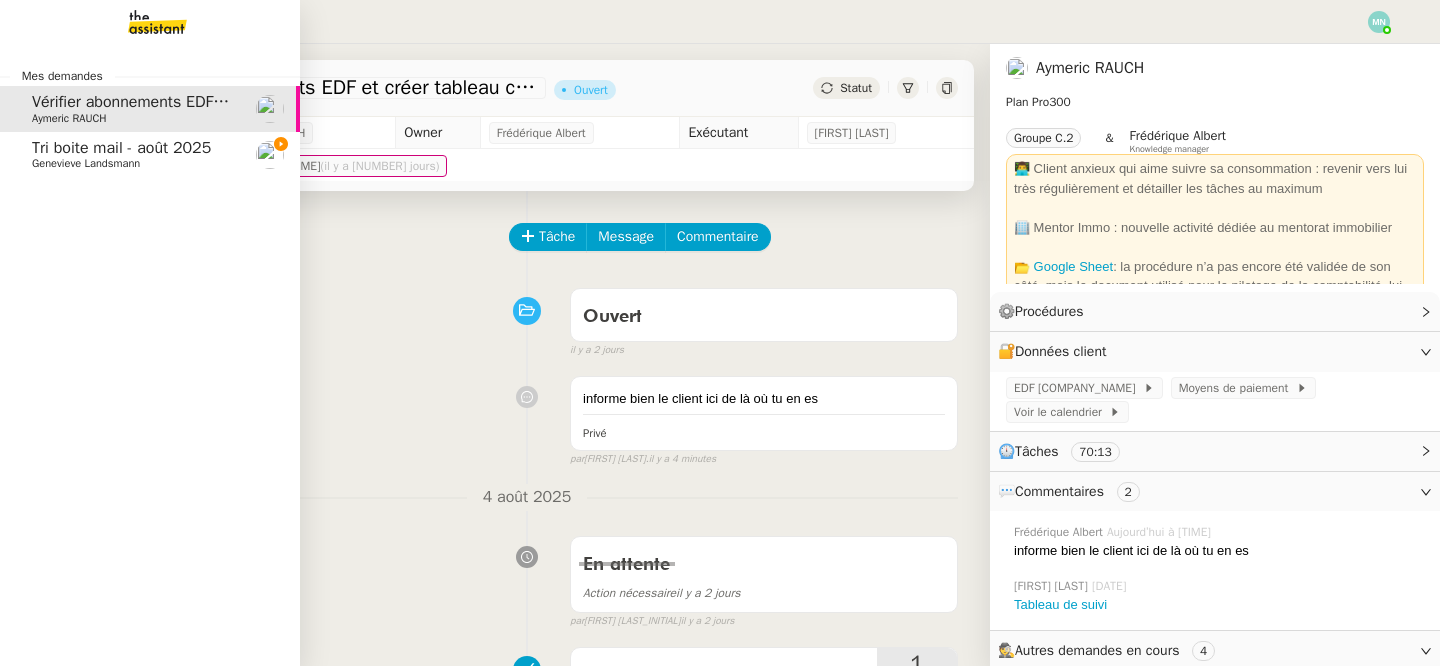 click on "Tri boite mail - août 2025" 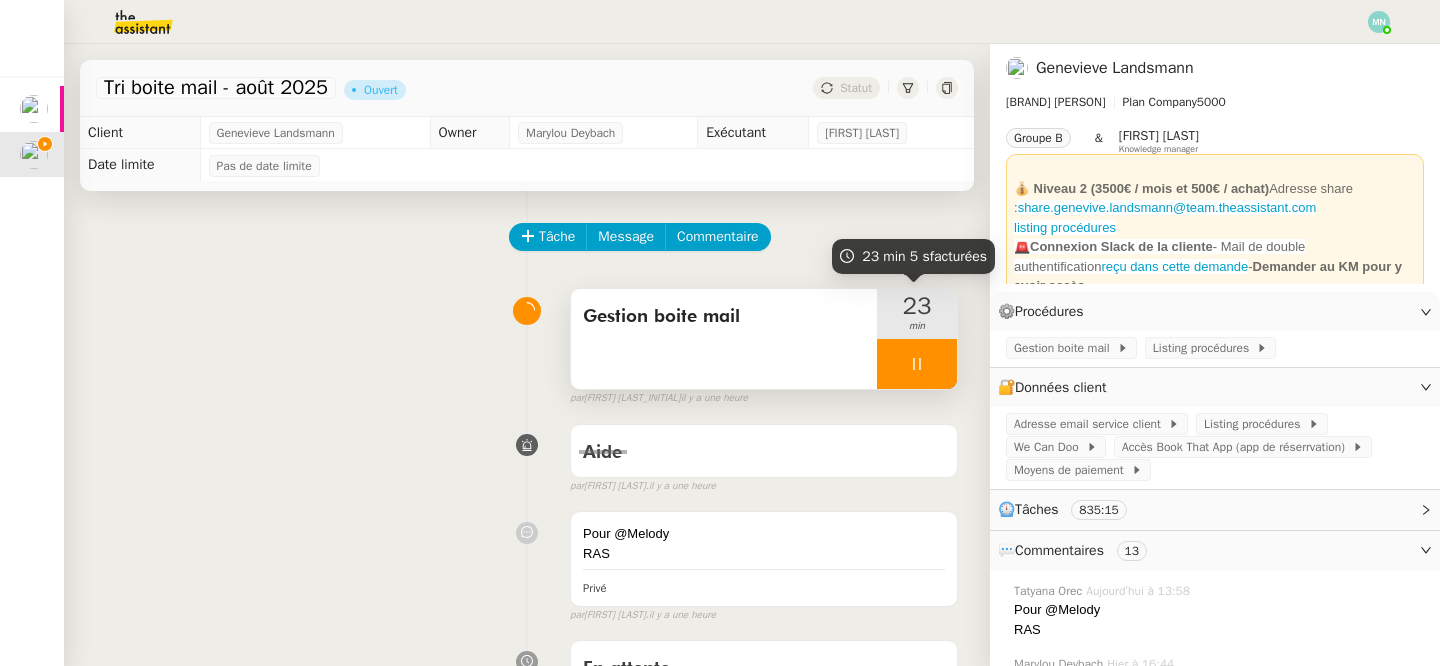 click at bounding box center [917, 364] 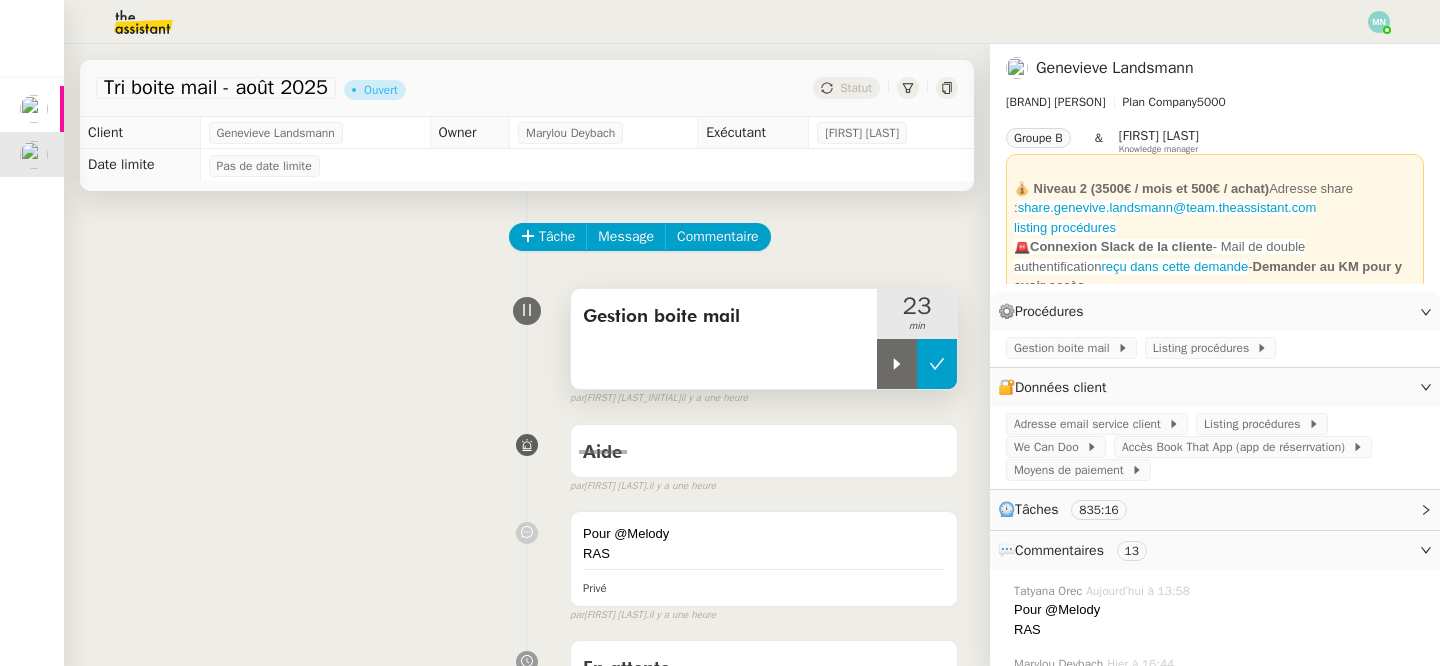 click at bounding box center (937, 364) 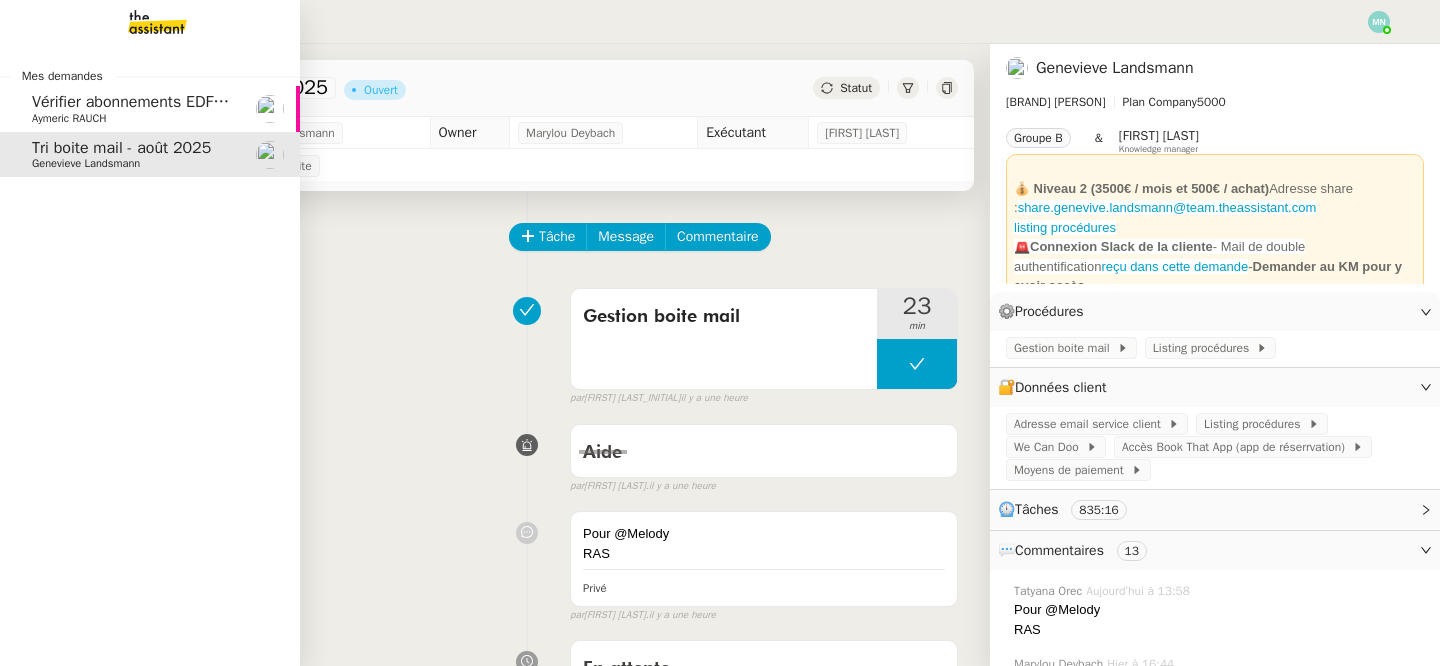 click on "Vérifier abonnements EDF et créer tableau consommation    Aymeric [LAST]" 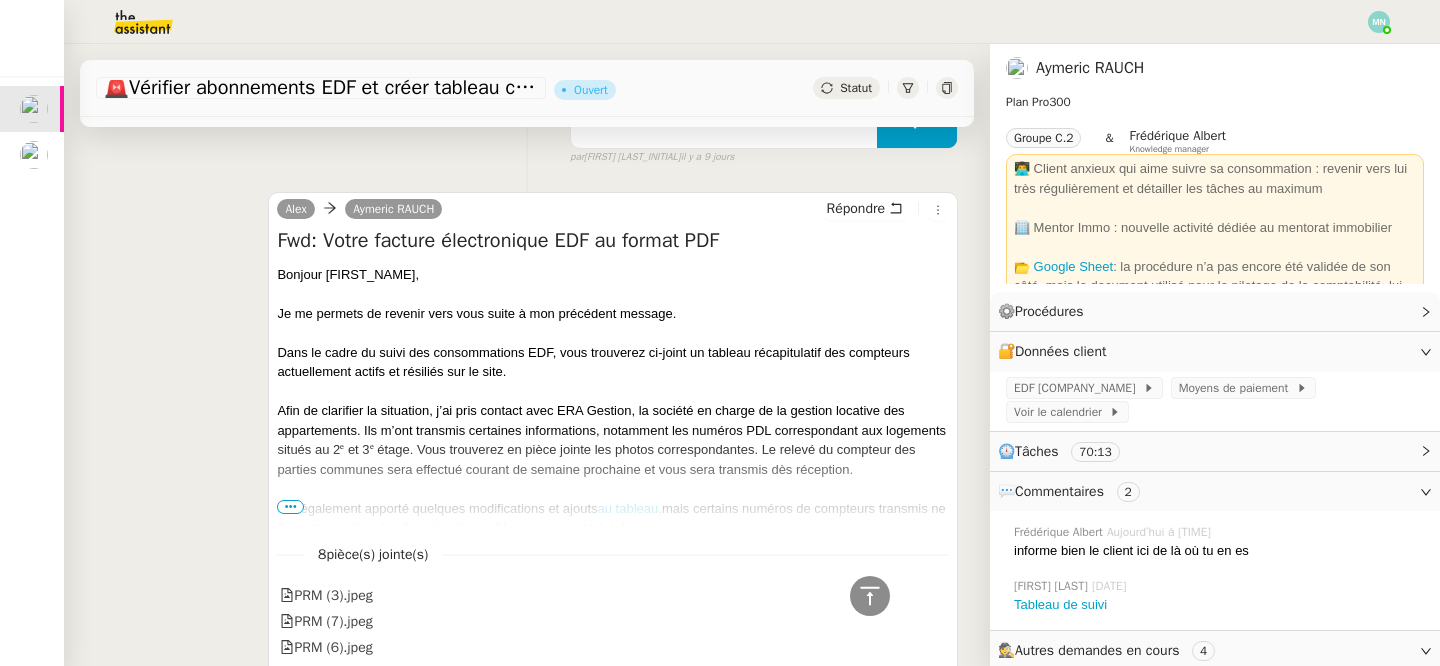 scroll, scrollTop: 2176, scrollLeft: 0, axis: vertical 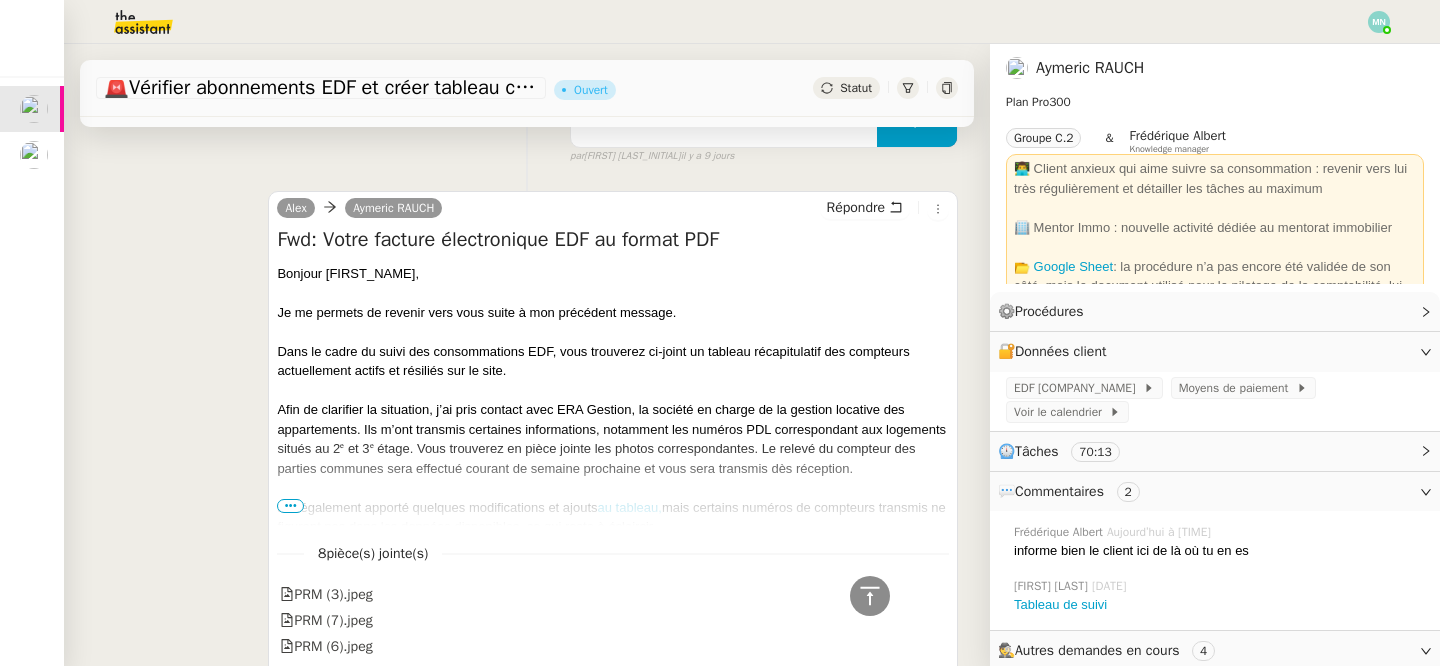 click on "J’ai également apporté quelques modifications et ajouts  au tableau,  mais certains numéros de compteurs transmis ne figurent pas dans les données disponibles, ce qui reste à éclaircir." at bounding box center (613, 517) 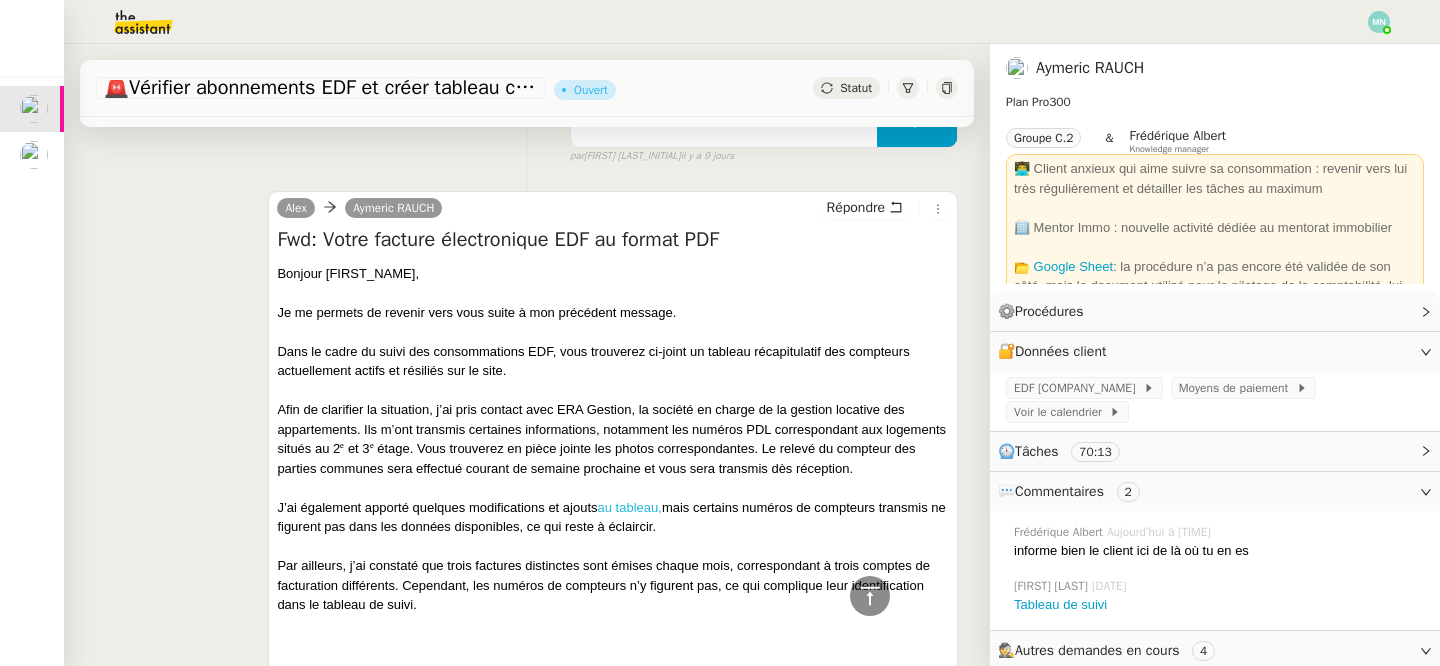click on "au tableau," at bounding box center (630, 507) 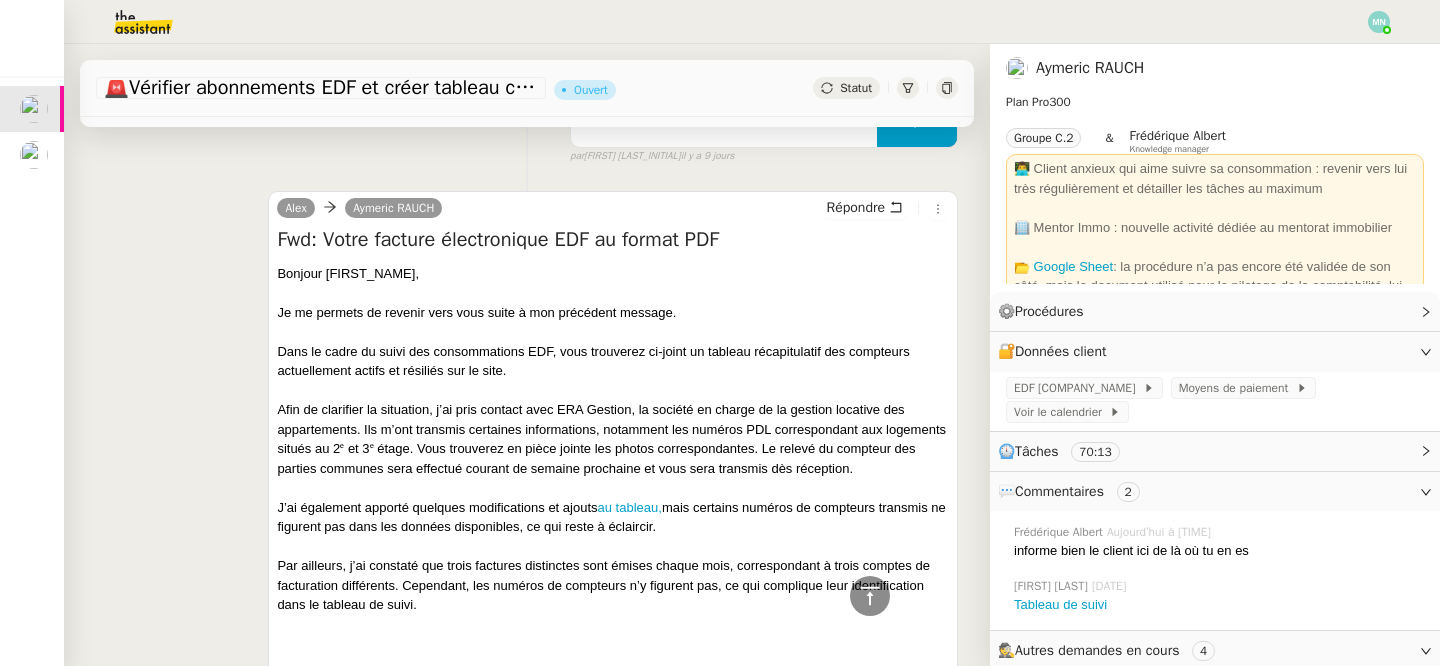 click on "Bonjour [FIRST_NAME]," at bounding box center [613, 274] 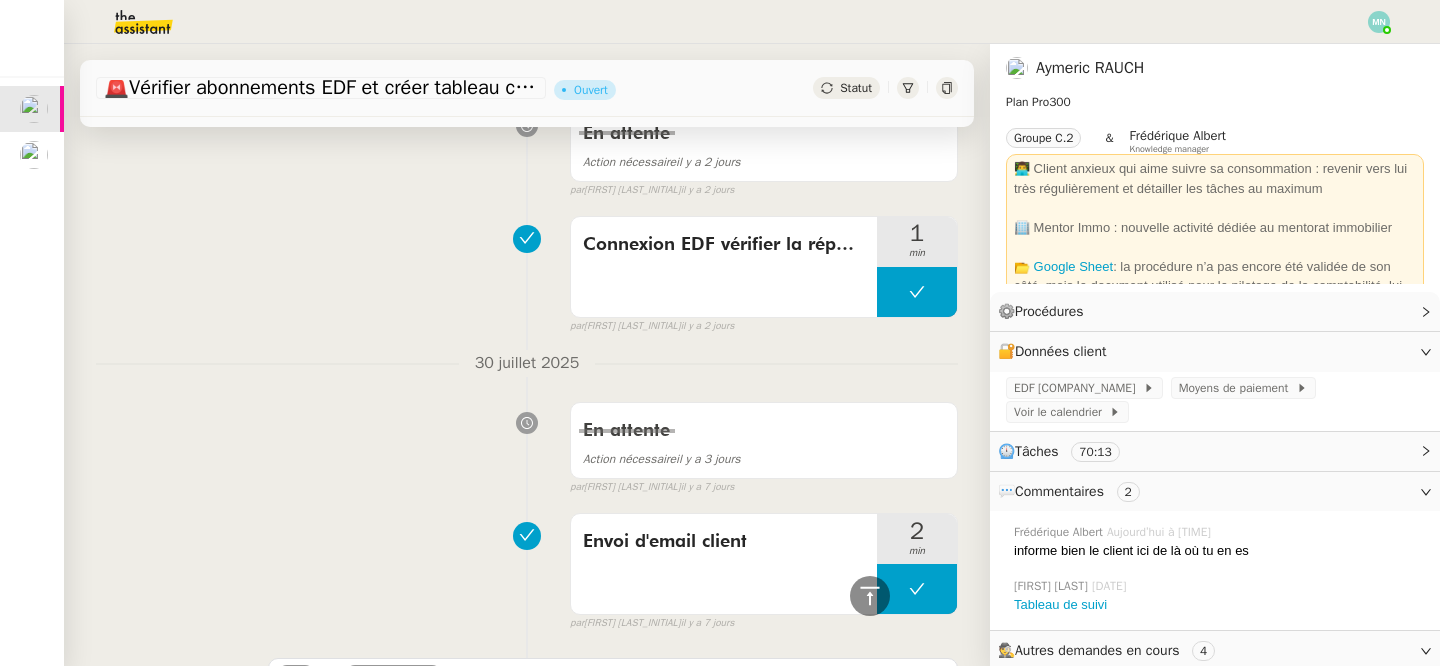 scroll, scrollTop: 0, scrollLeft: 0, axis: both 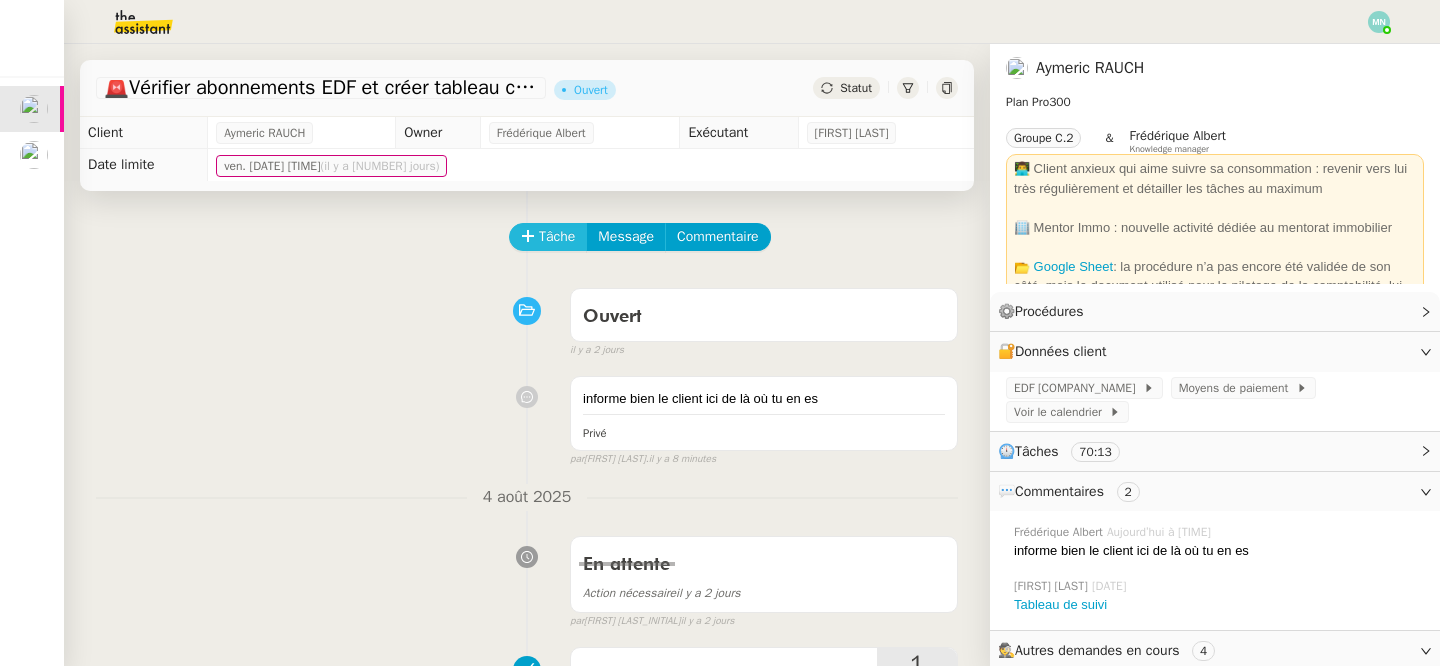 click on "Tâche" 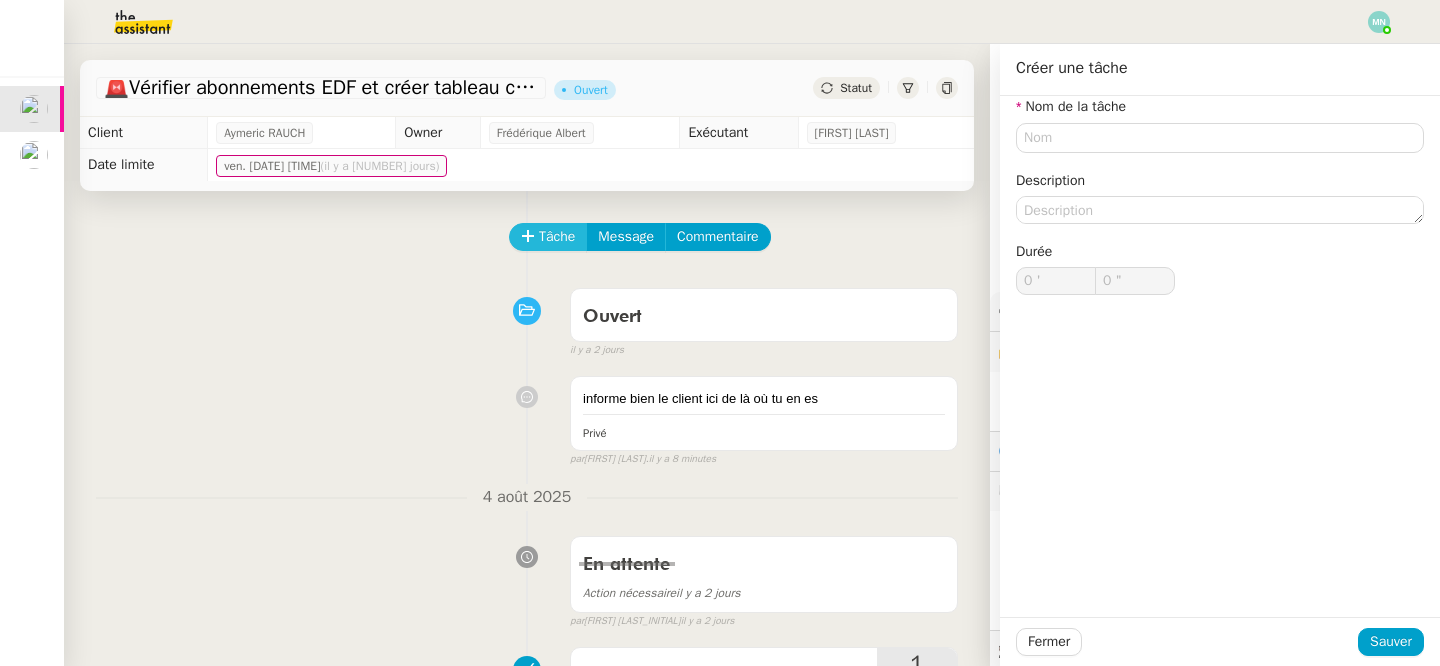 type 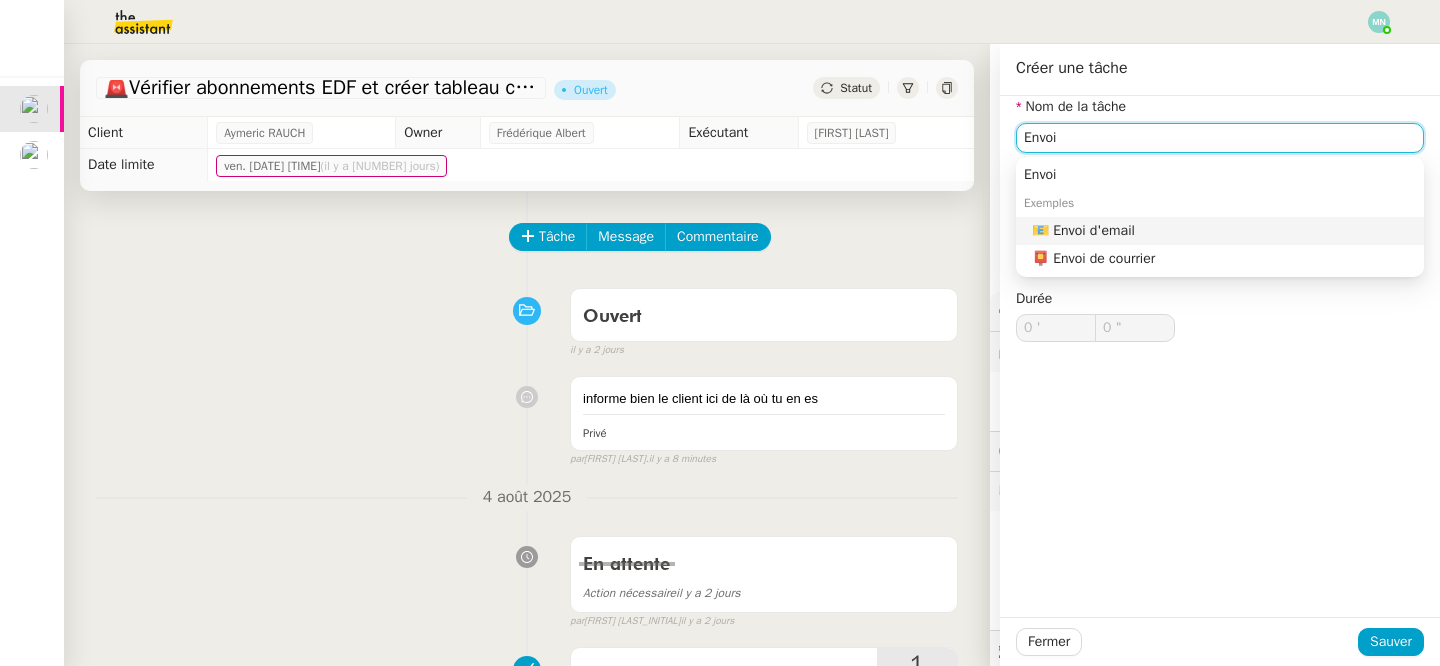 click on "📧 Envoi d'email" 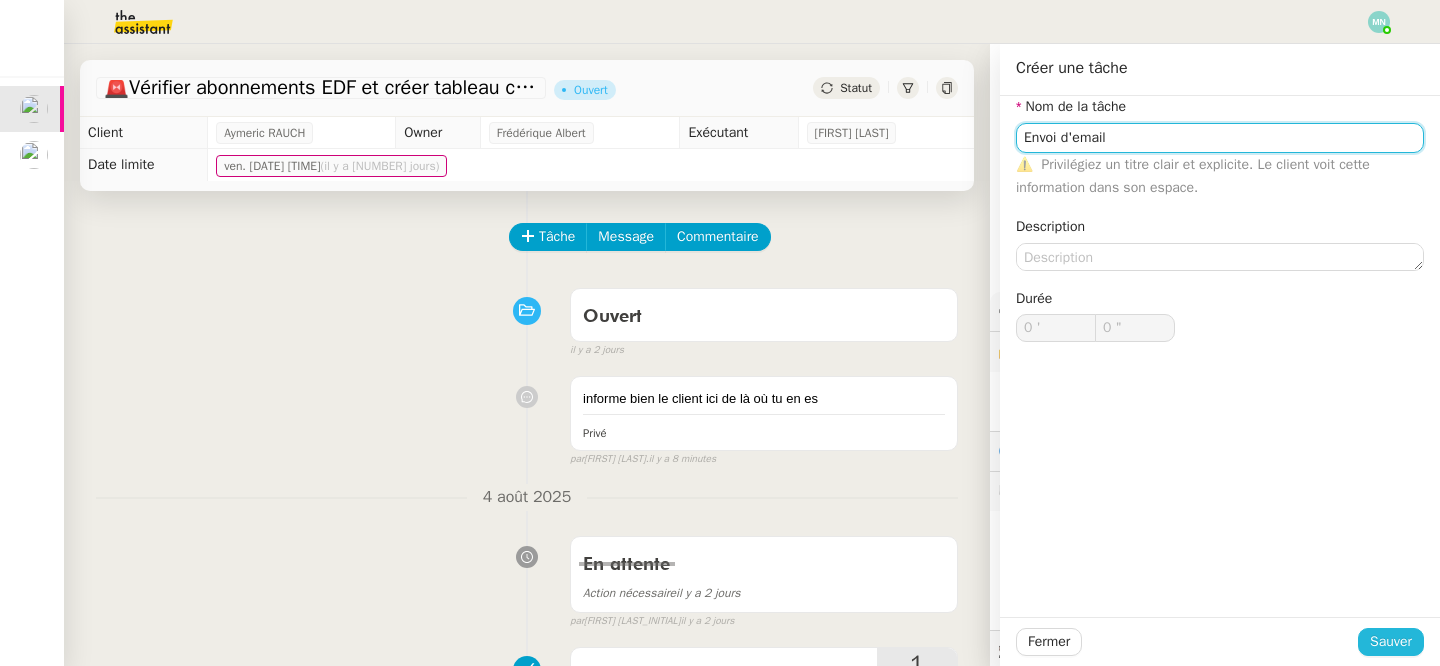 type on "Envoi d'email" 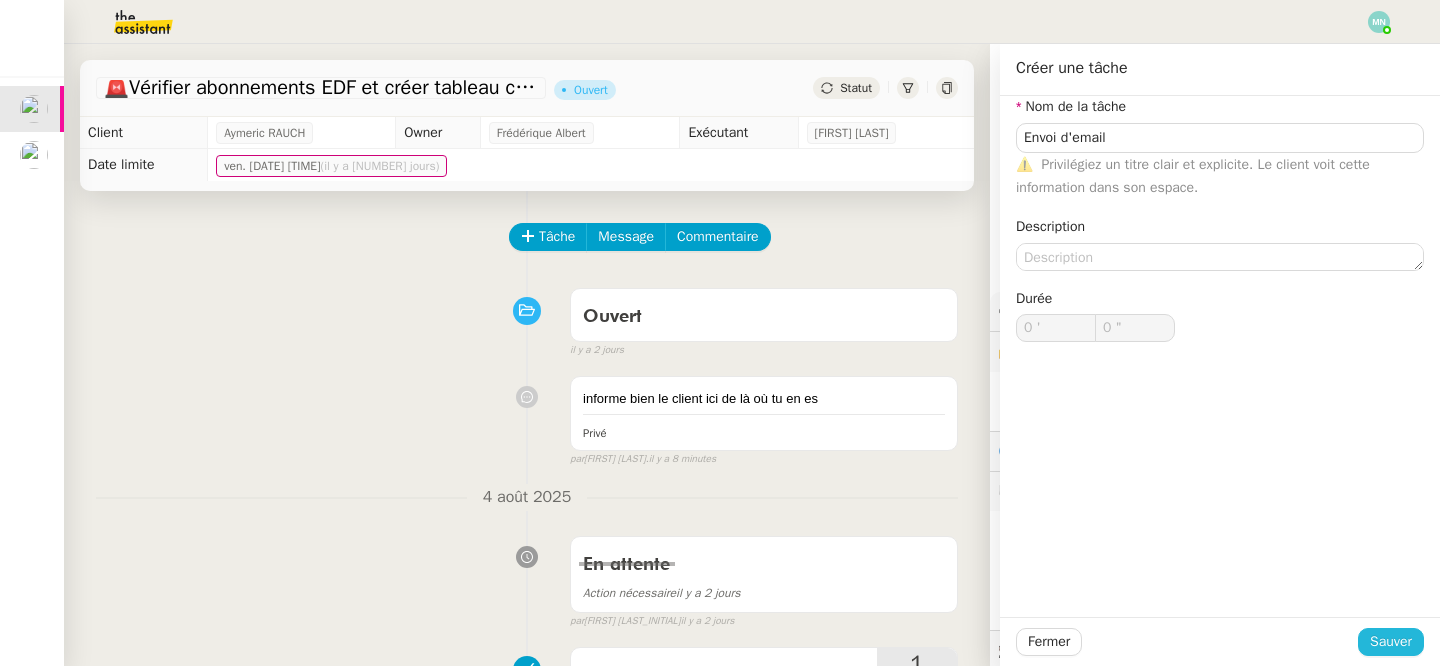 click on "Sauver" 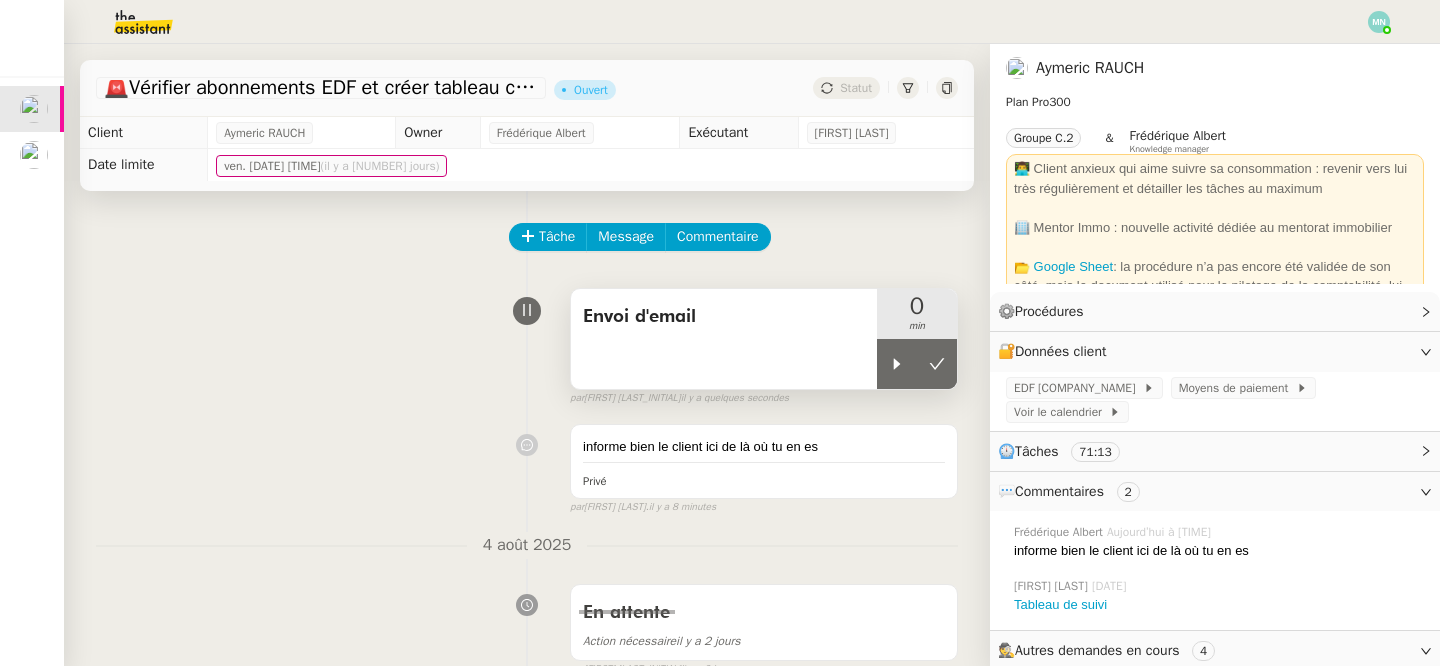 click on "Envoi d'email" at bounding box center (724, 339) 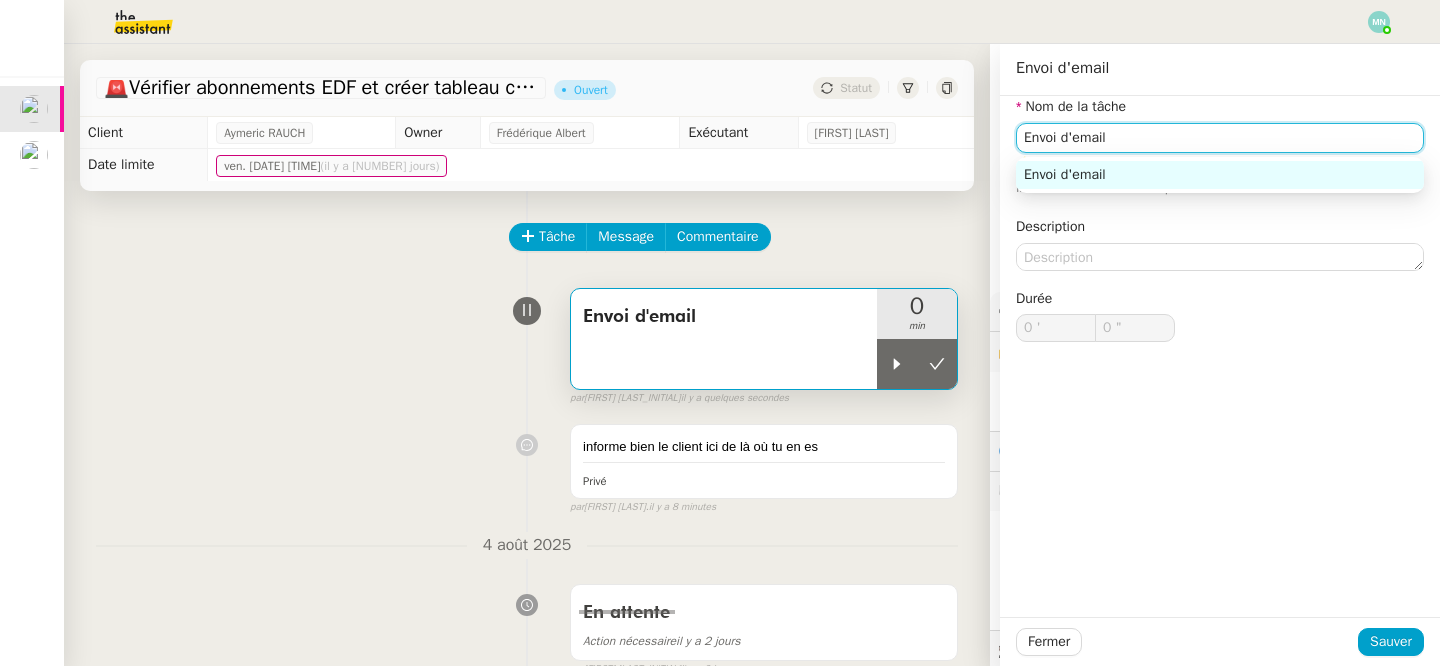 click on "Envoi d'email" 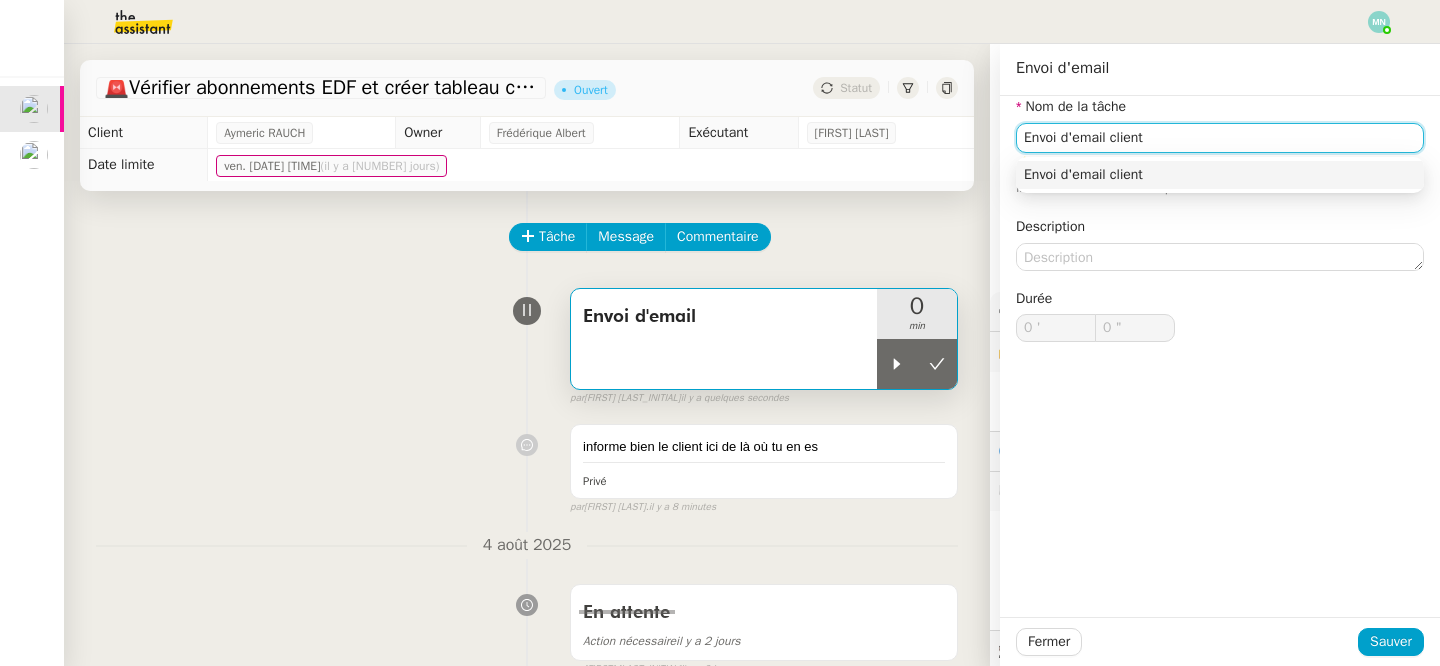 click on "Envoi d'email client" at bounding box center (1220, 175) 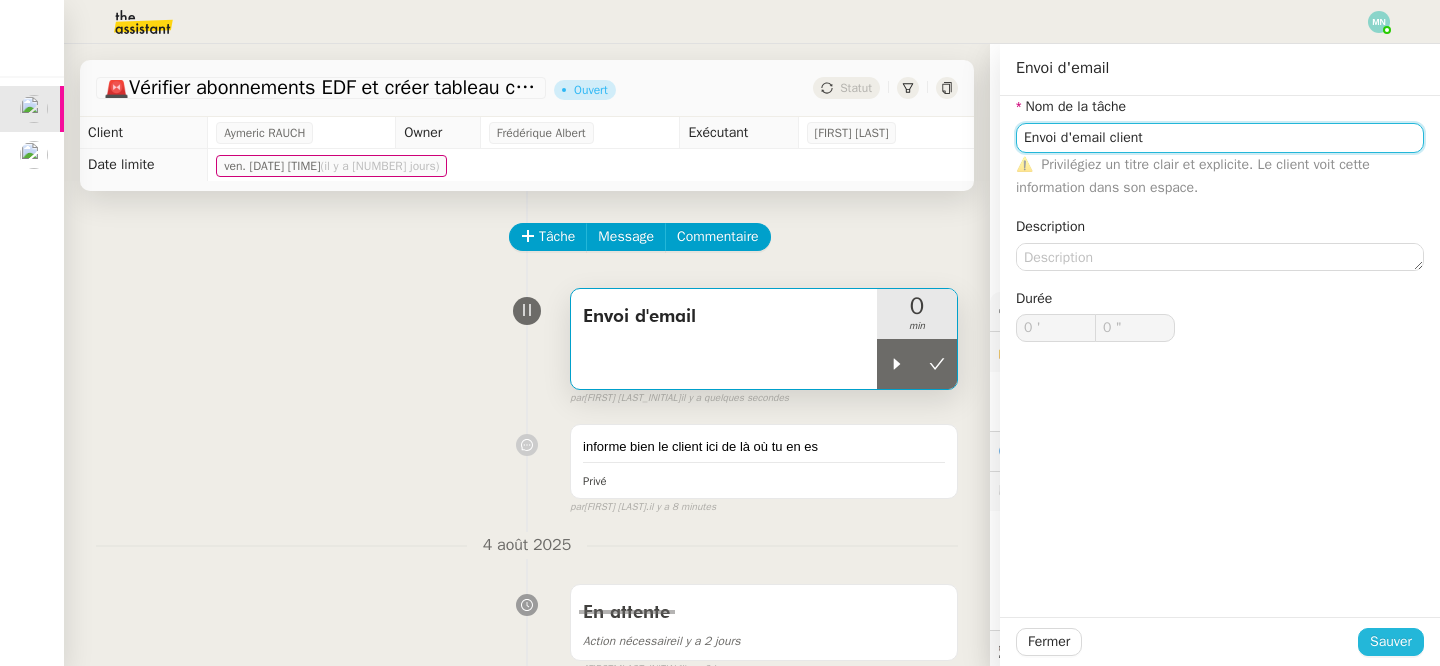 type on "Envoi d'email client" 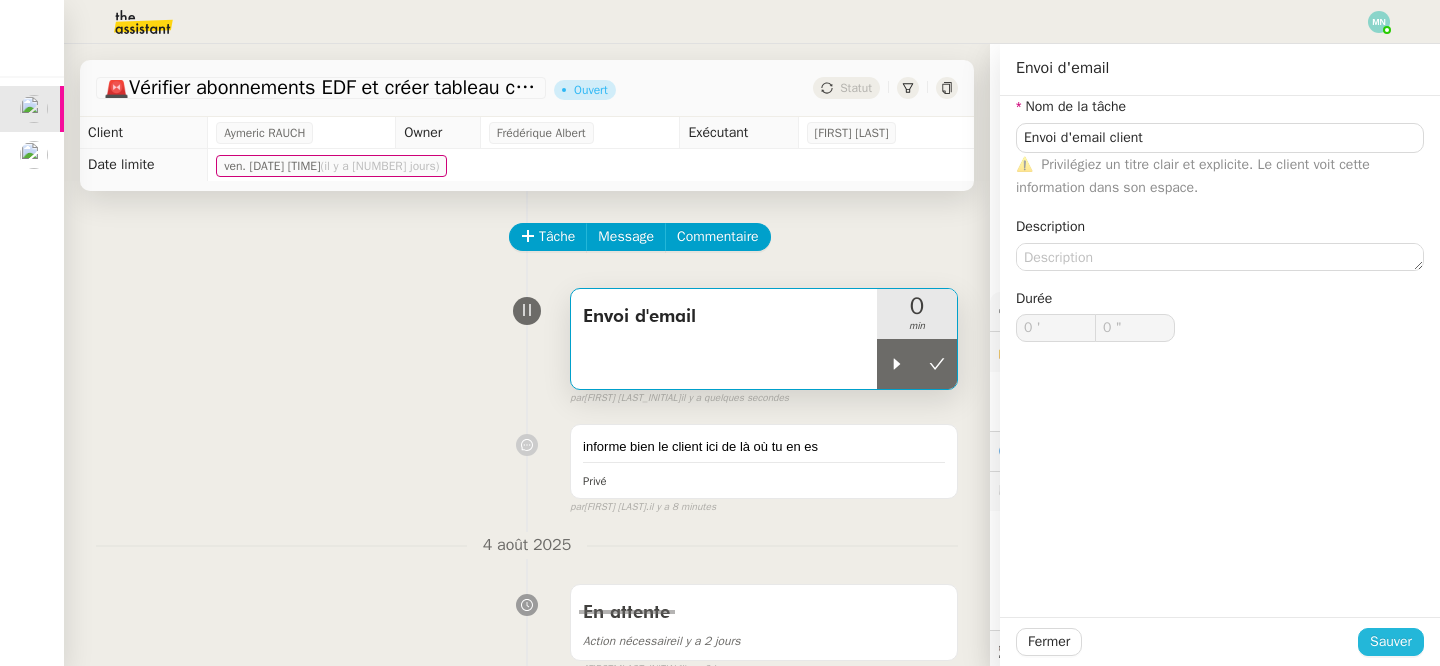 click on "Sauver" 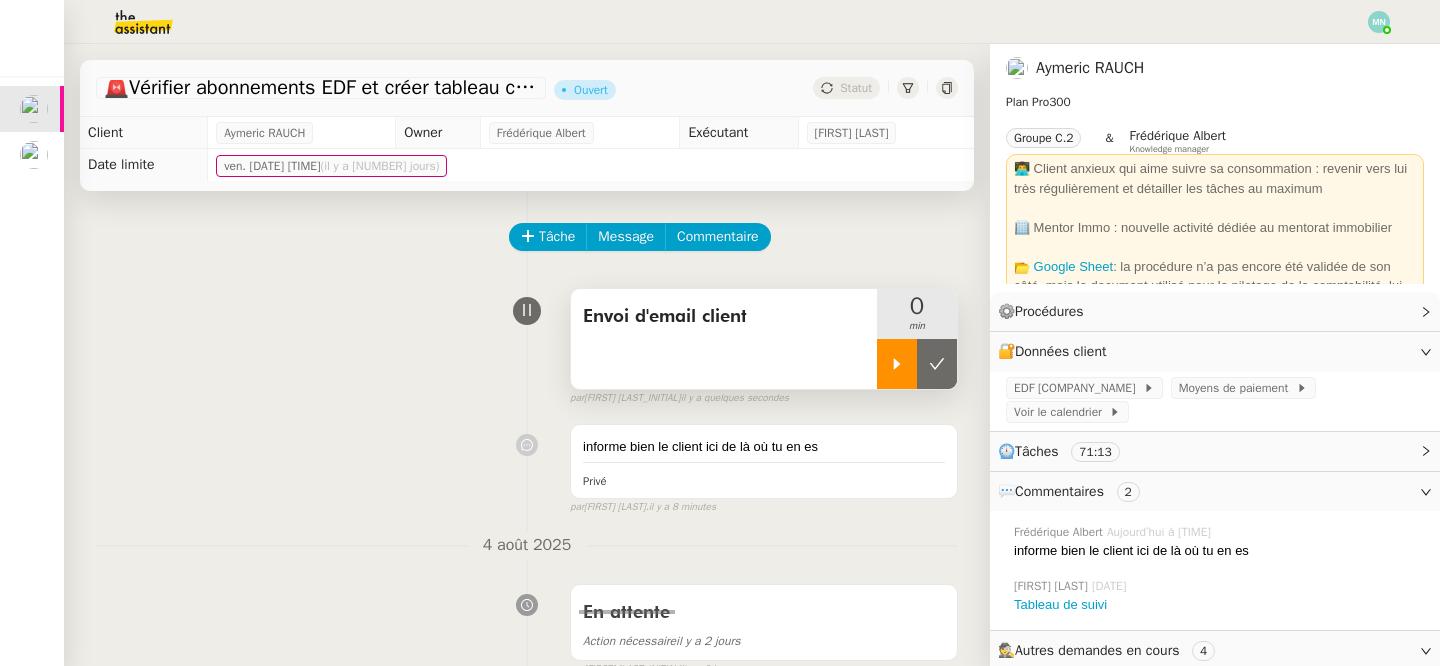 click 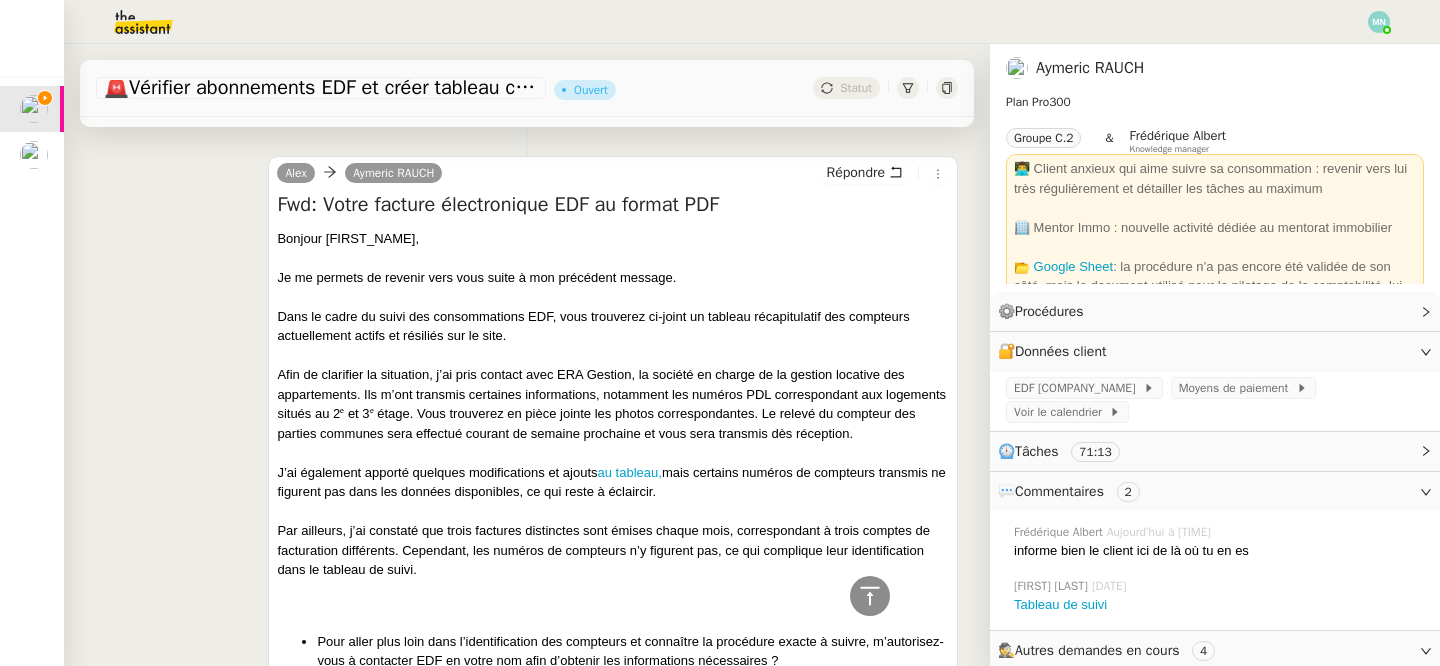 scroll, scrollTop: 2259, scrollLeft: 0, axis: vertical 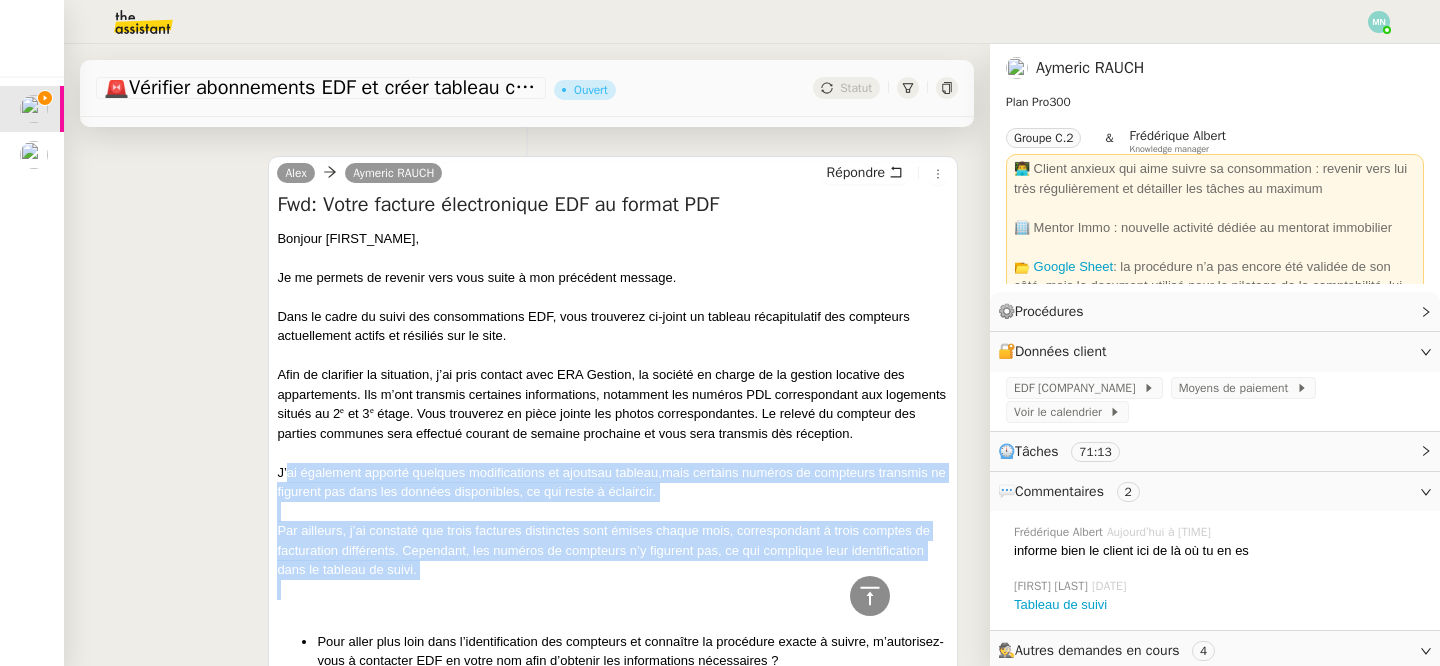 drag, startPoint x: 290, startPoint y: 467, endPoint x: 739, endPoint y: 594, distance: 466.61548 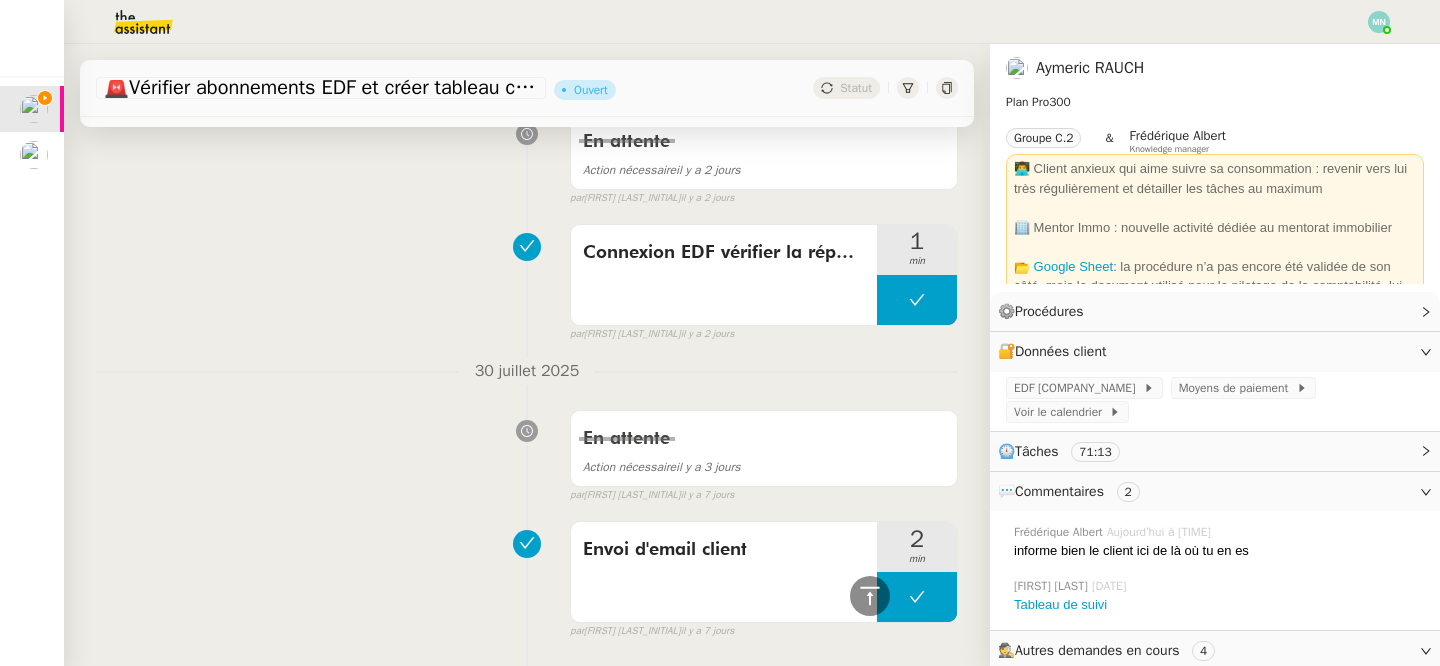scroll, scrollTop: 0, scrollLeft: 0, axis: both 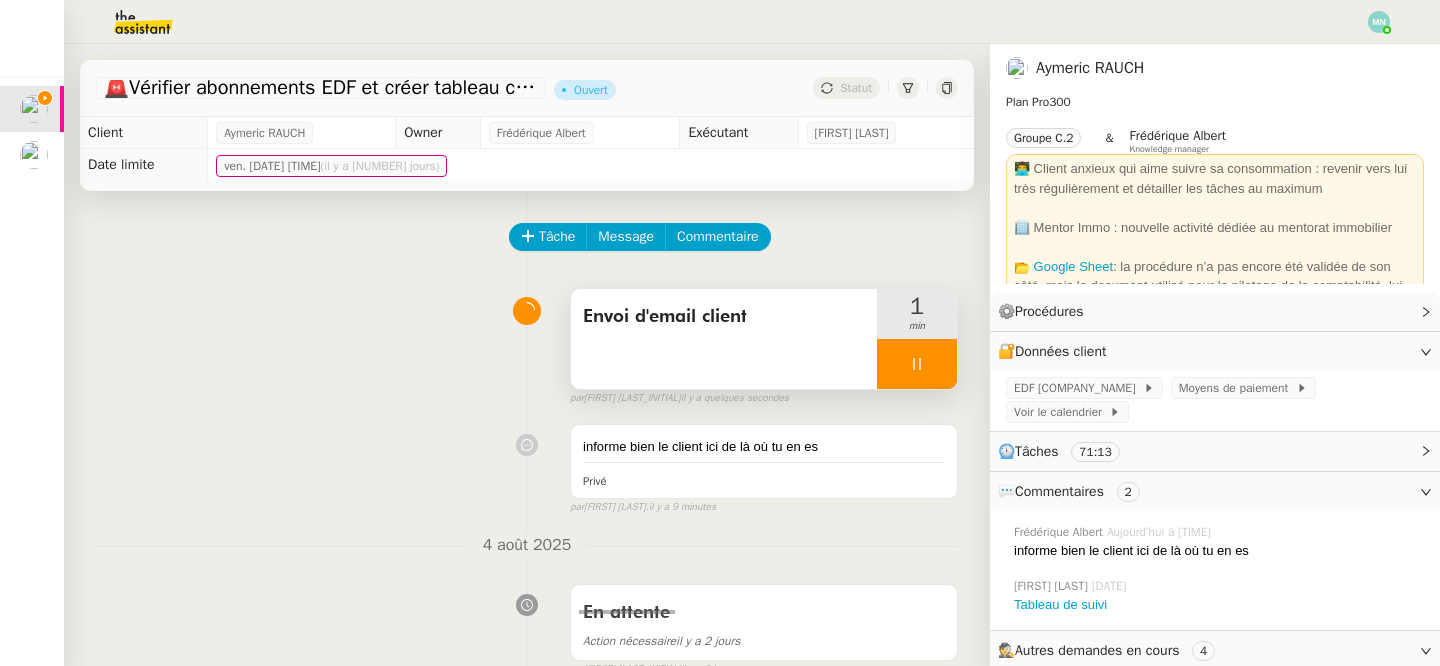 click at bounding box center (917, 364) 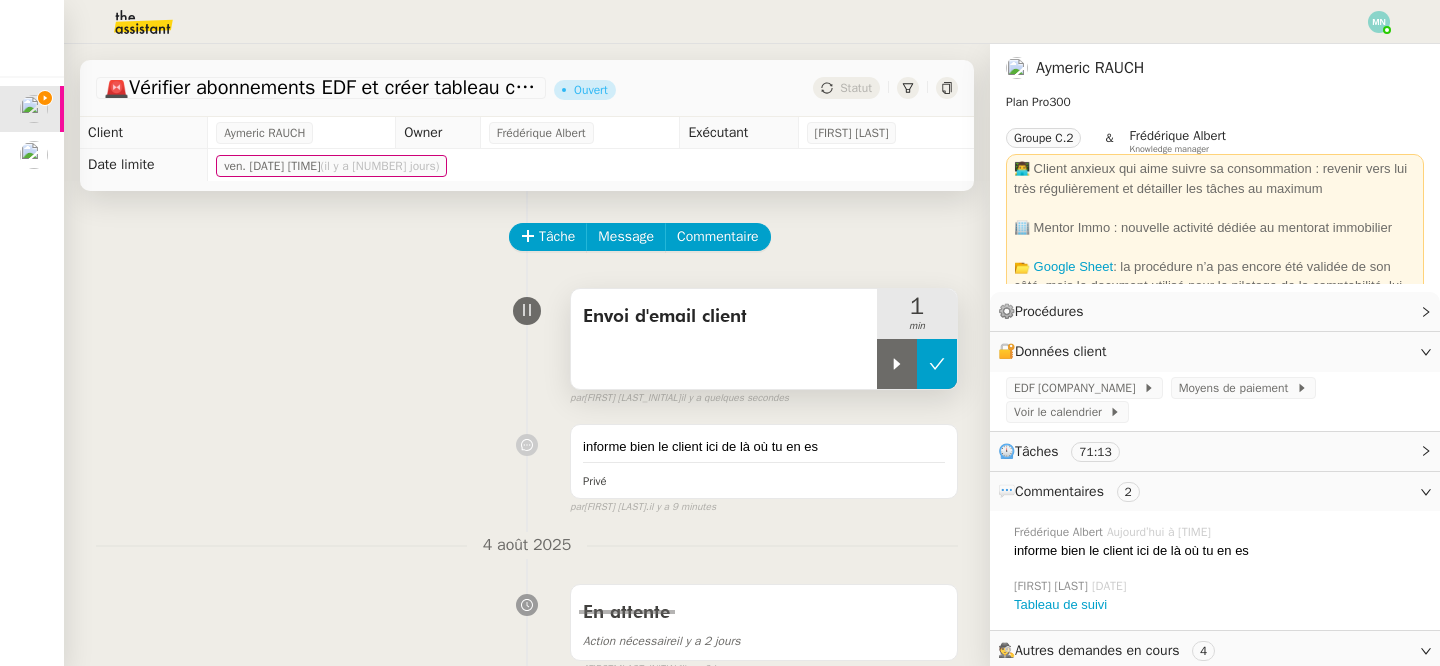 click at bounding box center (937, 364) 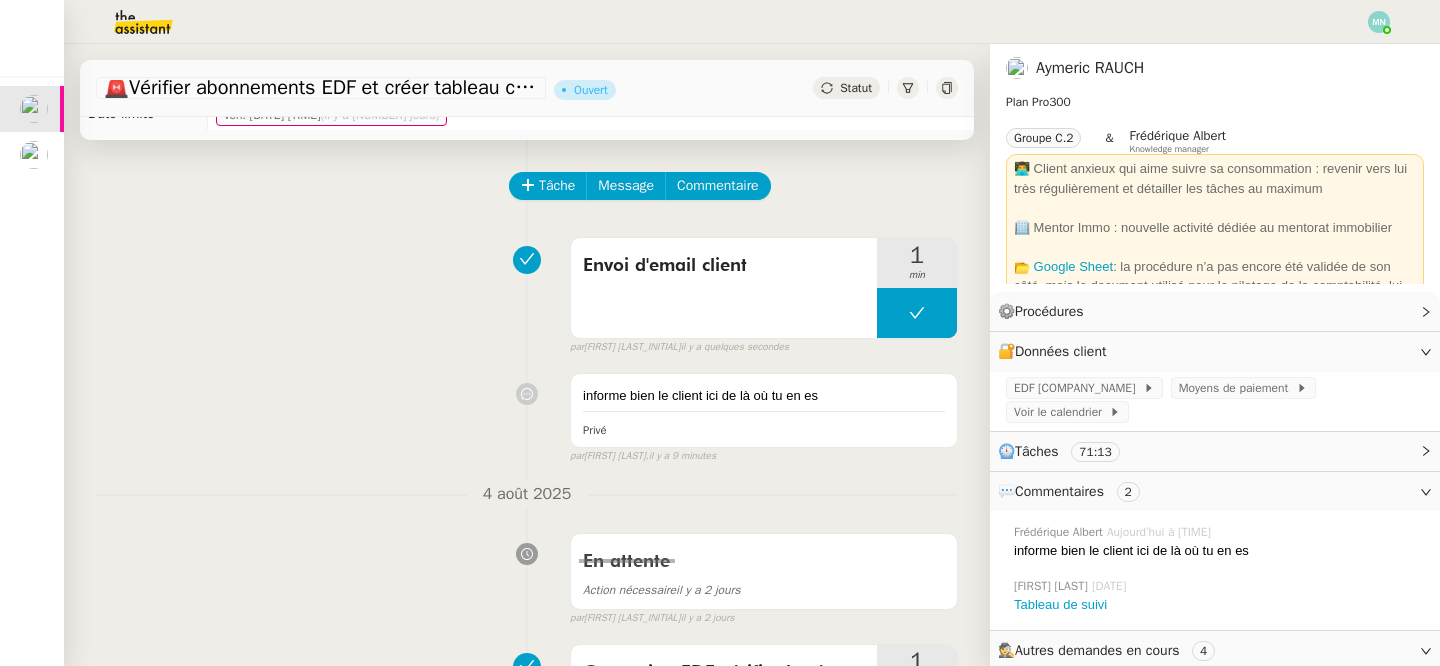 scroll, scrollTop: 58, scrollLeft: 0, axis: vertical 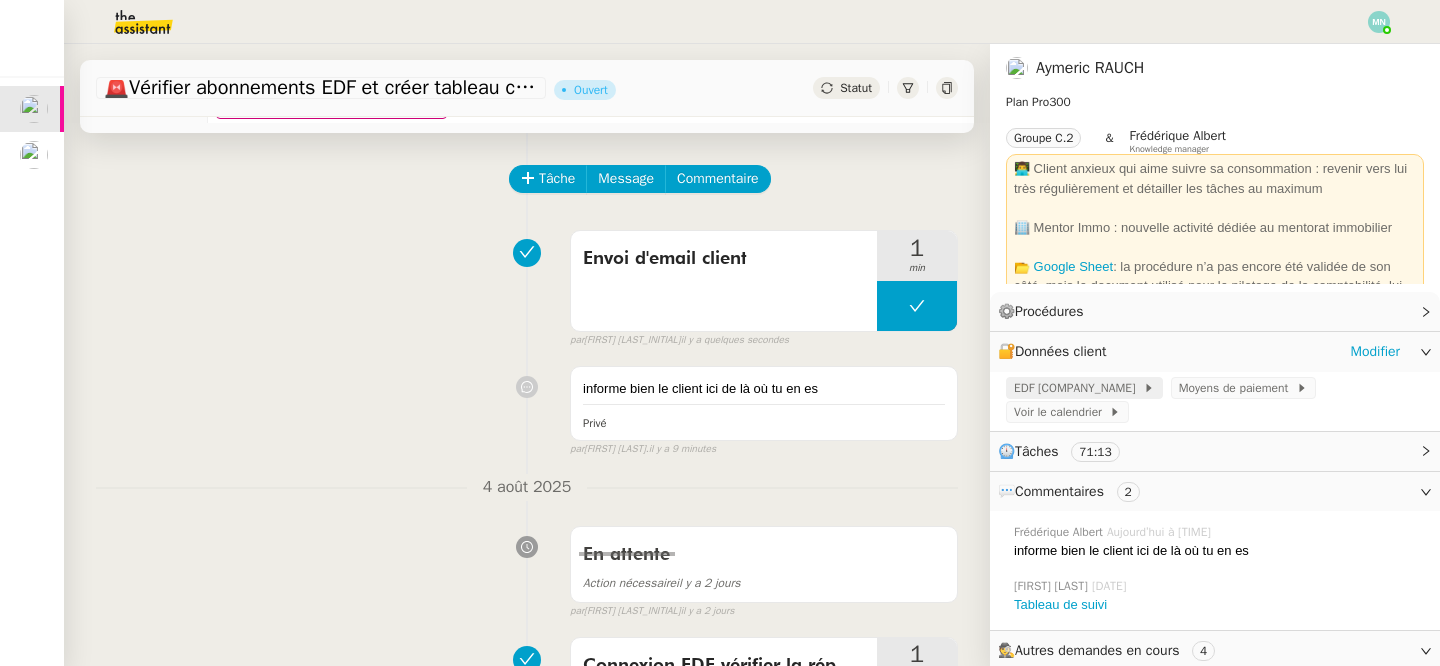 click on "EDF [COMPANY_NAME]" 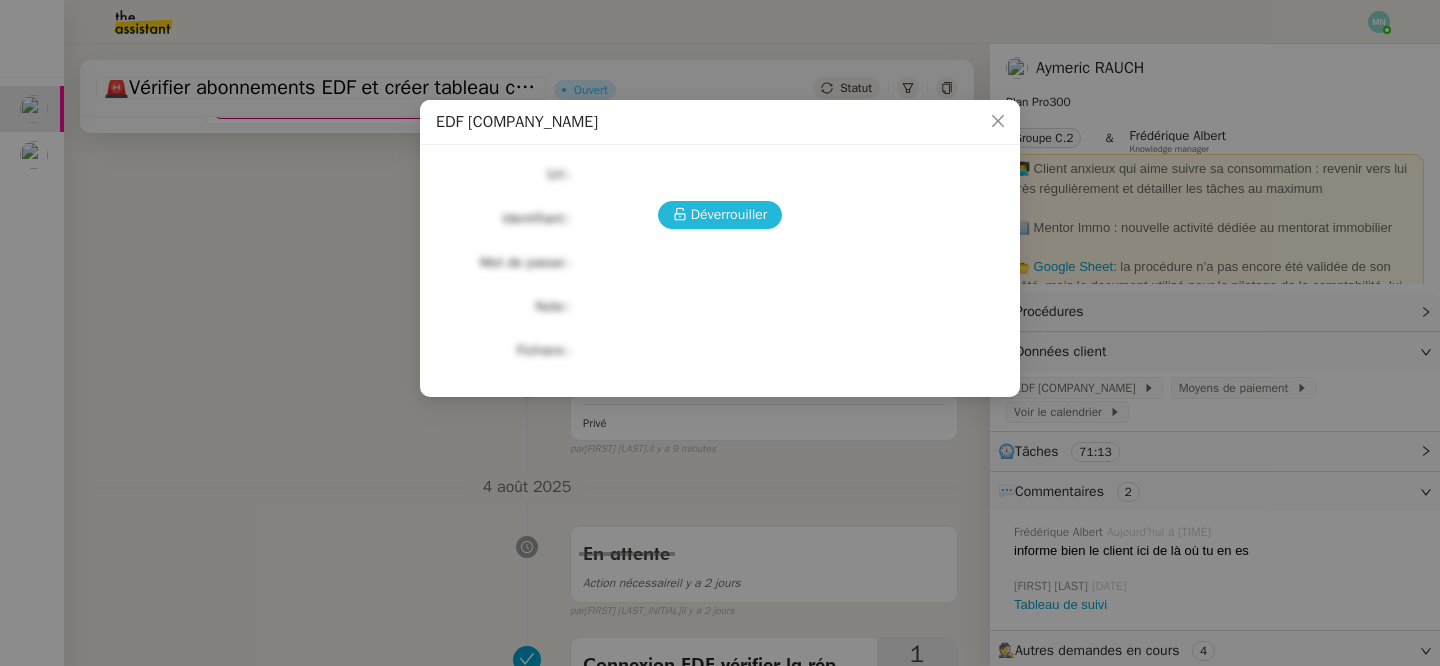 click on "Déverrouiller" at bounding box center [729, 214] 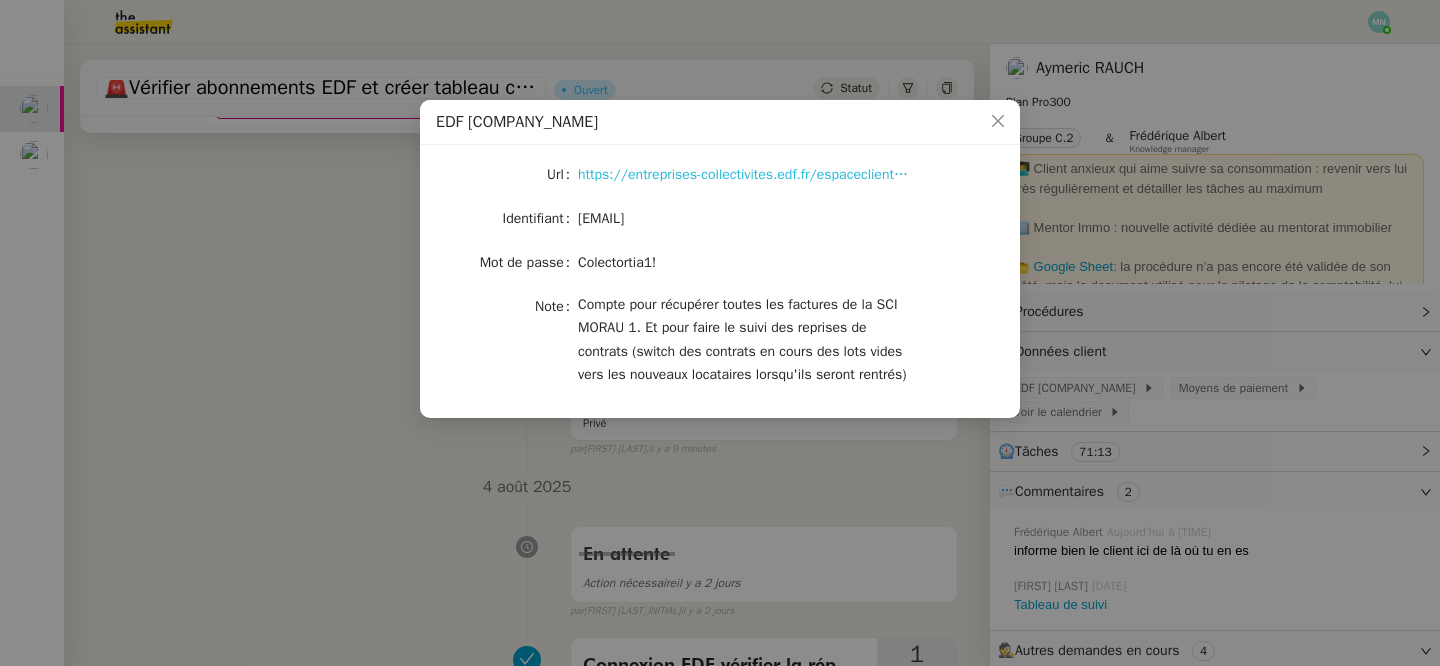 click on "https://entreprises-collectivites.edf.fr/espaceclient/s/" 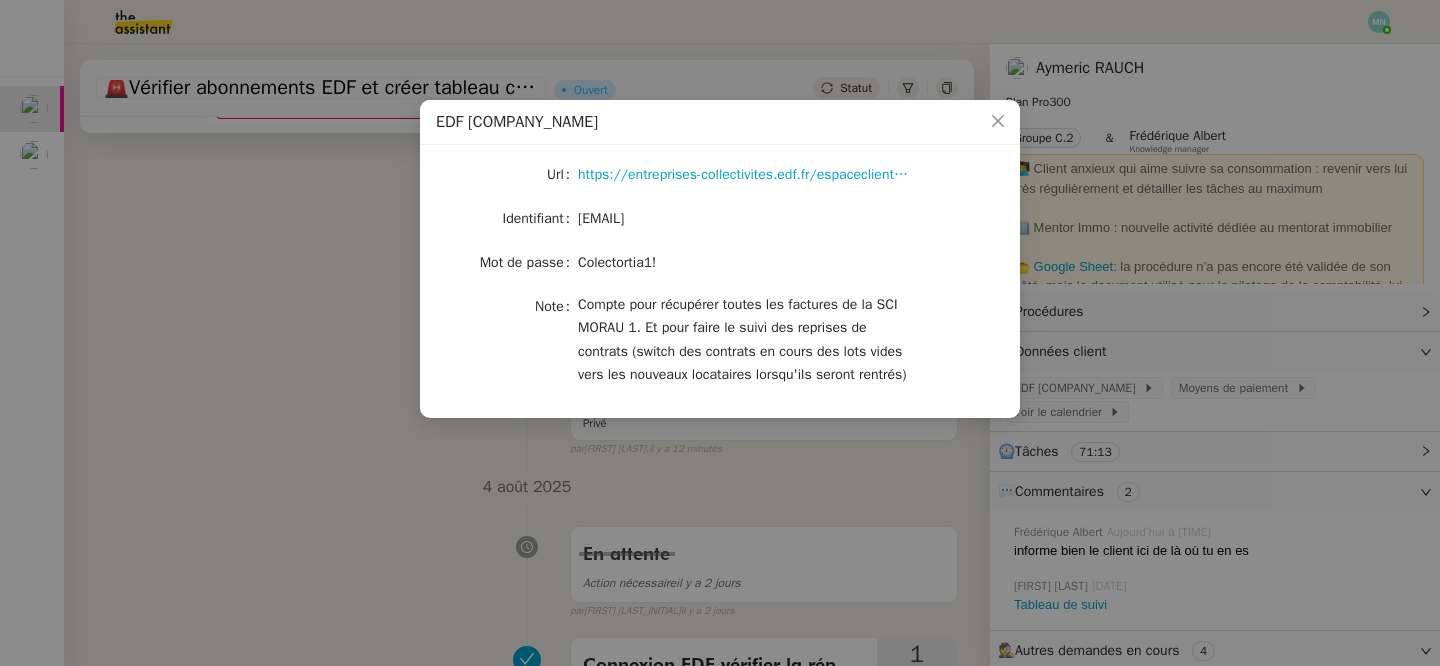 click on "EDF SCI MORAU 1 Url https://entreprises-collectivites.edf.fr/espaceclient/s/    Identifiant rauch.invest@gmail.com Mot de passe Colectortia1! Note Compte pour récupérer toutes les factures de la SCI MORAU 1.
Et pour faire le suivi des reprises de contrats (switch des contrats en cours des lots vides vers les nouveaux locataires lorsqu'ils seront rentrés)" at bounding box center (720, 333) 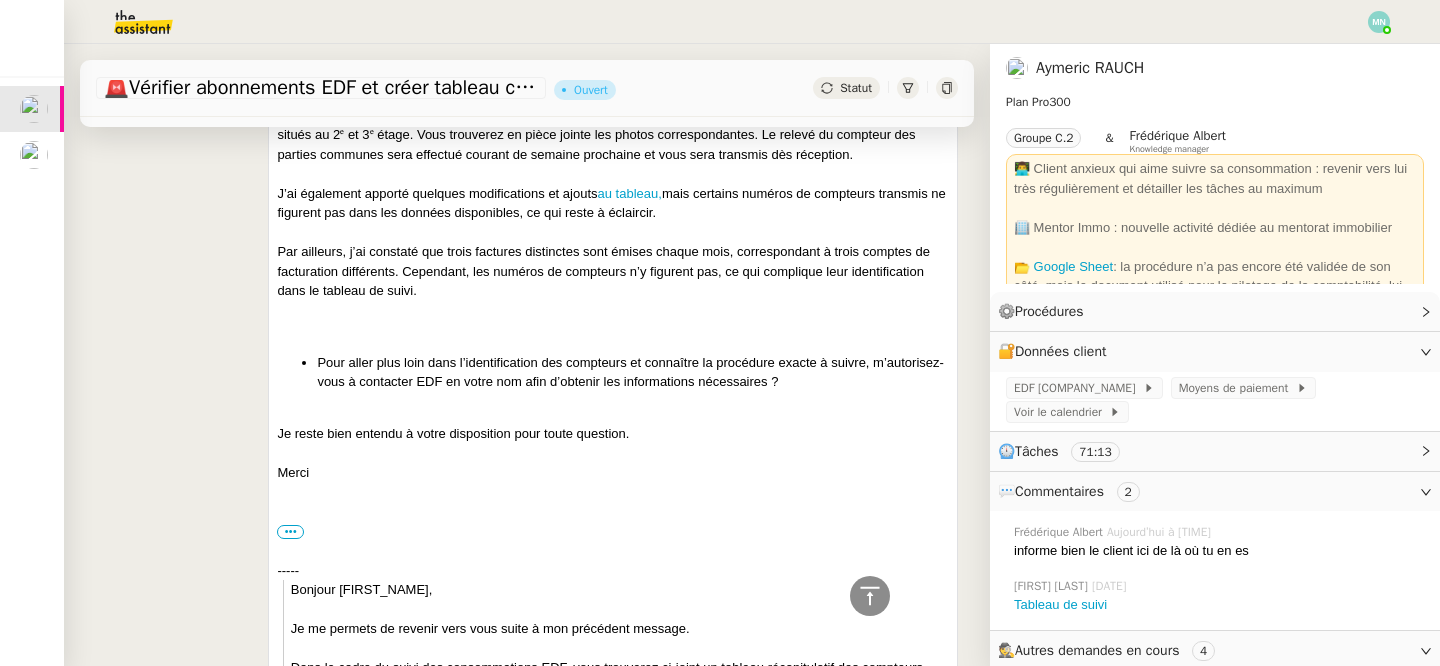 scroll, scrollTop: 2542, scrollLeft: 0, axis: vertical 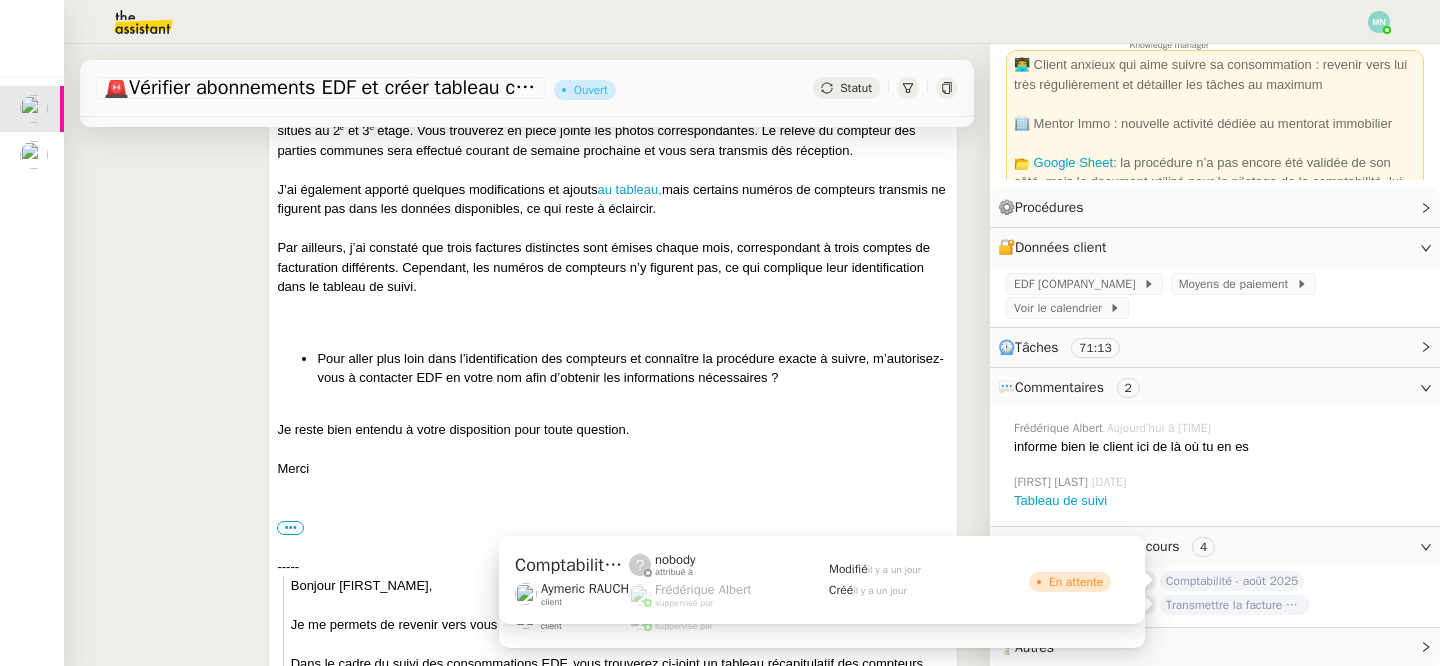 click on "Comptabilité - août 2025" 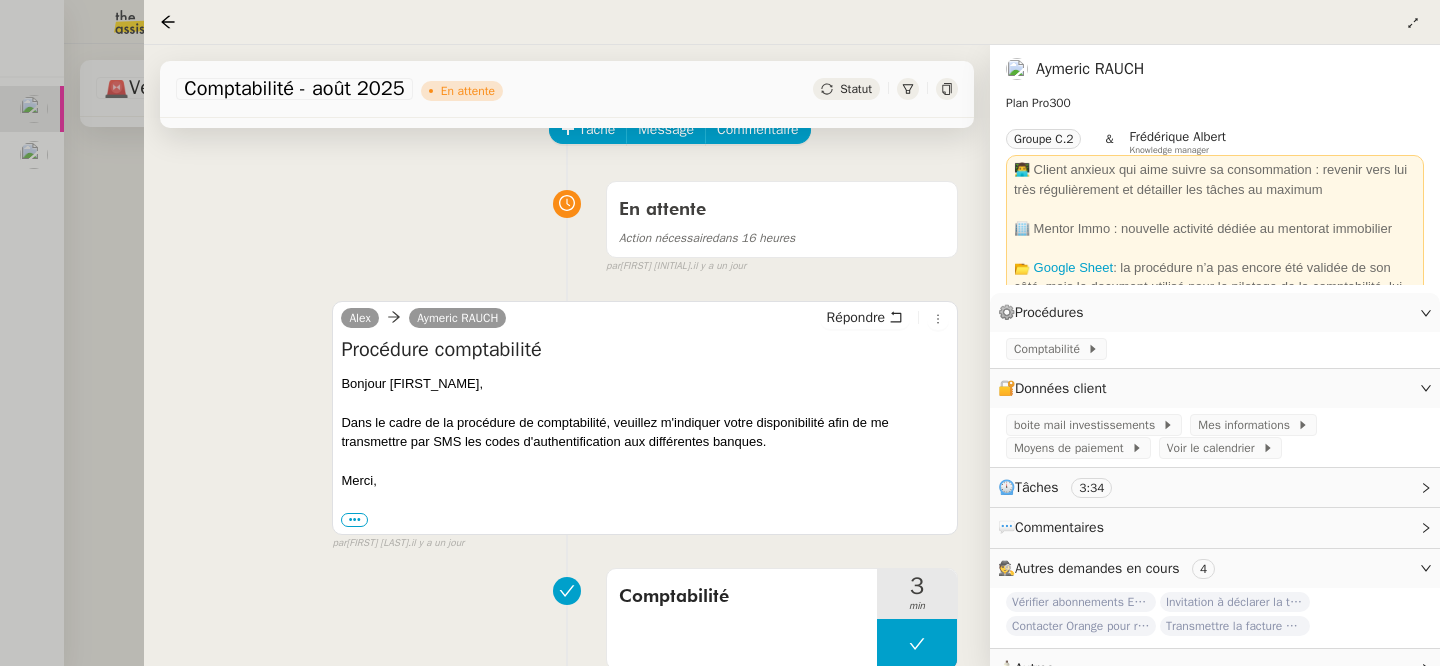 scroll, scrollTop: 123, scrollLeft: 0, axis: vertical 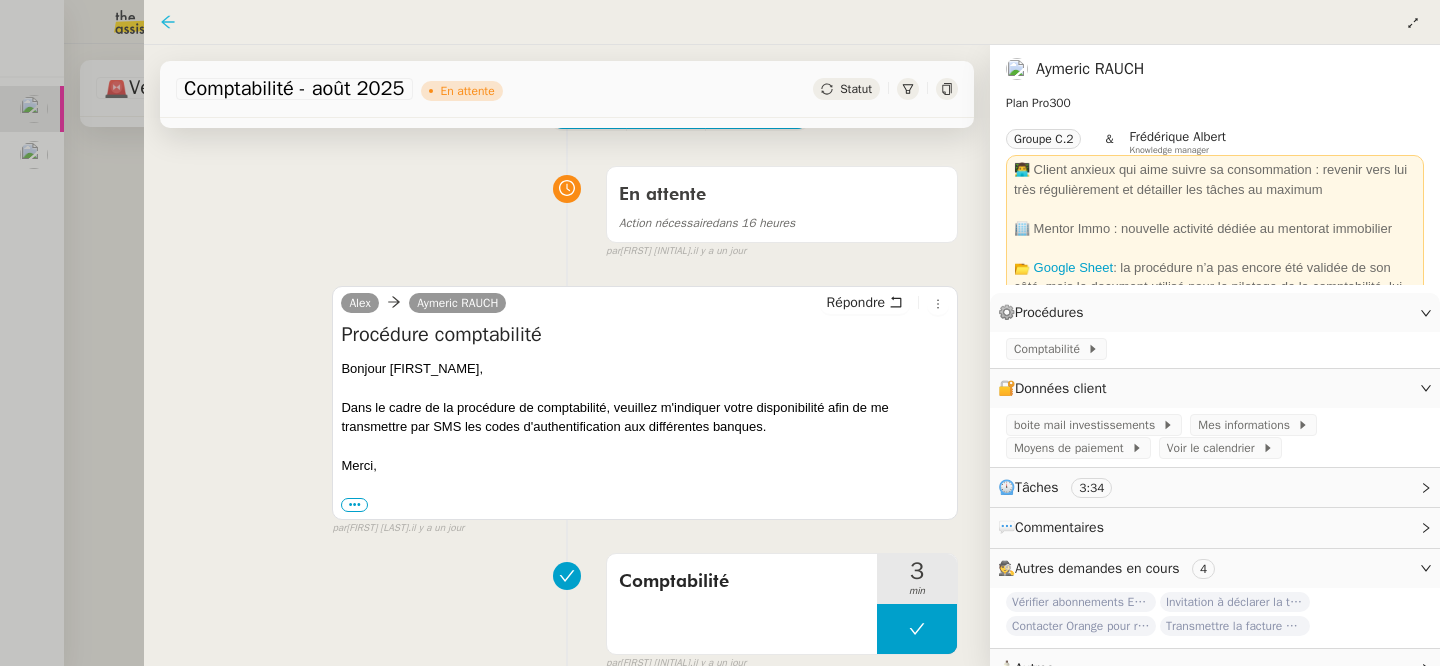 click 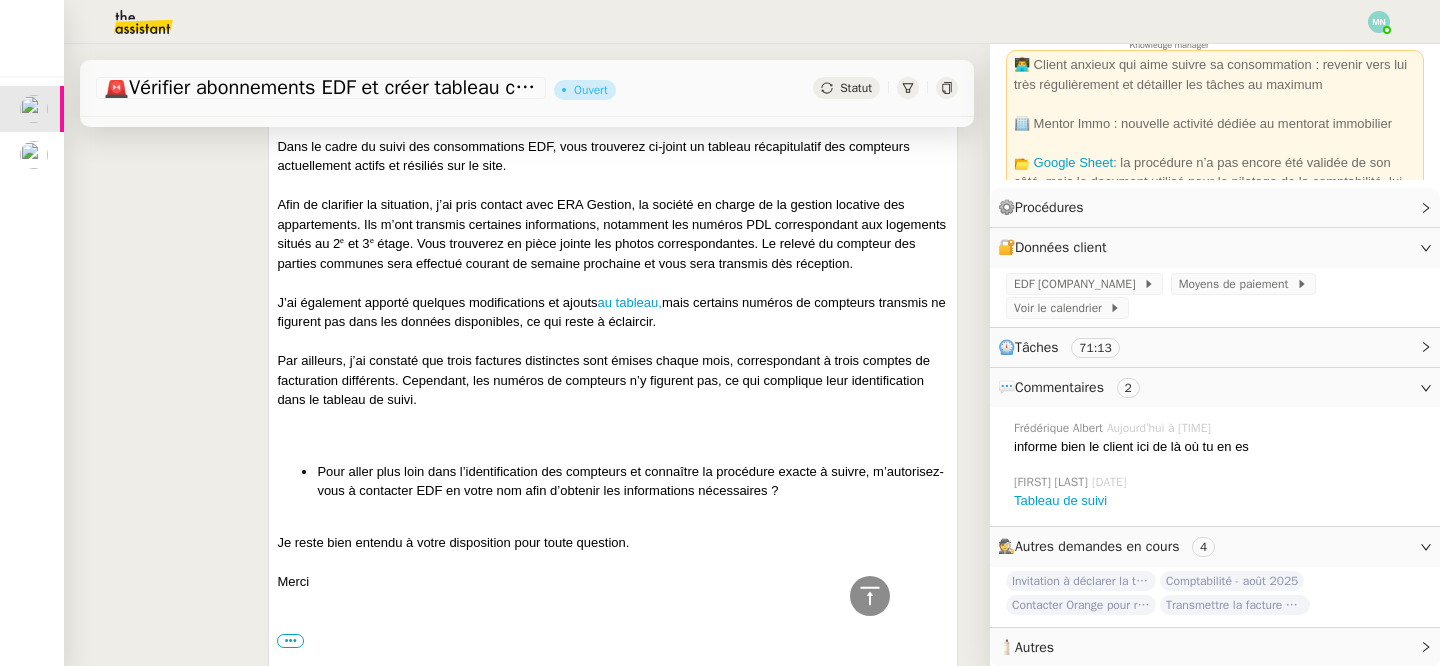 scroll, scrollTop: 2285, scrollLeft: 0, axis: vertical 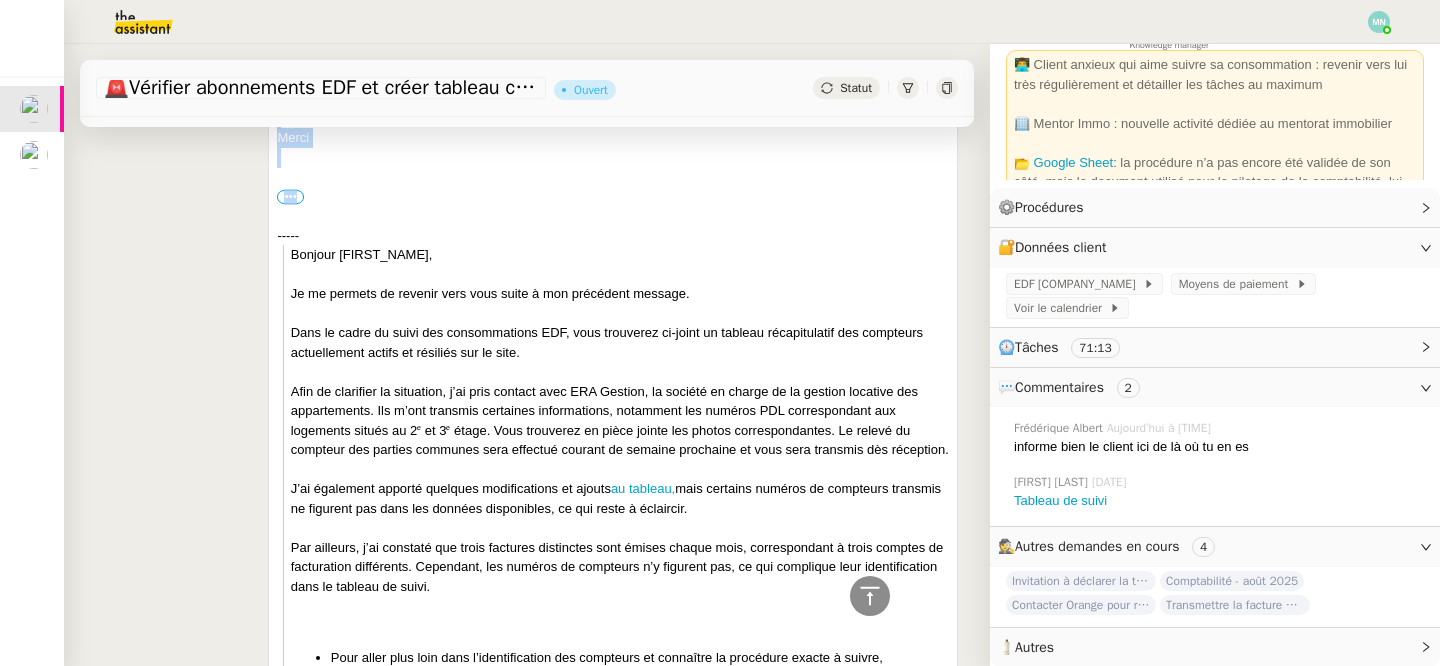 drag, startPoint x: 273, startPoint y: 211, endPoint x: 537, endPoint y: 186, distance: 265.18106 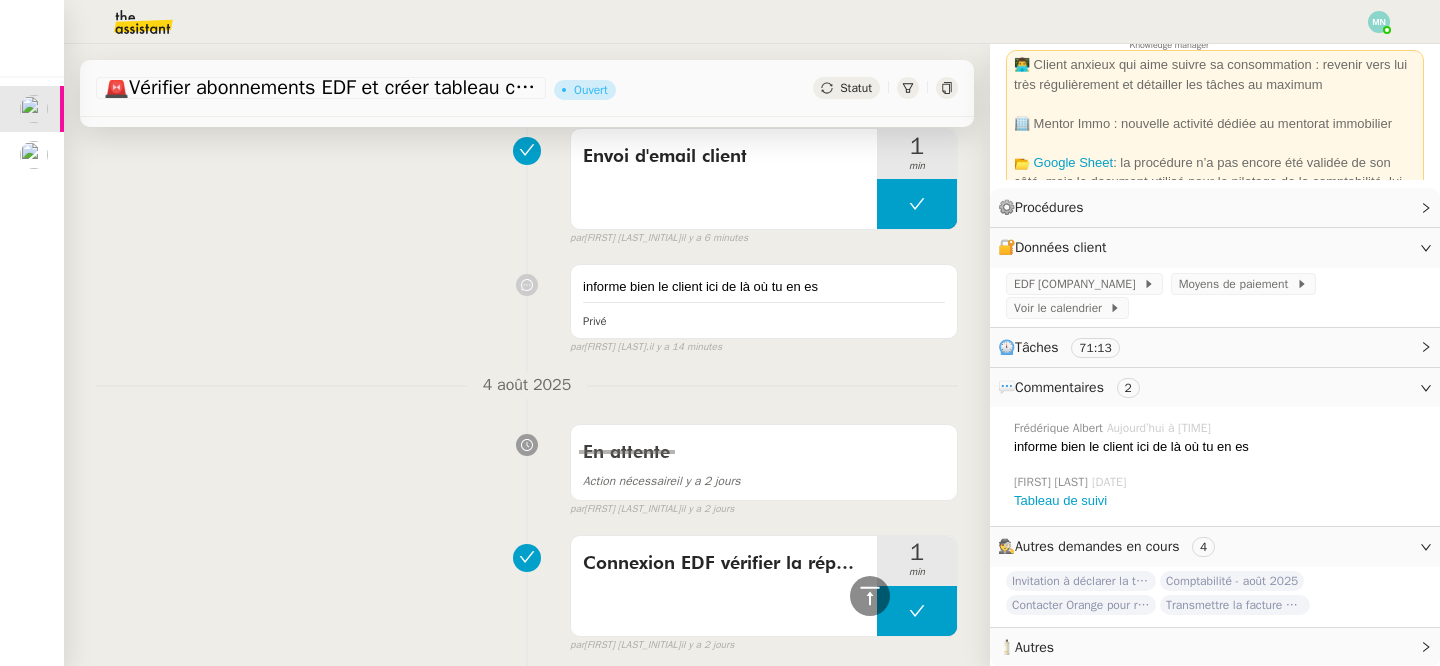 scroll, scrollTop: 0, scrollLeft: 0, axis: both 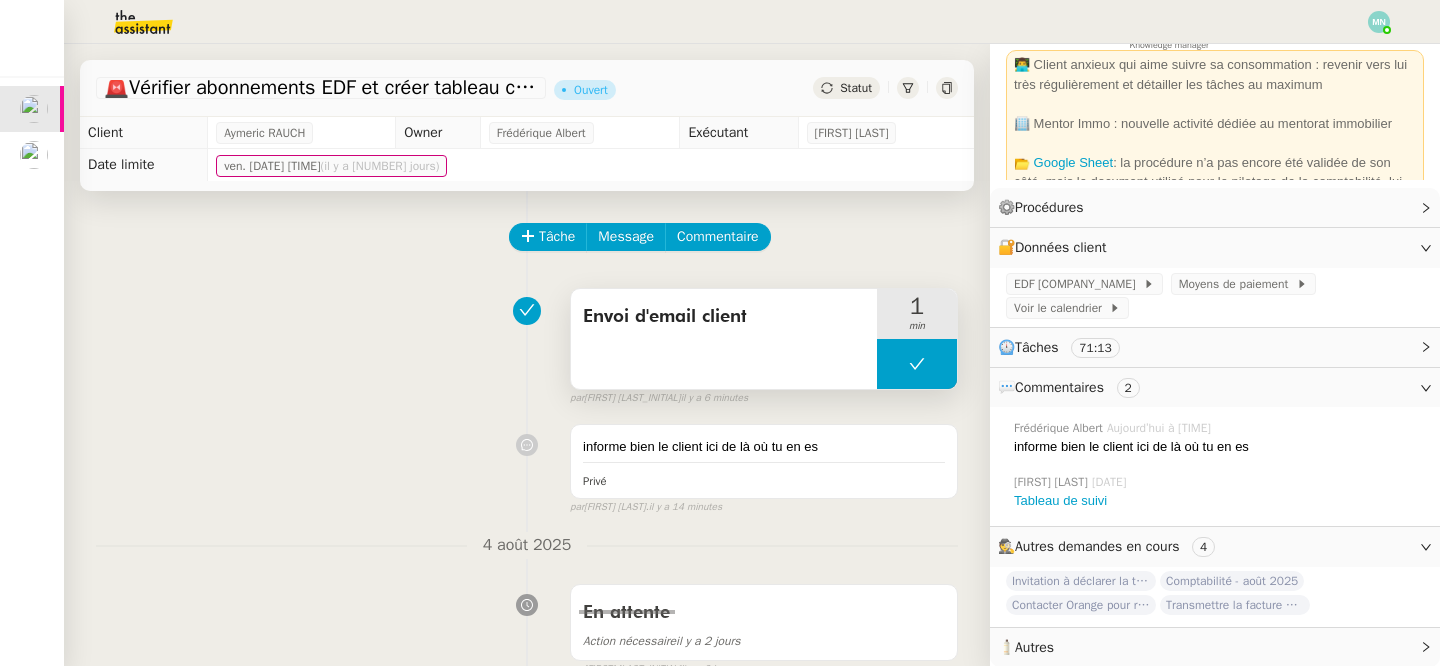 click on "Envoi d'email client" at bounding box center [724, 317] 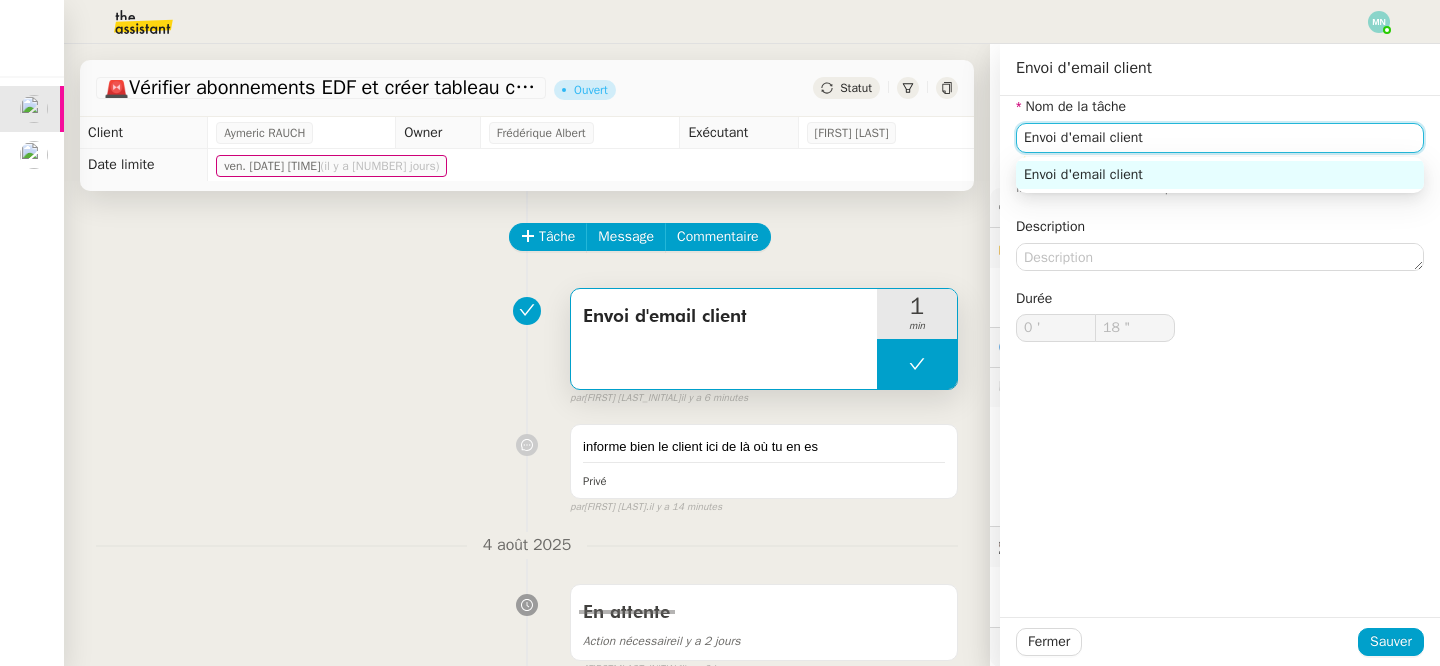 drag, startPoint x: 1170, startPoint y: 133, endPoint x: 973, endPoint y: 132, distance: 197.00253 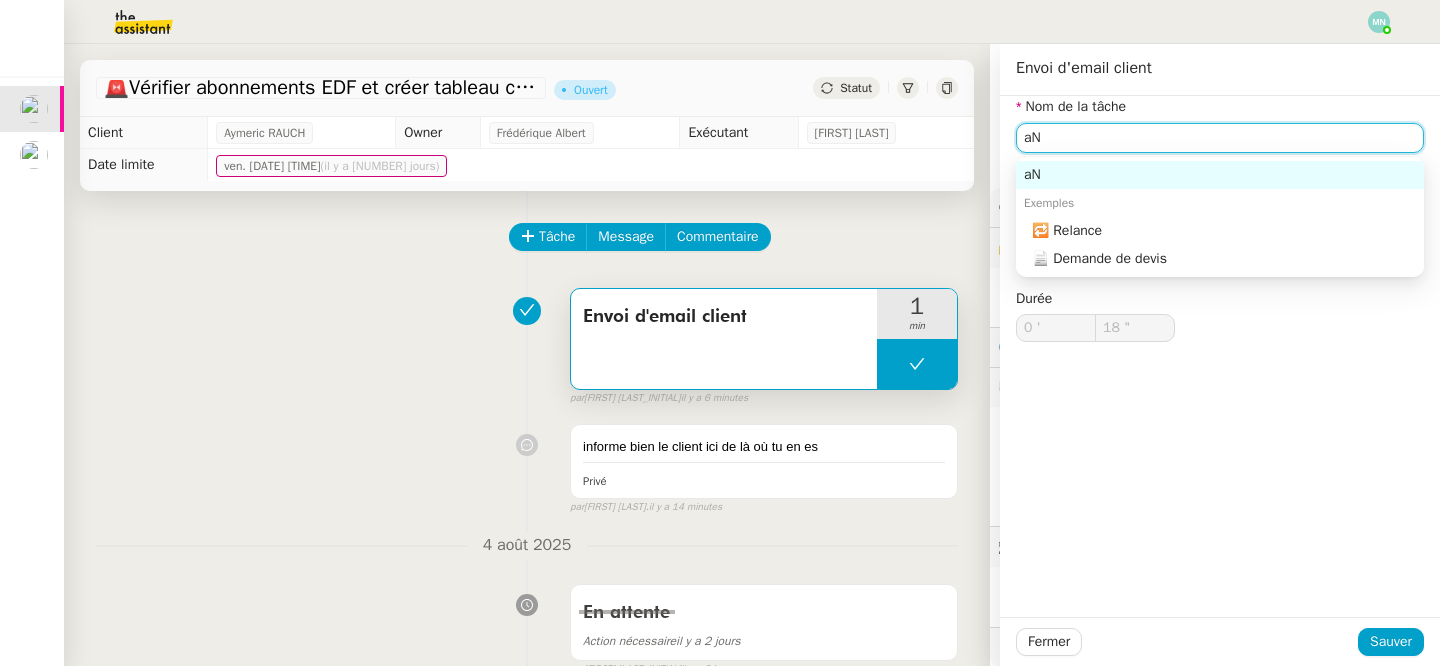 type on "a" 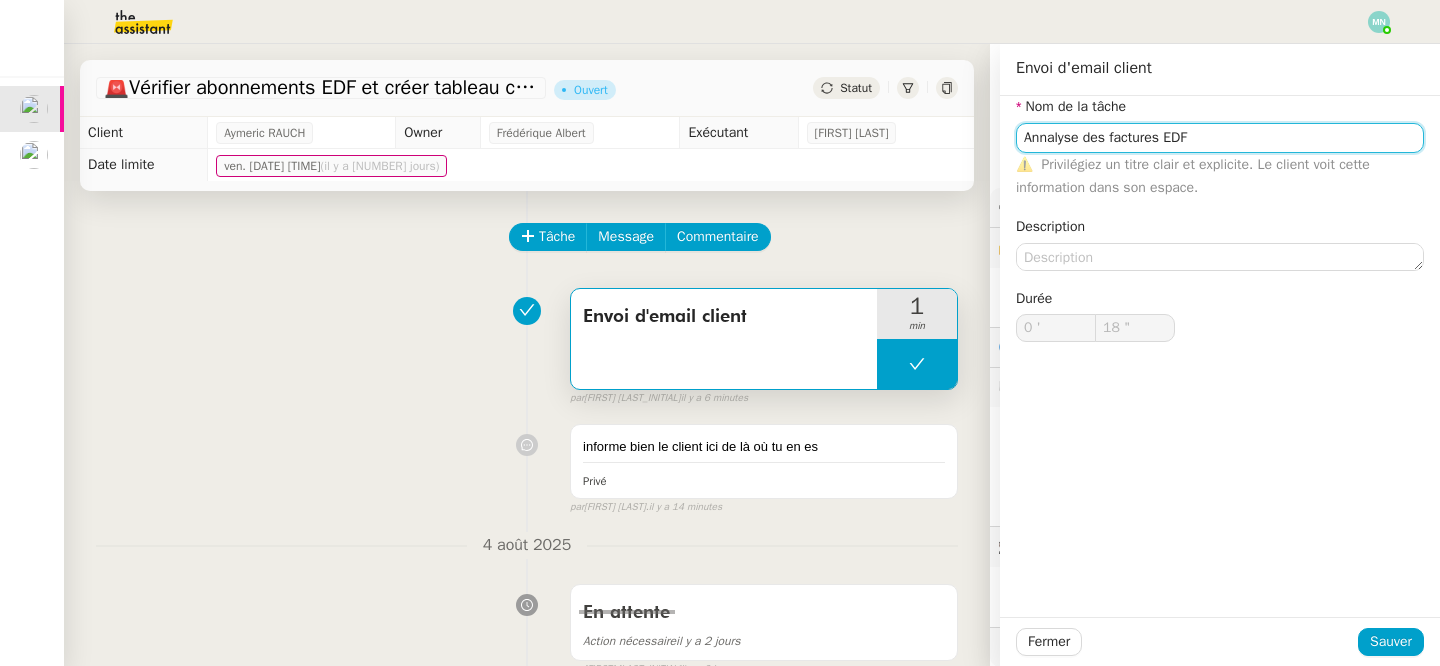 click on "Annalyse des factures EDF" 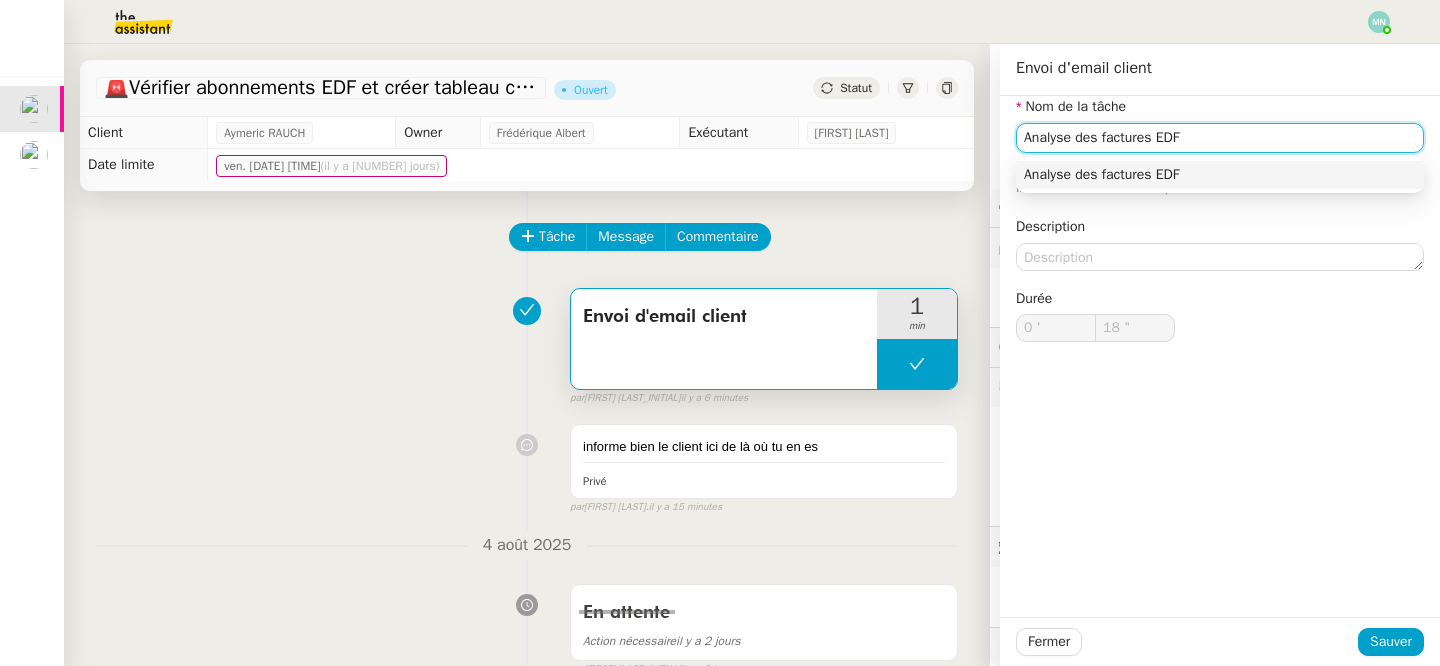 click on "Analyse des factures EDF" at bounding box center [1220, 175] 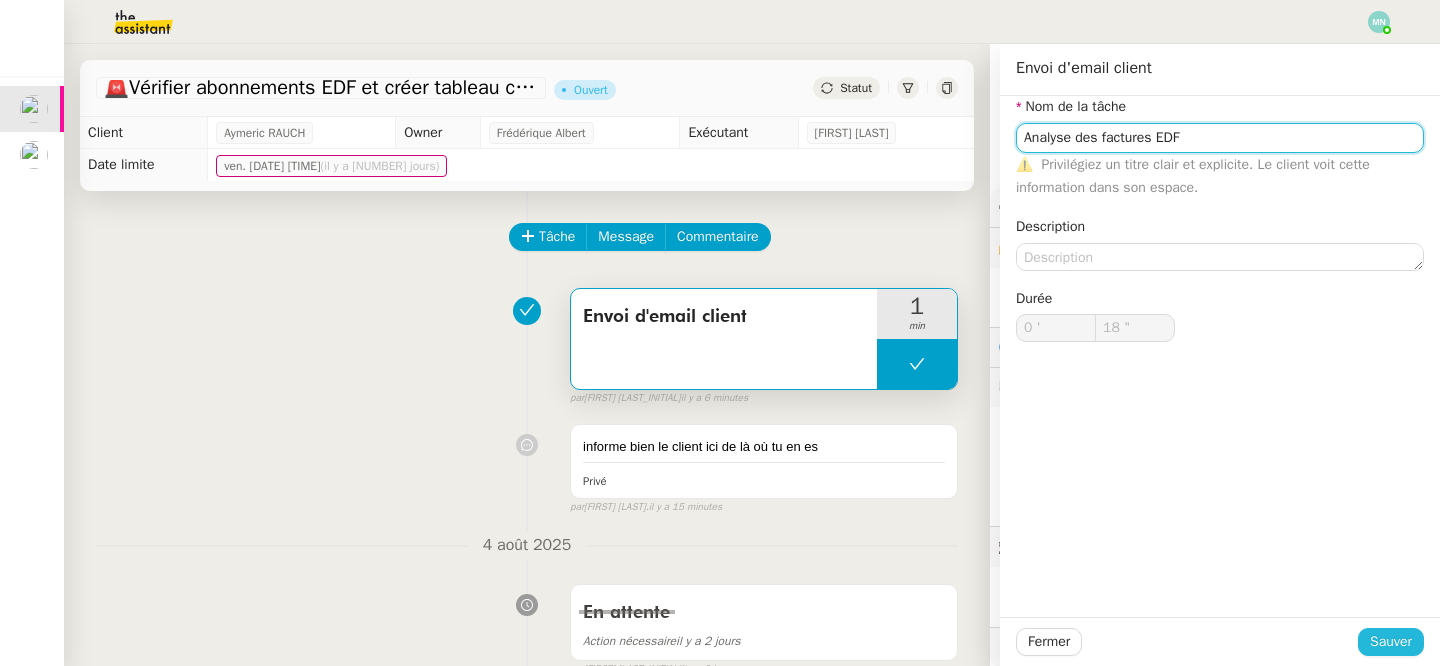 type on "Analyse des factures EDF" 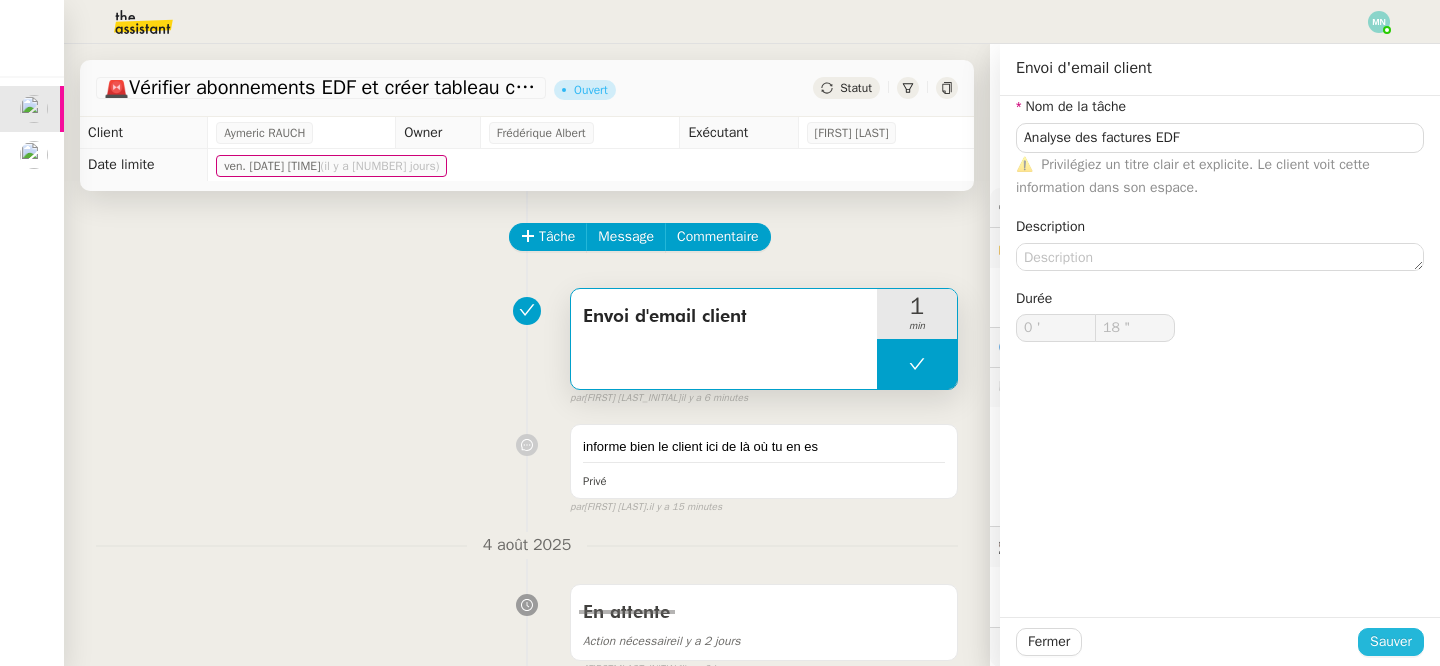 click on "Sauver" 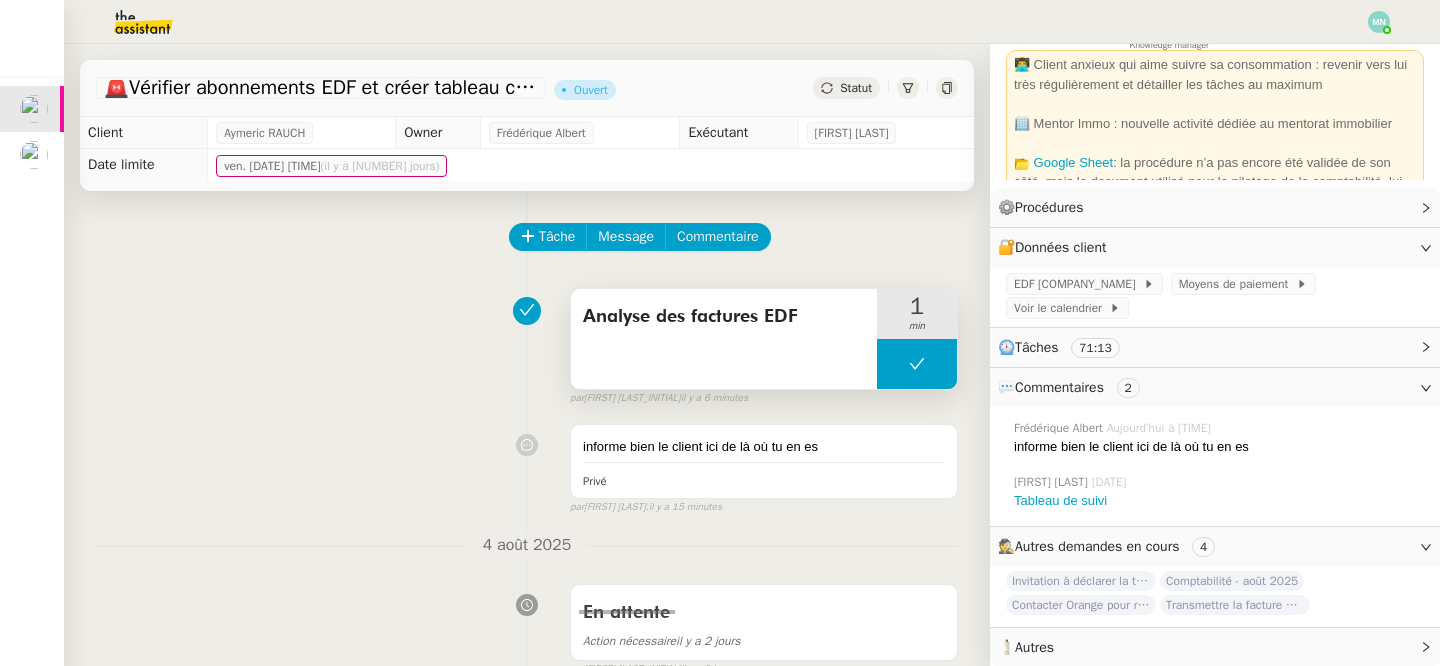 click at bounding box center [917, 364] 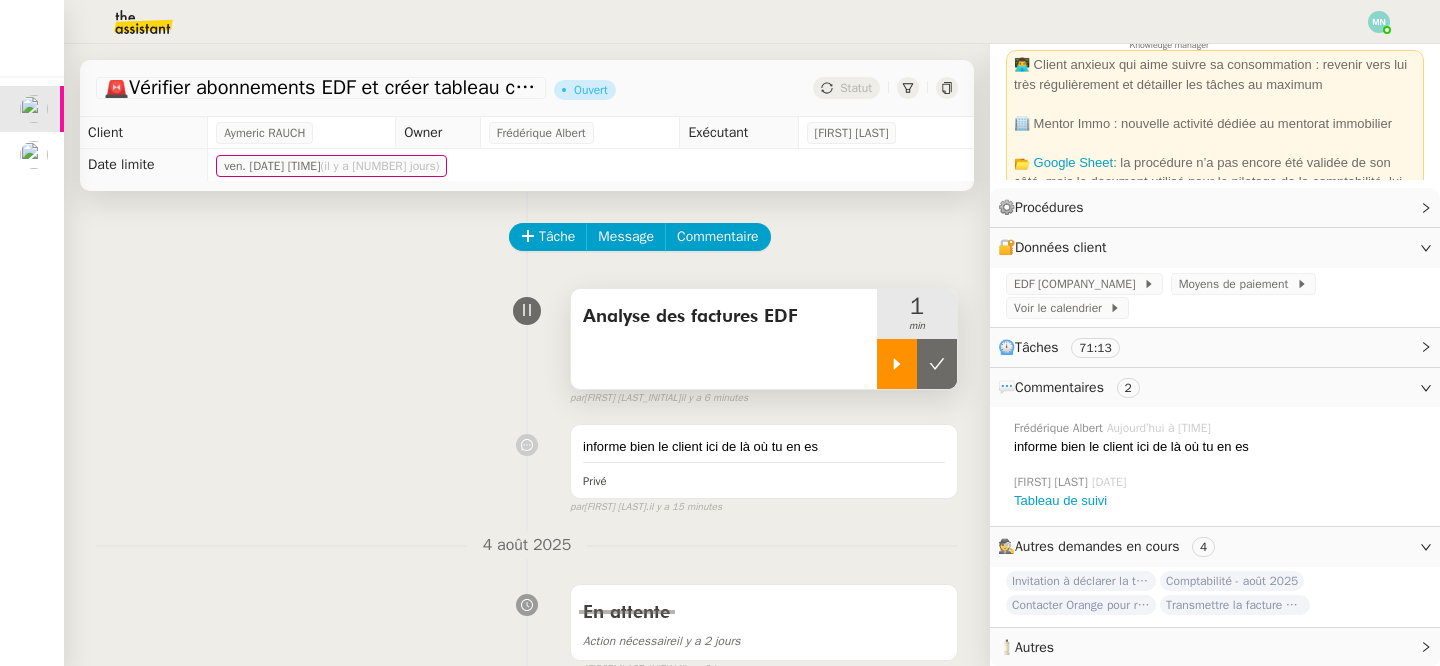 click at bounding box center [897, 364] 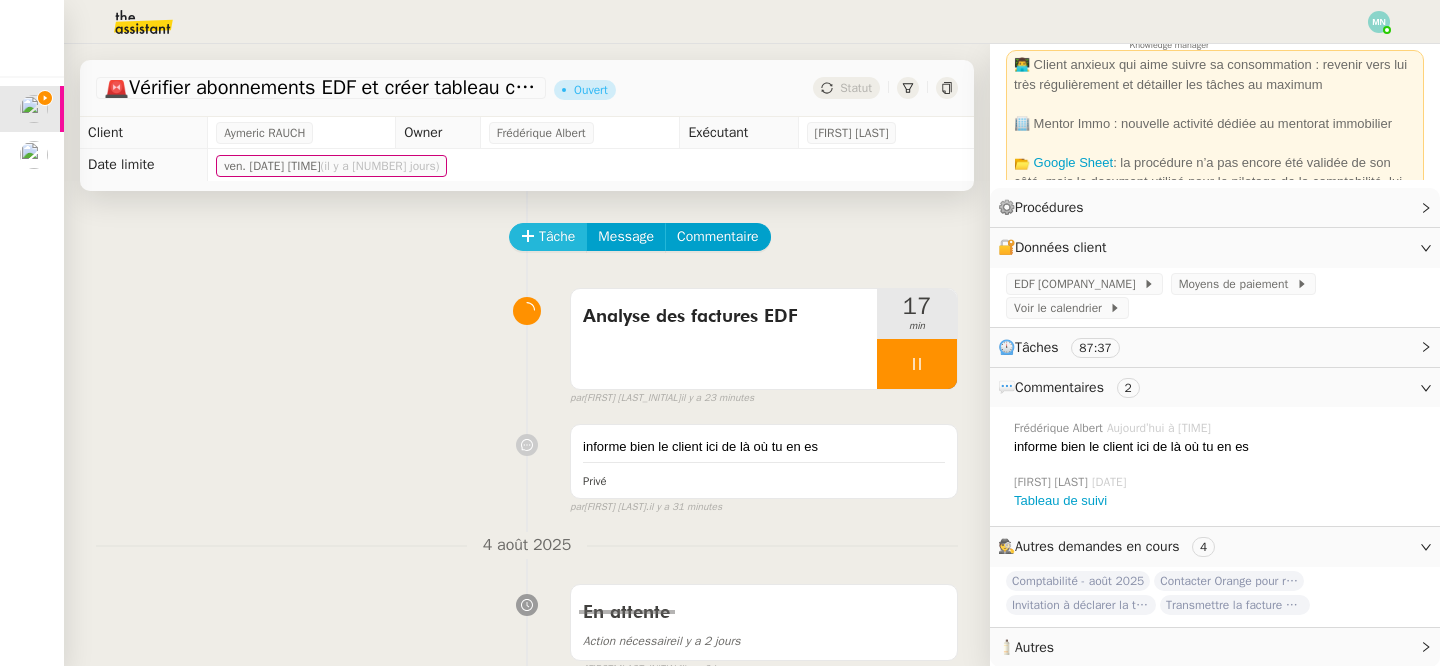click on "Tâche" 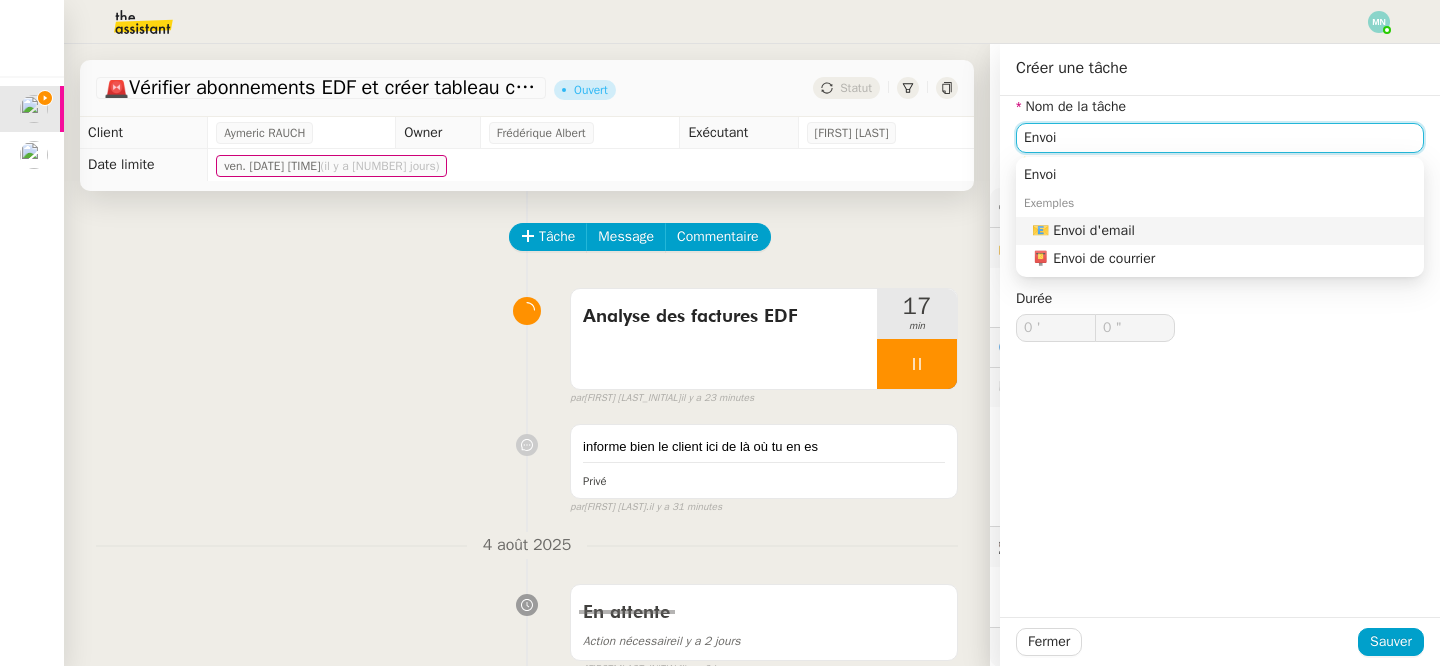 click on "📧 Envoi d'email" 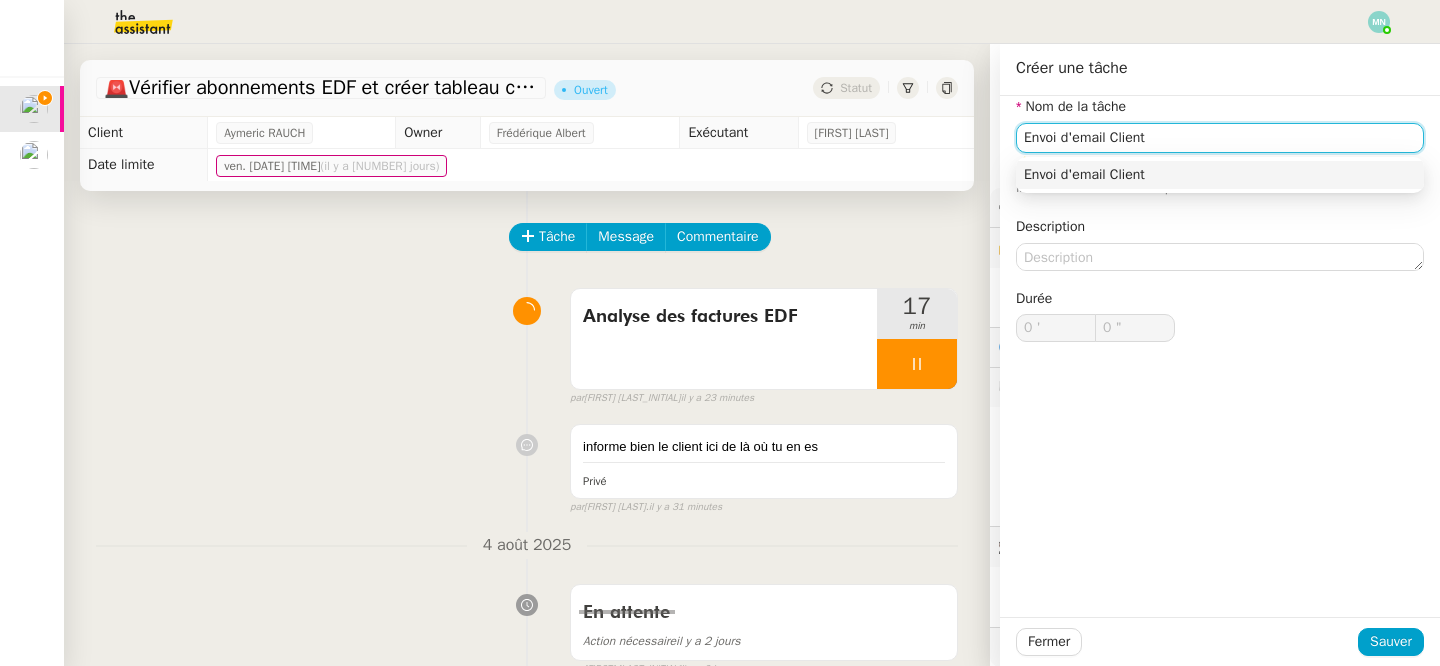 click on "Envoi d'email Client" at bounding box center [1220, 175] 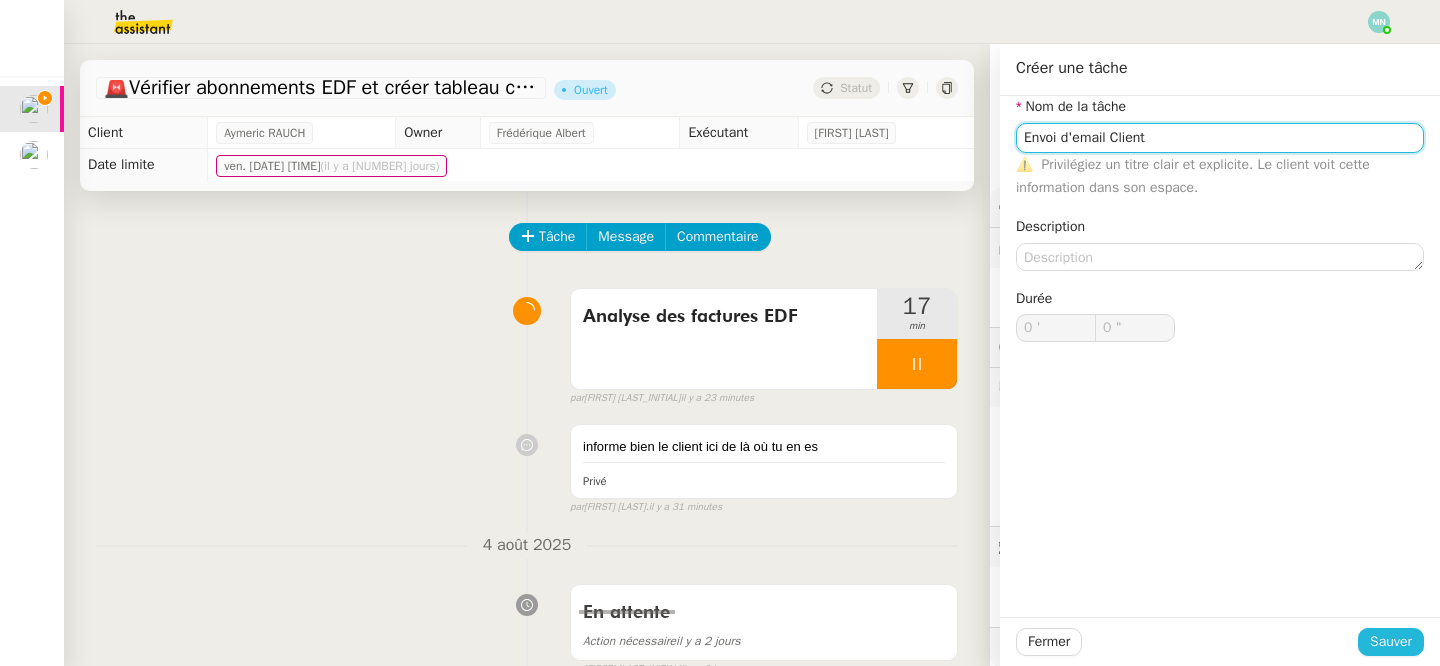 type on "Envoi d'email Client" 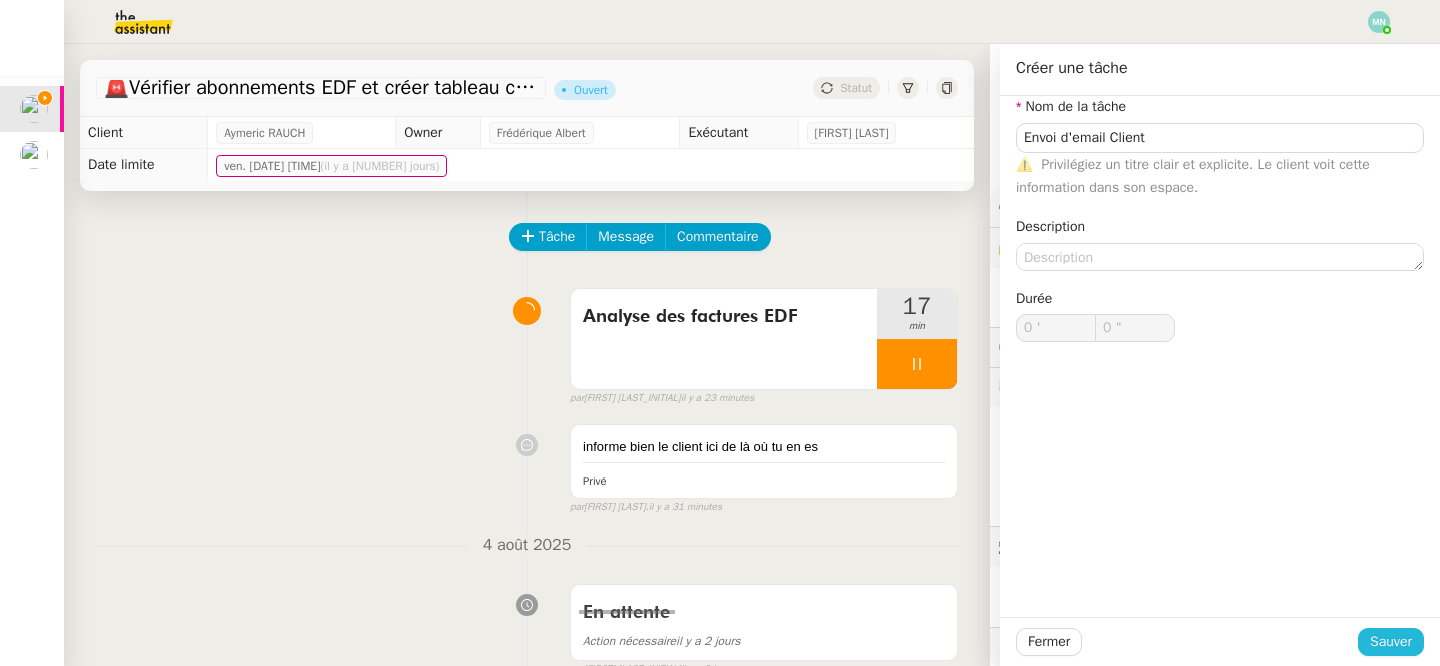 click on "Sauver" 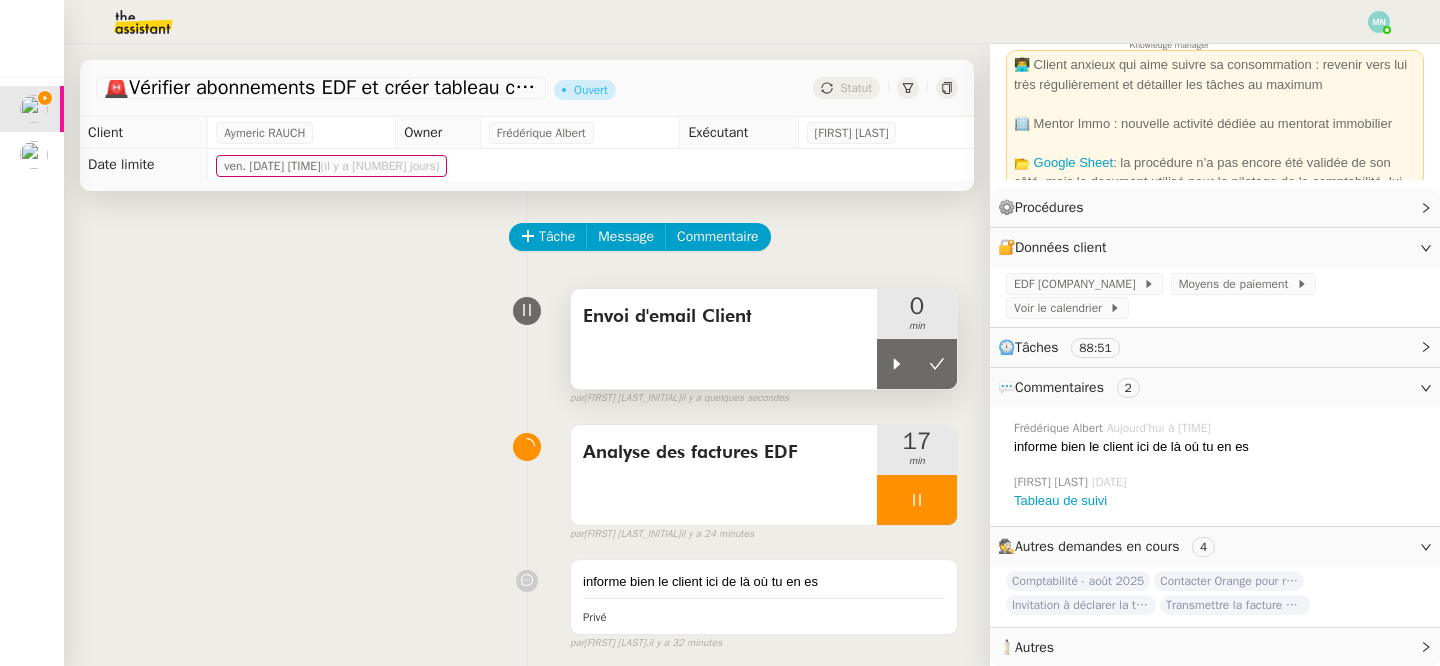 click on "Envoi d'email Client" at bounding box center [724, 317] 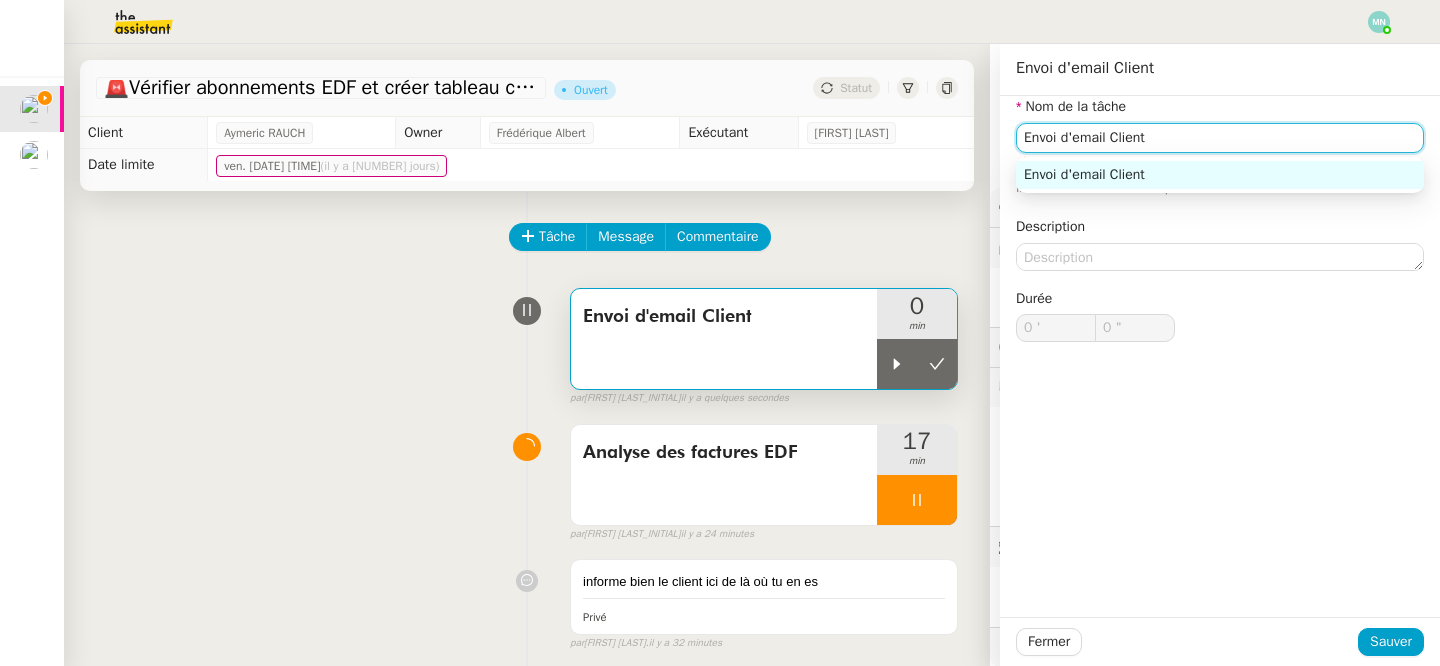 drag, startPoint x: 1204, startPoint y: 140, endPoint x: 917, endPoint y: 140, distance: 287 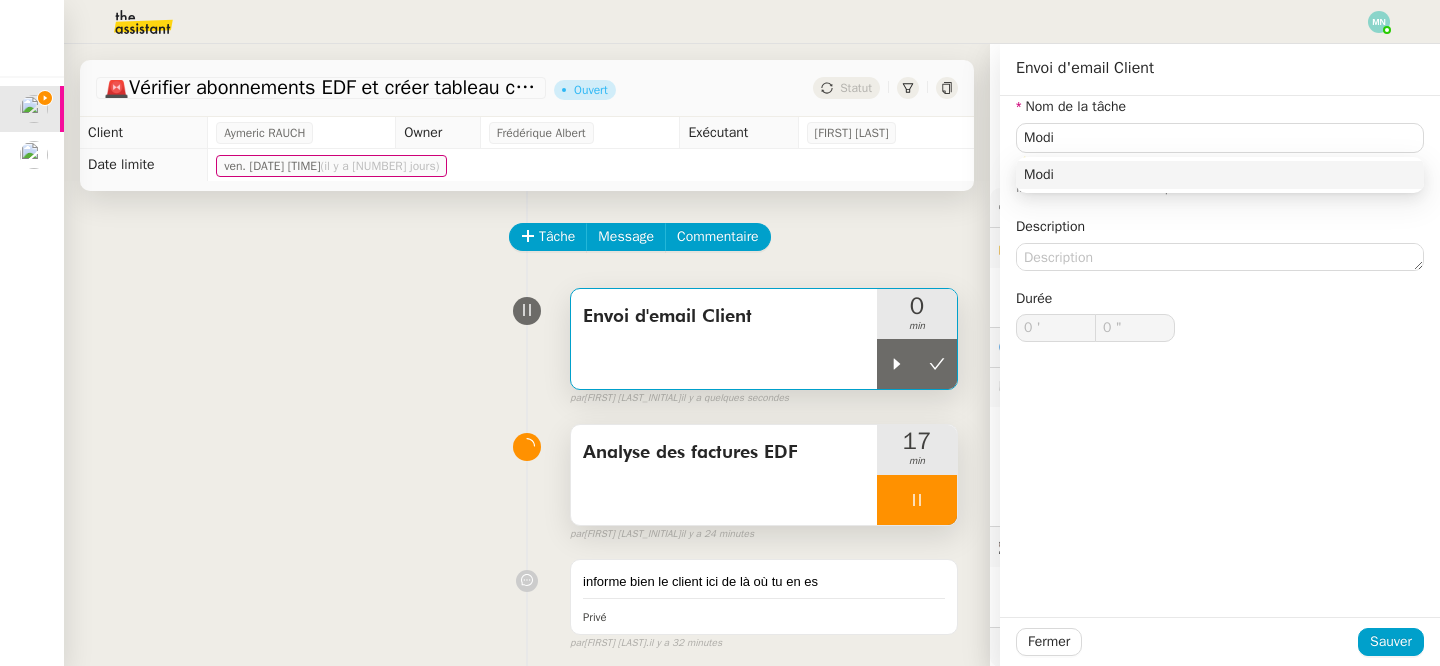 click at bounding box center (917, 500) 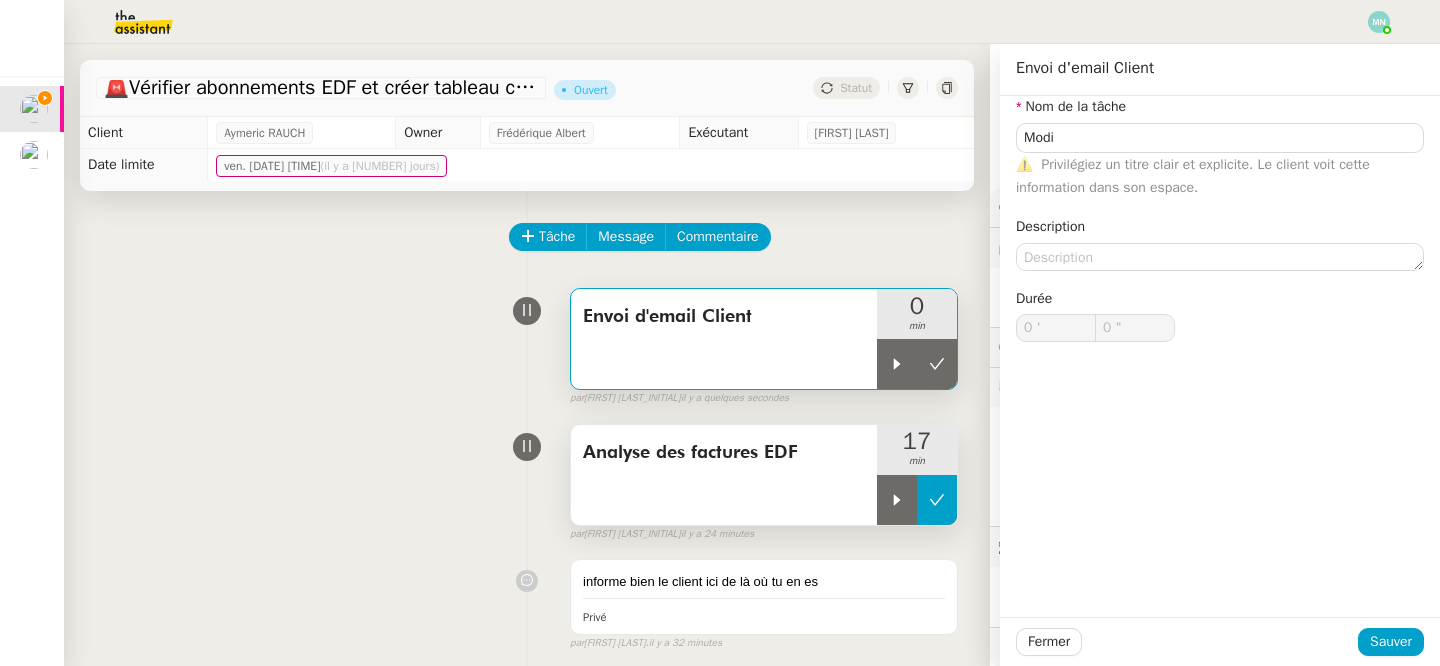 type on "Envoi d'email Client" 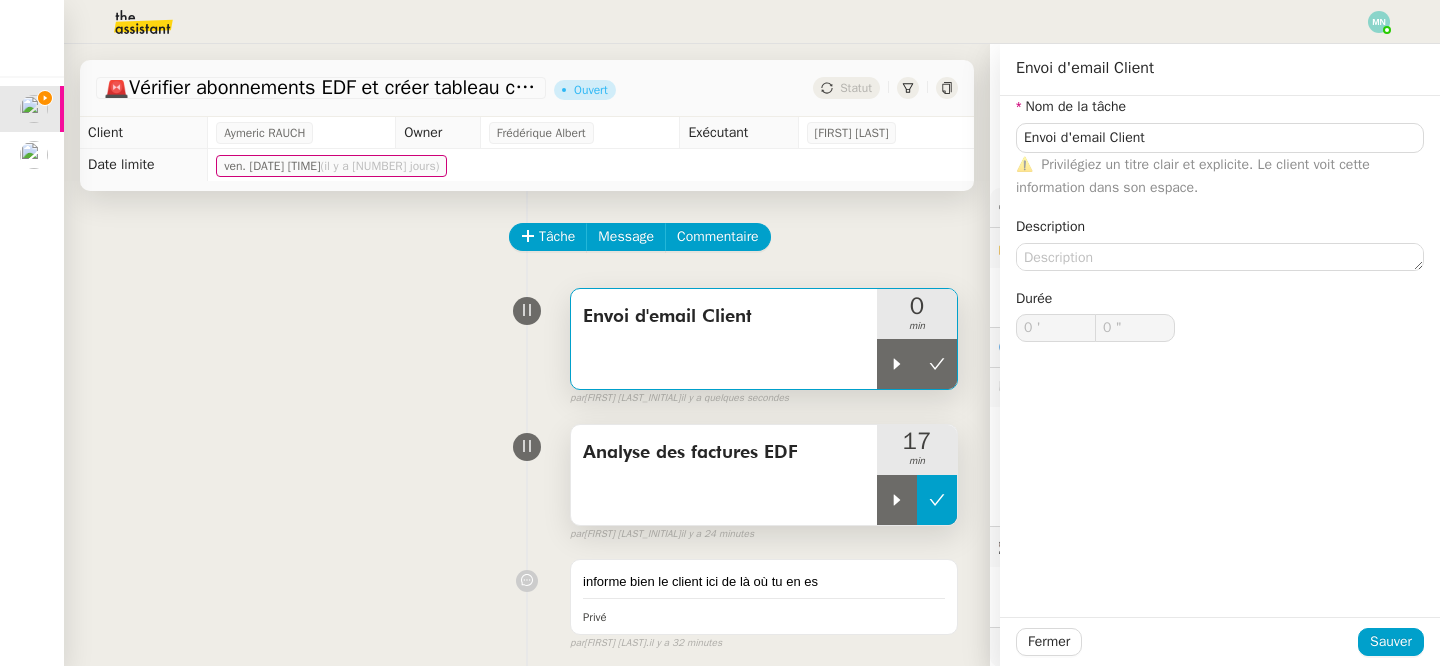 click 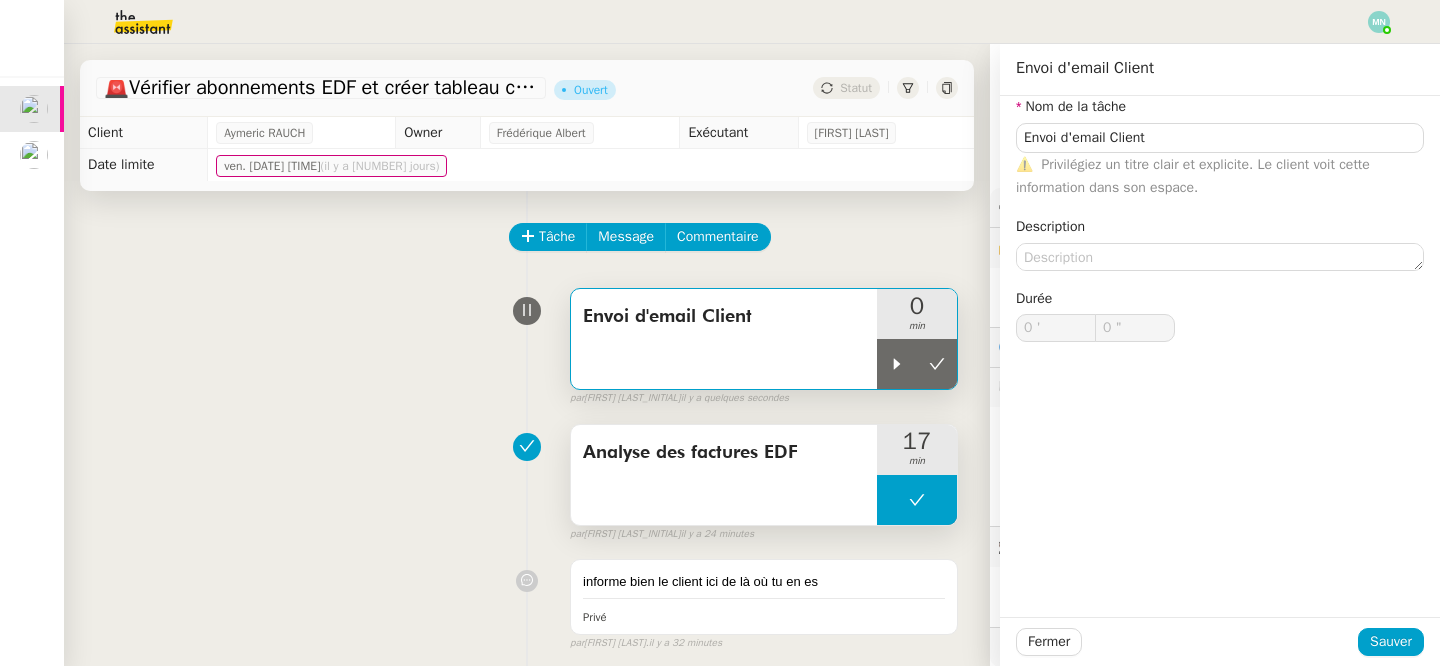 type on "Envoi d'email Client" 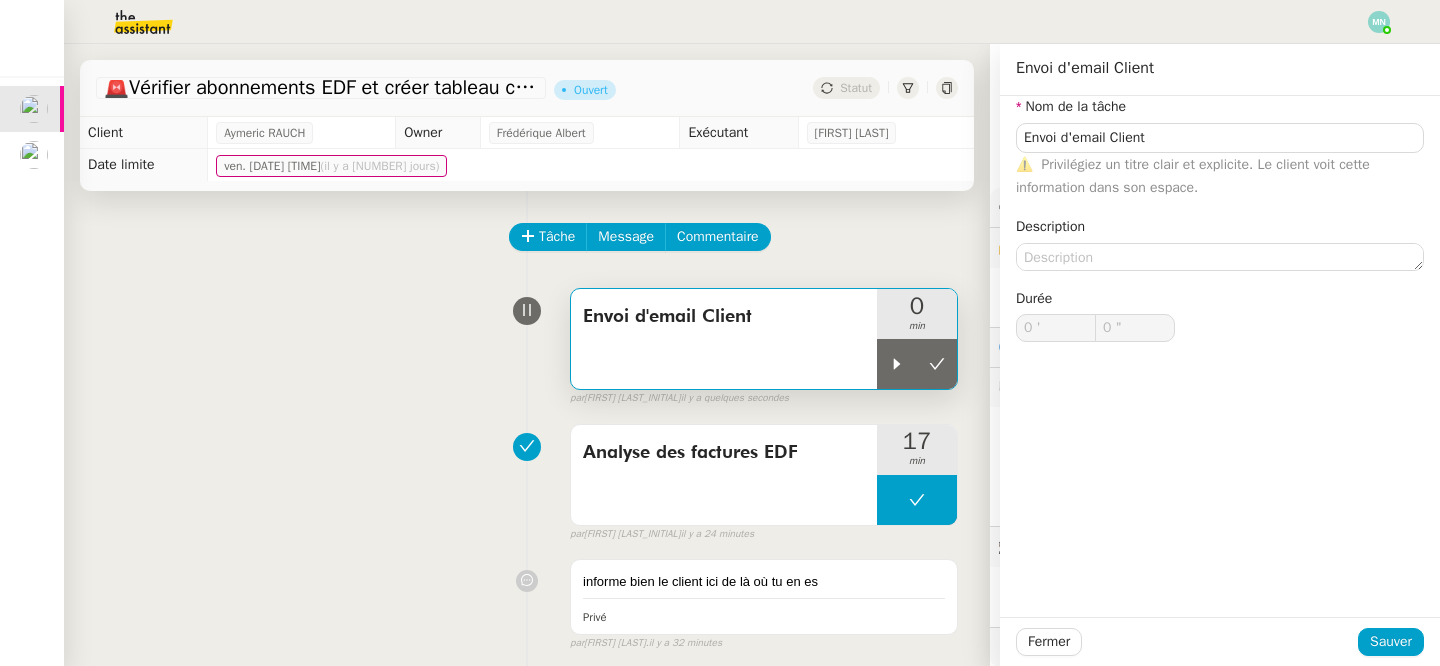 type on "Envoi d'email Client" 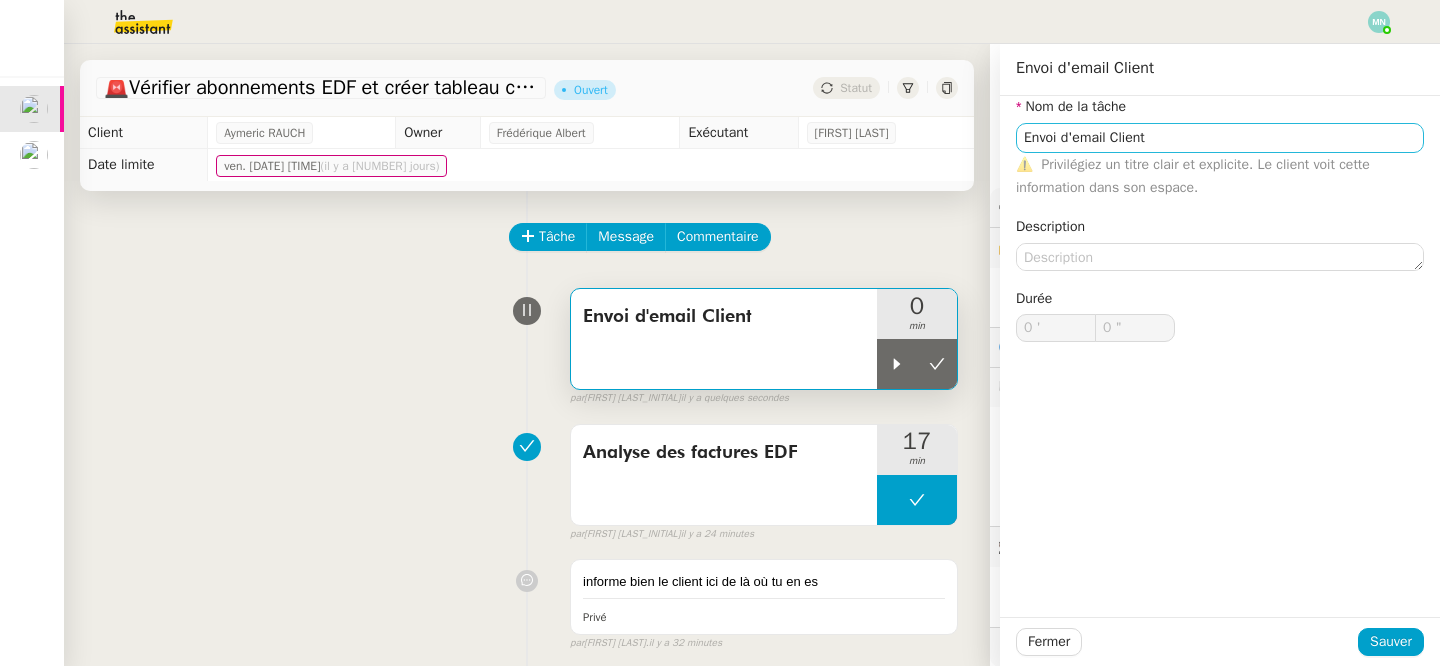 type on "Envoi d'email Client" 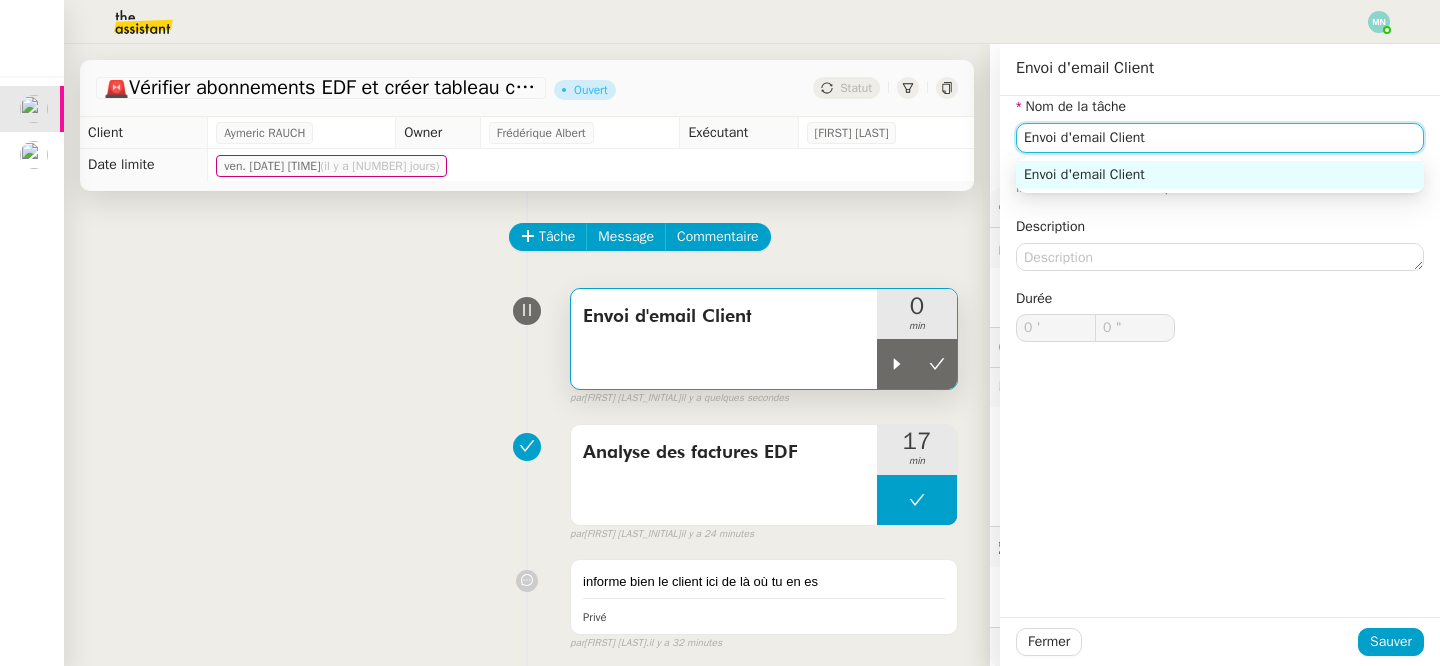 drag, startPoint x: 1165, startPoint y: 145, endPoint x: 1001, endPoint y: 137, distance: 164.195 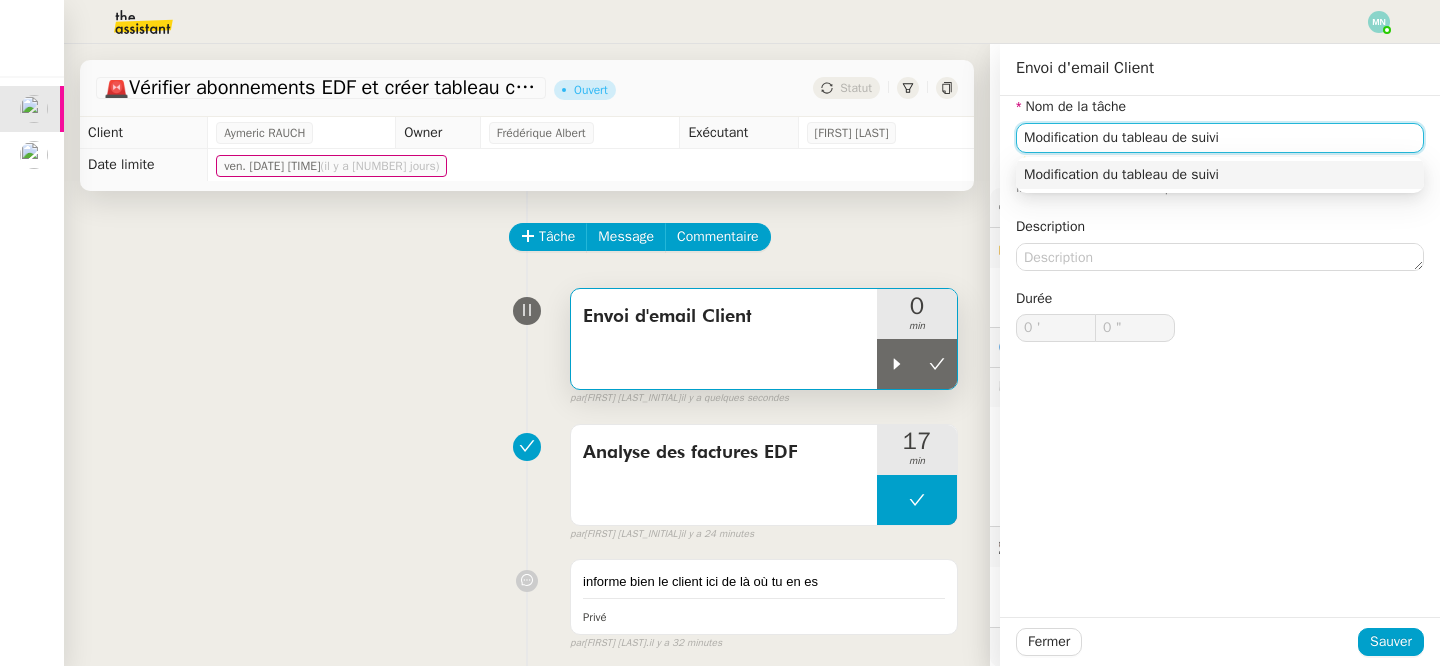 click on "Modification du tableau de suivi" at bounding box center [1220, 175] 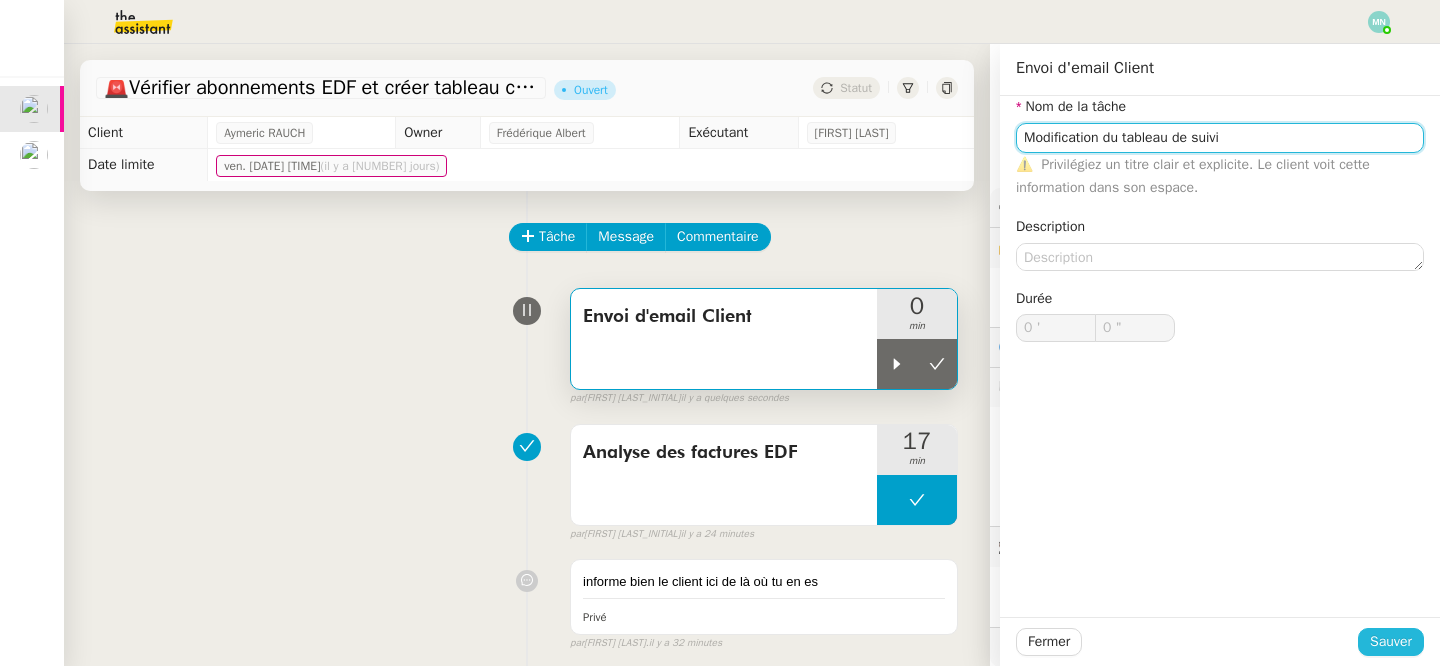 type on "Modification du tableau de suivi" 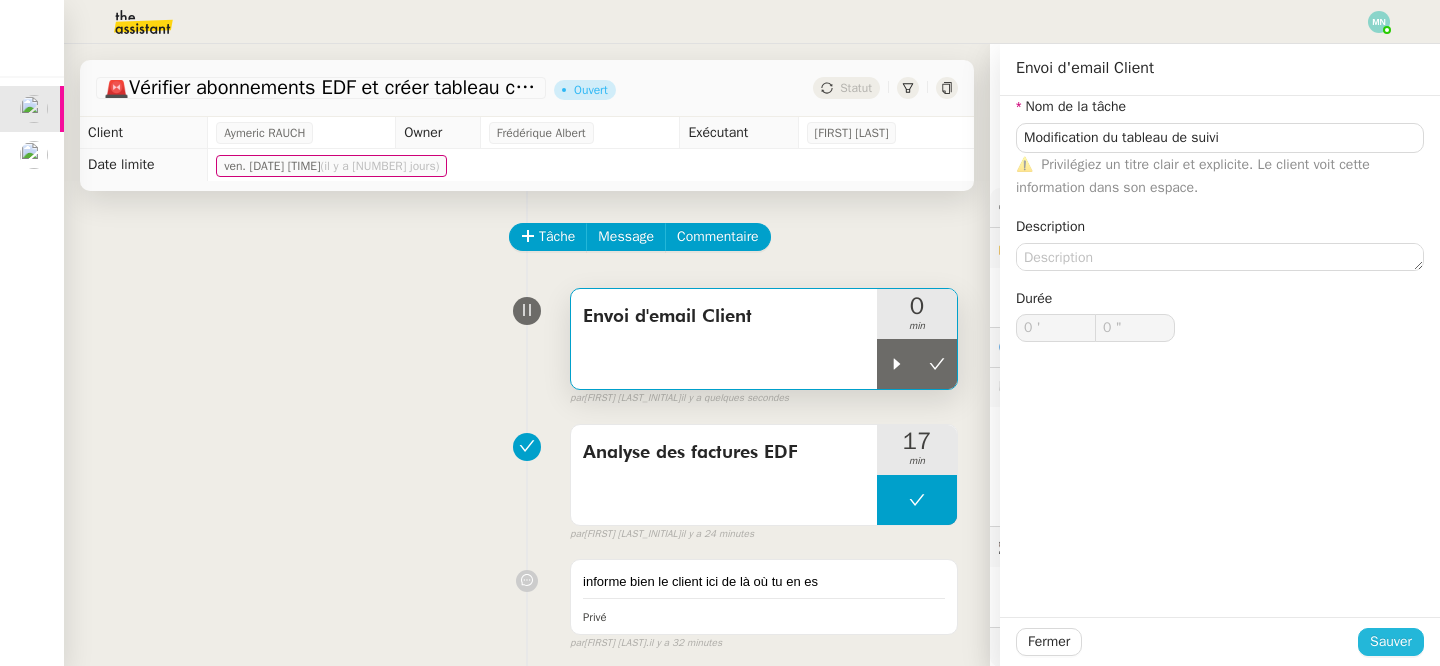 click on "Sauver" 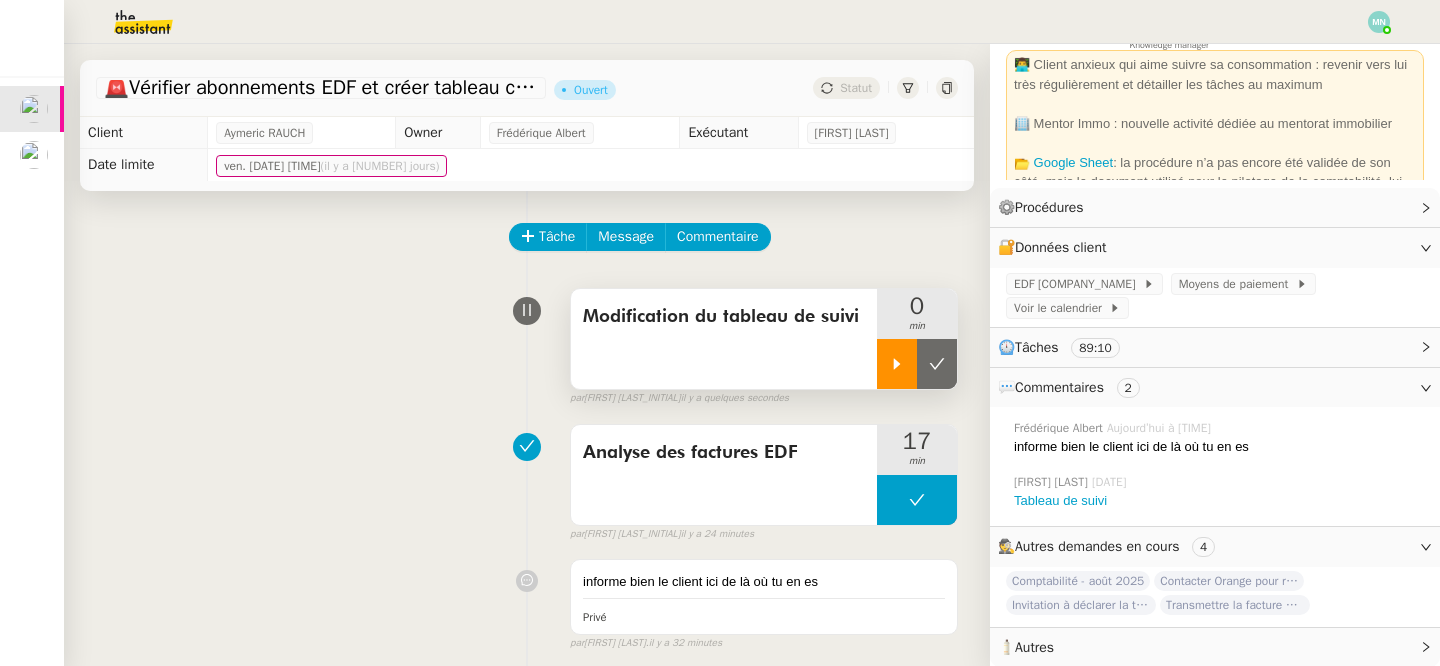 click 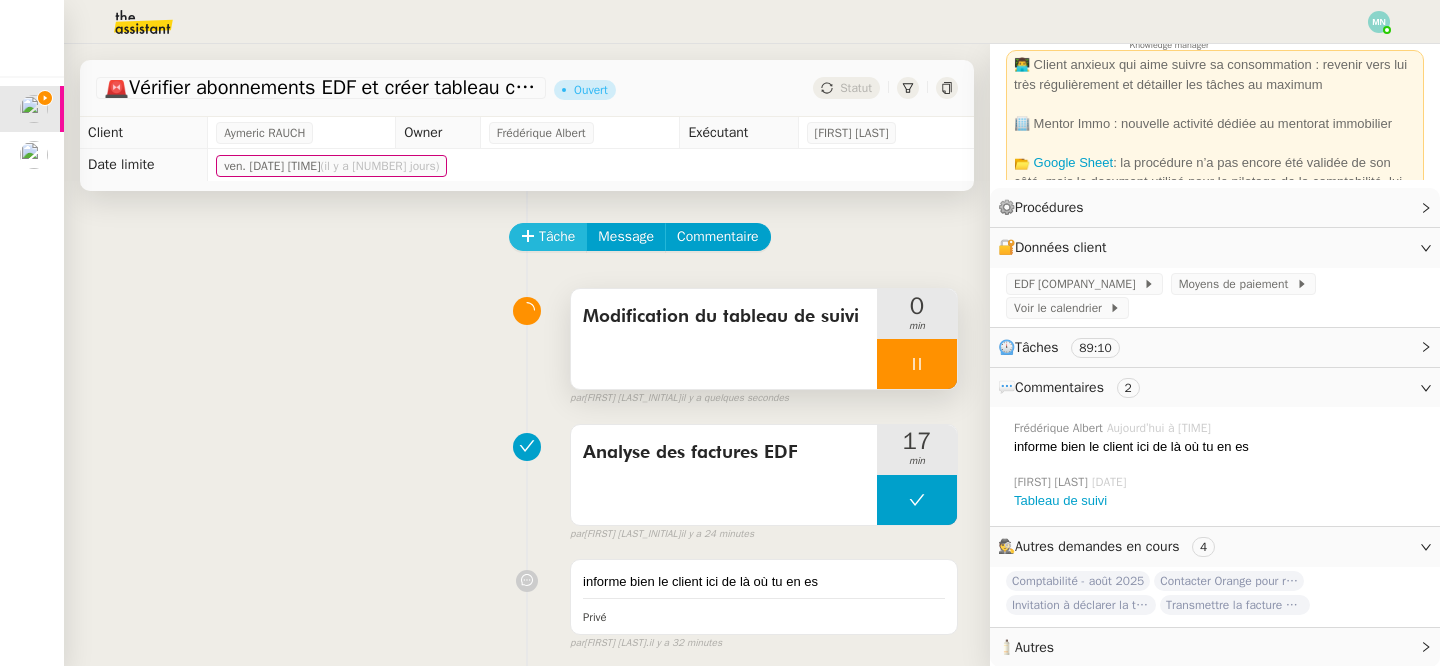 click on "Tâche" 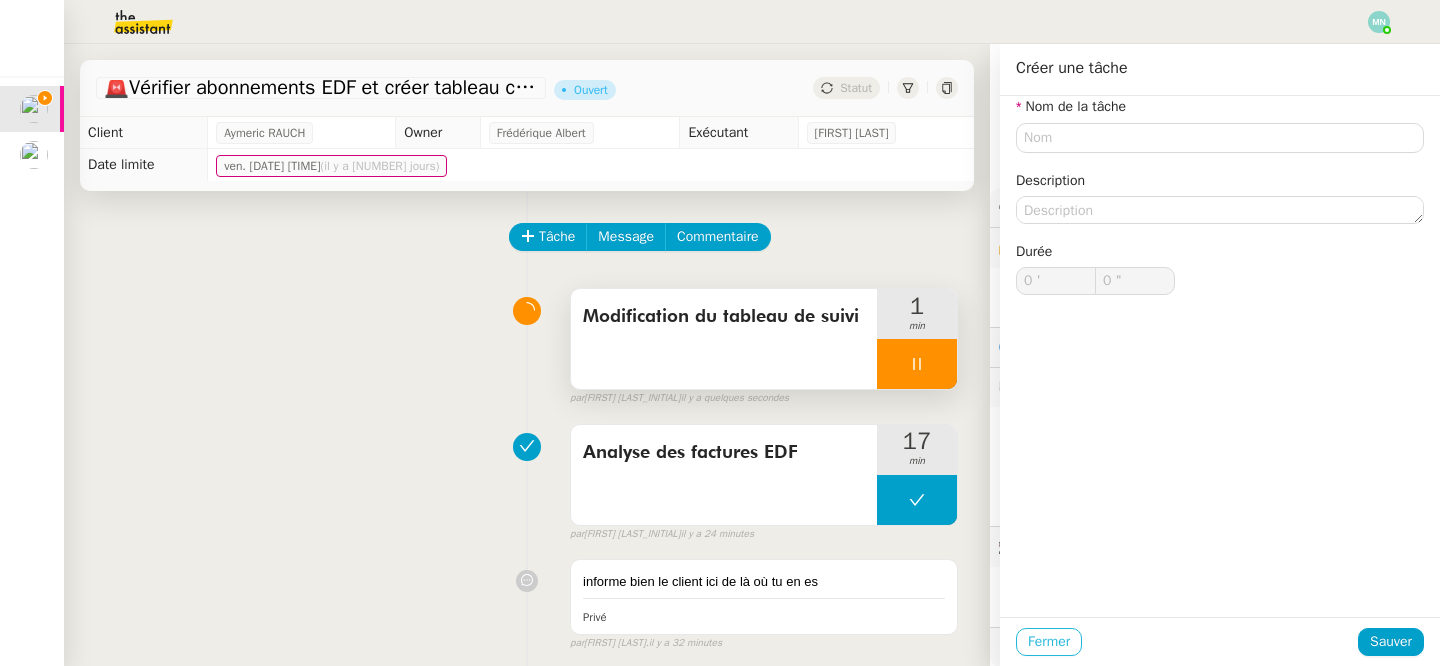 click on "Fermer" 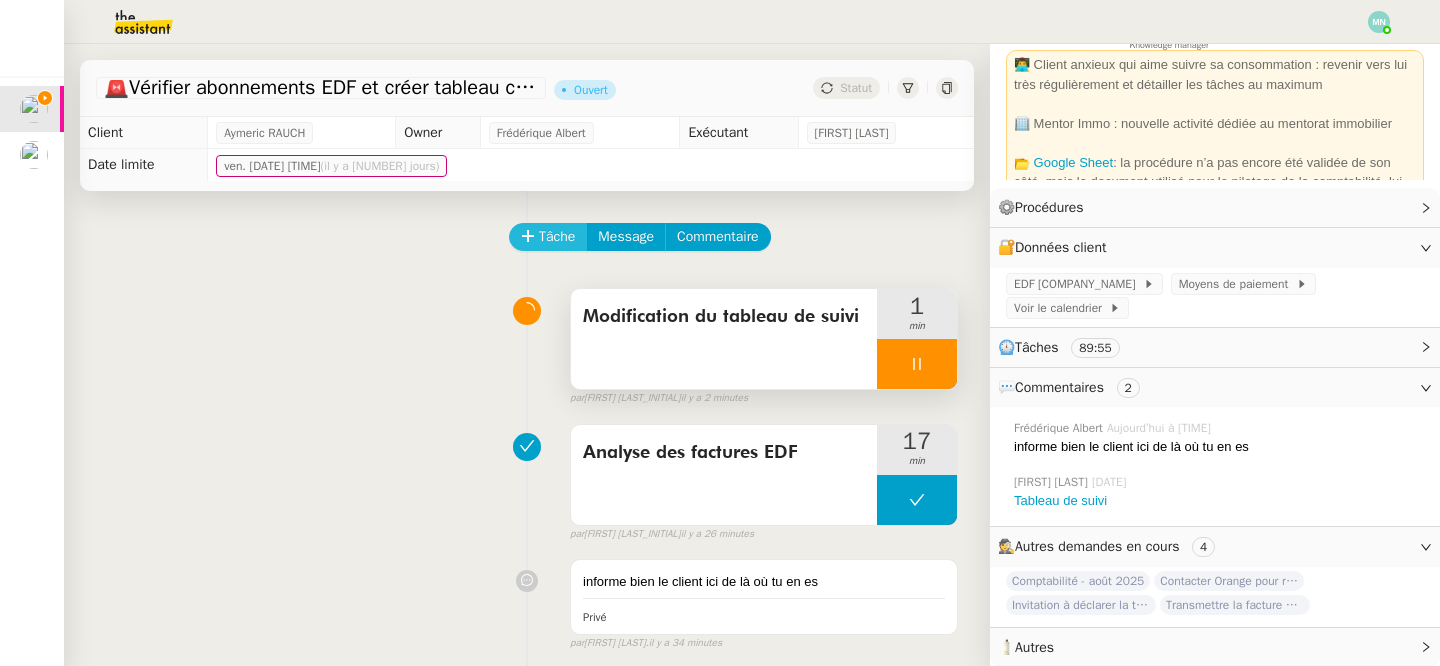 click on "Tâche" 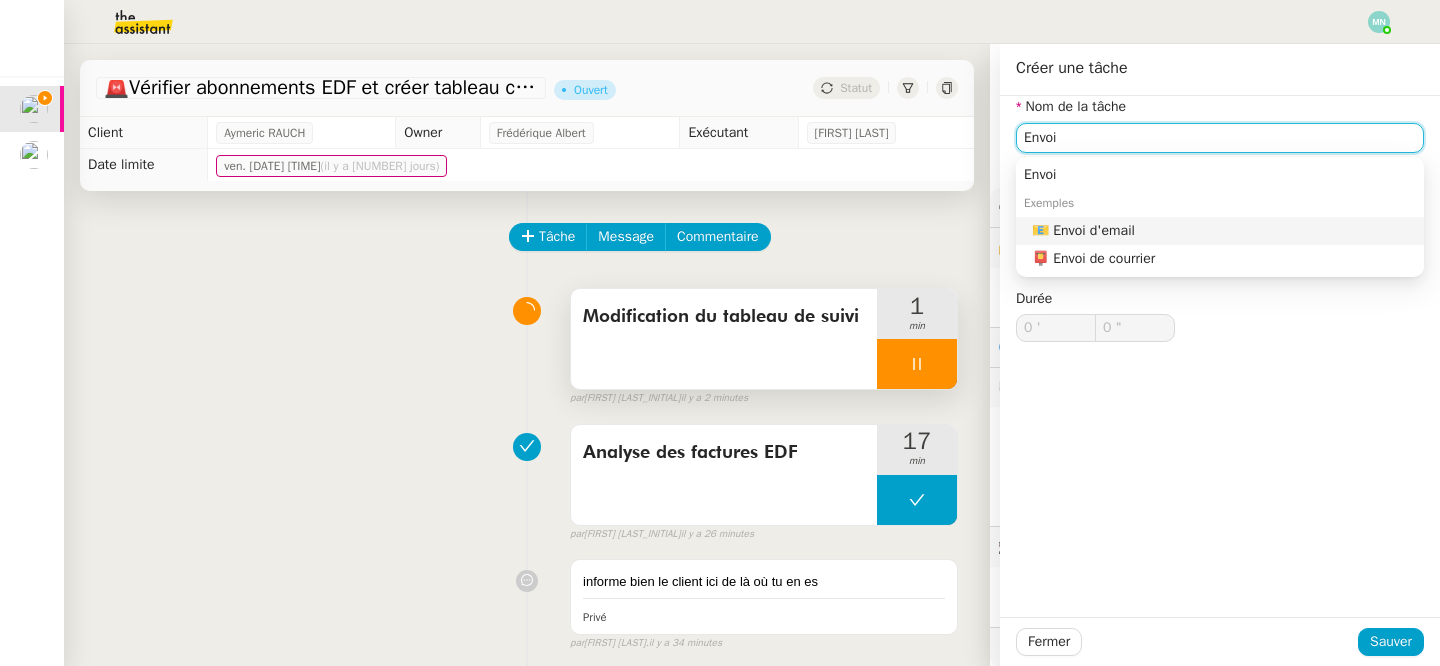 click on "📧 Envoi d'email" 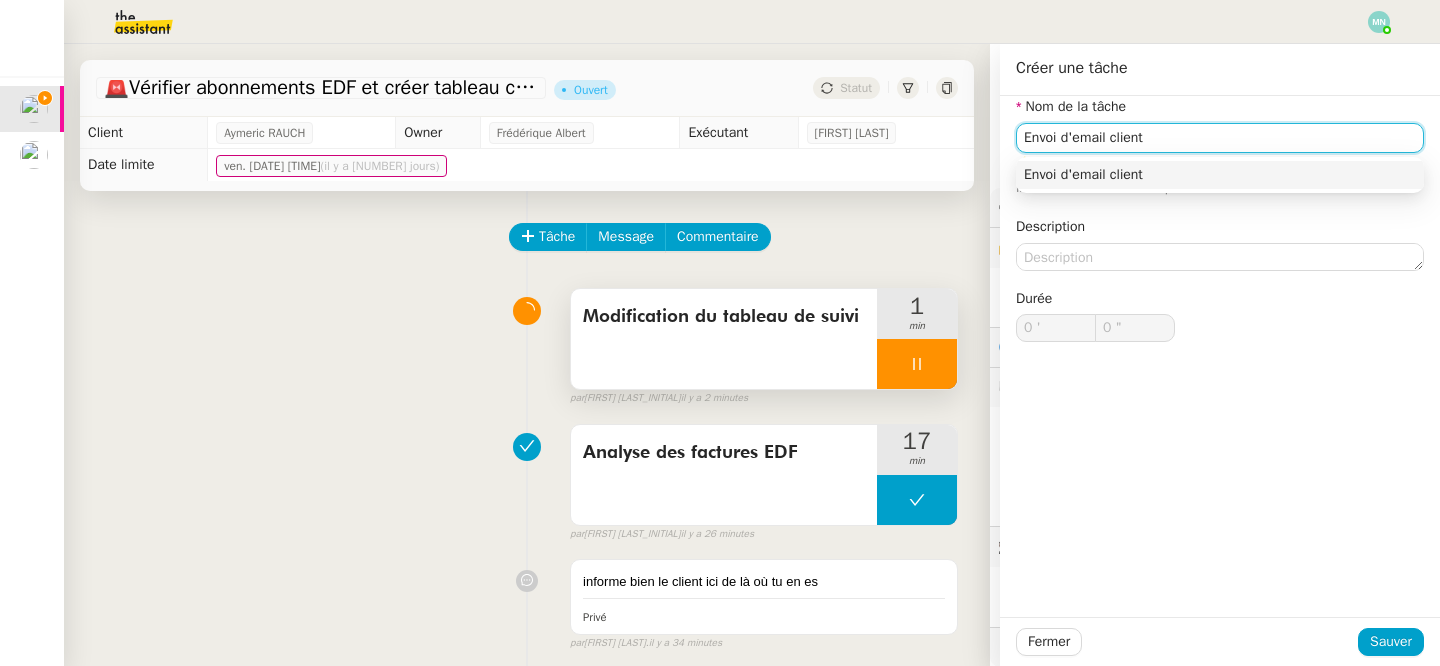 click on "Envoi d'email client" at bounding box center (1220, 175) 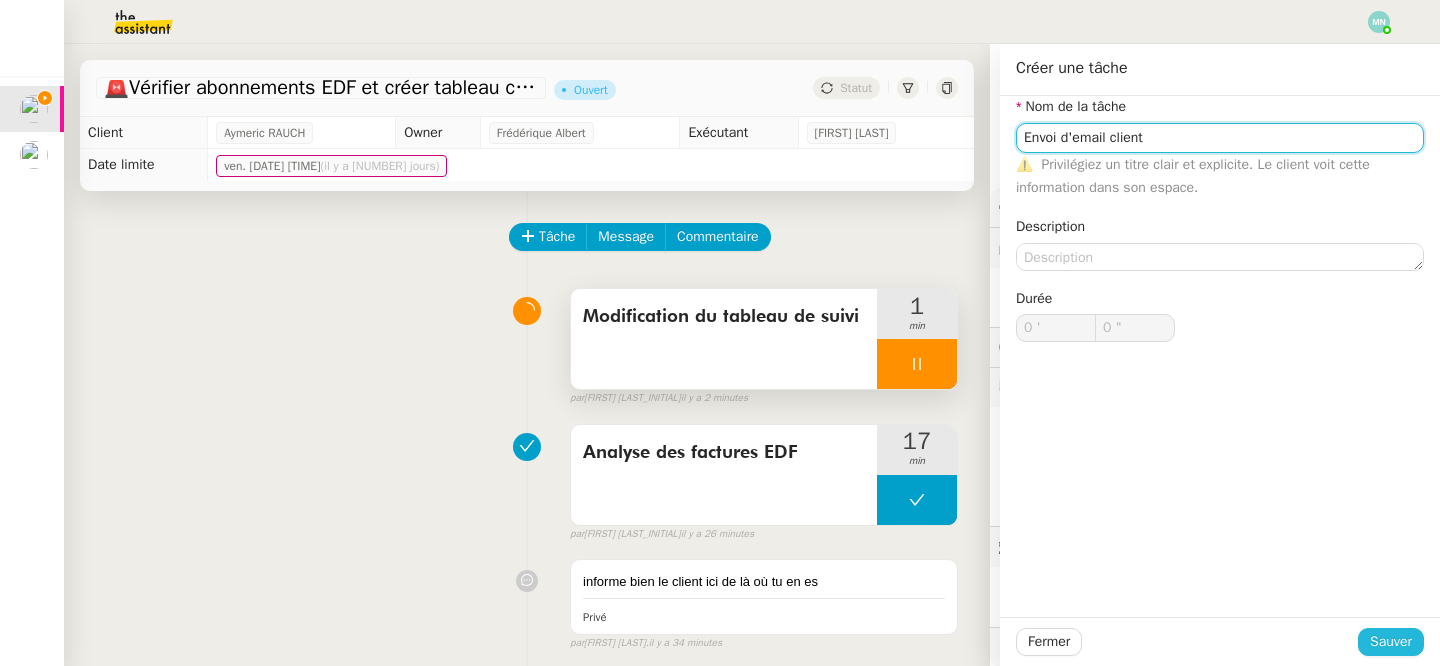 type on "Envoi d'email client" 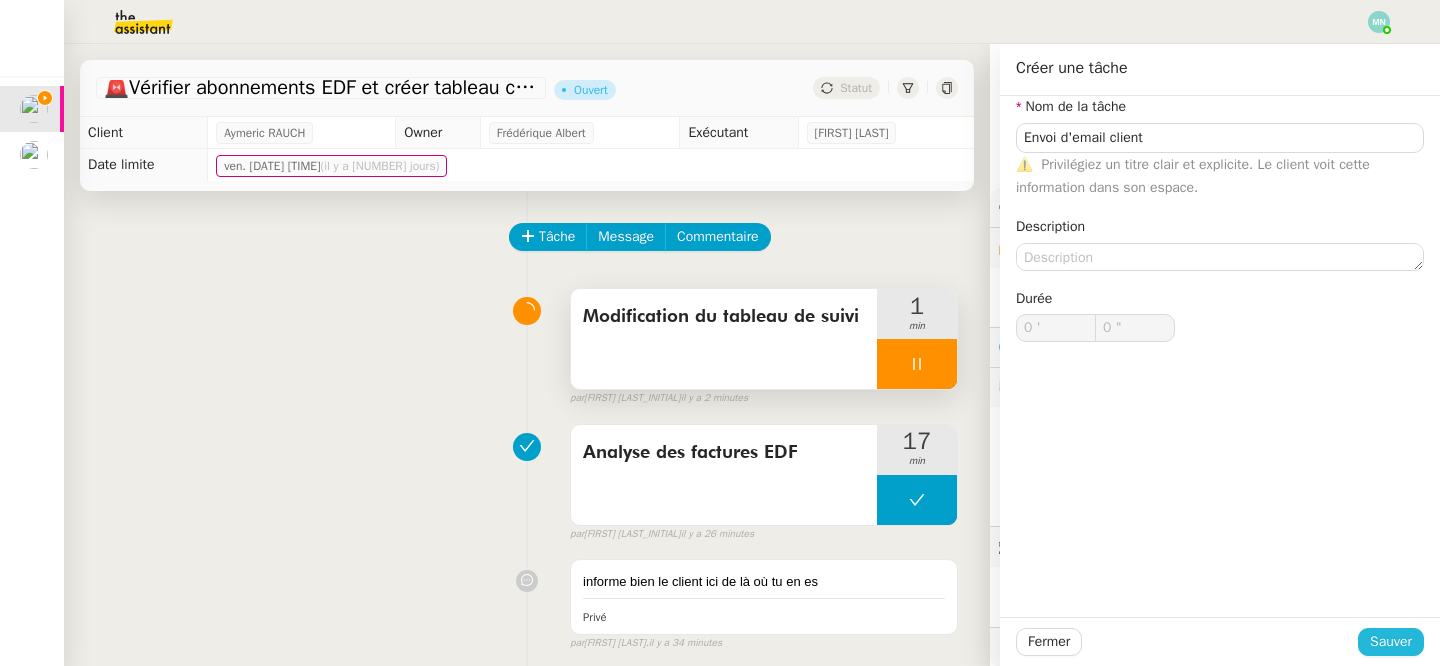 click on "Sauver" 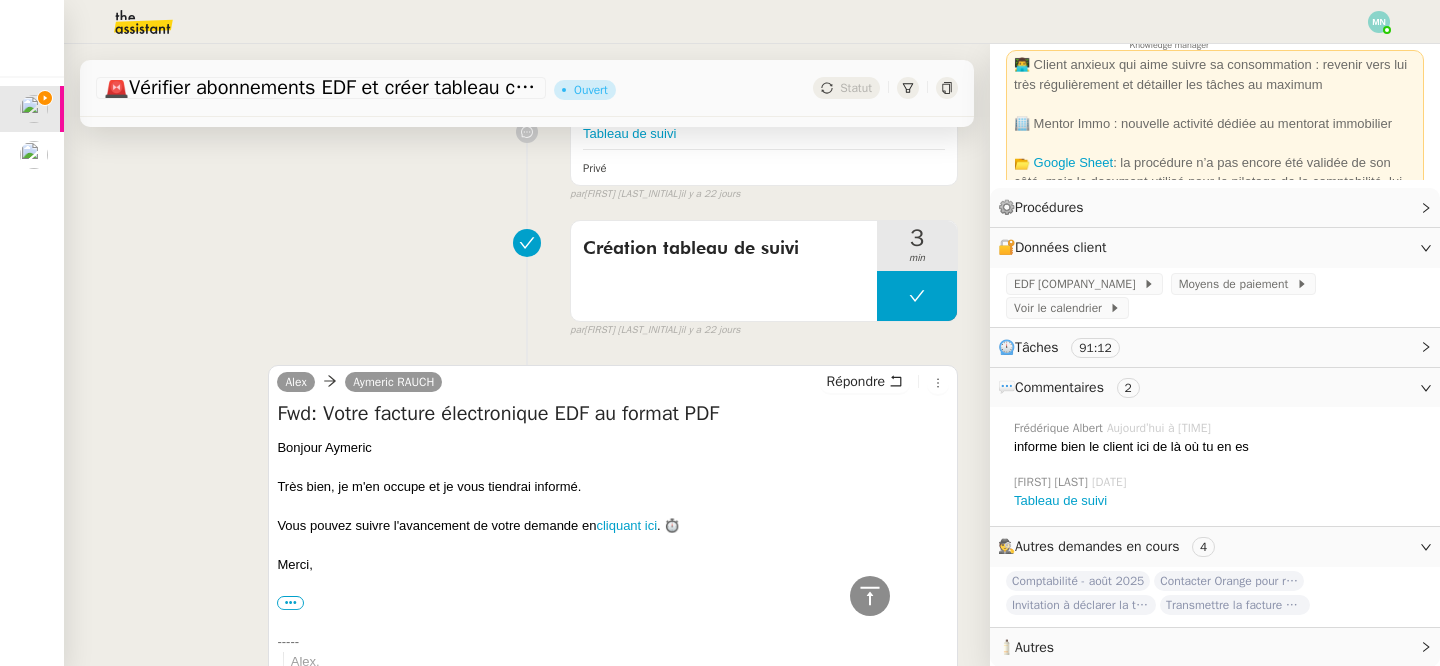 scroll, scrollTop: 12489, scrollLeft: 0, axis: vertical 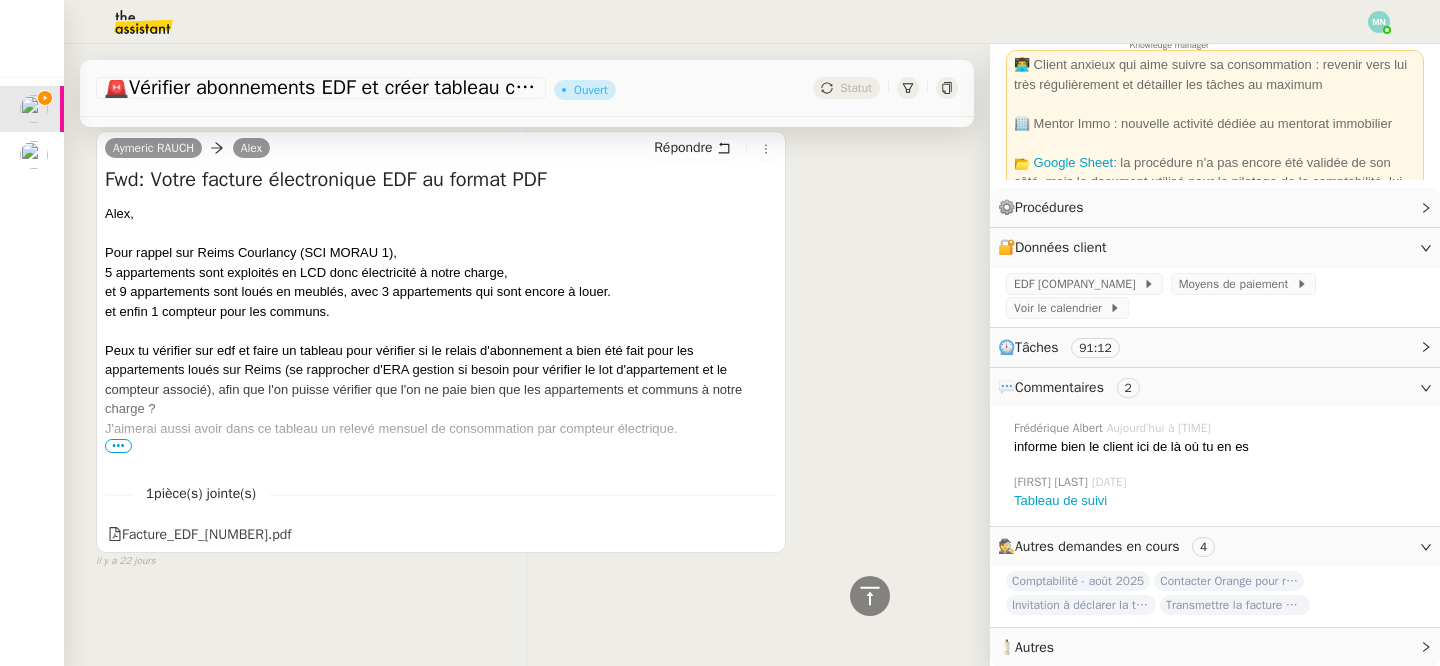 click on "•••" at bounding box center [118, 446] 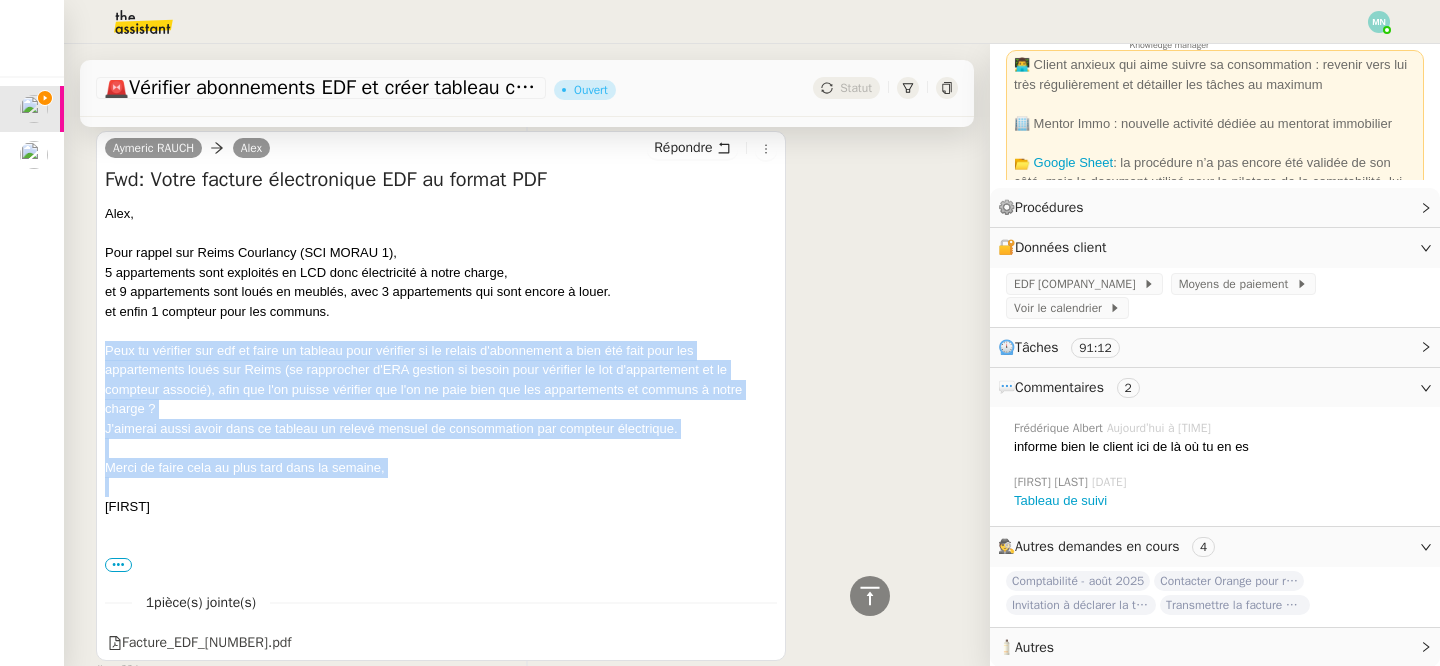 drag, startPoint x: 104, startPoint y: 351, endPoint x: 452, endPoint y: 484, distance: 372.54932 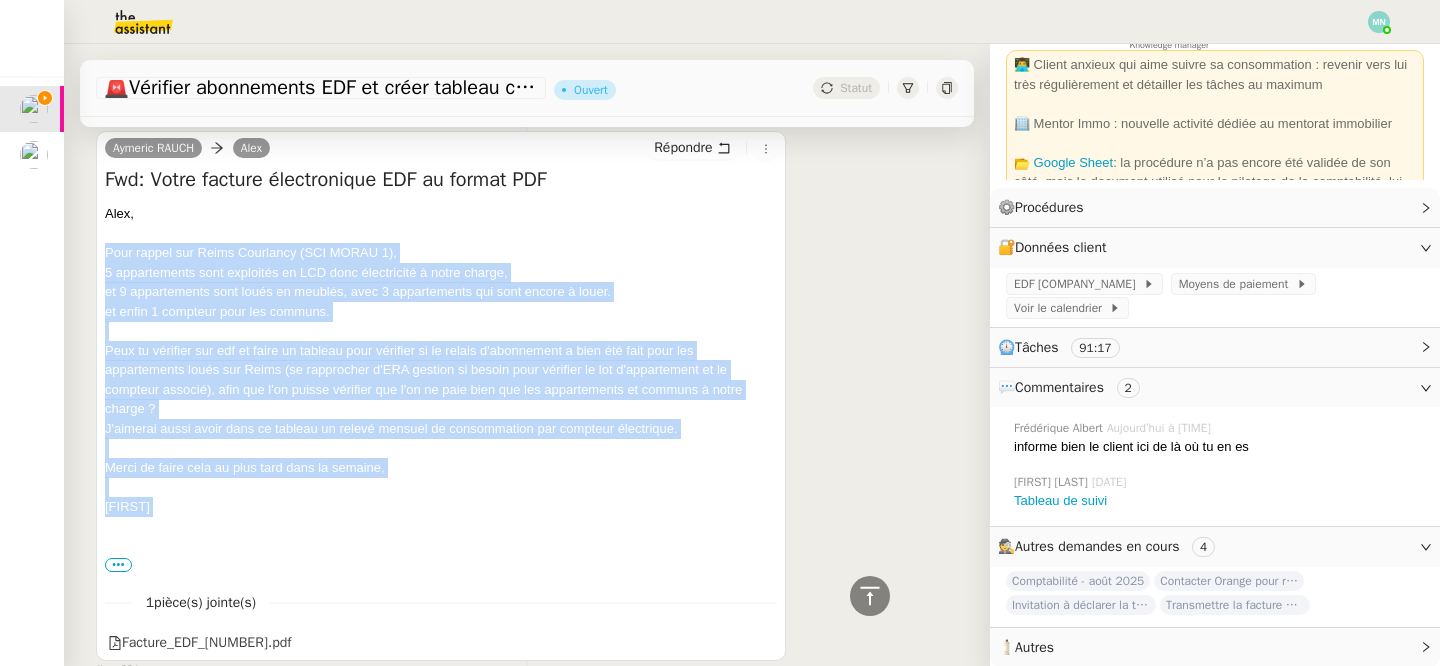 drag, startPoint x: 105, startPoint y: 250, endPoint x: 489, endPoint y: 522, distance: 470.57413 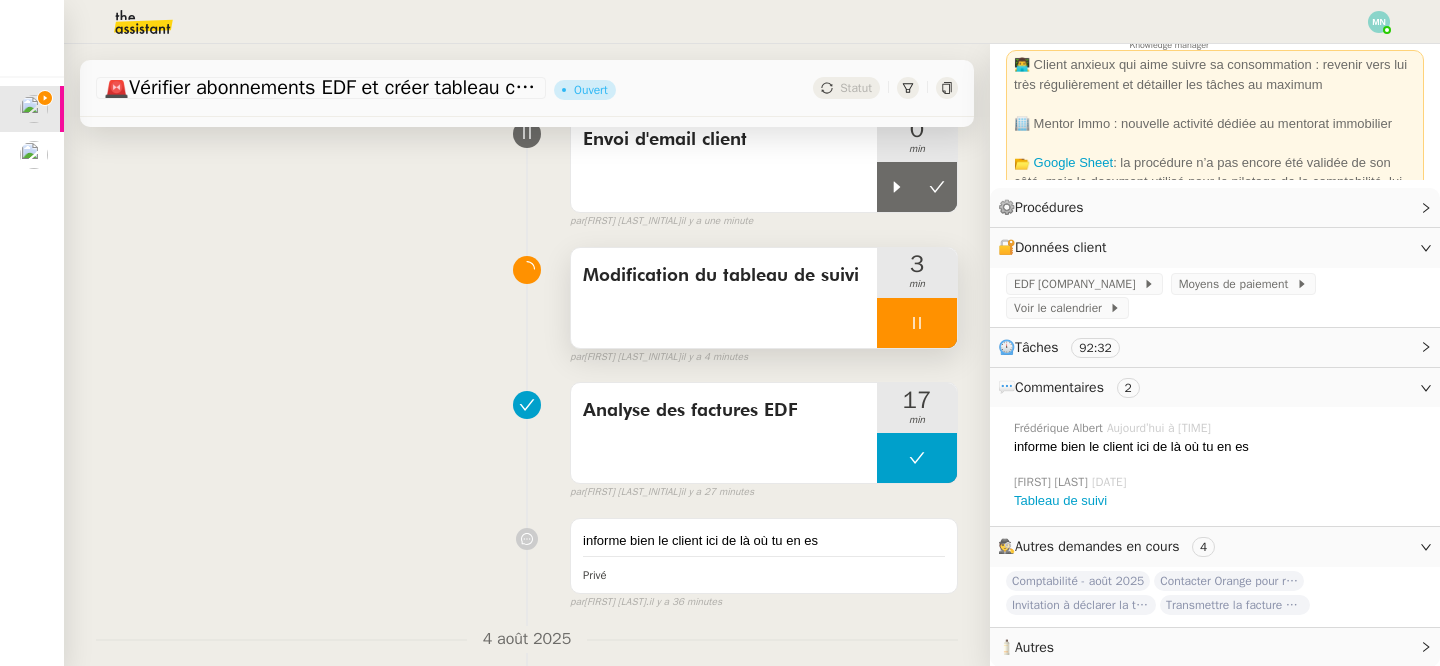 scroll, scrollTop: 0, scrollLeft: 0, axis: both 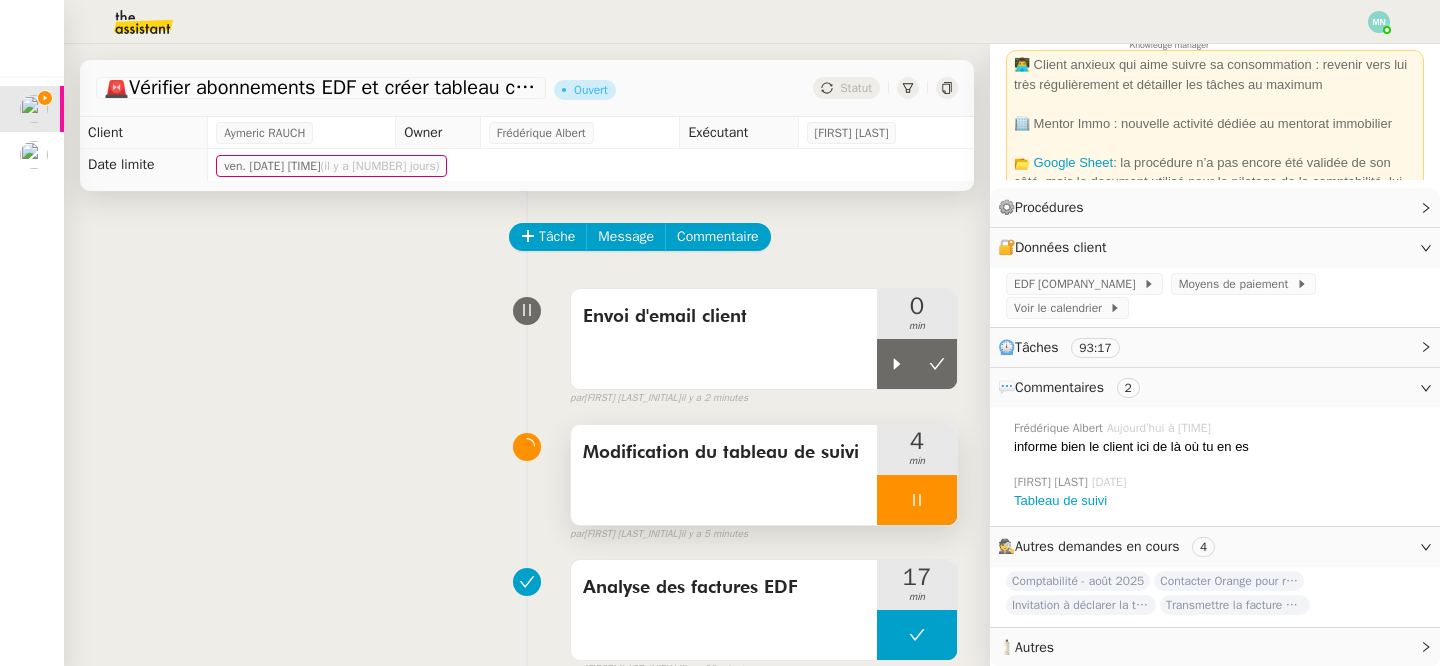 click 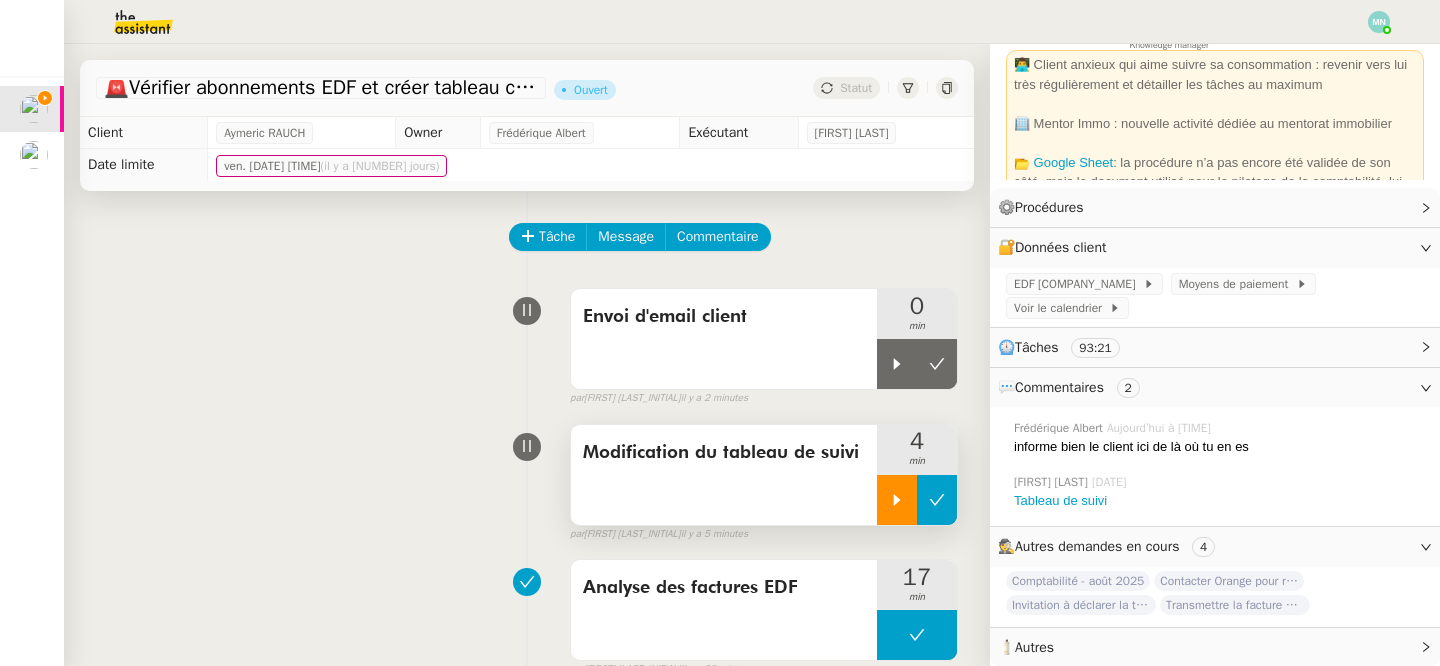 click at bounding box center [937, 500] 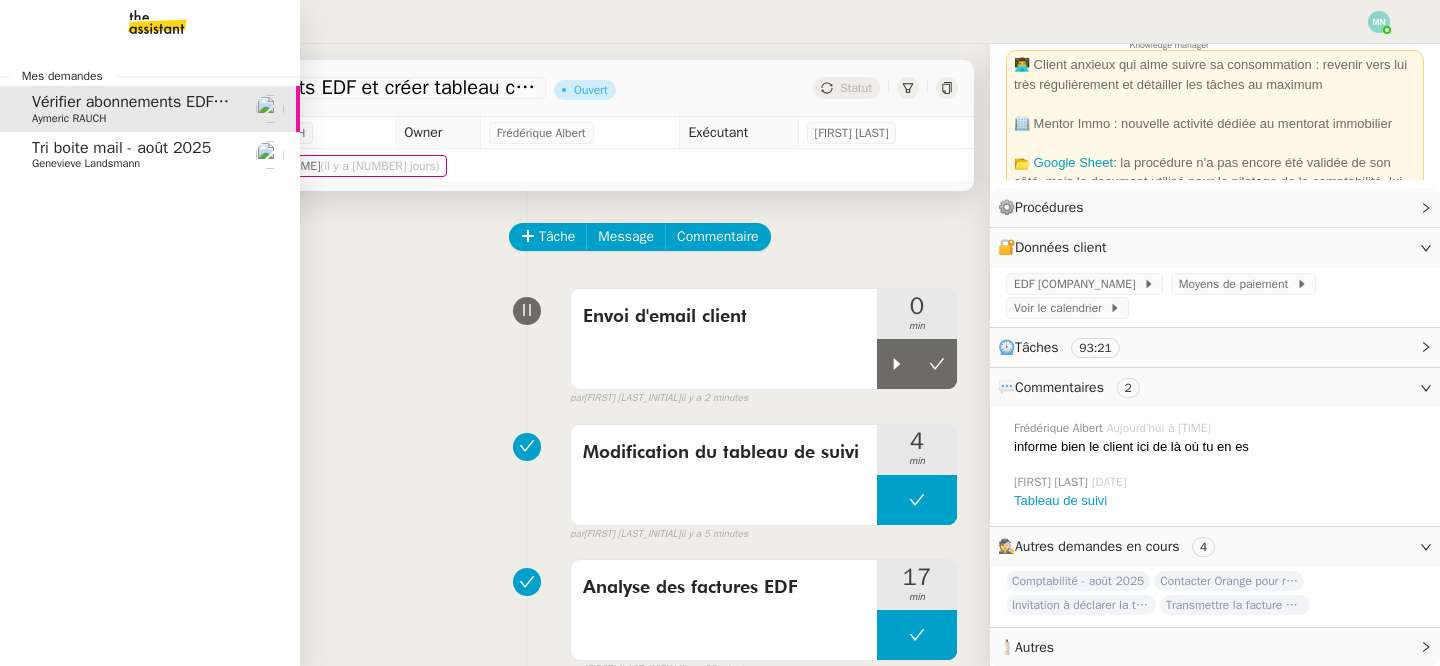 click on "Tri boite mail - août 2025" 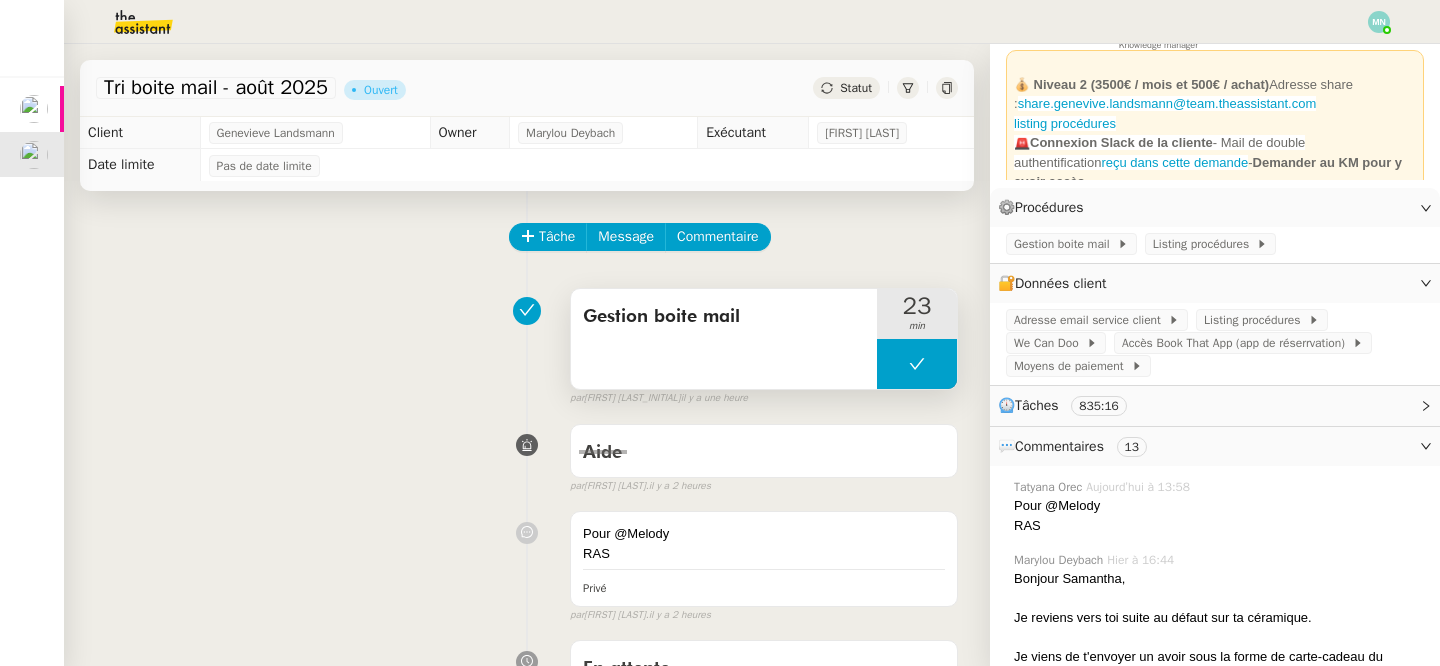 click 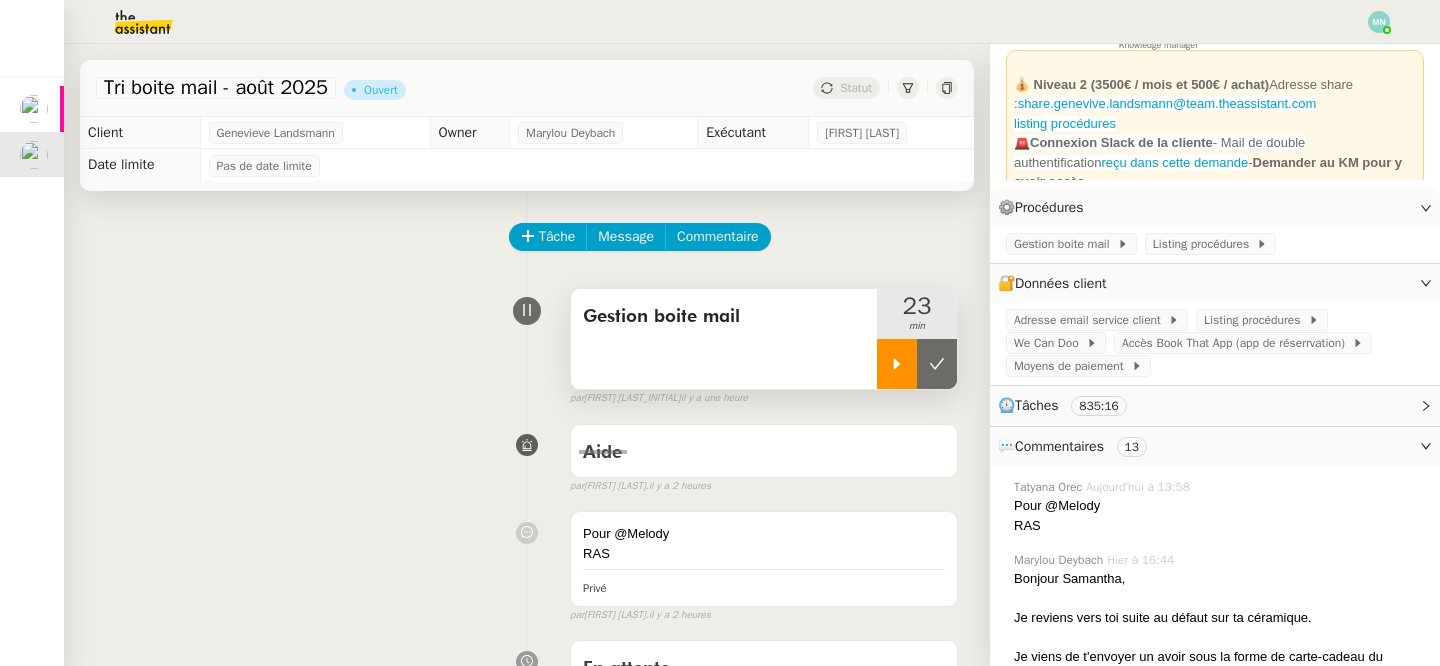 click at bounding box center [897, 364] 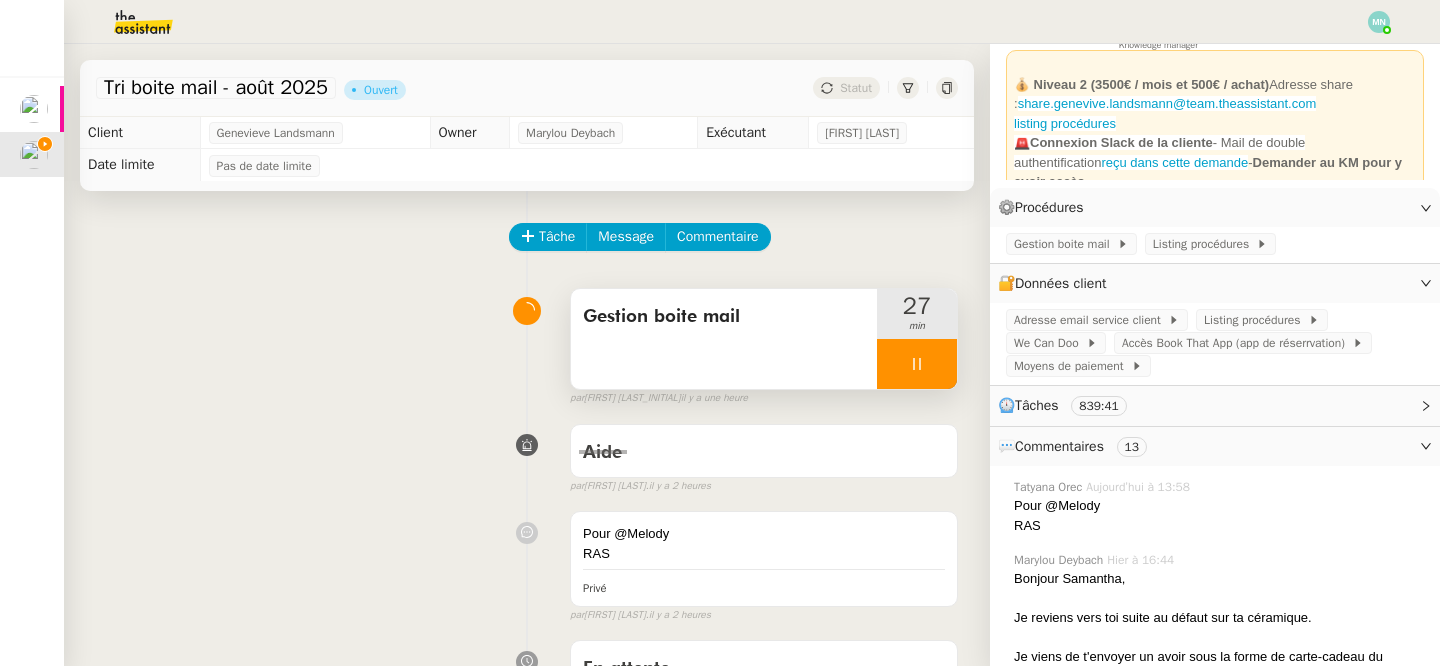 click at bounding box center [917, 364] 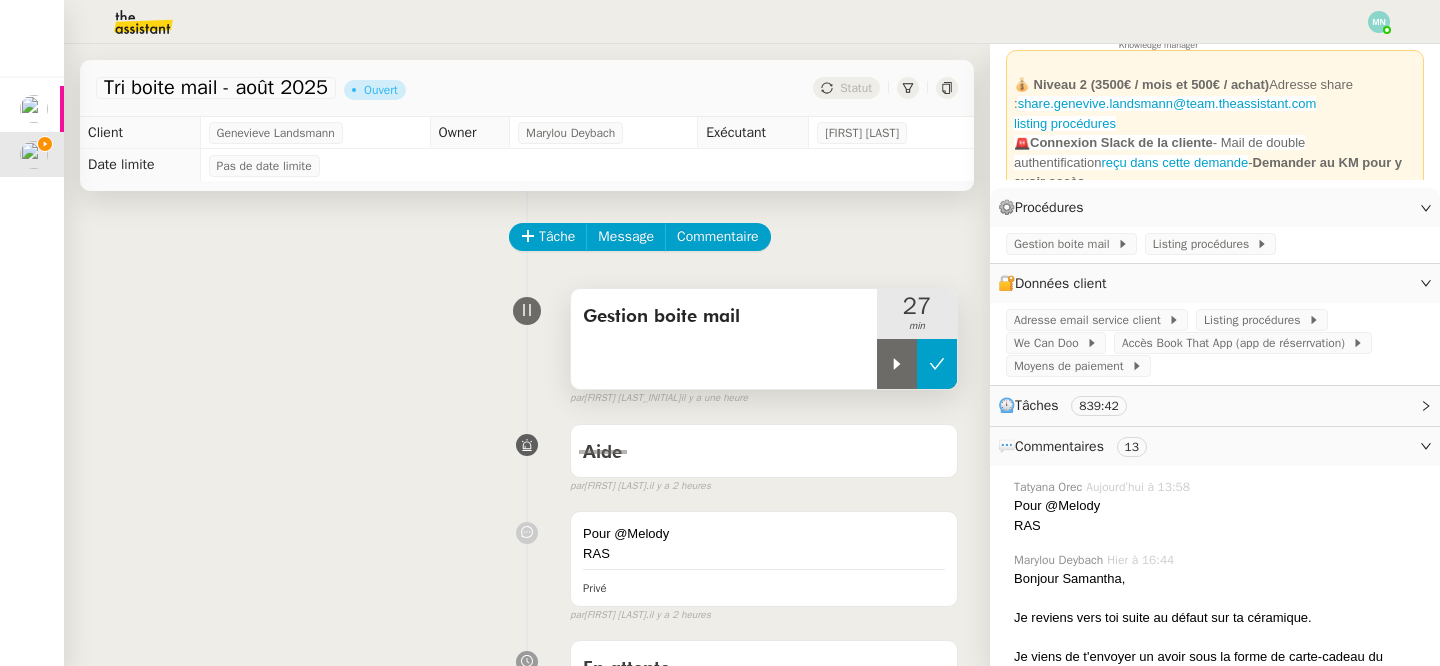 click at bounding box center (937, 364) 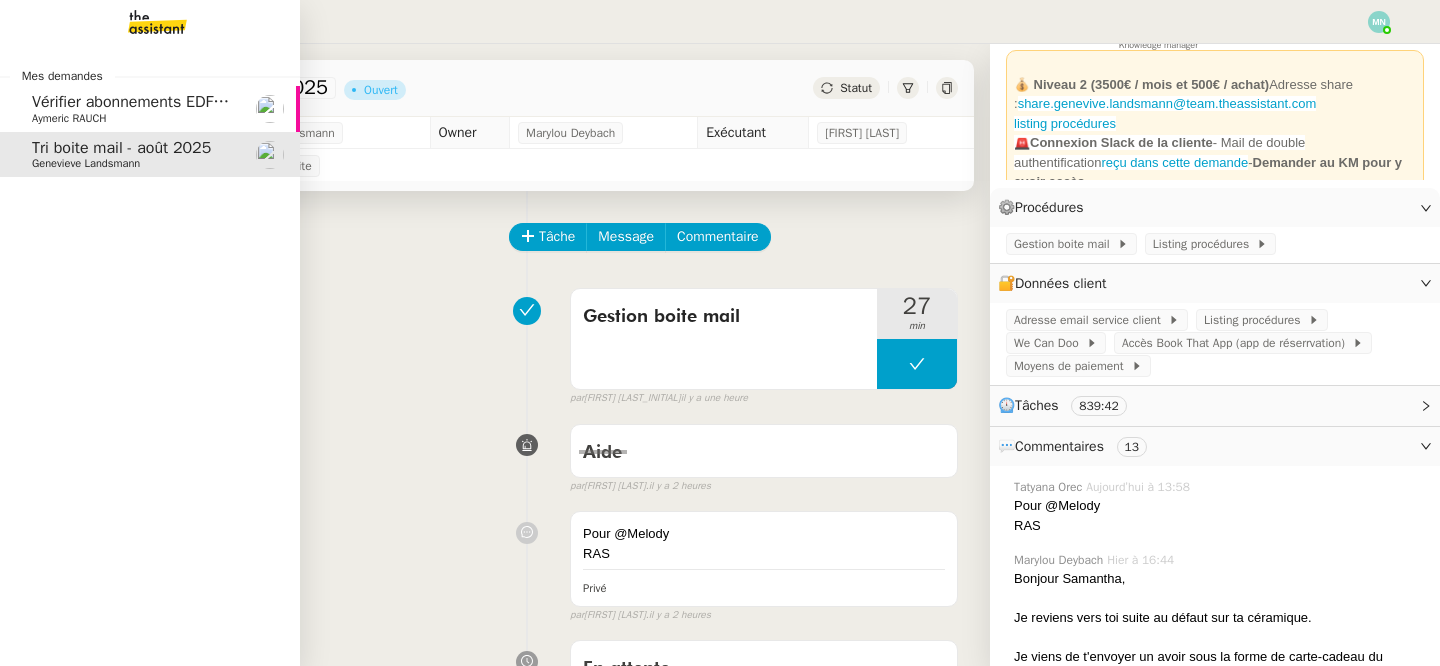 click on "Aymeric RAUCH" 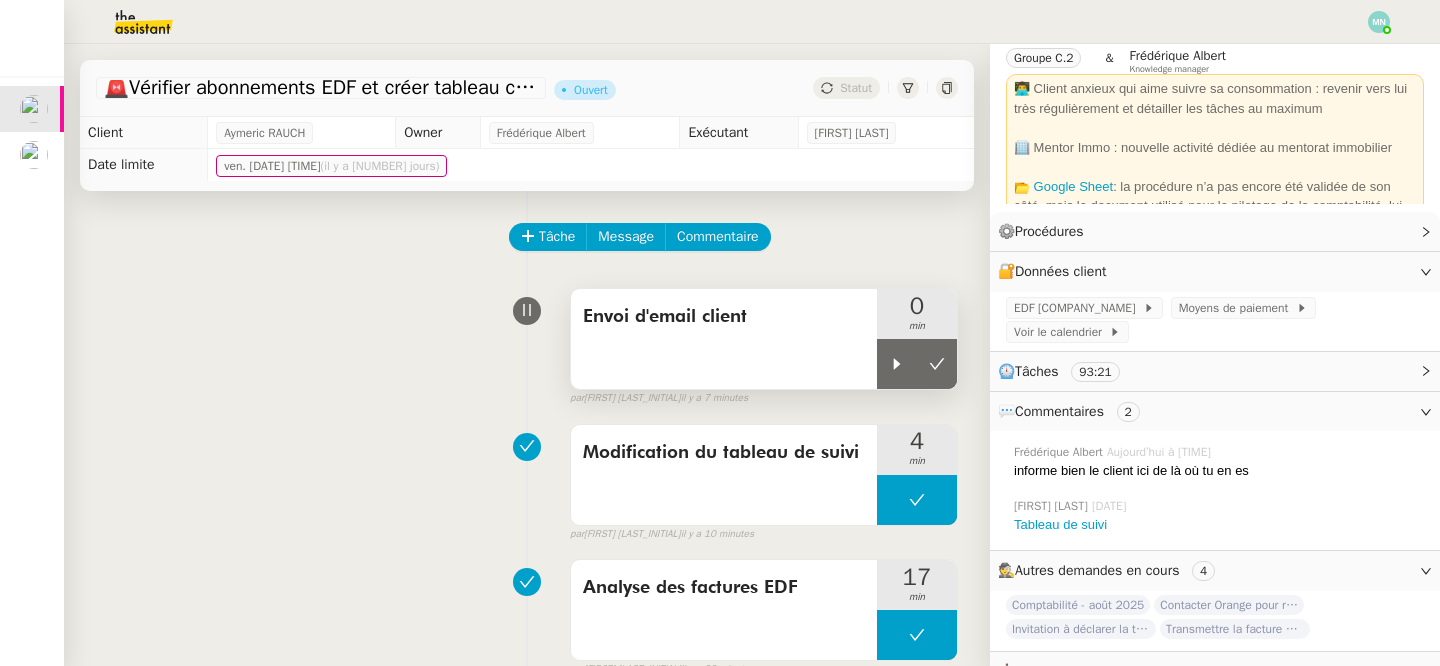 scroll, scrollTop: 104, scrollLeft: 0, axis: vertical 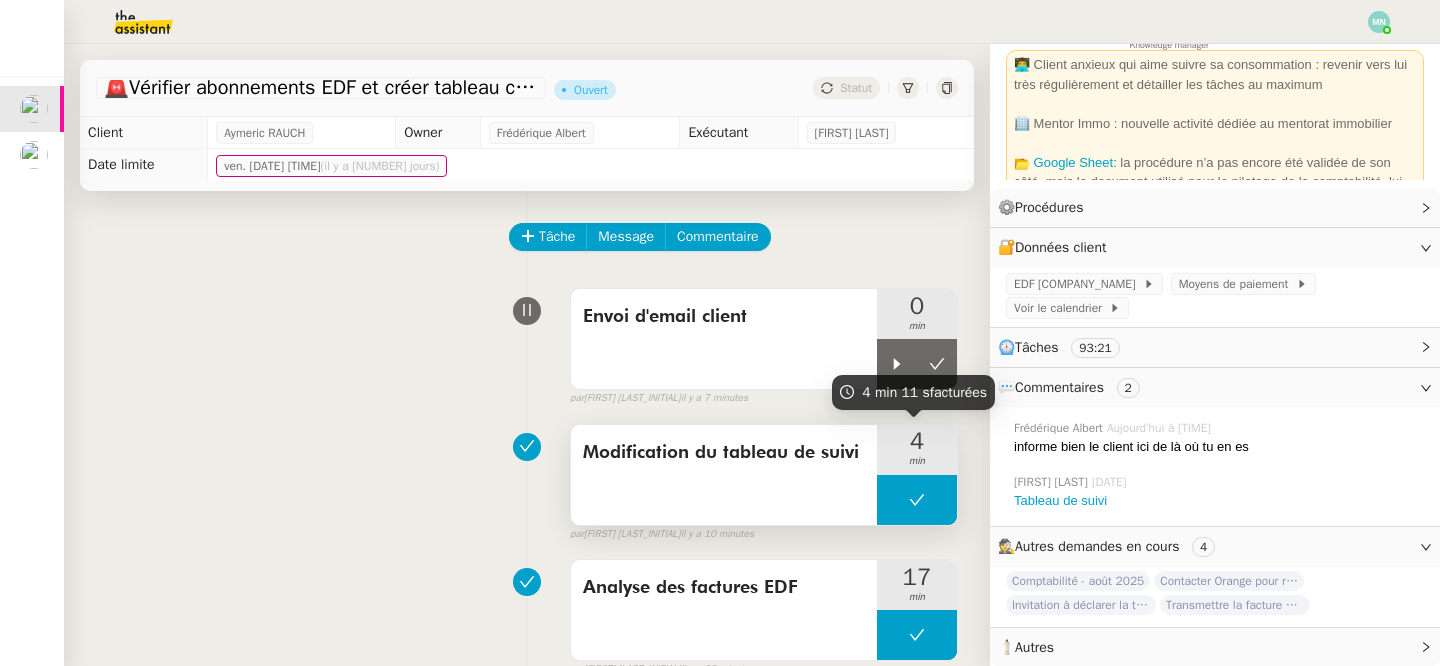 click at bounding box center (917, 500) 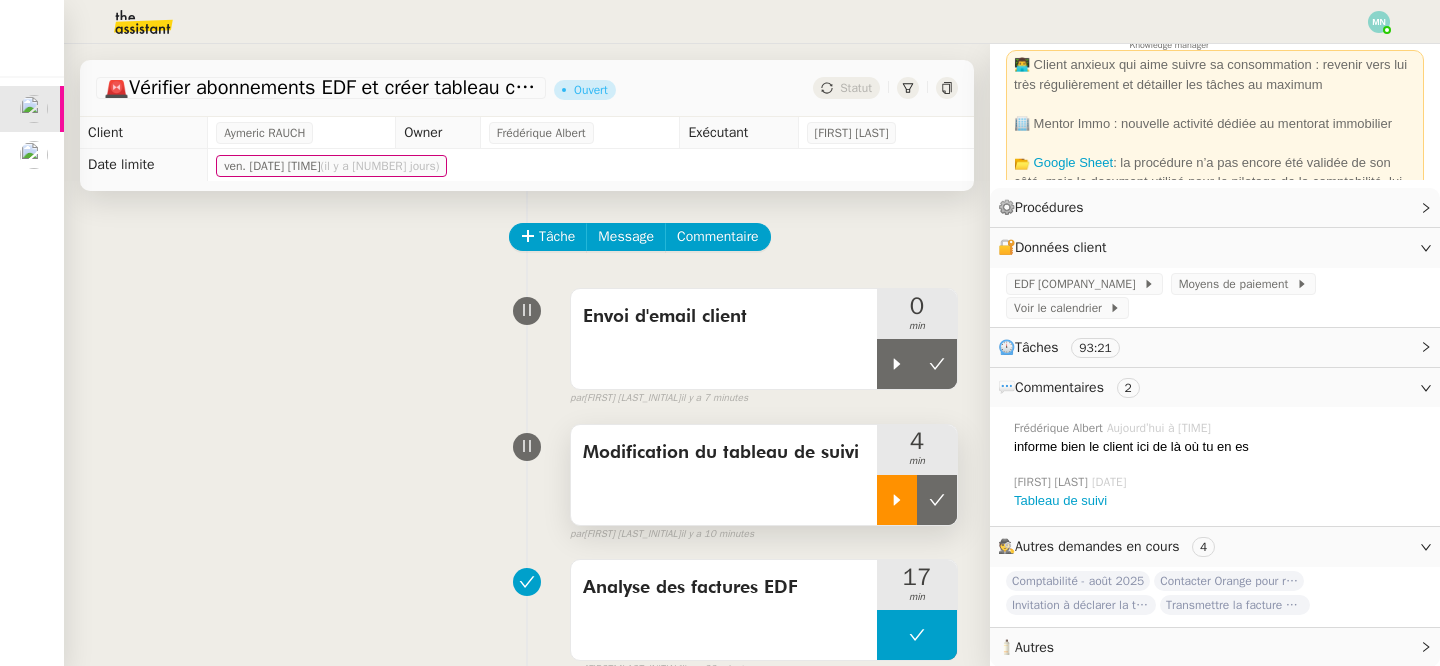 click at bounding box center [897, 500] 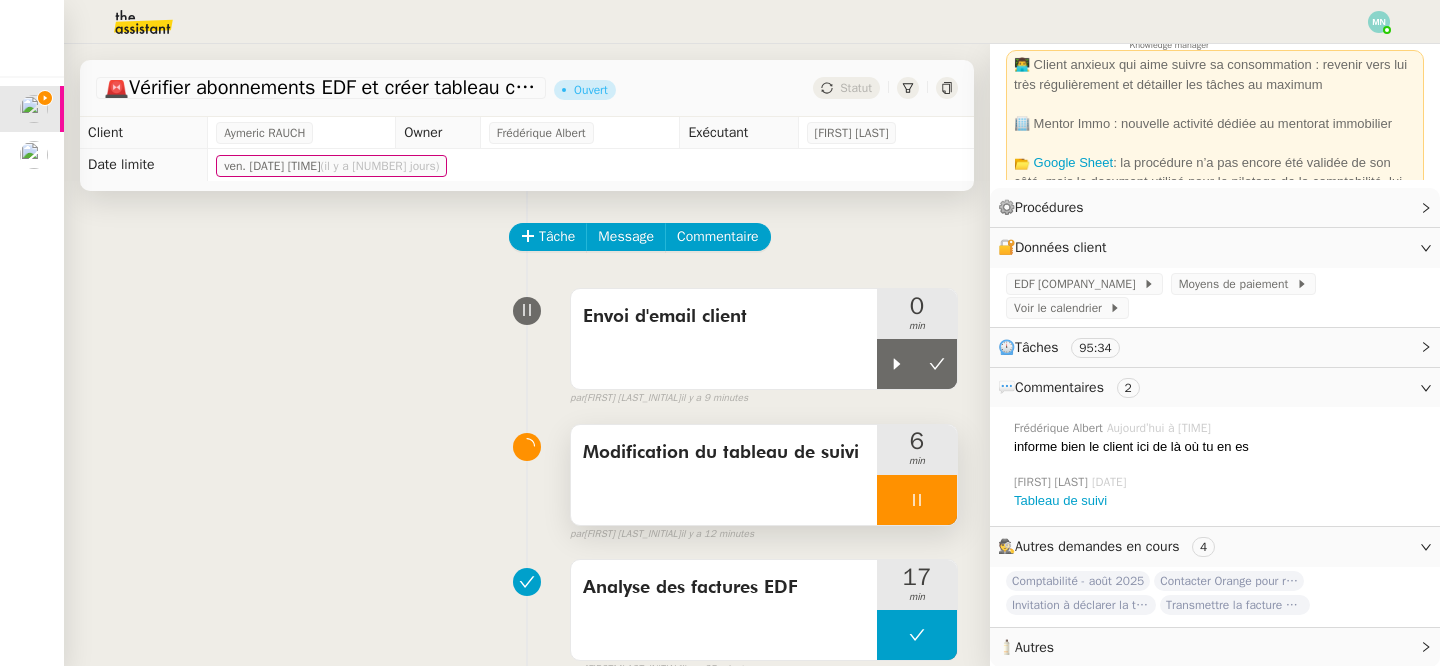 click at bounding box center (917, 500) 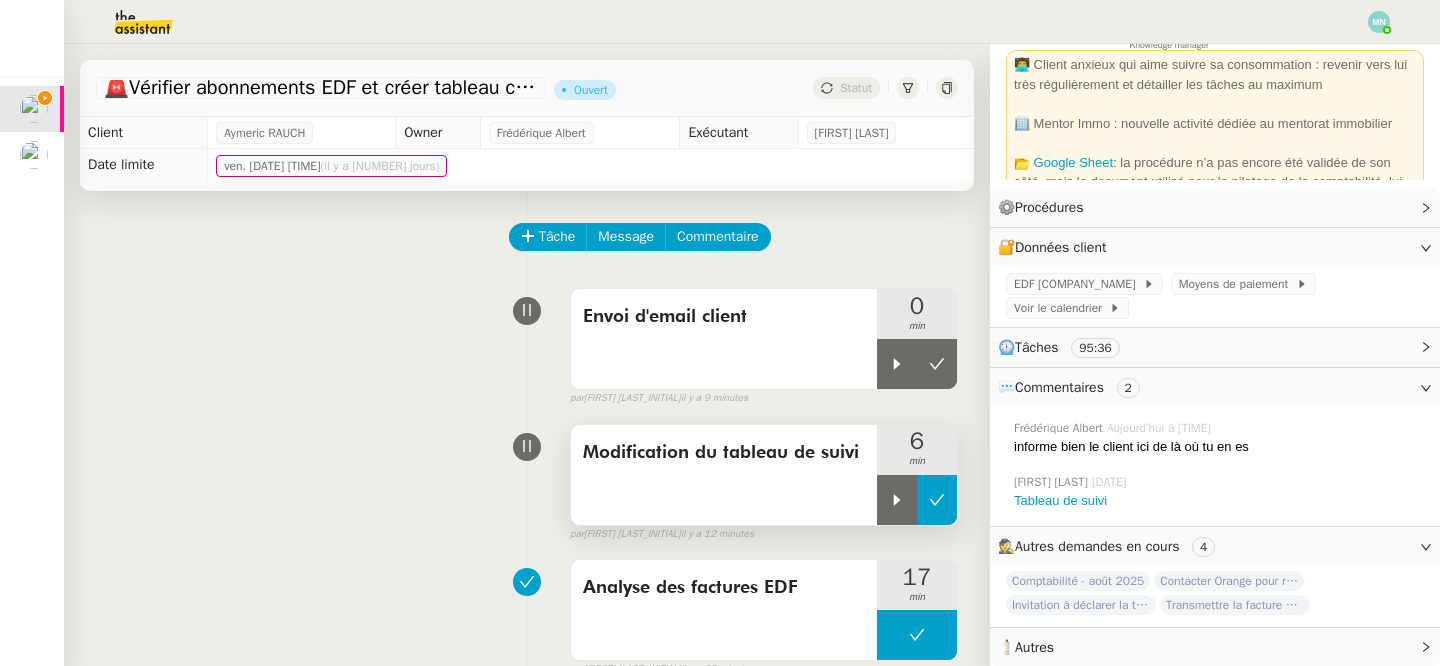 click 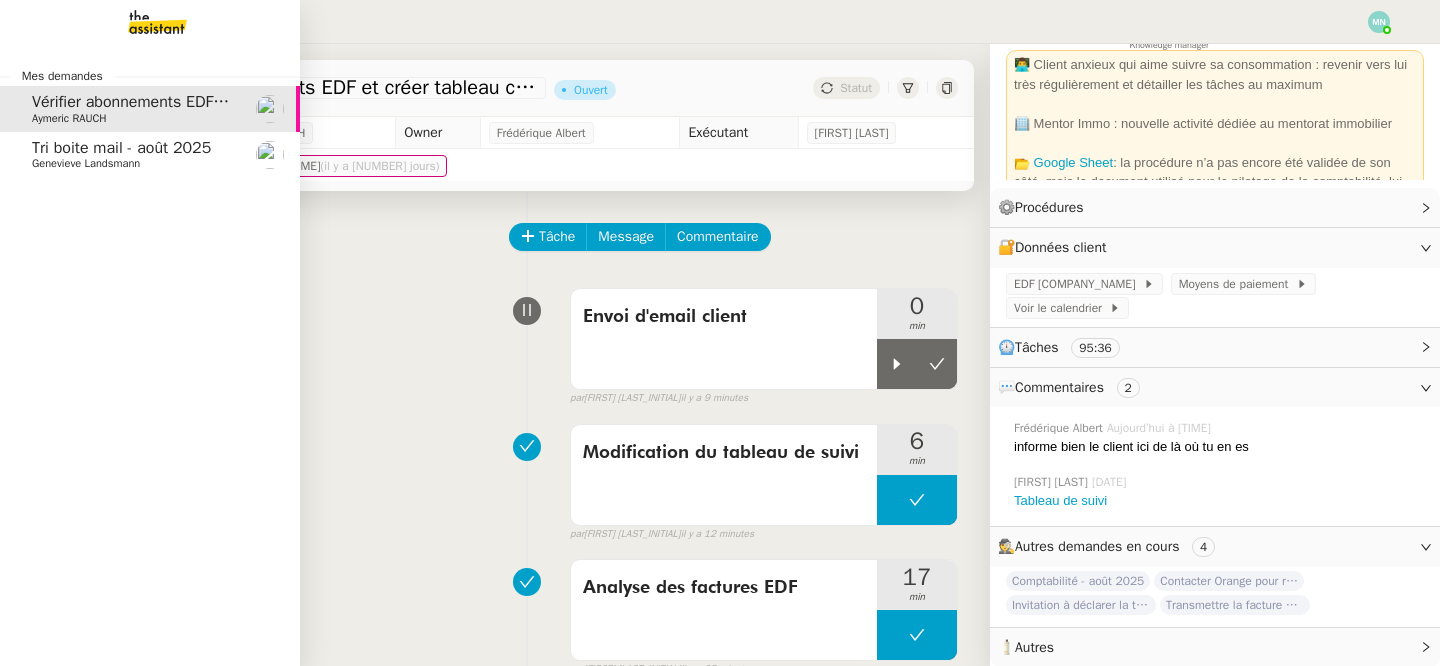 click on "Genevieve Landsmann" 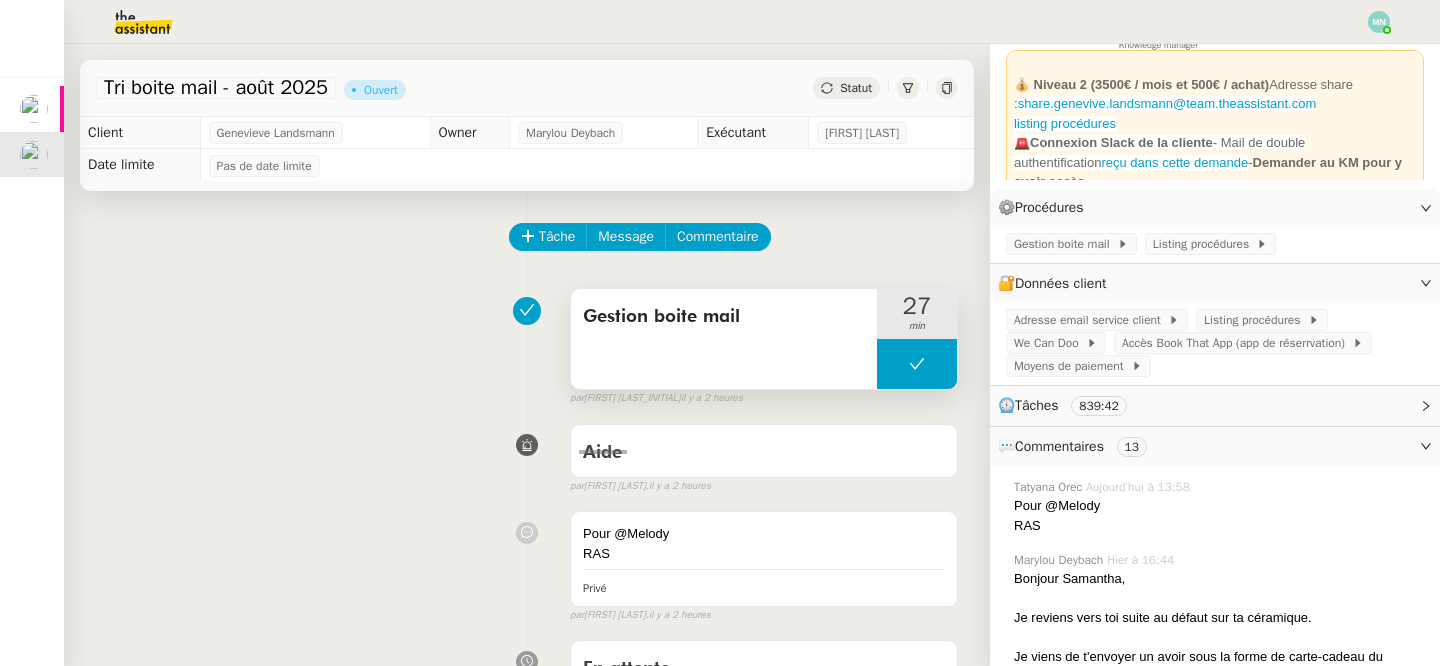 click at bounding box center [917, 364] 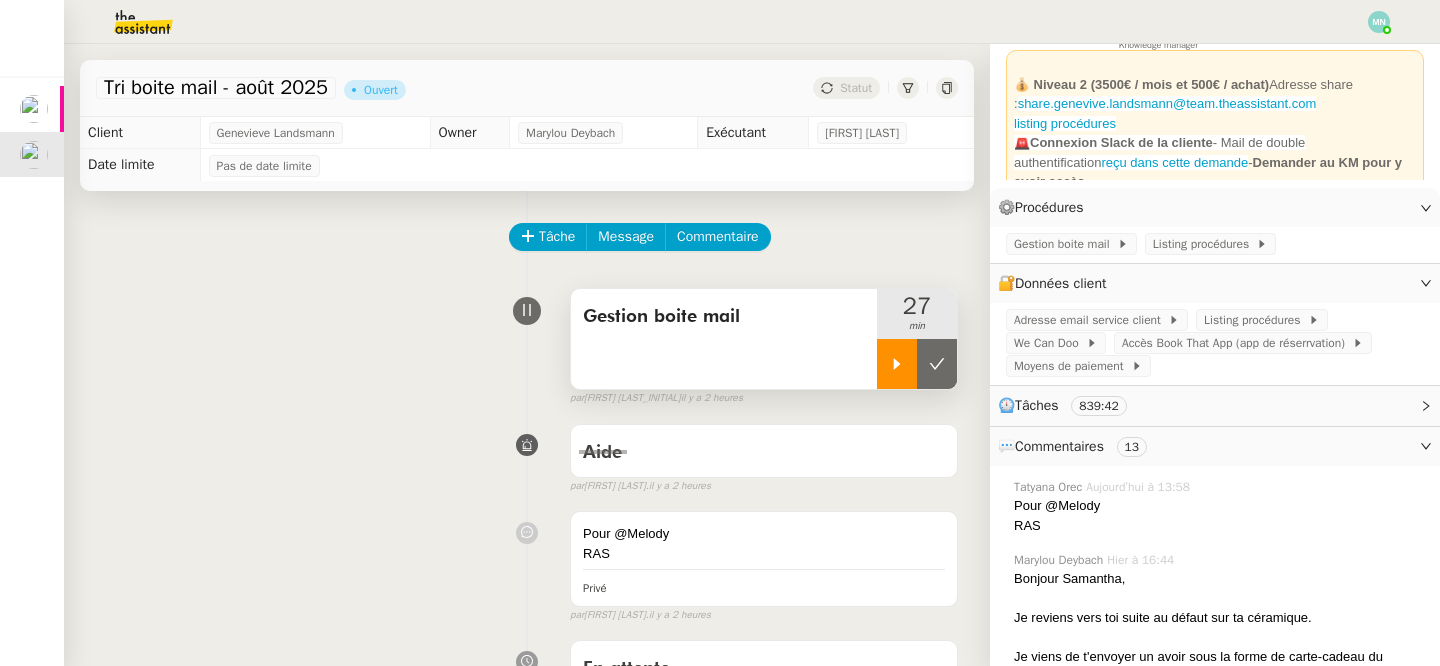click 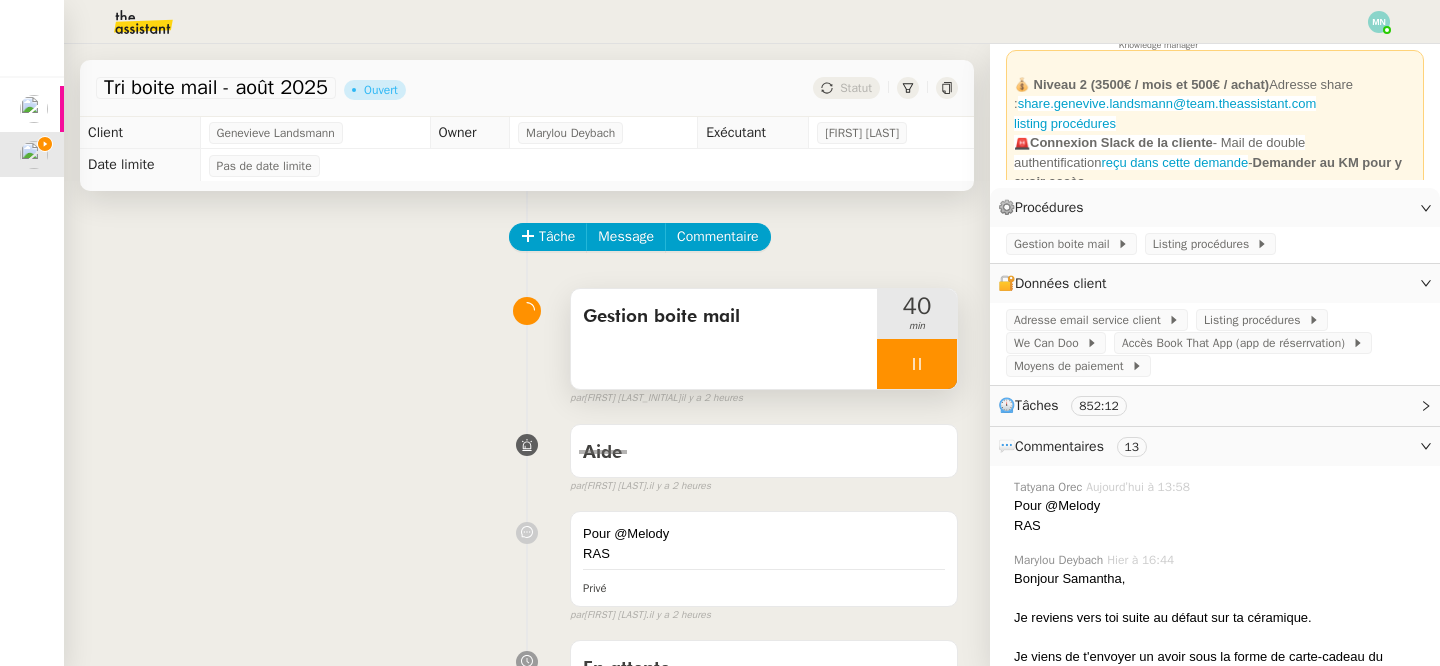 click at bounding box center [917, 364] 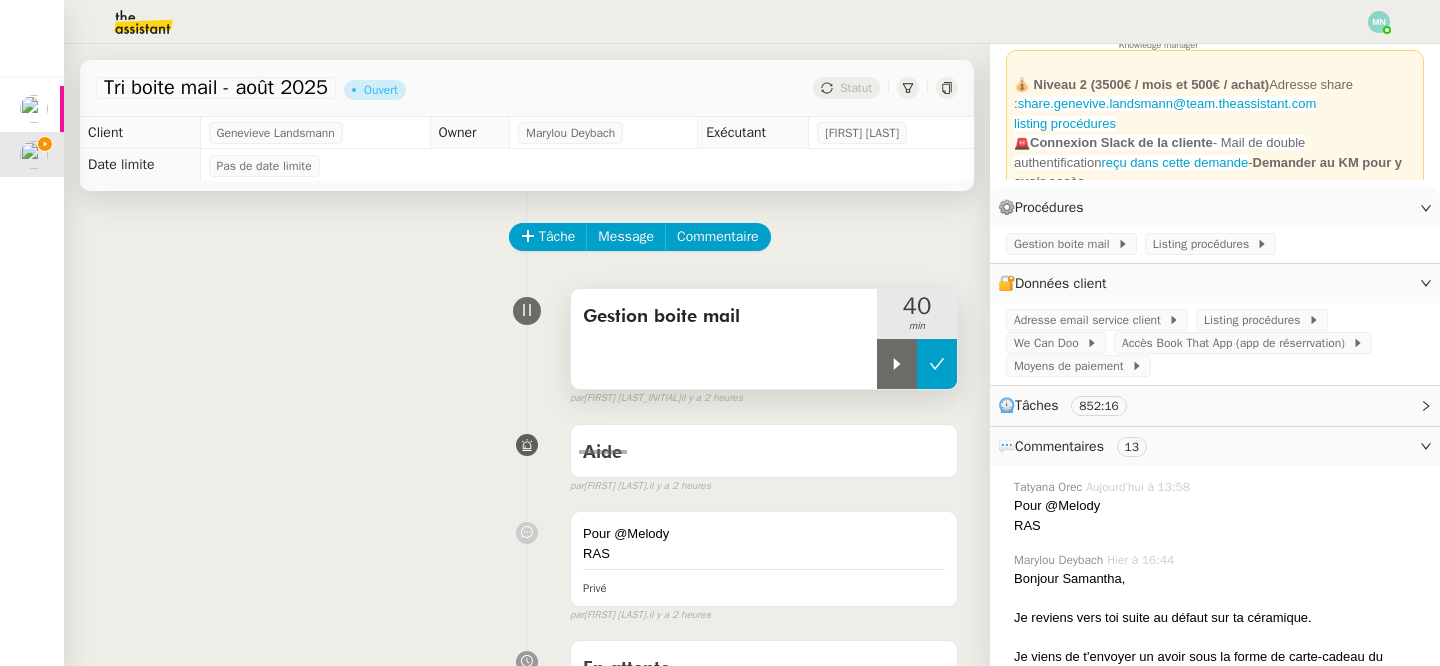 click 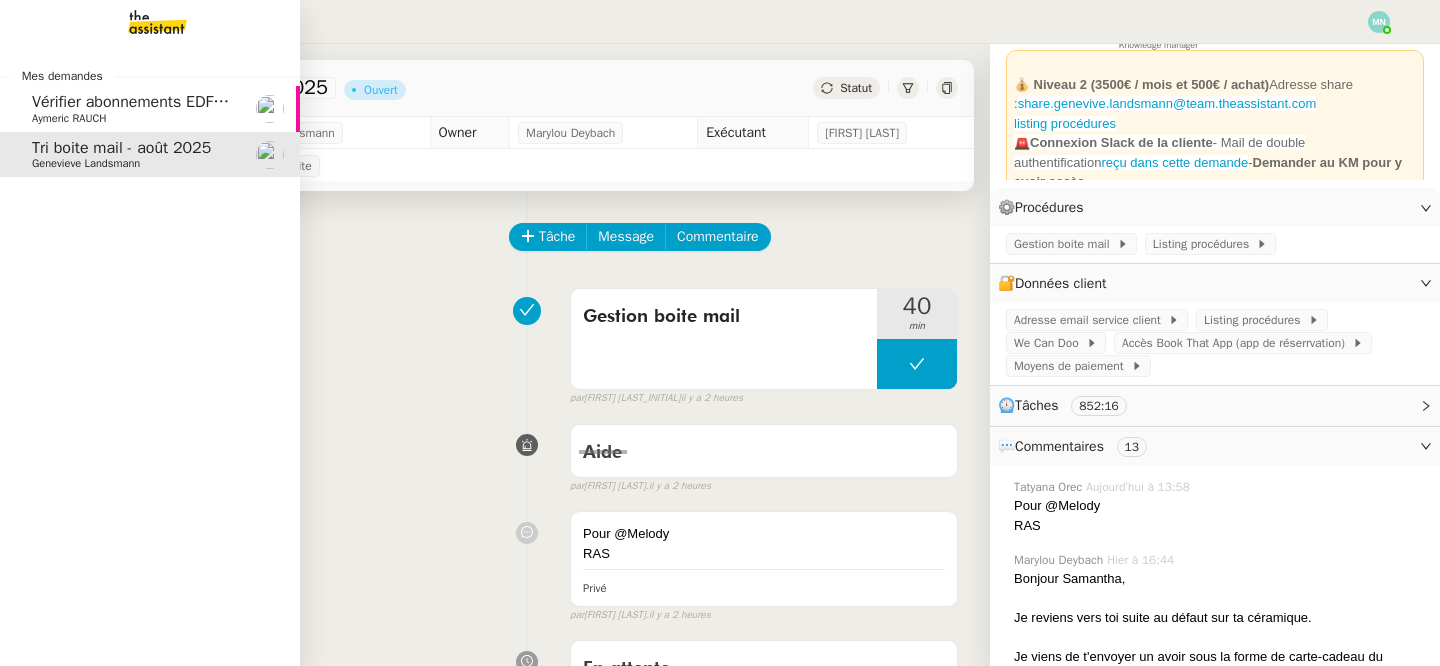 click on "Vérifier abonnements EDF et créer tableau consommation" 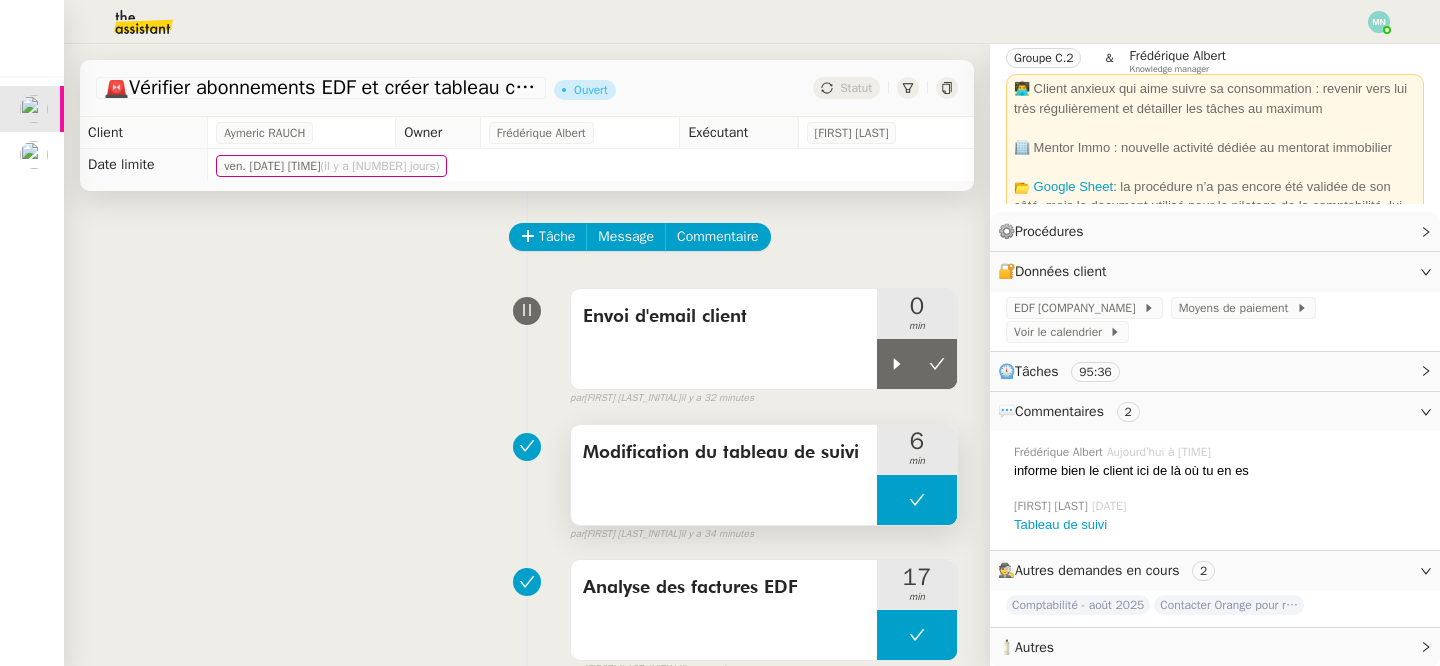 scroll, scrollTop: 104, scrollLeft: 0, axis: vertical 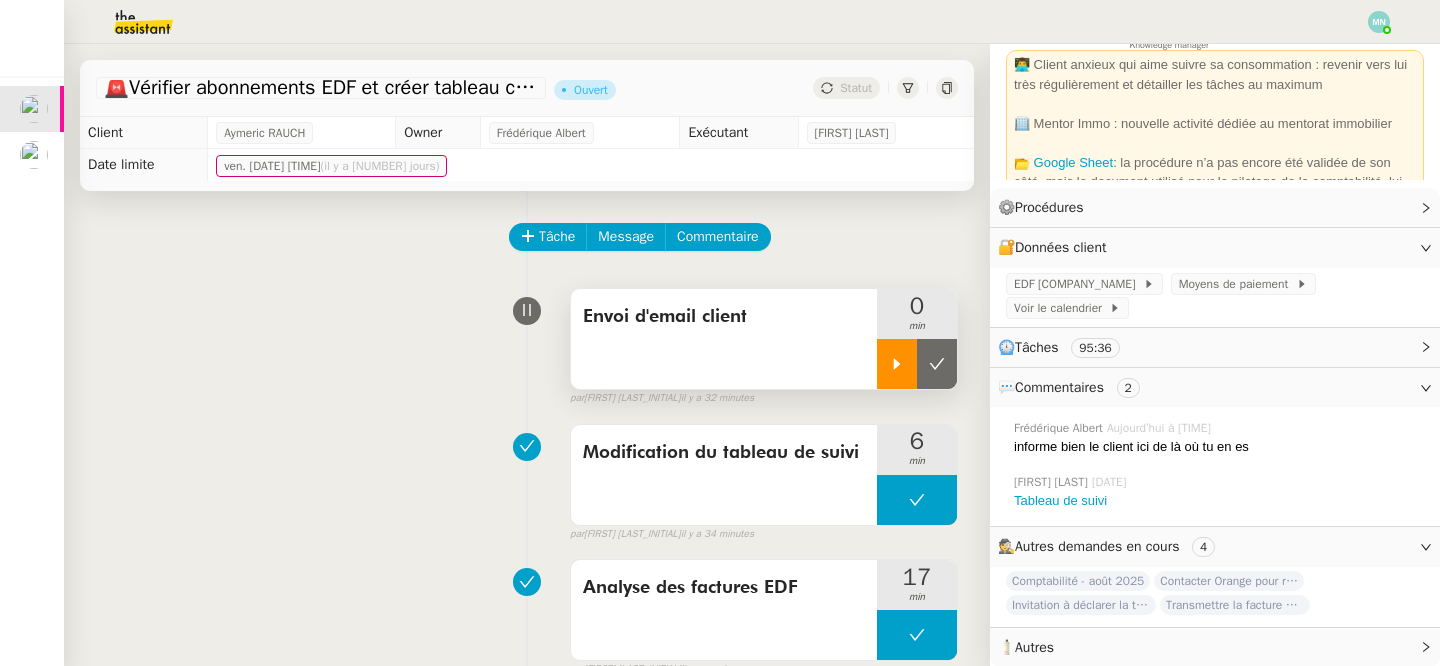 click 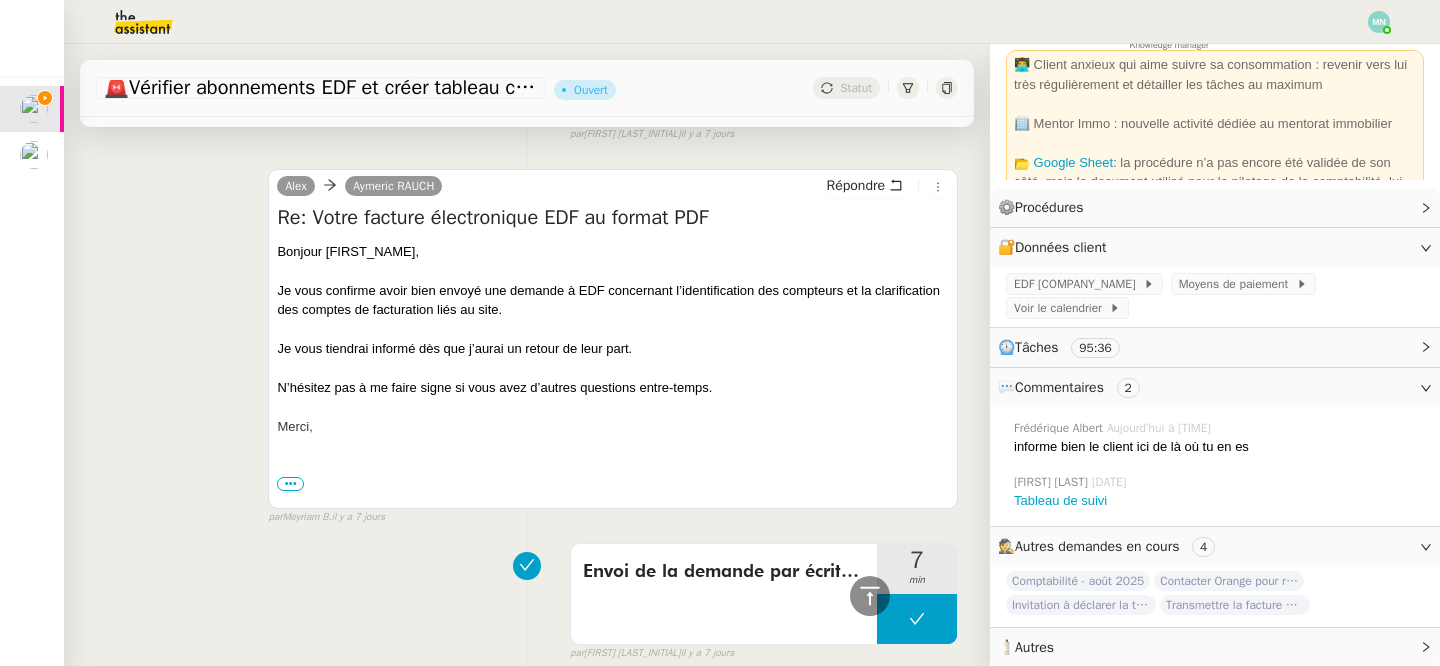 scroll, scrollTop: 1217, scrollLeft: 0, axis: vertical 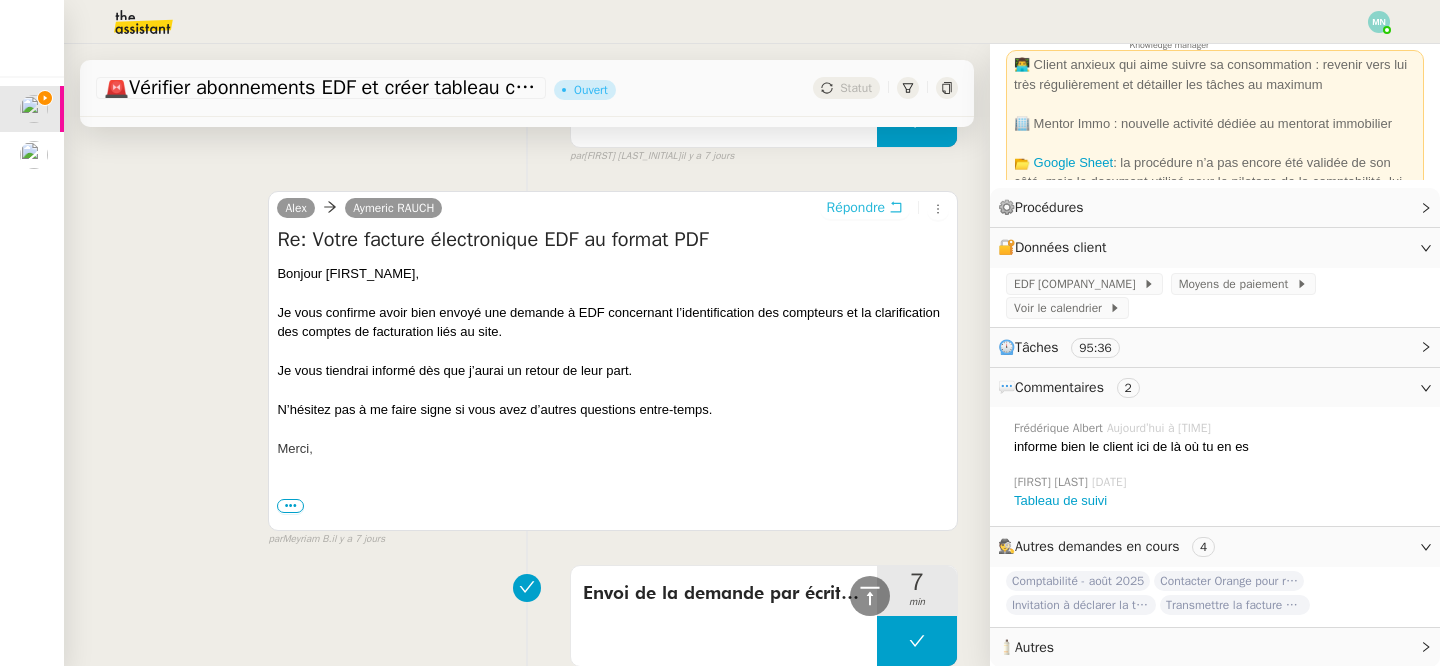 click on "Répondre" at bounding box center (856, 208) 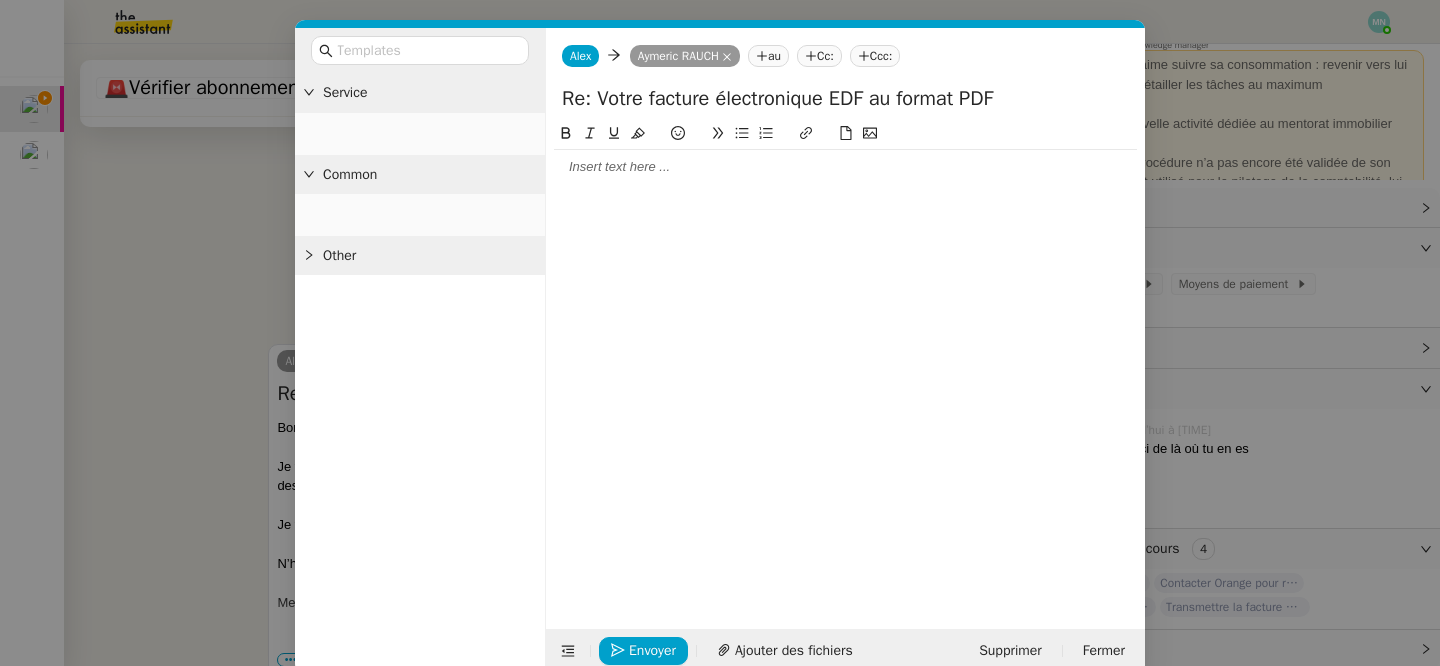 scroll, scrollTop: 1370, scrollLeft: 0, axis: vertical 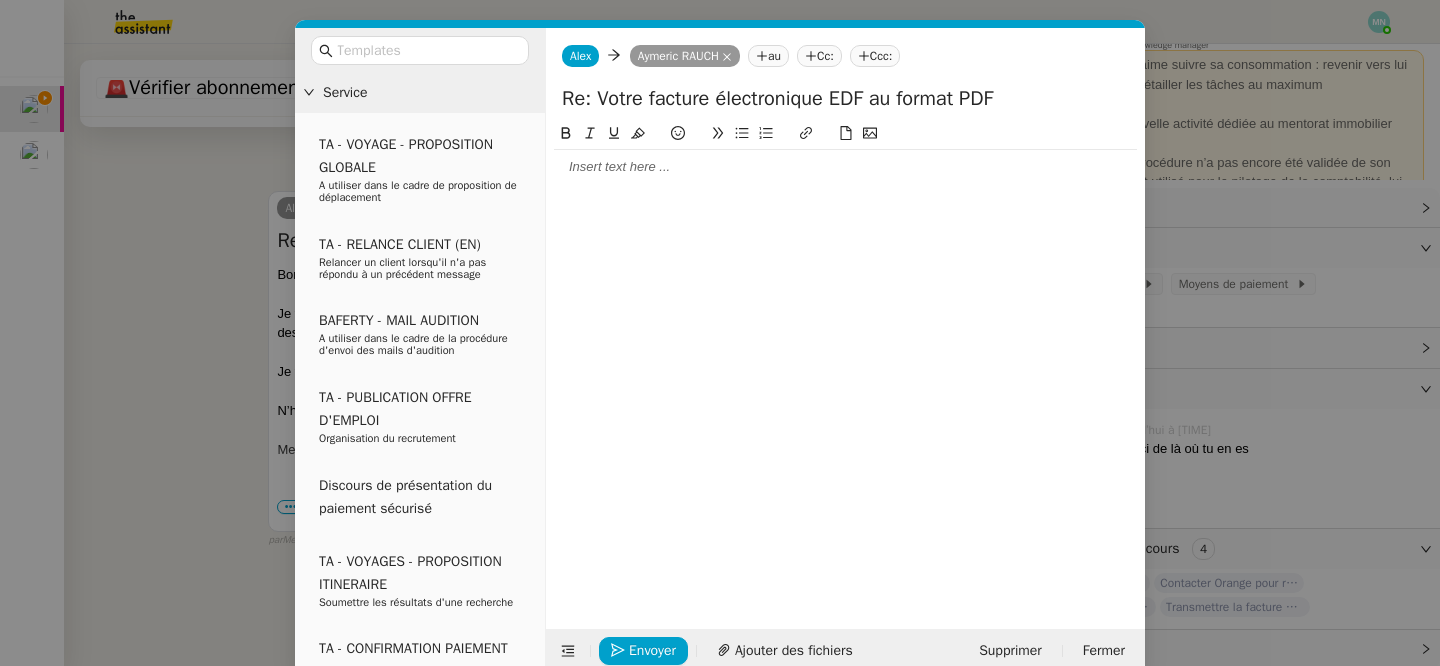 click 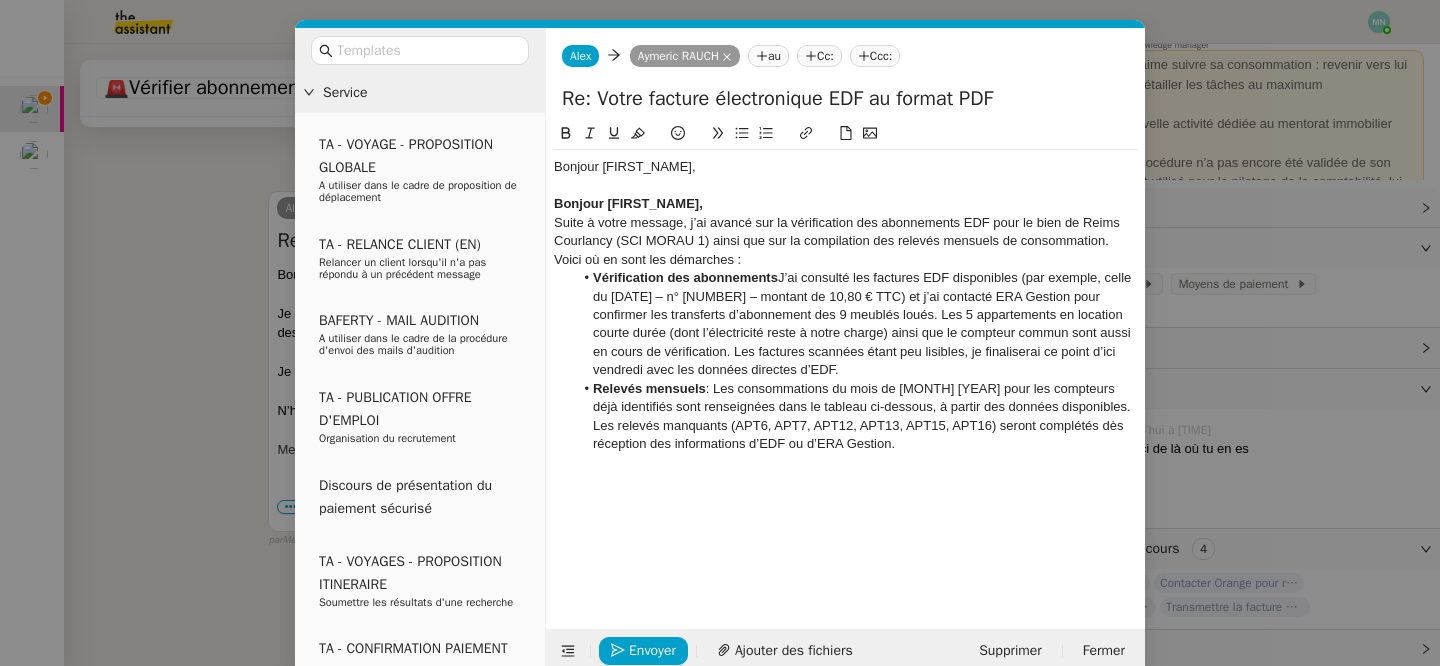 scroll, scrollTop: 0, scrollLeft: 0, axis: both 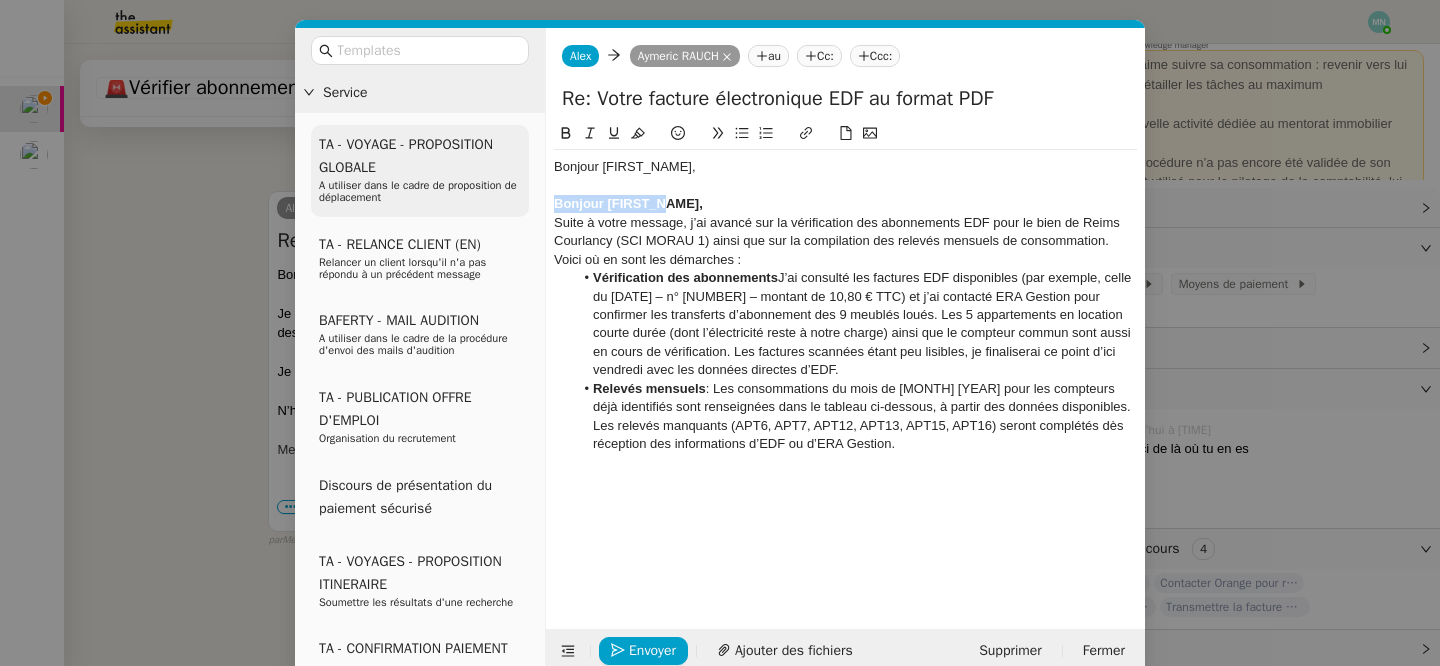 drag, startPoint x: 671, startPoint y: 202, endPoint x: 527, endPoint y: 200, distance: 144.01389 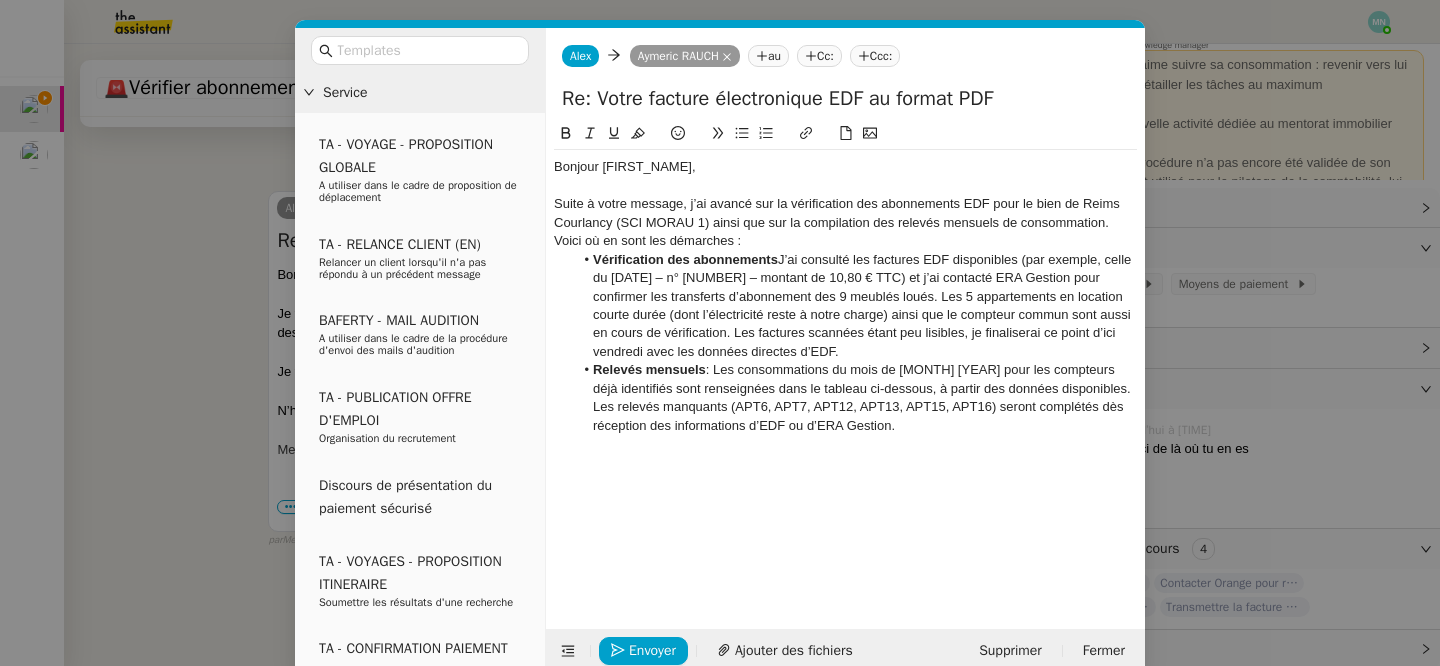 click on "Suite à votre message, j’ai avancé sur la vérification des abonnements EDF pour le bien de Reims Courlancy (SCI MORAU 1) ainsi que sur la compilation des relevés mensuels de consommation. Voici où en sont les démarches :" 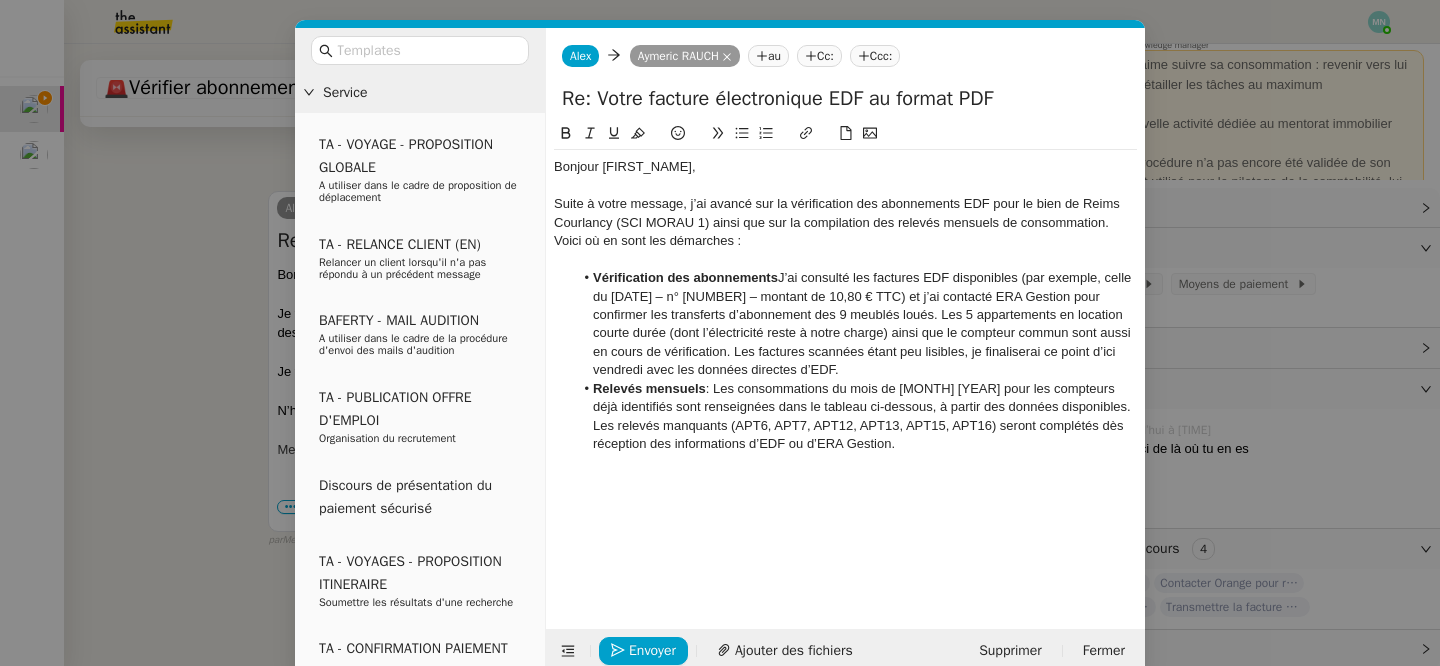 click on "Vérification des abonnements  : J’ai consulté les factures EDF disponibles (par exemple, celle du 12/07/2025 – n° 10230730666 – montant de 10,80 € TTC) et j’ai contacté ERA Gestion pour confirmer les transferts d’abonnement des 9 meublés loués. Les 5 appartements en location courte durée (dont l’électricité reste à notre charge) ainsi que le compteur commun sont aussi en cours de vérification. Les factures scannées étant peu lisibles, je finaliserai ce point d’ici vendredi avec les données directes d’EDF." 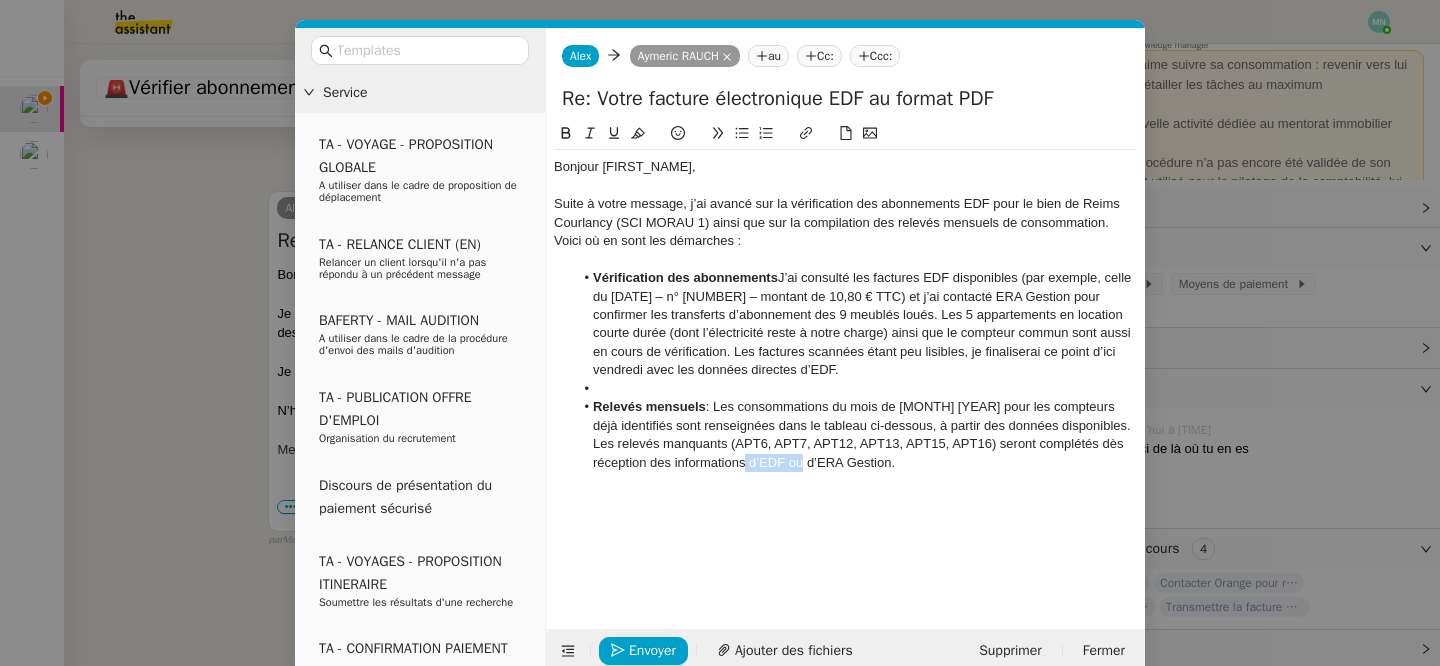 drag, startPoint x: 805, startPoint y: 460, endPoint x: 749, endPoint y: 463, distance: 56.0803 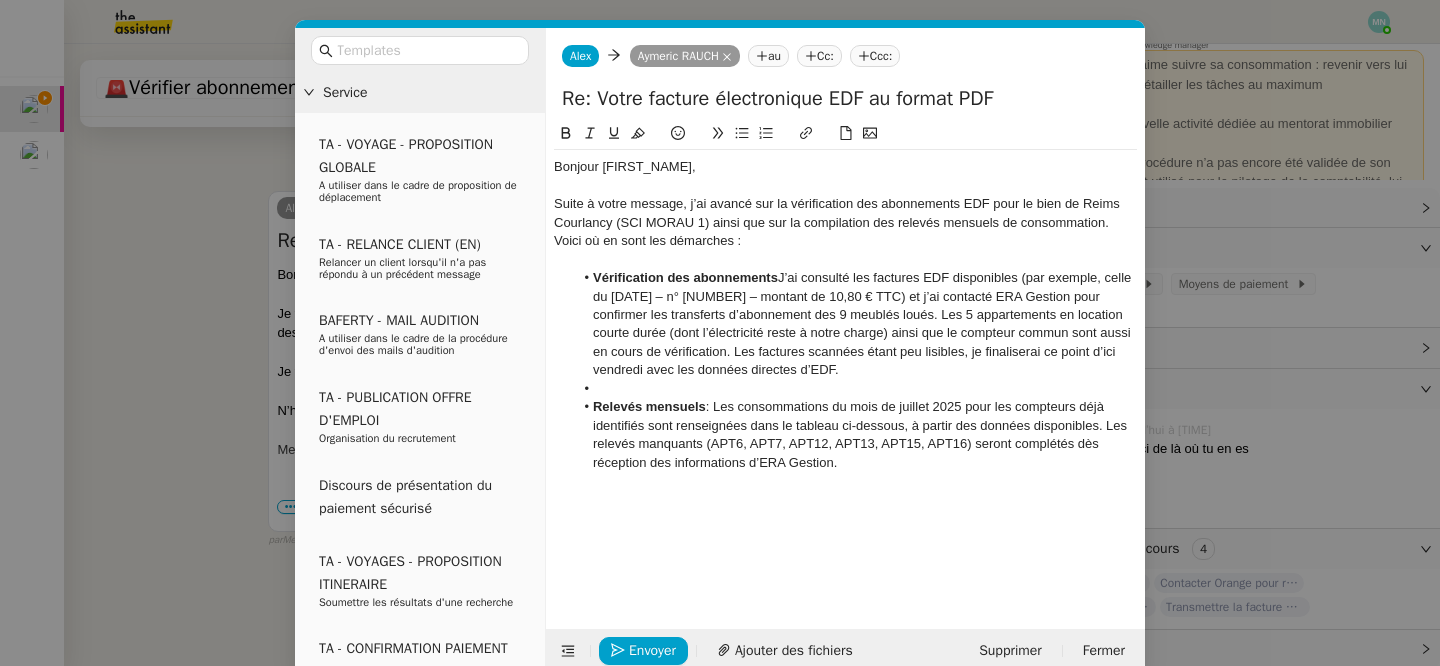 click 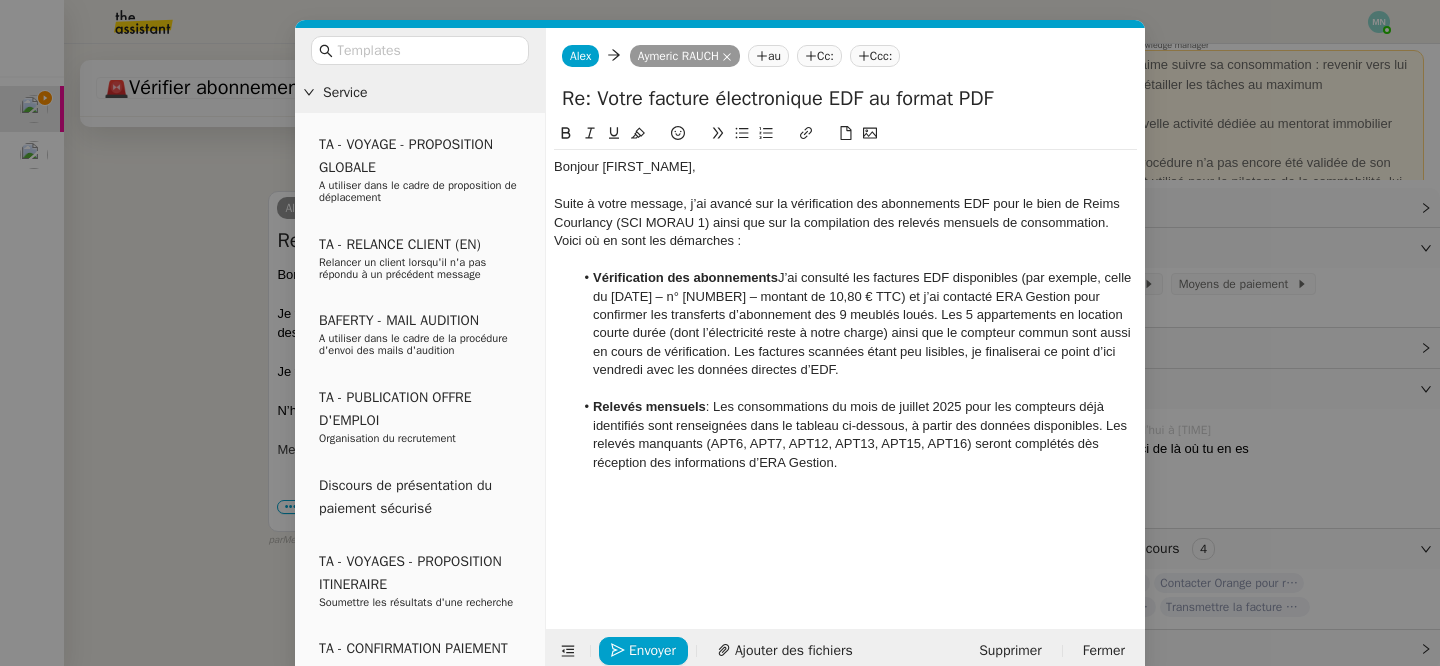 click on "Service TA - VOYAGE - PROPOSITION GLOBALE    A utiliser dans le cadre de proposition de déplacement TA - RELANCE CLIENT (EN)    Relancer un client lorsqu'il n'a pas répondu à un précédent message BAFERTY - MAIL AUDITION    A utiliser dans le cadre de la procédure d'envoi des mails d'audition TA - PUBLICATION OFFRE D'EMPLOI     Organisation du recrutement Discours de présentation du paiement sécurisé    TA - VOYAGES - PROPOSITION ITINERAIRE    Soumettre les résultats d'une recherche TA - CONFIRMATION PAIEMENT (EN)    Confirmer avec le client de modèle de transaction - Attention Plan Pro nécessaire. TA - COURRIER EXPEDIE (recommandé)    A utiliser dans le cadre de l'envoi d'un courrier recommandé TA - PARTAGE DE CALENDRIER (EN)    A utiliser pour demander au client de partager son calendrier afin de faciliter l'accès et la gestion PSPI - Appel de fonds MJL    A utiliser dans le cadre de la procédure d'appel de fonds MJL TA - RELANCE CLIENT    TA - AR PROCEDURES        21 YIELD" at bounding box center [720, 333] 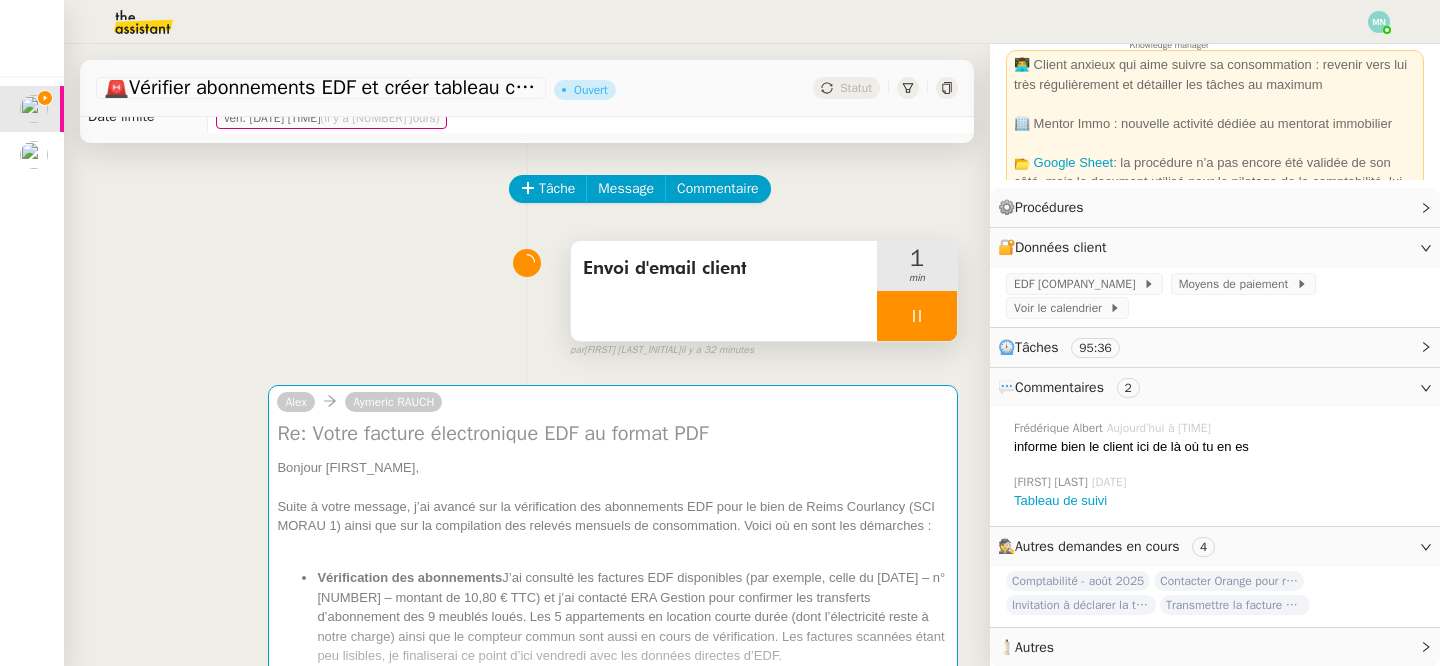 scroll, scrollTop: 0, scrollLeft: 0, axis: both 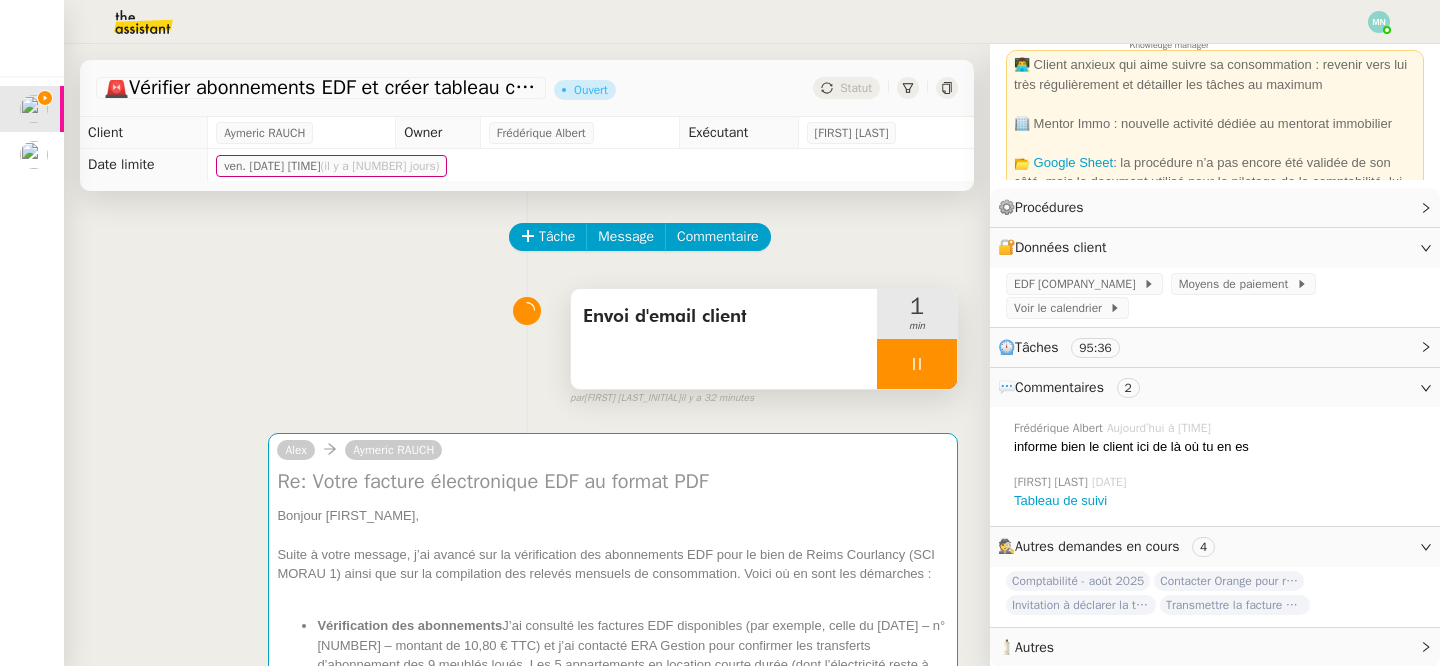 click 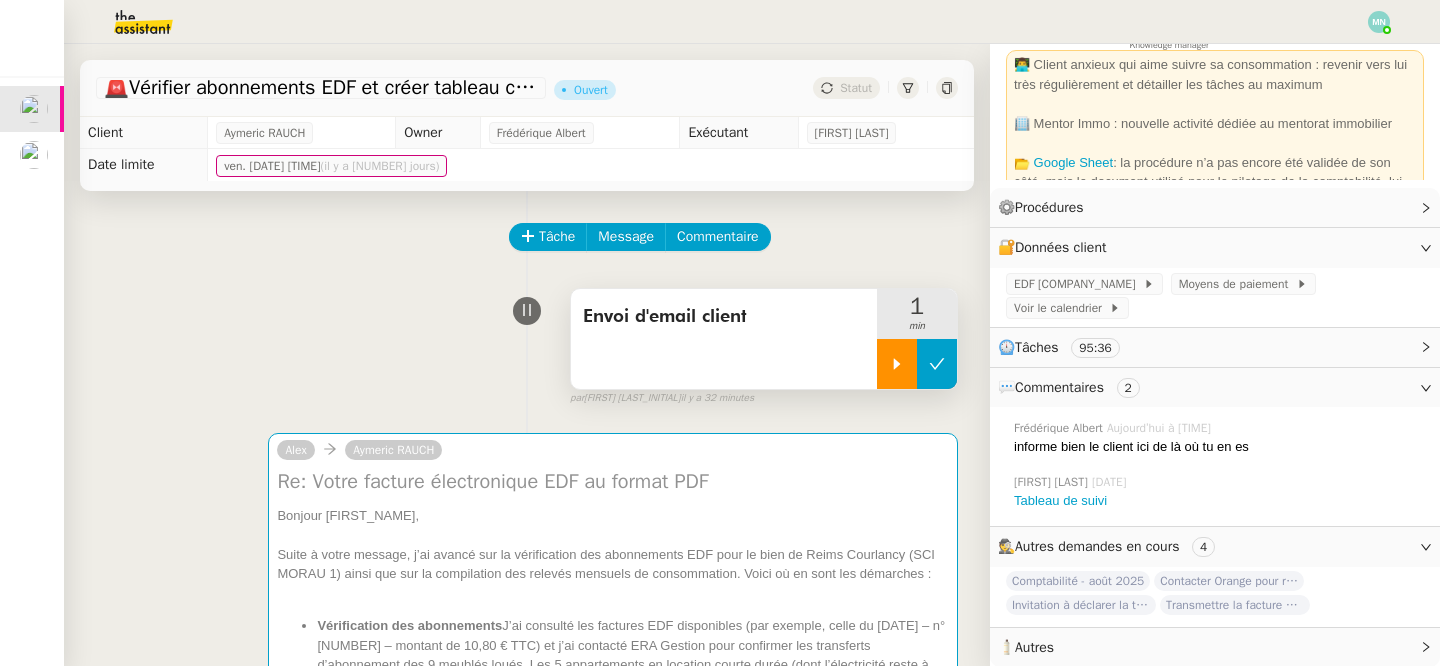 click at bounding box center [937, 364] 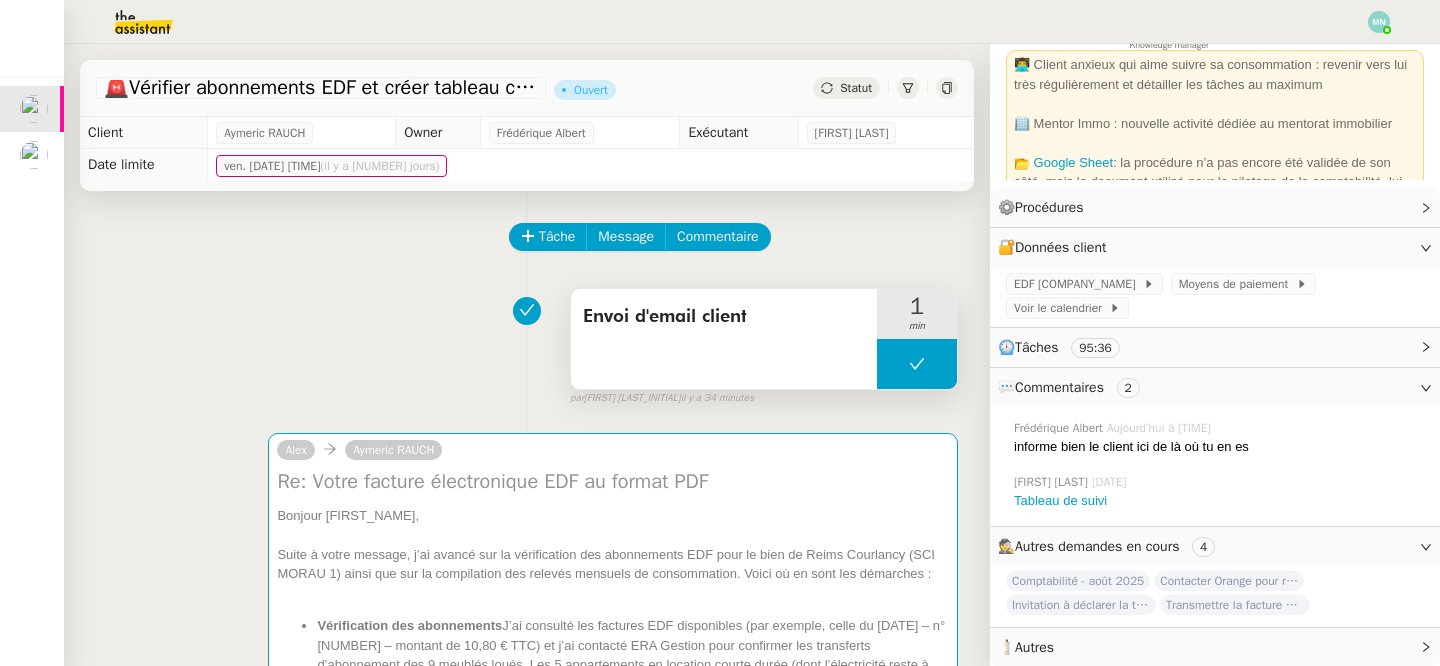 click at bounding box center (917, 364) 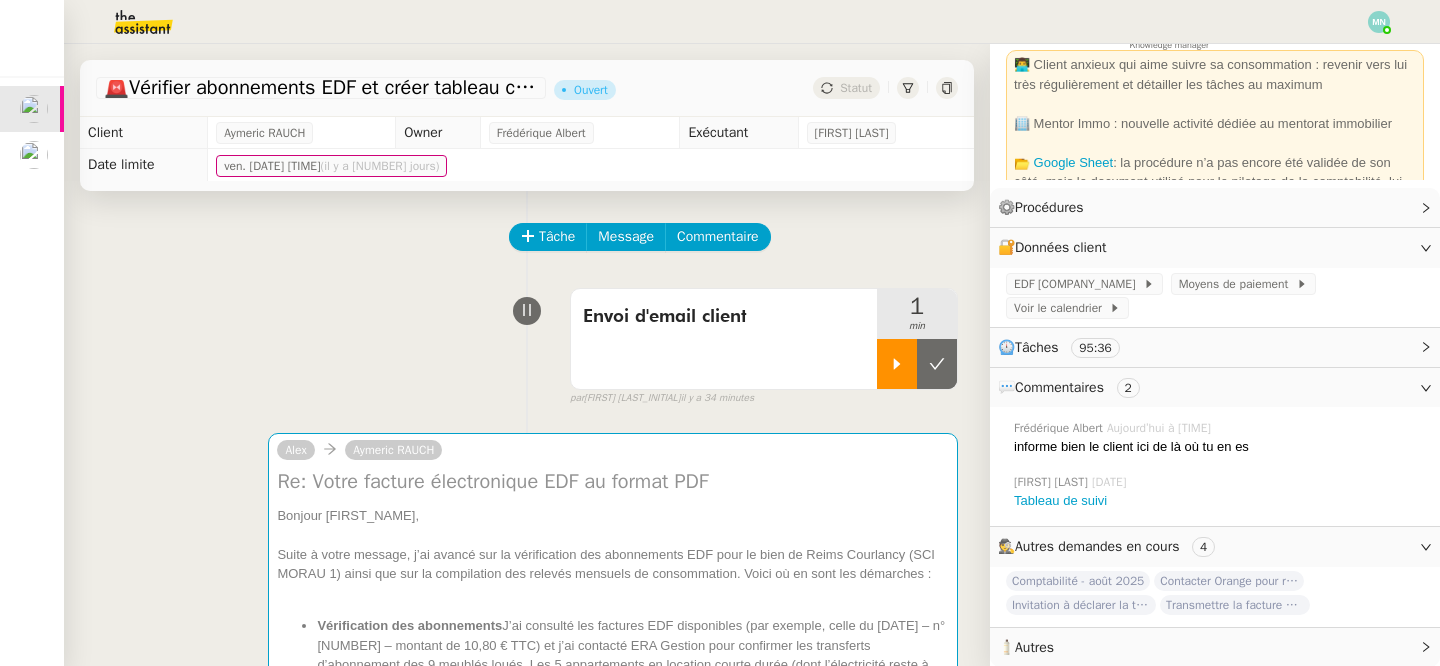 click at bounding box center [897, 364] 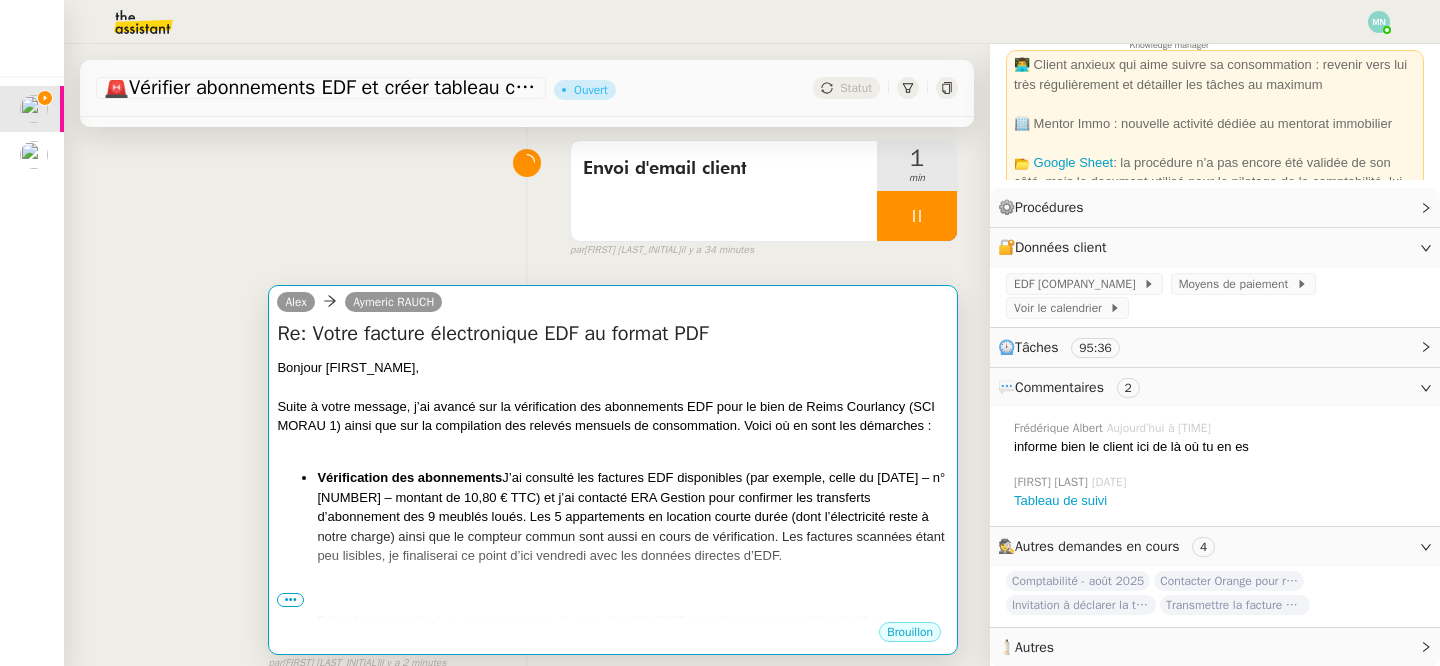 scroll, scrollTop: 308, scrollLeft: 0, axis: vertical 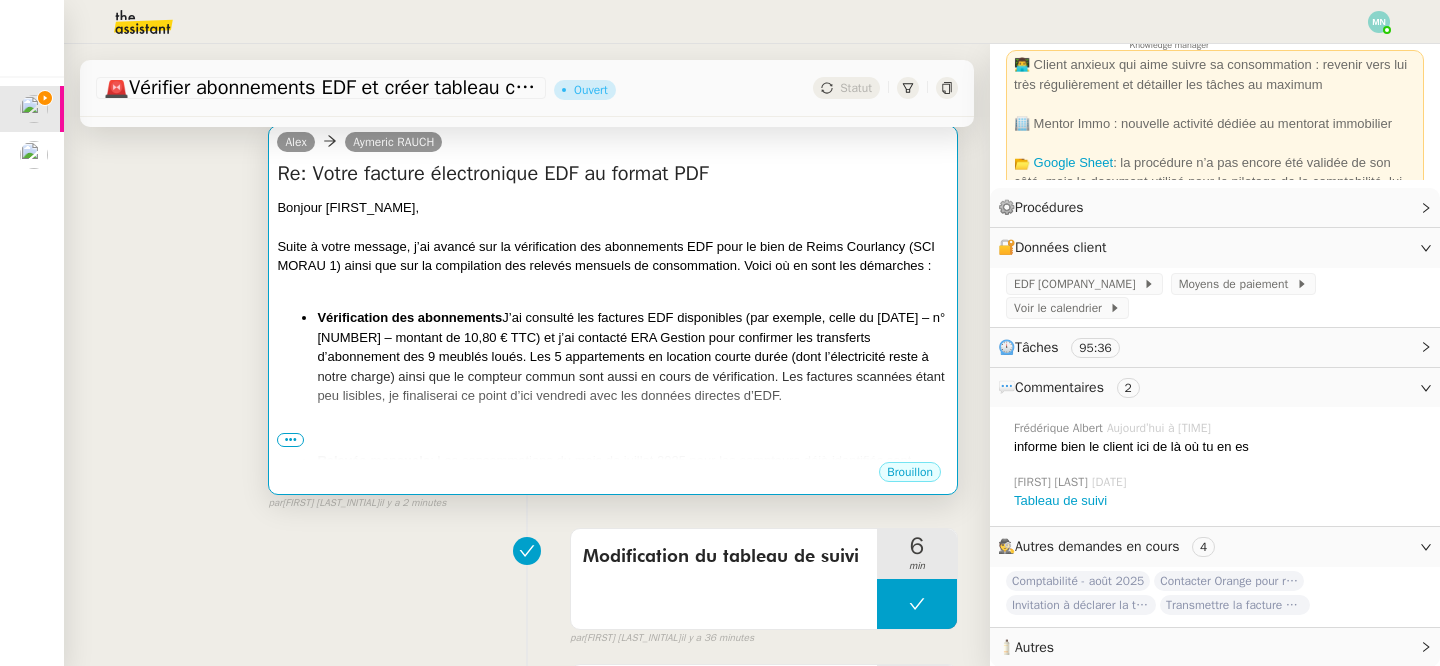 click on "Vérification des abonnements  : J’ai consulté les factures EDF disponibles (par exemple, celle du 12/07/2025 – n° 10230730666 – montant de 10,80 € TTC) et j’ai contacté ERA Gestion pour confirmer les transferts d’abonnement des 9 meublés loués. Les 5 appartements en location courte durée (dont l’électricité reste à notre charge) ainsi que le compteur commun sont aussi en cours de vérification. Les factures scannées étant peu lisibles, je finaliserai ce point d’ici vendredi avec les données directes d’EDF." at bounding box center (633, 357) 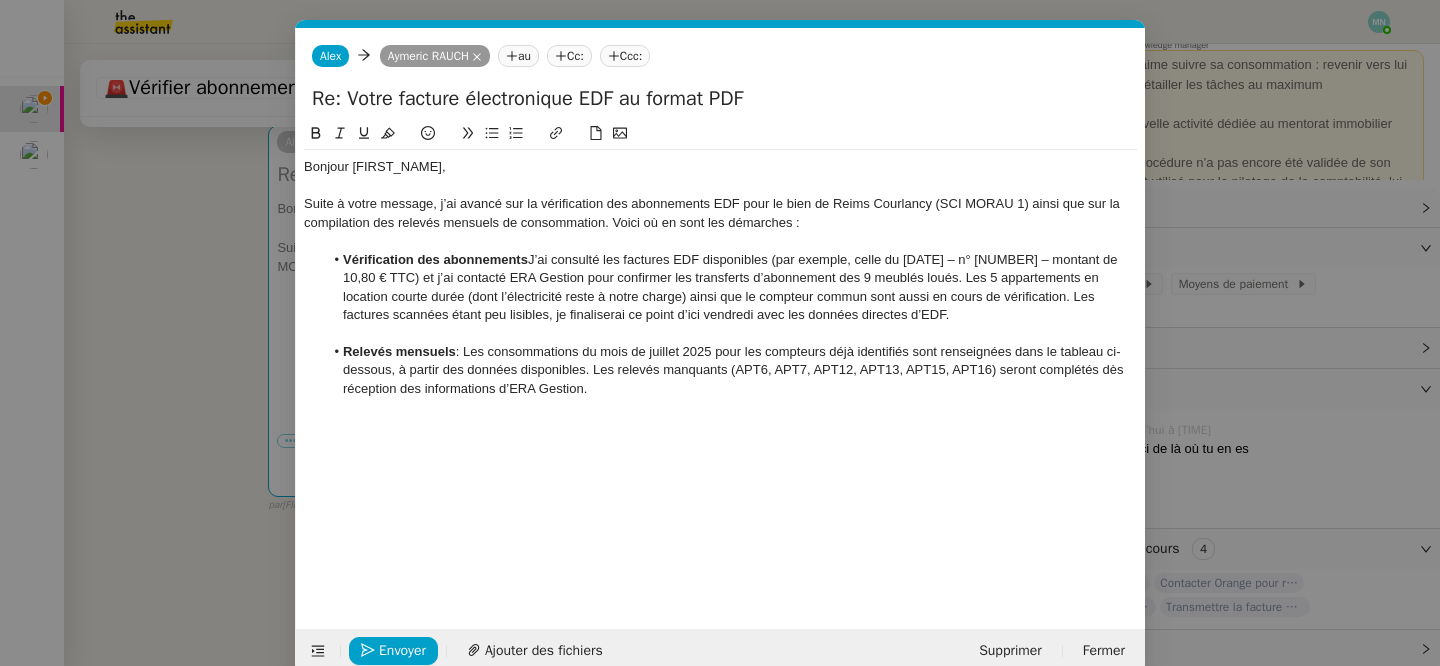 scroll, scrollTop: 0, scrollLeft: 42, axis: horizontal 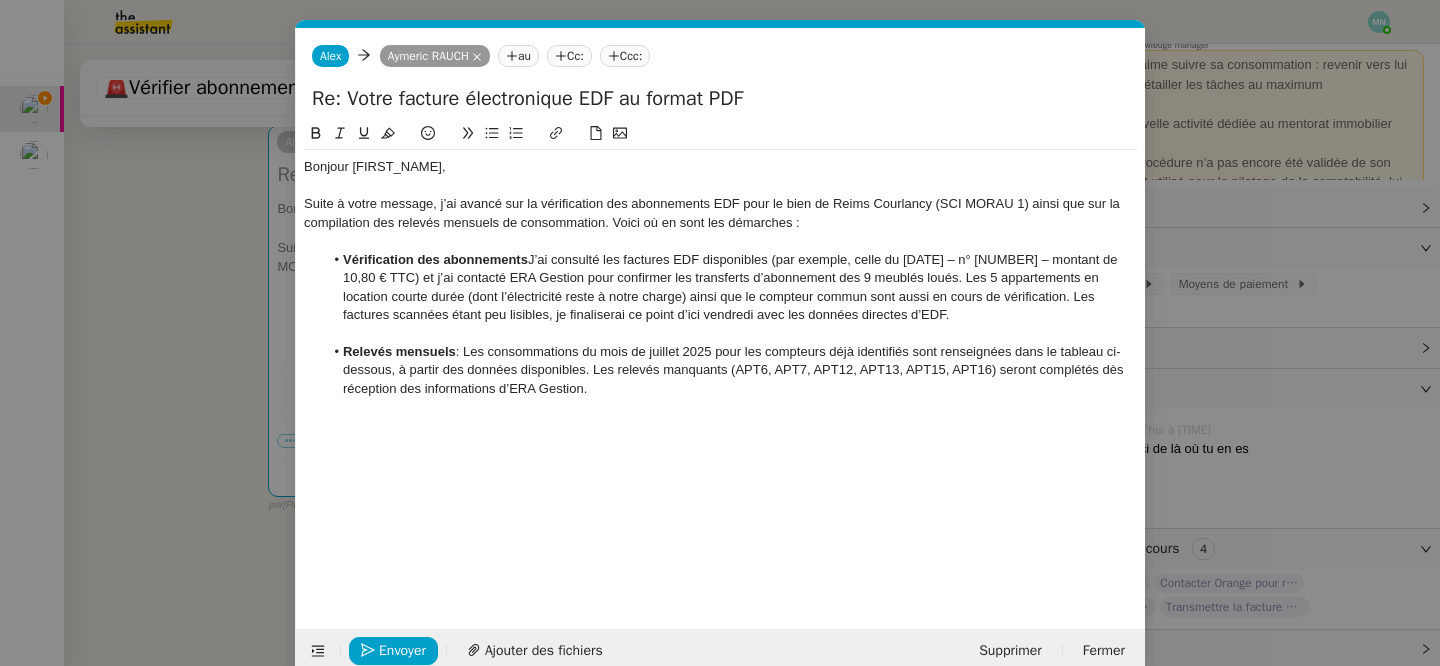 drag, startPoint x: 411, startPoint y: 317, endPoint x: 1094, endPoint y: 321, distance: 683.0117 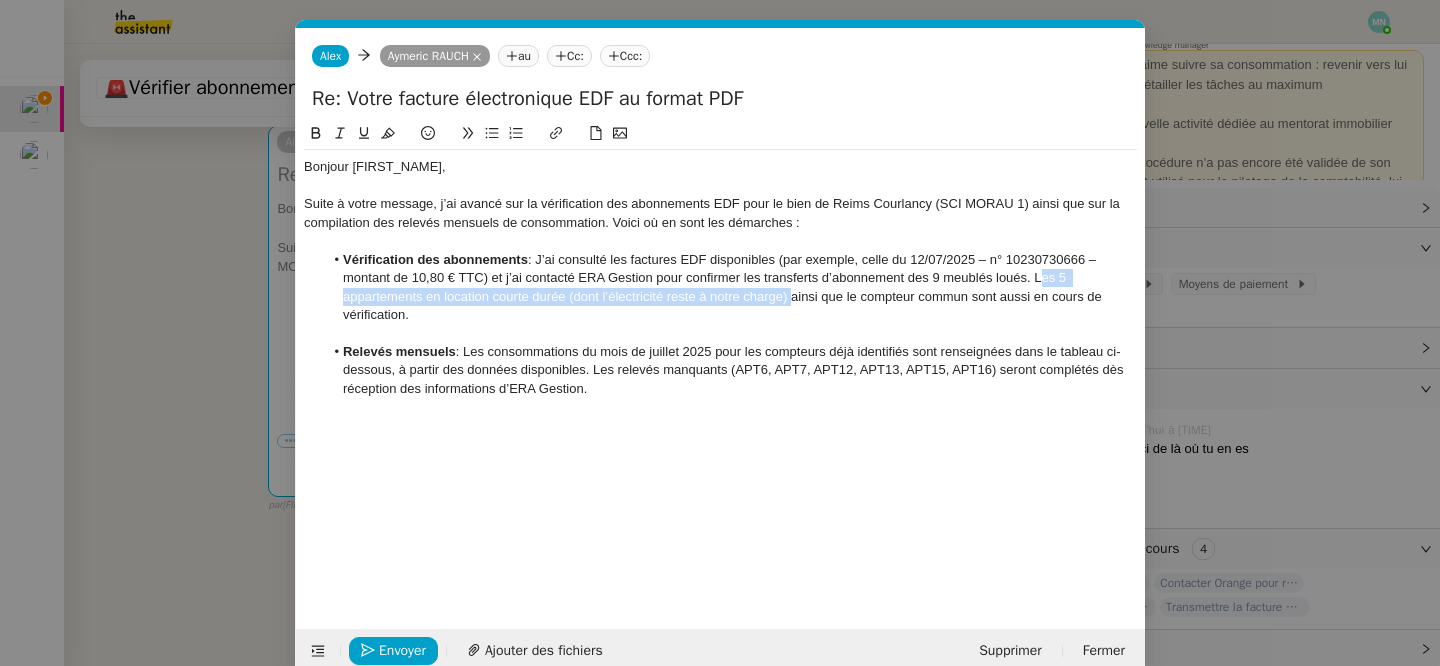 drag, startPoint x: 1037, startPoint y: 275, endPoint x: 785, endPoint y: 292, distance: 252.57277 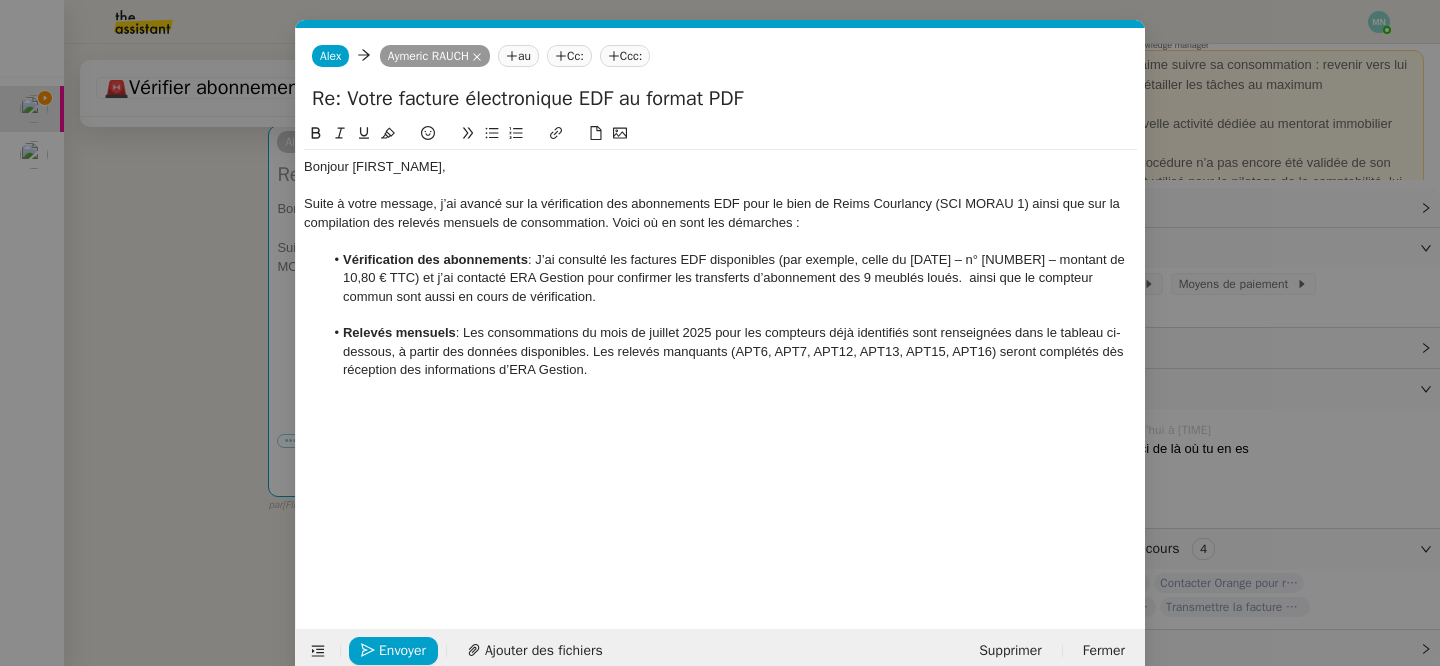 type 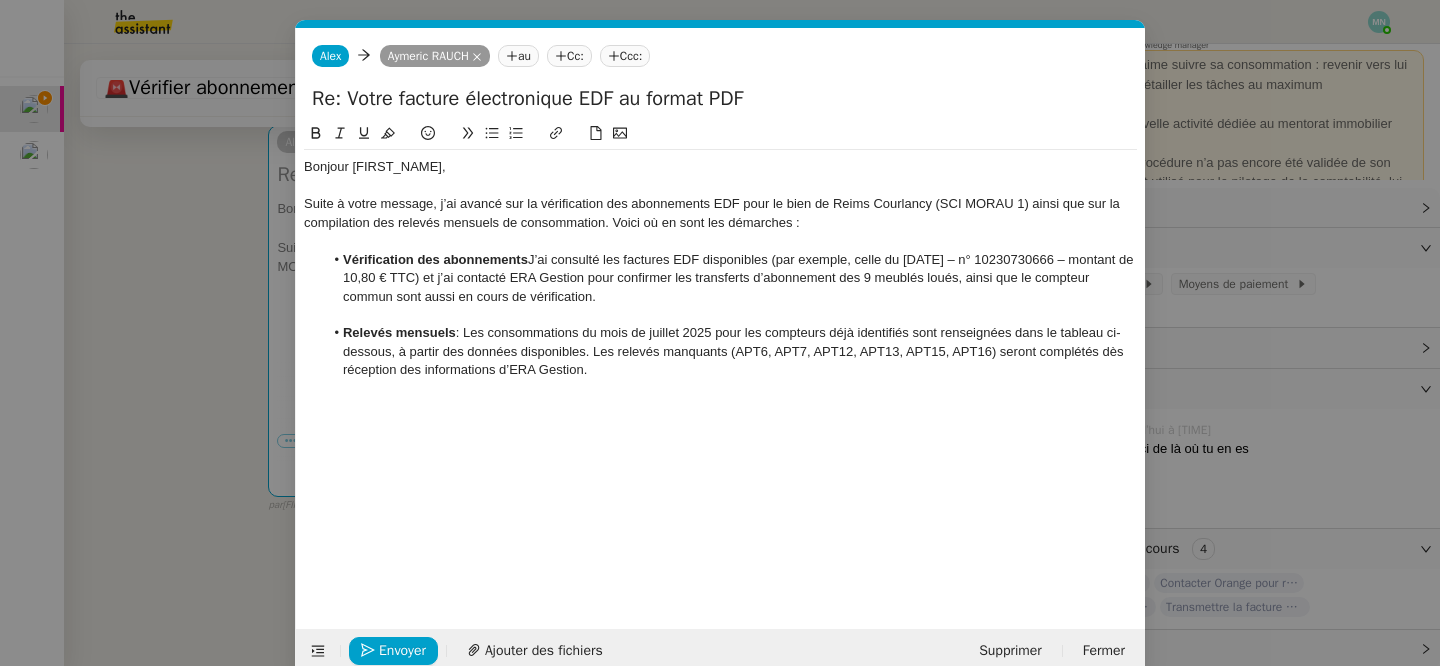 click on "Bonjour [FIRST_NAME], Suite à votre message, j’ai avancé sur la vérification des abonnements EDF pour le bien de Reims Courlancy (SCI MORAU 1) ainsi que sur la compilation des relevés mensuels de consommation. Voici où en sont les démarches : Vérification des abonnements  : J’ai consulté les factures EDF disponibles (par exemple, celle du [DATE] – n° [NUMBER] – montant de 10,80 € TTC) et j’ai contacté ERA Gestion pour confirmer les transferts d’abonnement des 9 meublés loués, ainsi que le compteur commun sont aussi en cours de vérification.  Relevés mensuels  : Les consommations du mois de juillet 2025 pour les compteurs déjà identifiés sont renseignées dans le tableau ci-dessous, à partir des données disponibles. Les relevés manquants (APT6, APT7, APT12, APT13, APT15, APT16) seront complétés dès réception des informations d’ERA Gestion." 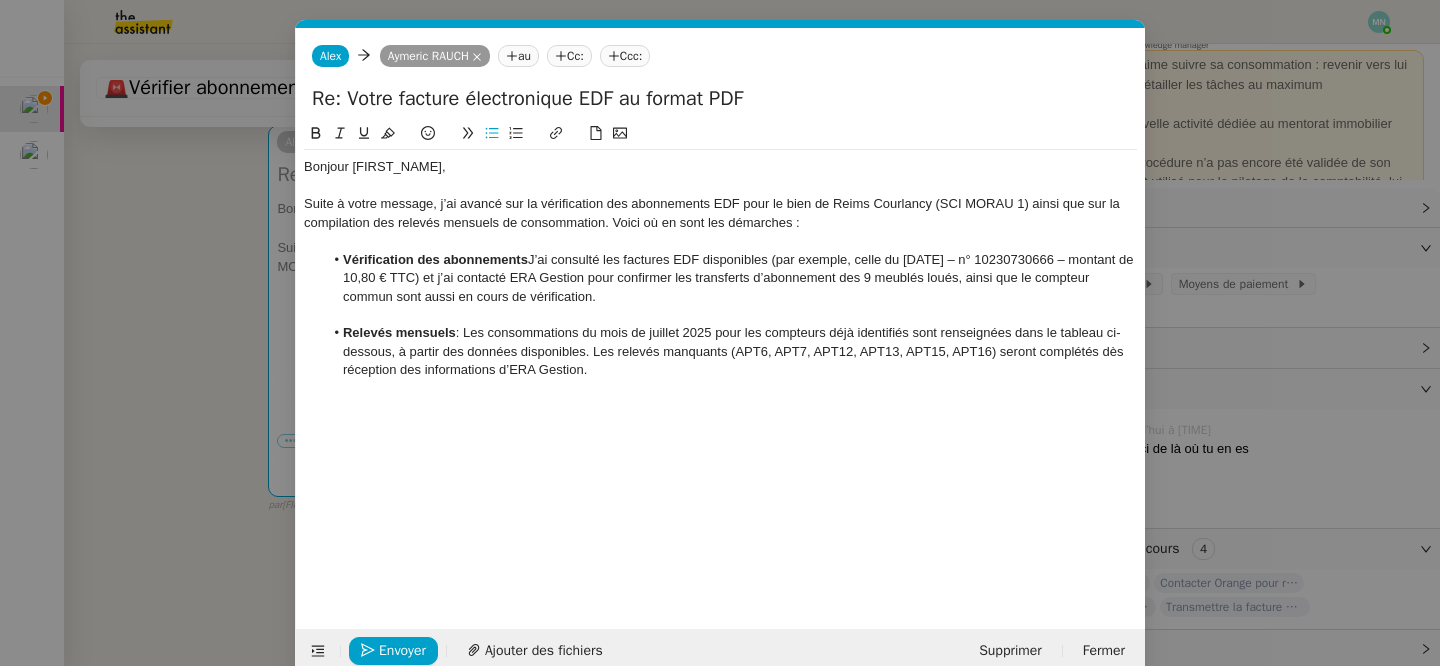 click on "Service TA - VOYAGE - PROPOSITION GLOBALE    A utiliser dans le cadre de proposition de déplacement TA - RELANCE CLIENT (EN)    Relancer un client lorsqu'il n'a pas répondu à un précédent message BAFERTY - MAIL AUDITION    A utiliser dans le cadre de la procédure d'envoi des mails d'audition TA - PUBLICATION OFFRE D'EMPLOI     Organisation du recrutement Discours de présentation du paiement sécurisé    TA - VOYAGES - PROPOSITION ITINERAIRE    Soumettre les résultats d'une recherche TA - CONFIRMATION PAIEMENT (EN)    Confirmer avec le client de modèle de transaction - Attention Plan Pro nécessaire. TA - COURRIER EXPEDIE (recommandé)    A utiliser dans le cadre de l'envoi d'un courrier recommandé TA - PARTAGE DE CALENDRIER (EN)    A utiliser pour demander au client de partager son calendrier afin de faciliter l'accès et la gestion PSPI - Appel de fonds MJL    A utiliser dans le cadre de la procédure d'appel de fonds MJL TA - RELANCE CLIENT    TA - AR PROCEDURES        21 YIELD" at bounding box center (720, 333) 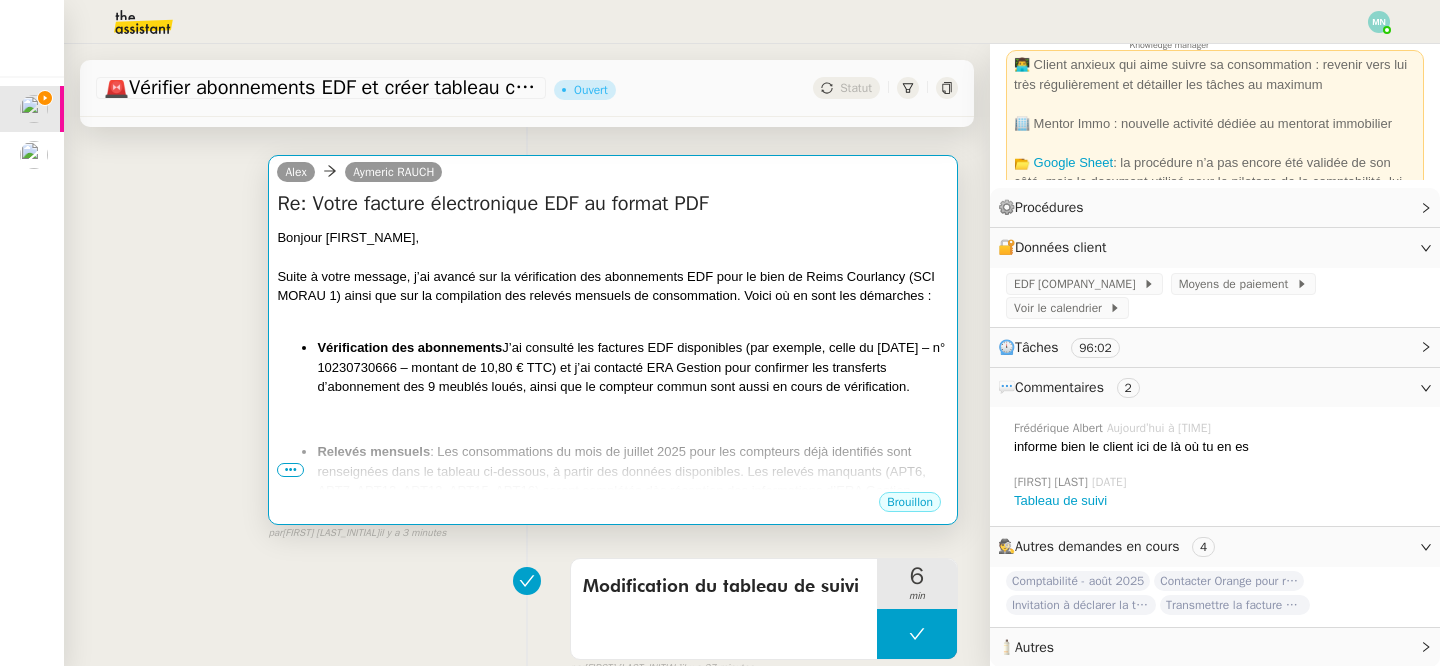 scroll, scrollTop: 279, scrollLeft: 0, axis: vertical 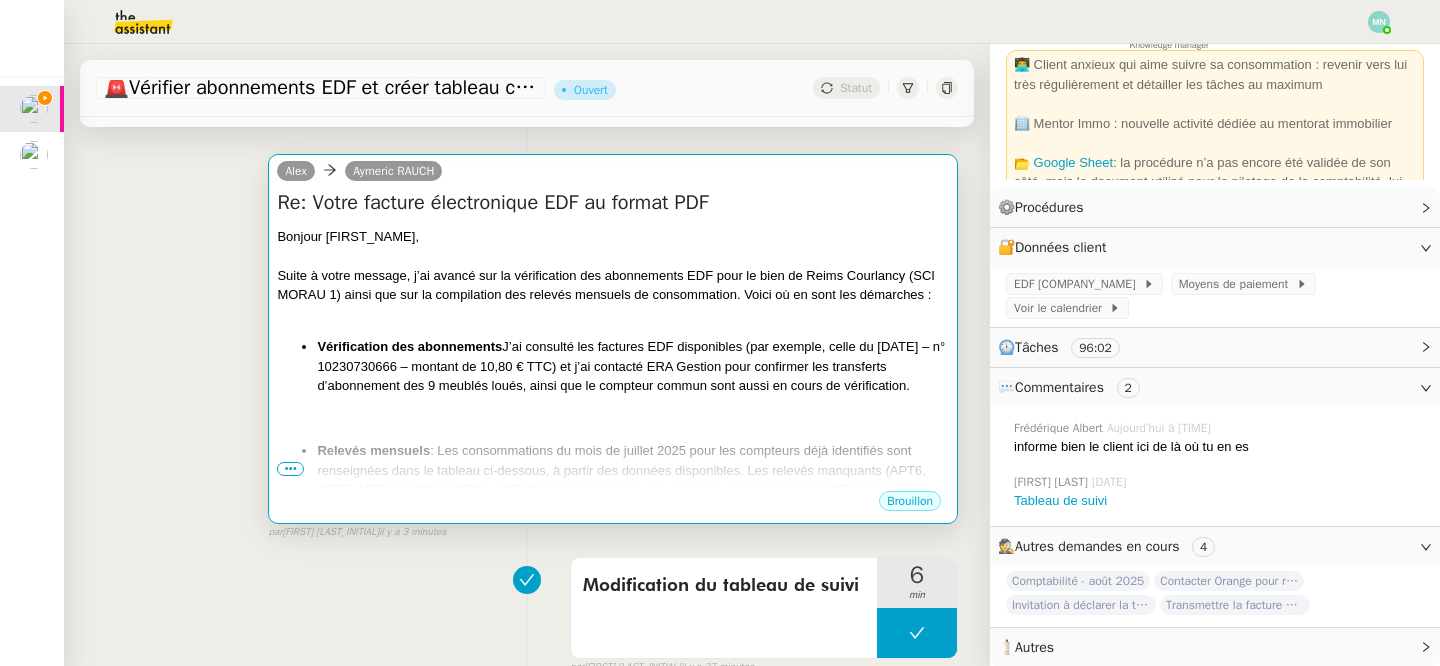 click on "Vérification des abonnements  : J’ai consulté les factures EDF disponibles (par exemple, celle du 12/07/2025 – n° 10230730666 – montant de 10,80 € TTC) et j’ai contacté ERA Gestion pour confirmer les transferts d’abonnement des 9 meublés loués, ainsi que le compteur commun sont aussi en cours de vérification." at bounding box center [633, 366] 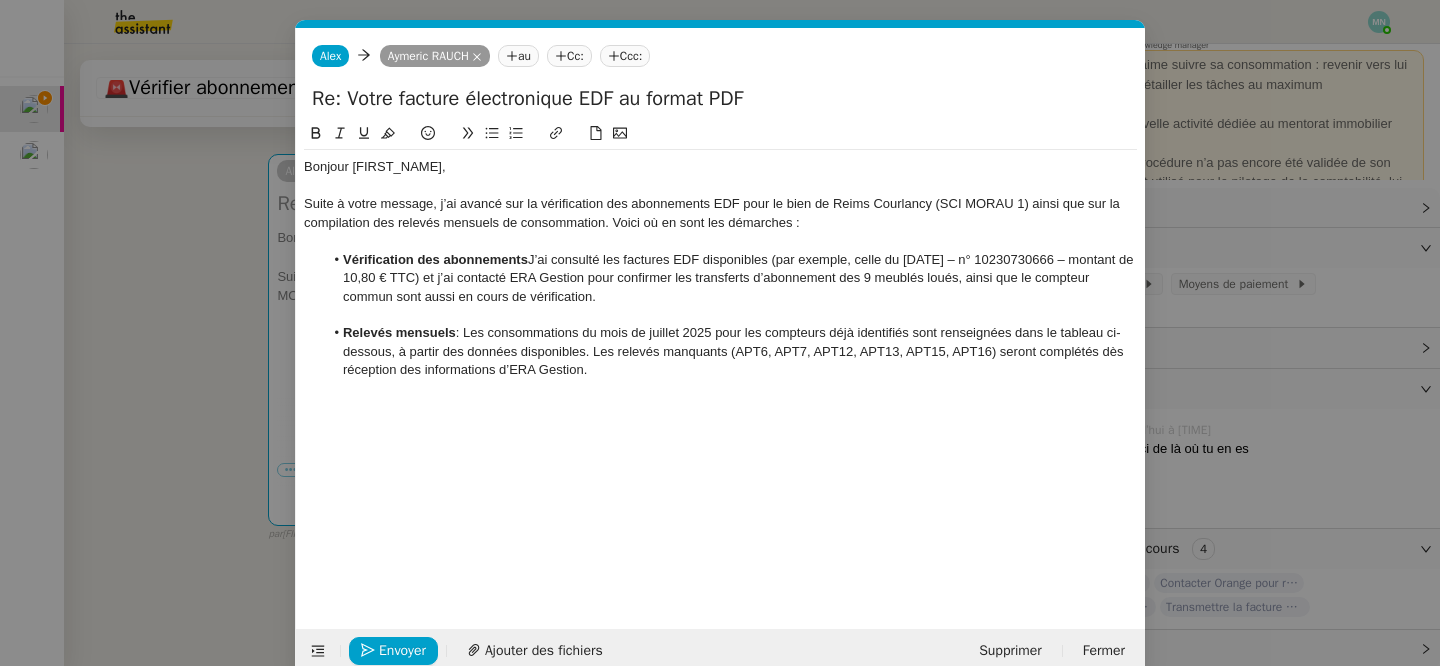 scroll, scrollTop: 0, scrollLeft: 42, axis: horizontal 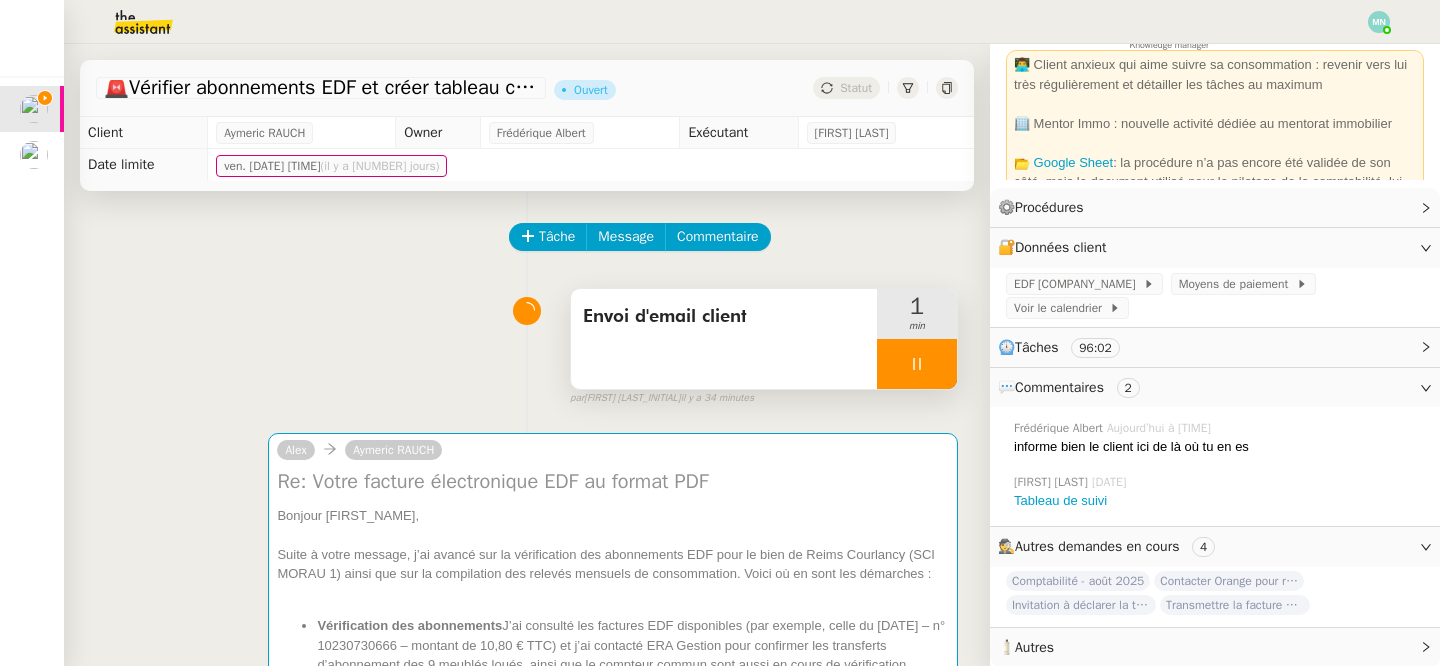 click at bounding box center [917, 364] 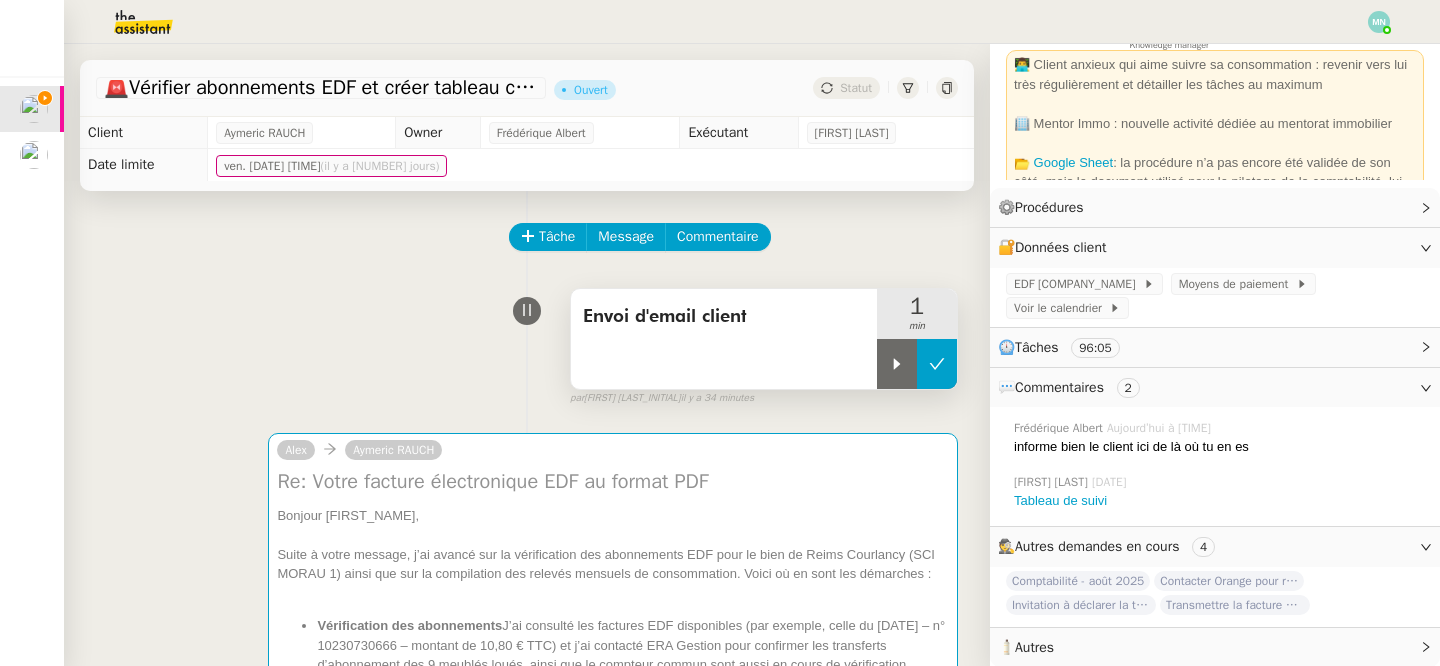 click at bounding box center [937, 364] 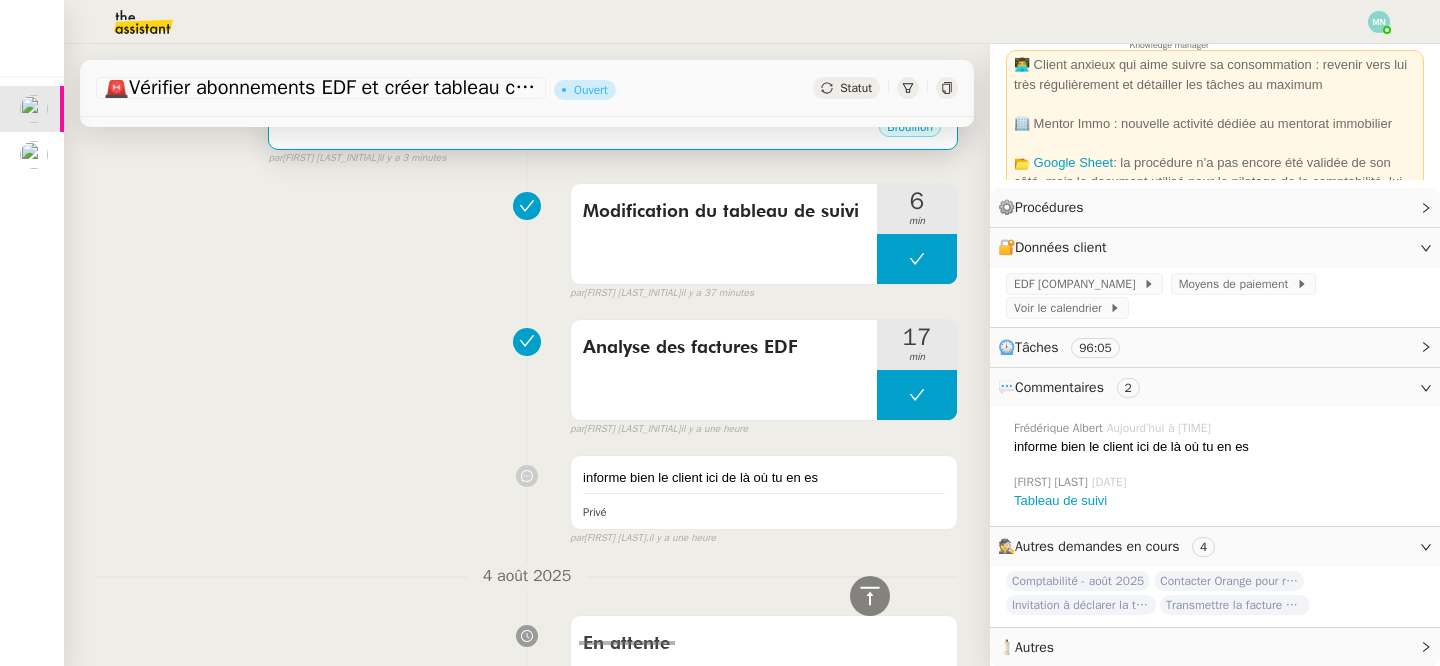 scroll, scrollTop: 0, scrollLeft: 0, axis: both 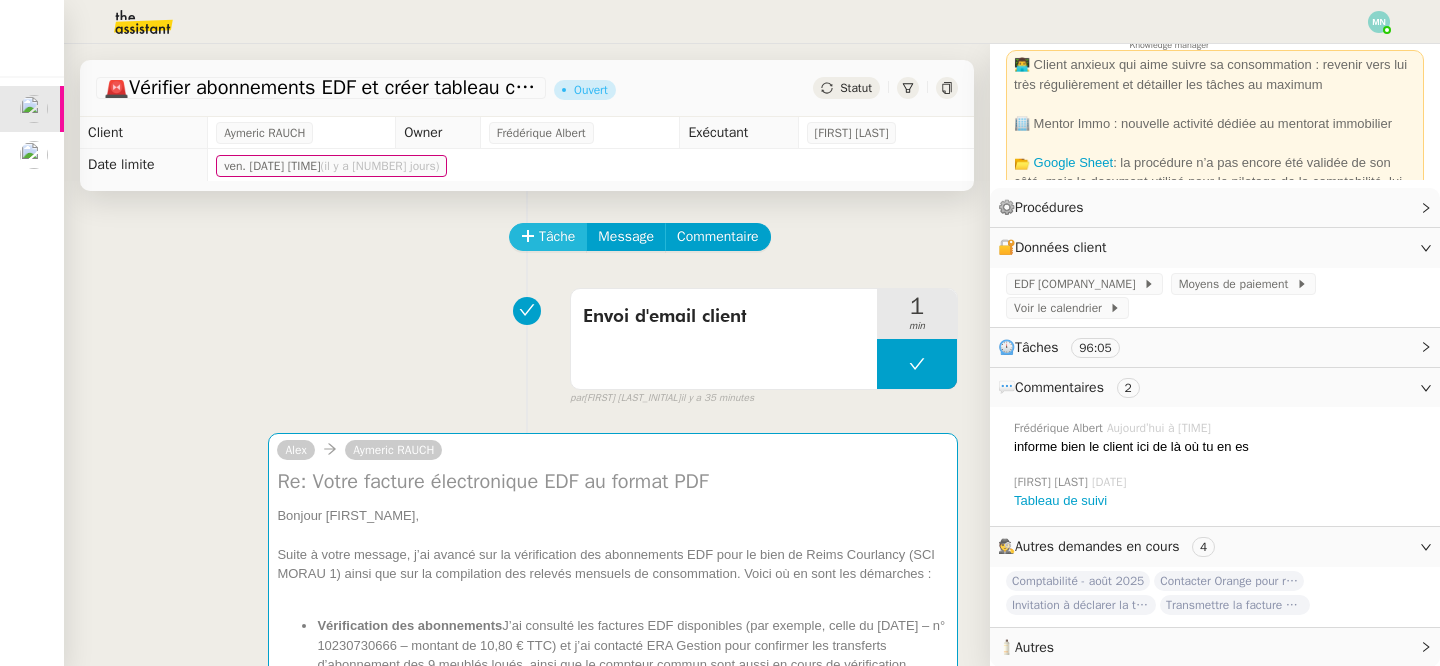 click on "Tâche" 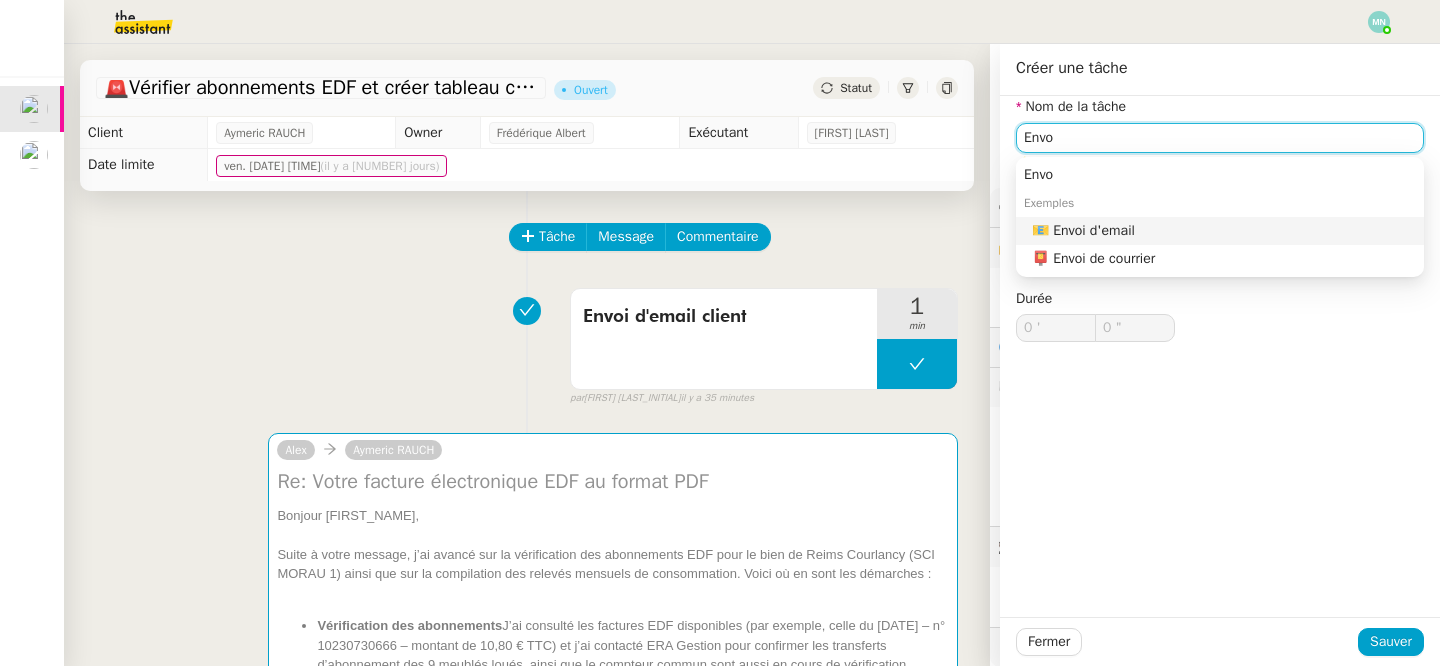 click on "📧 Envoi d'email" 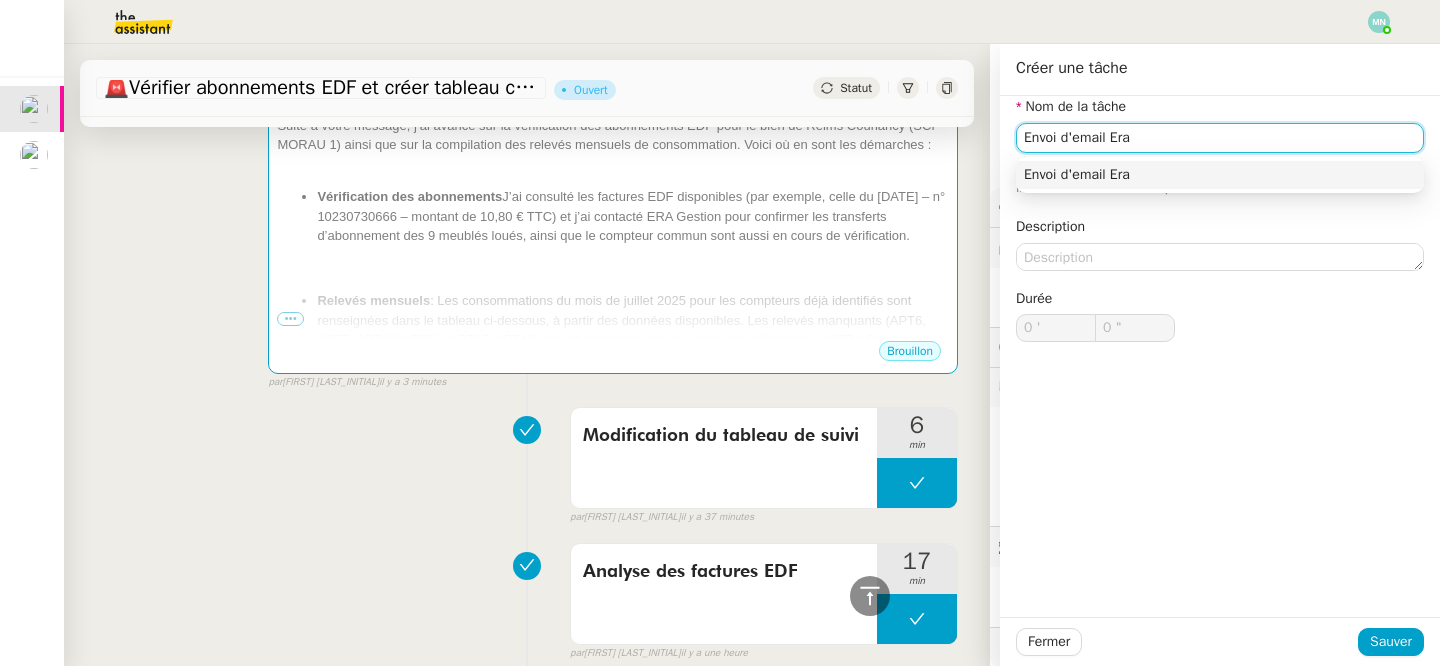 scroll, scrollTop: 423, scrollLeft: 0, axis: vertical 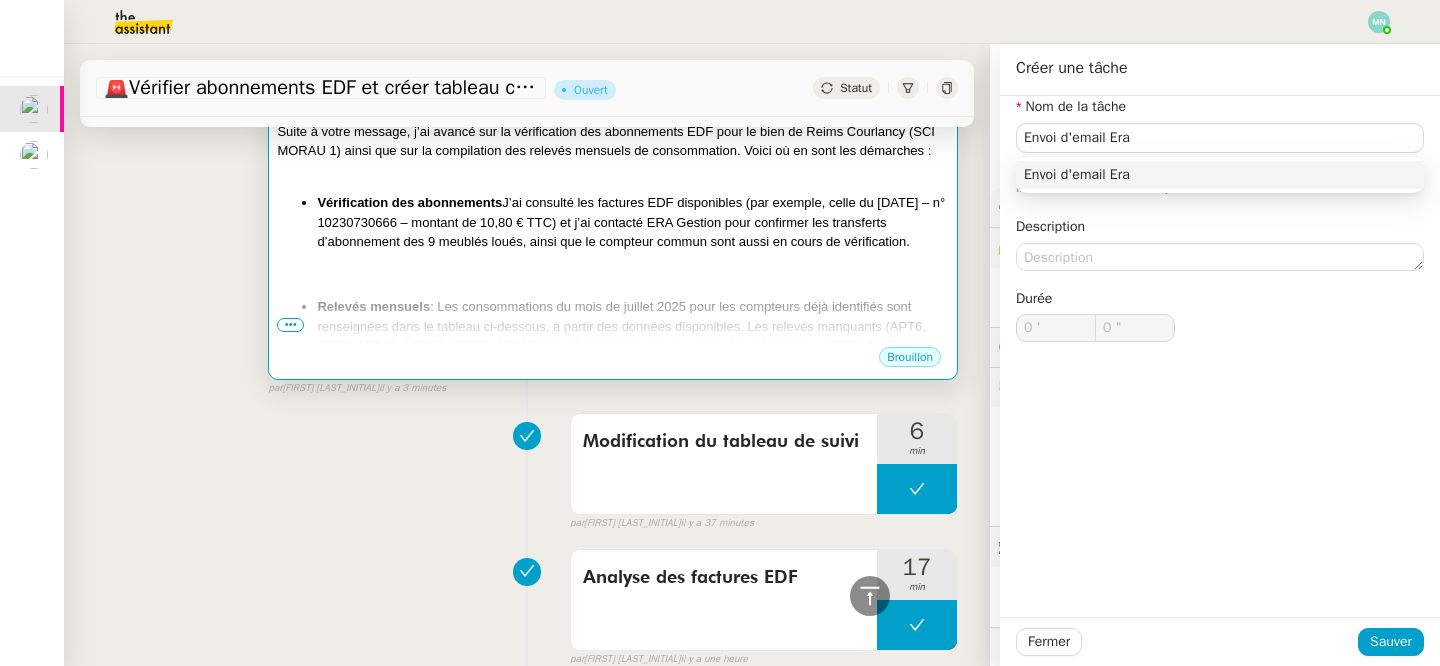 click on "Bonjour [FIRST_NAME], Suite à votre message, j’ai avancé sur la vérification des abonnements EDF pour le bien de Reims Courlancy (SCI MORAU 1) ainsi que sur la compilation des relevés mensuels de consommation. Voici où en sont les démarches : Vérification des abonnements  : J’ai consulté les factures EDF disponibles (par exemple, celle du [DATE] – n° [NUMBER] – montant de 10,80 € TTC) et j’ai contacté ERA Gestion pour confirmer les transferts d’abonnement des 9 meublés loués, ainsi que le compteur commun sont aussi en cours de vérification.  Relevés mensuels  : Les consommations du mois de juillet 2025 pour les compteurs déjà identifiés sont renseignées dans le tableau ci-dessous, à partir des données disponibles. Les relevés manquants (APT6, APT7, APT12, APT13, APT15, APT16) seront complétés dès réception des informations d’ERA Gestion." at bounding box center [613, 219] 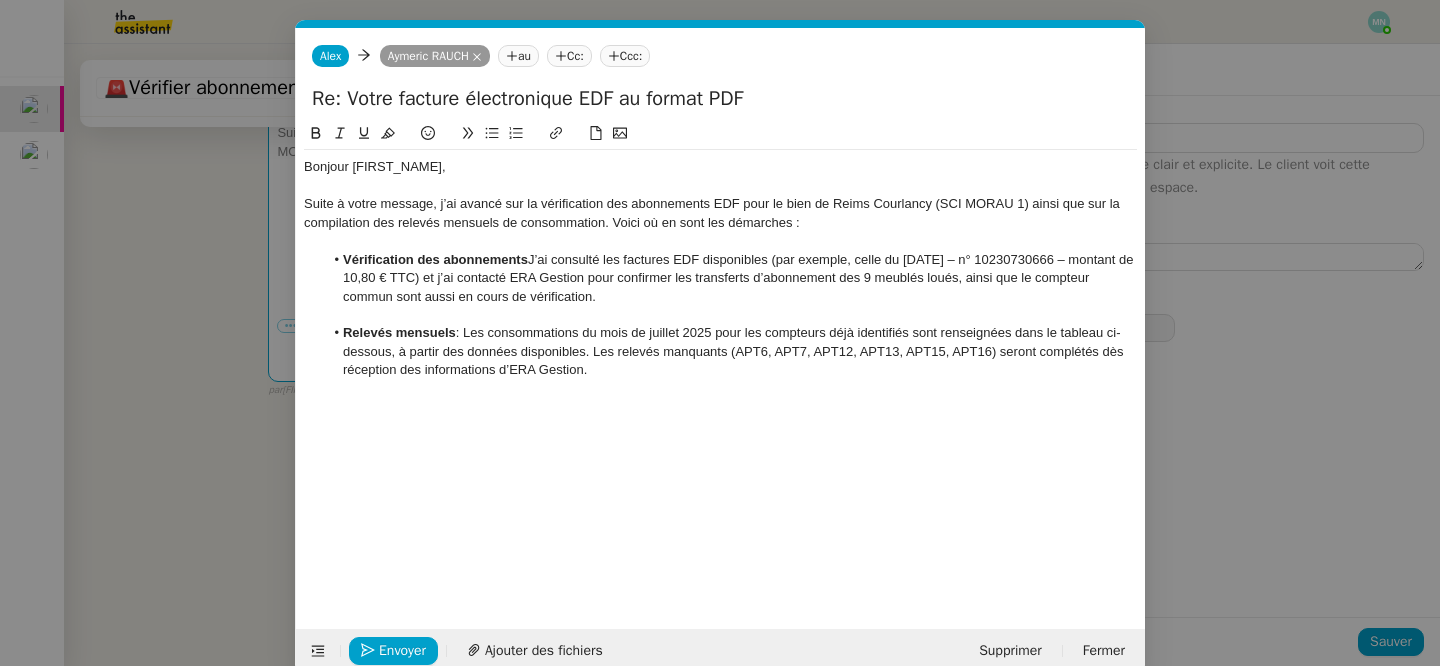 scroll, scrollTop: 0, scrollLeft: 42, axis: horizontal 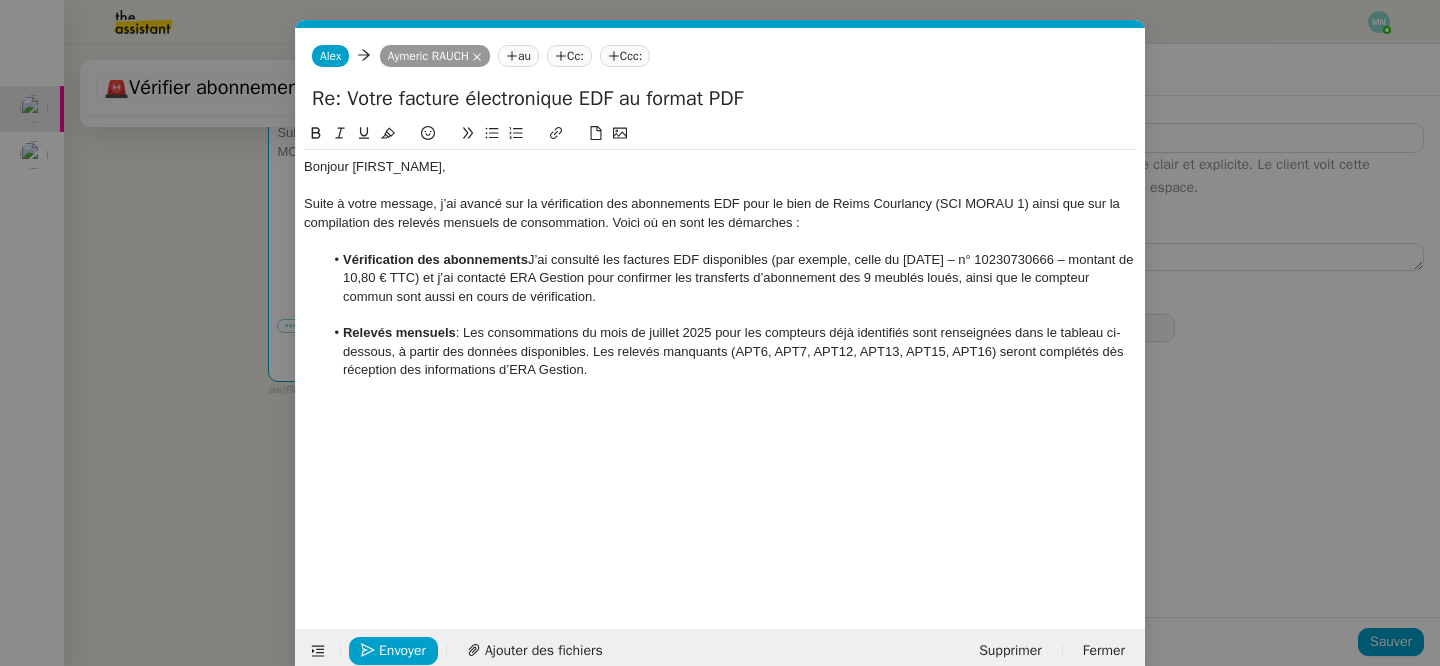 click on "Service TA - VOYAGE - PROPOSITION GLOBALE    A utiliser dans le cadre de proposition de déplacement TA - RELANCE CLIENT (EN)    Relancer un client lorsqu'il n'a pas répondu à un précédent message BAFERTY - MAIL AUDITION    A utiliser dans le cadre de la procédure d'envoi des mails d'audition TA - PUBLICATION OFFRE D'EMPLOI     Organisation du recrutement Discours de présentation du paiement sécurisé    TA - VOYAGES - PROPOSITION ITINERAIRE    Soumettre les résultats d'une recherche TA - CONFIRMATION PAIEMENT (EN)    Confirmer avec le client de modèle de transaction - Attention Plan Pro nécessaire. TA - COURRIER EXPEDIE (recommandé)    A utiliser dans le cadre de l'envoi d'un courrier recommandé TA - PARTAGE DE CALENDRIER (EN)    A utiliser pour demander au client de partager son calendrier afin de faciliter l'accès et la gestion PSPI - Appel de fonds MJL    A utiliser dans le cadre de la procédure d'appel de fonds MJL TA - RELANCE CLIENT    TA - AR PROCEDURES        21 YIELD" at bounding box center (720, 333) 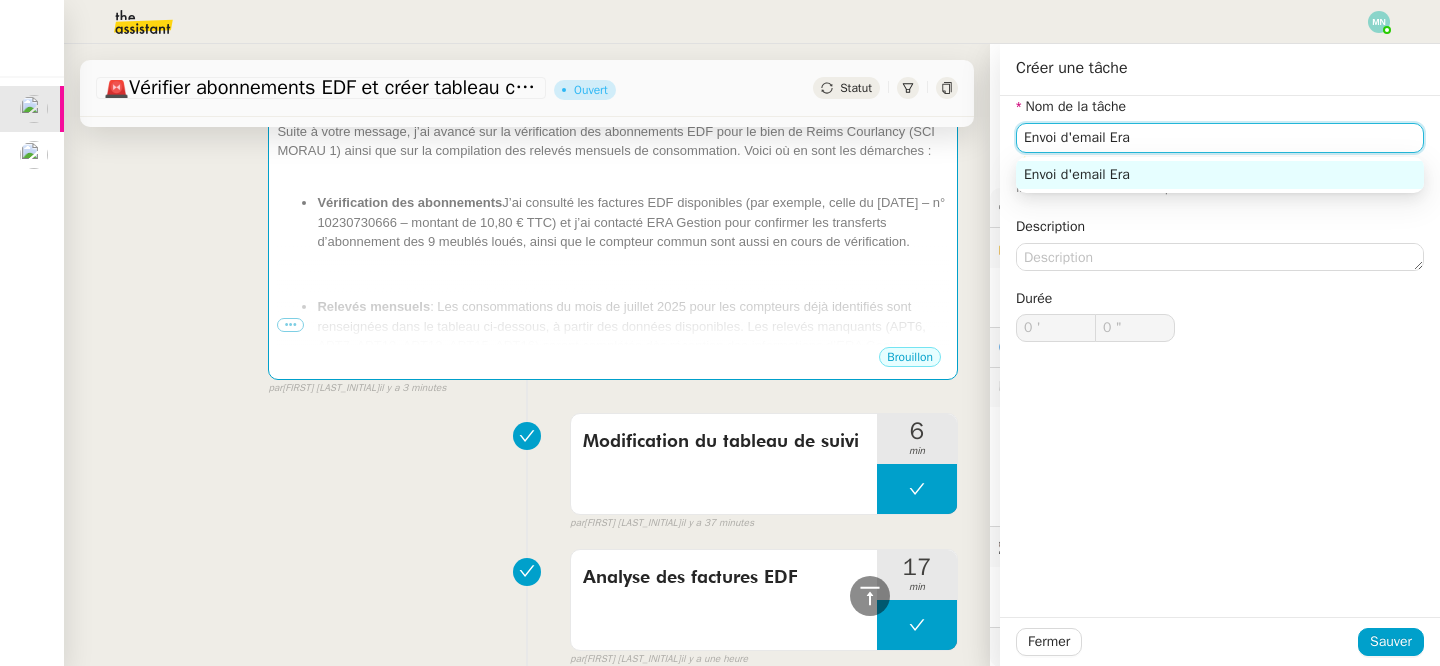 click on "Envoi d'email Era" 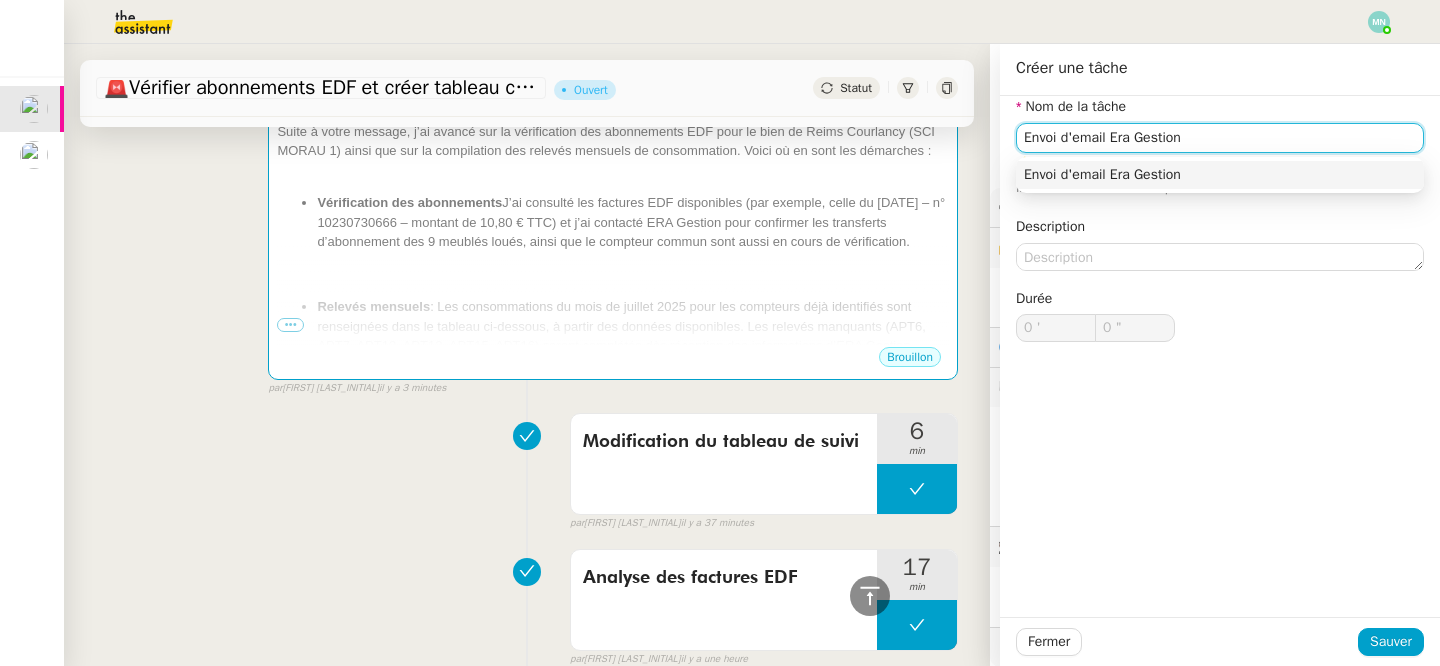 click on "Envoi d'email Era Gestion" at bounding box center [1220, 175] 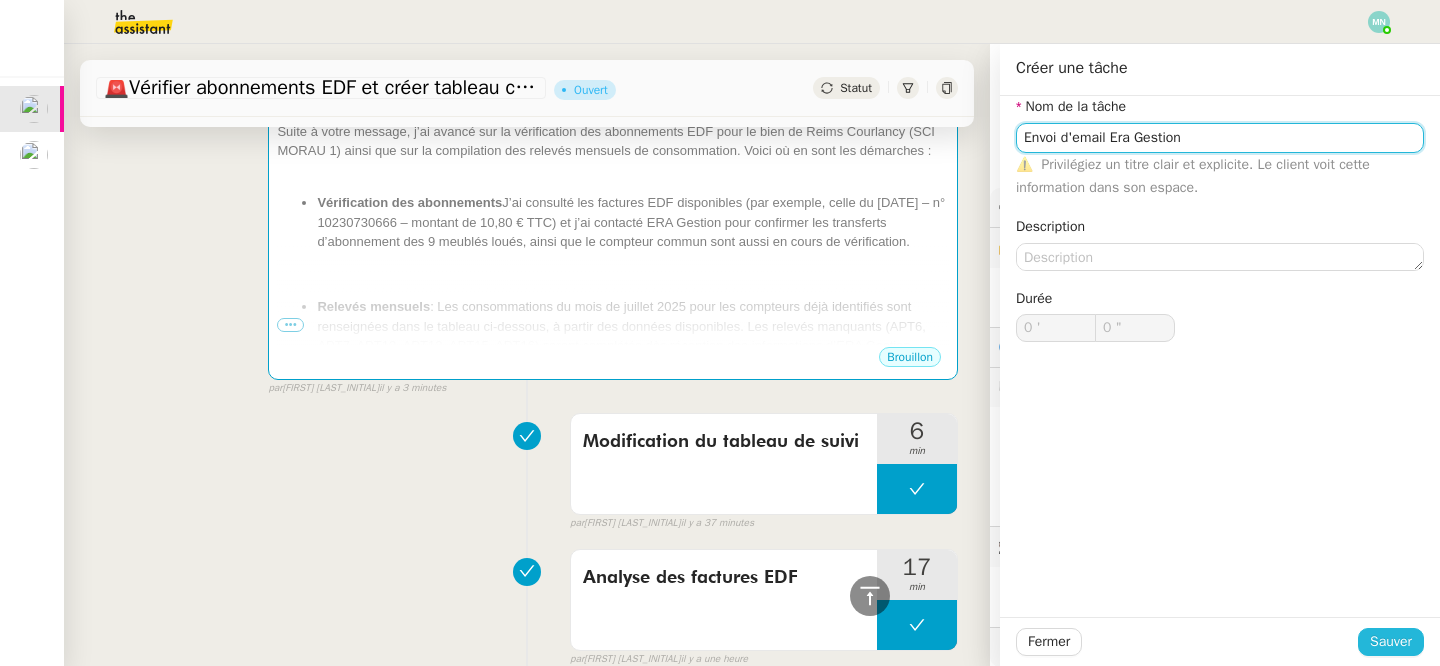 type on "Envoi d'email Era Gestion" 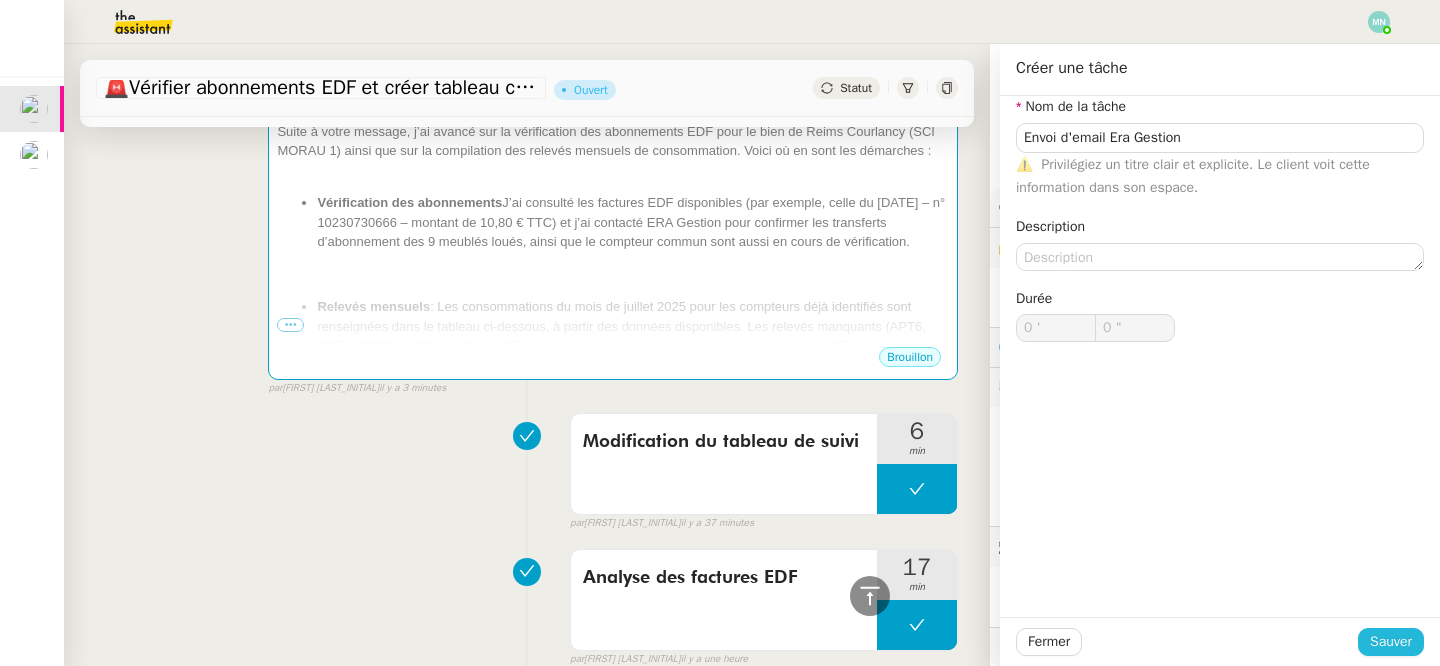 click on "Sauver" 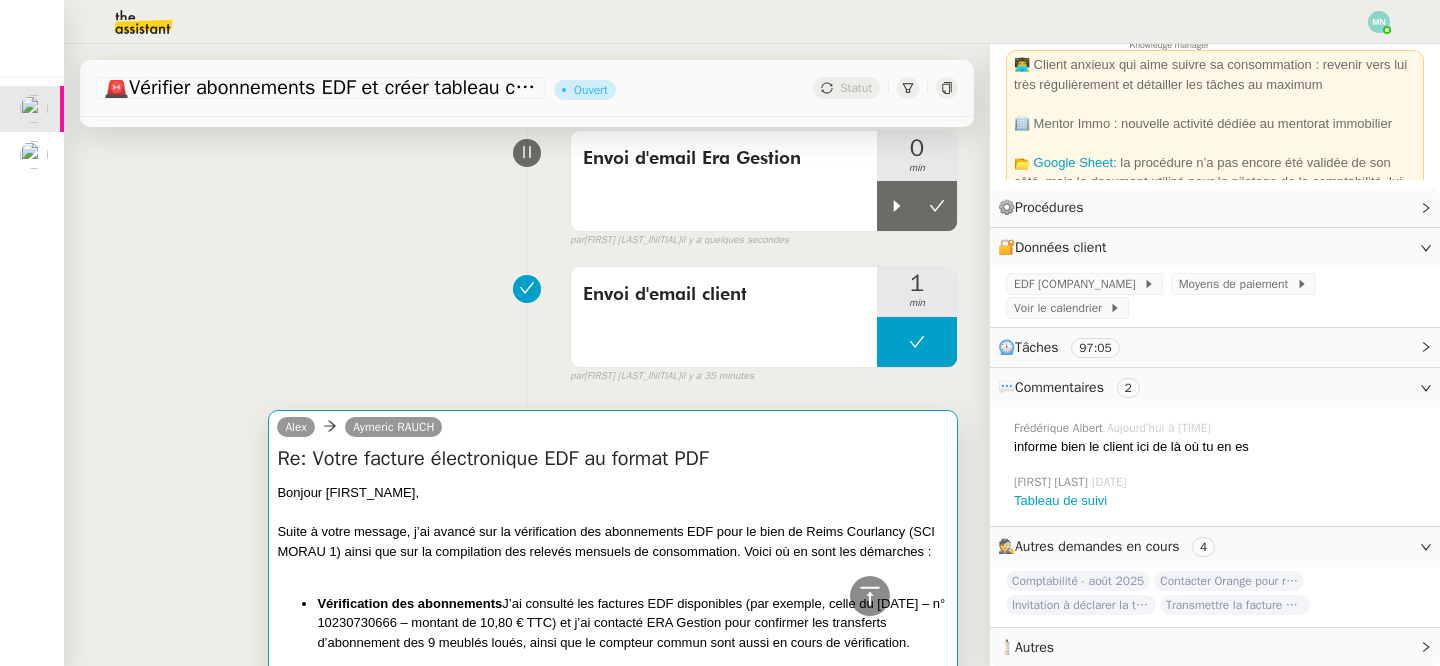 scroll, scrollTop: 0, scrollLeft: 0, axis: both 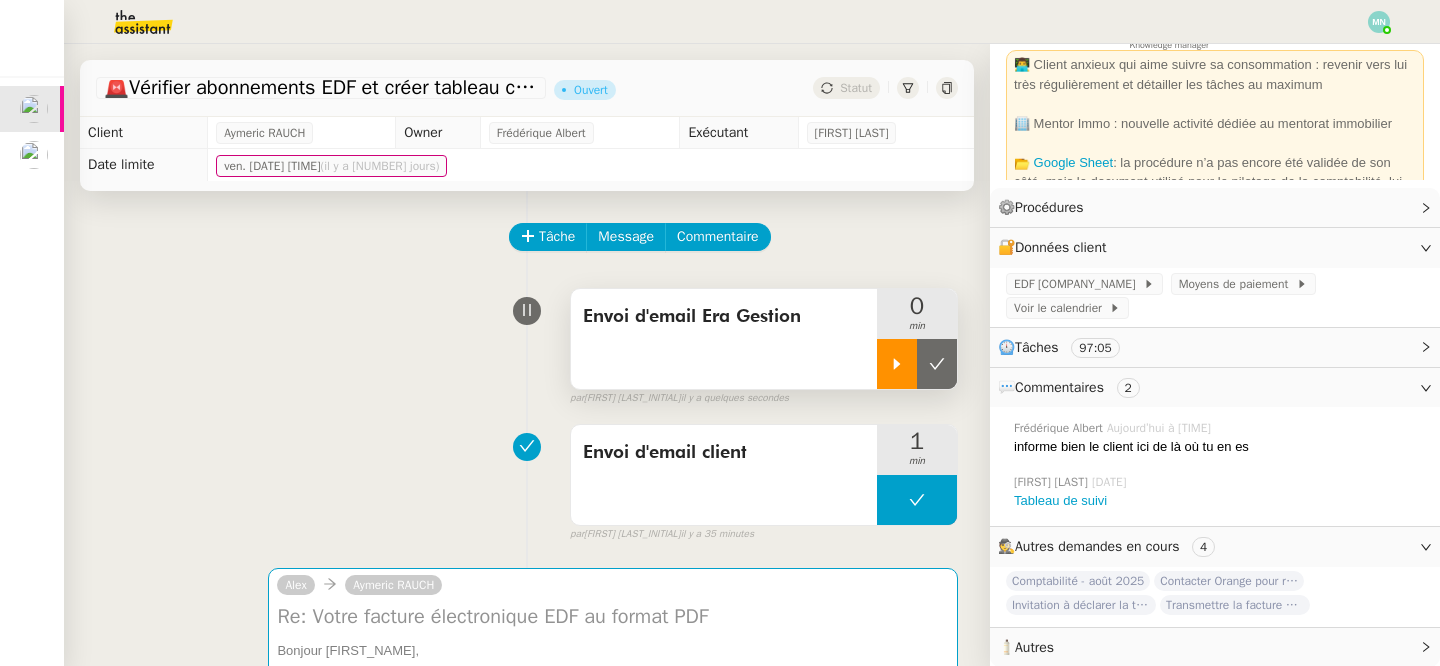 click 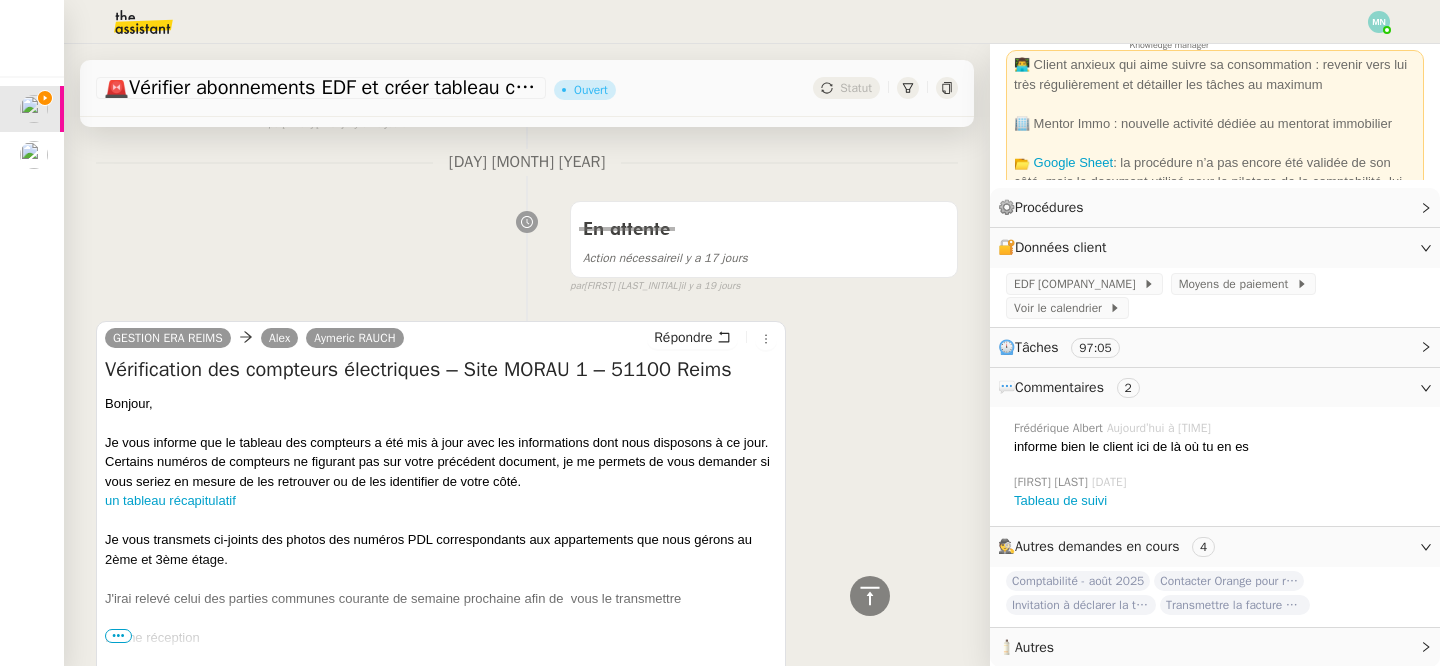 scroll, scrollTop: 5631, scrollLeft: 0, axis: vertical 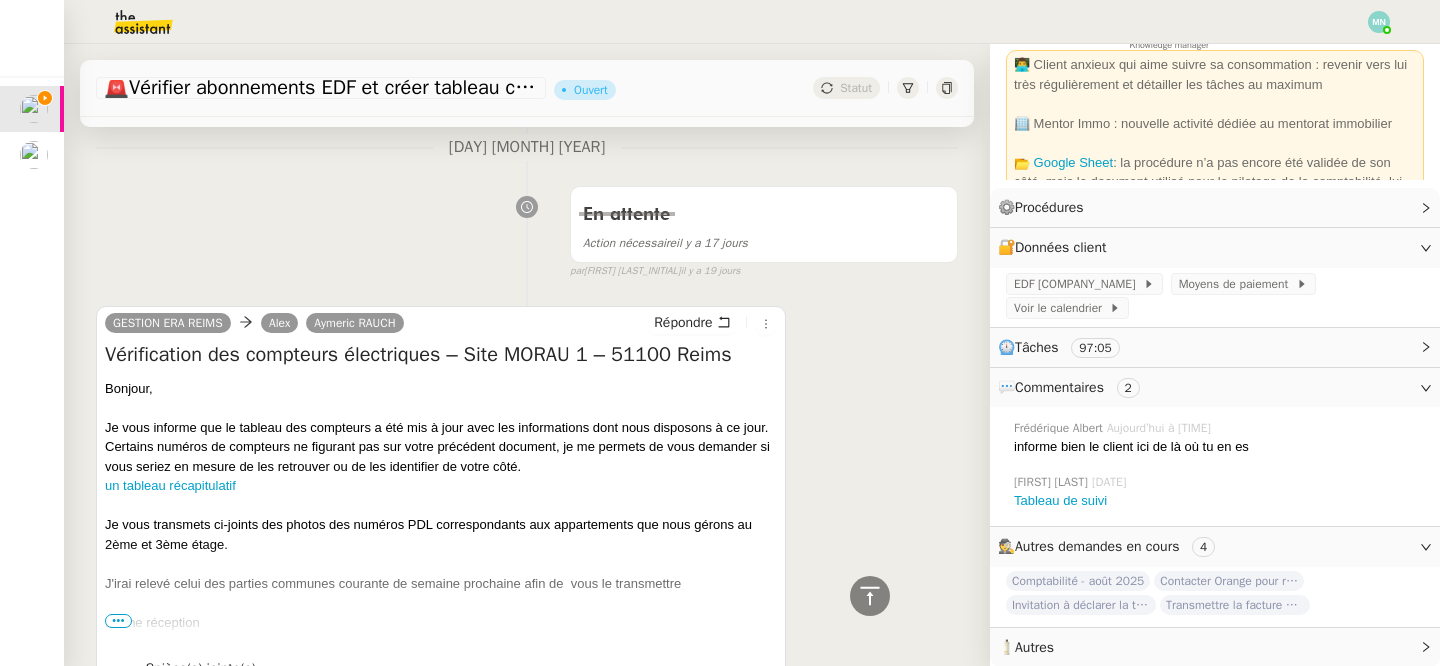 click on "•••" at bounding box center (118, 621) 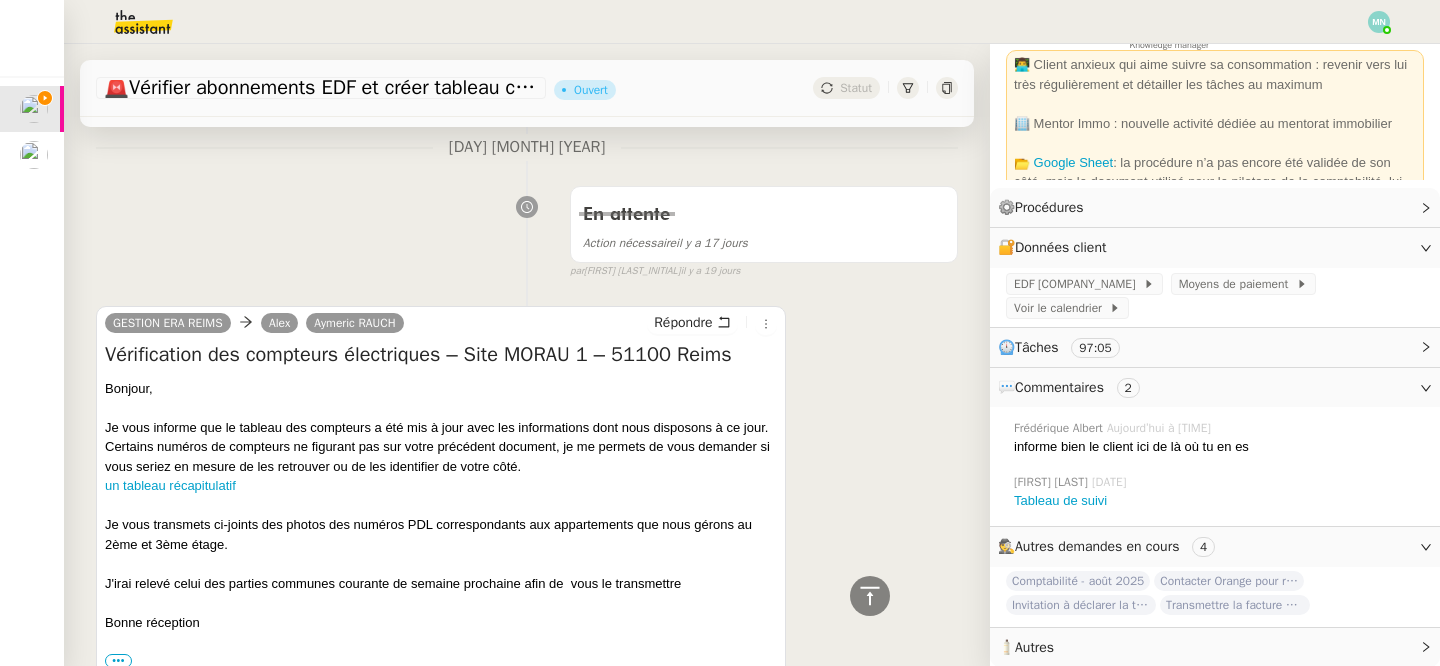 drag, startPoint x: 208, startPoint y: 603, endPoint x: 92, endPoint y: 385, distance: 246.94128 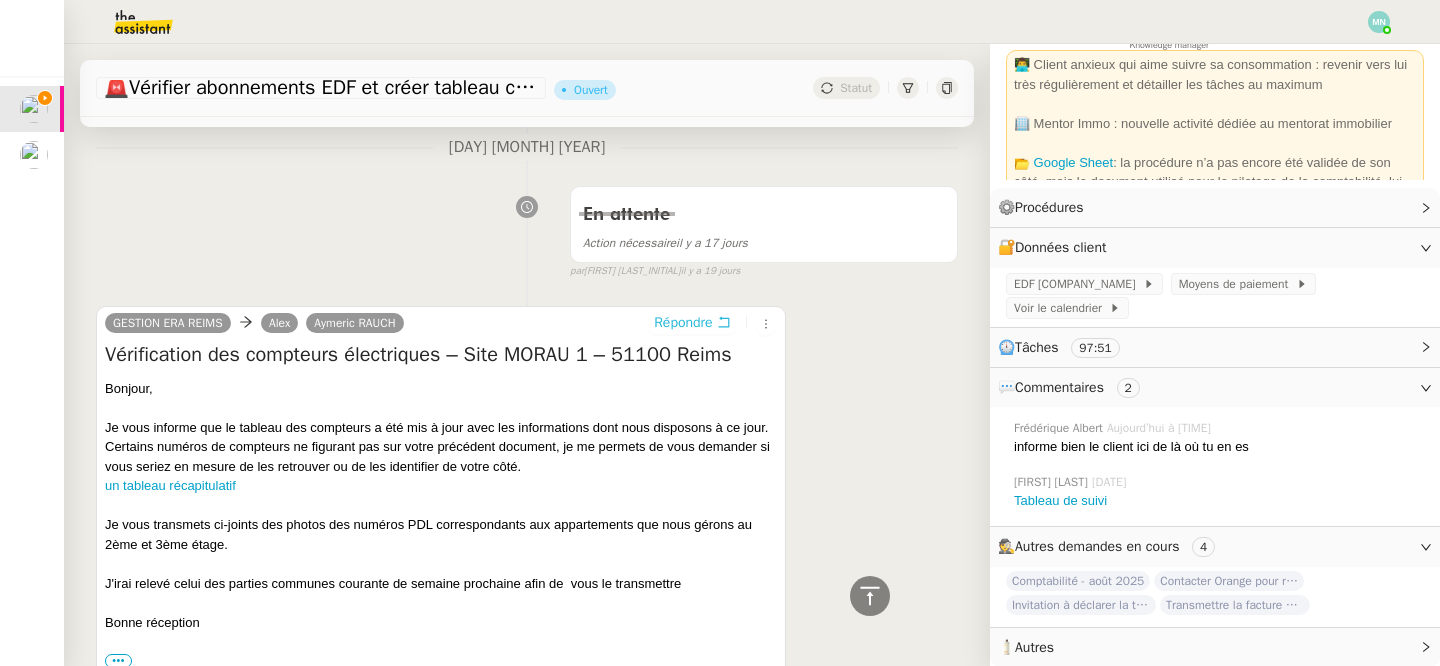 click on "Répondre" at bounding box center (683, 323) 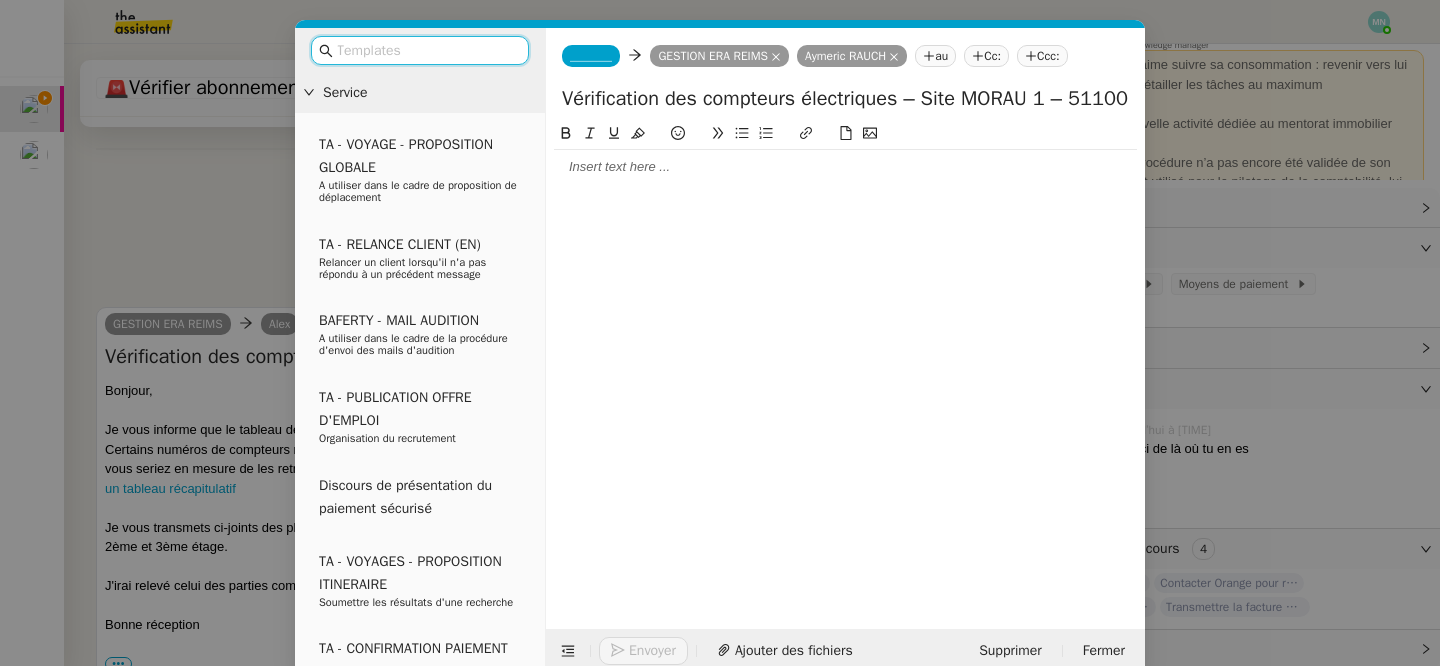 scroll, scrollTop: 5791, scrollLeft: 0, axis: vertical 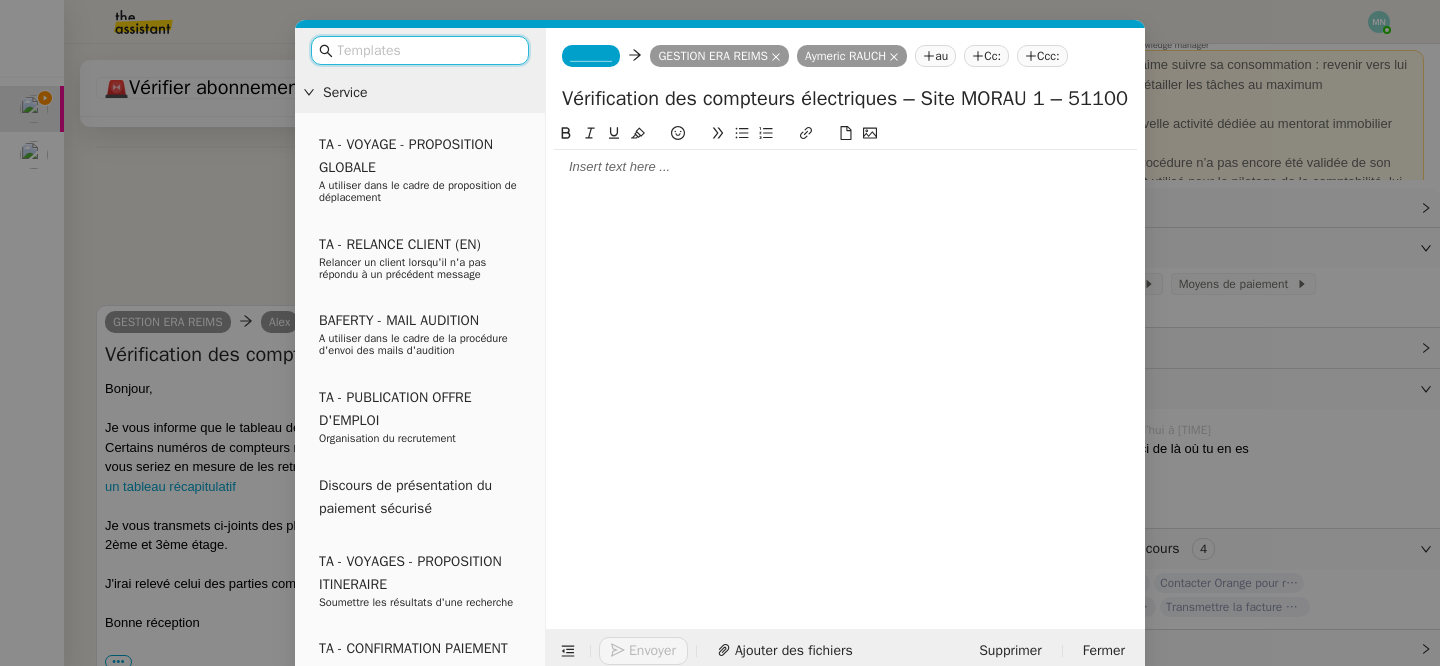 click 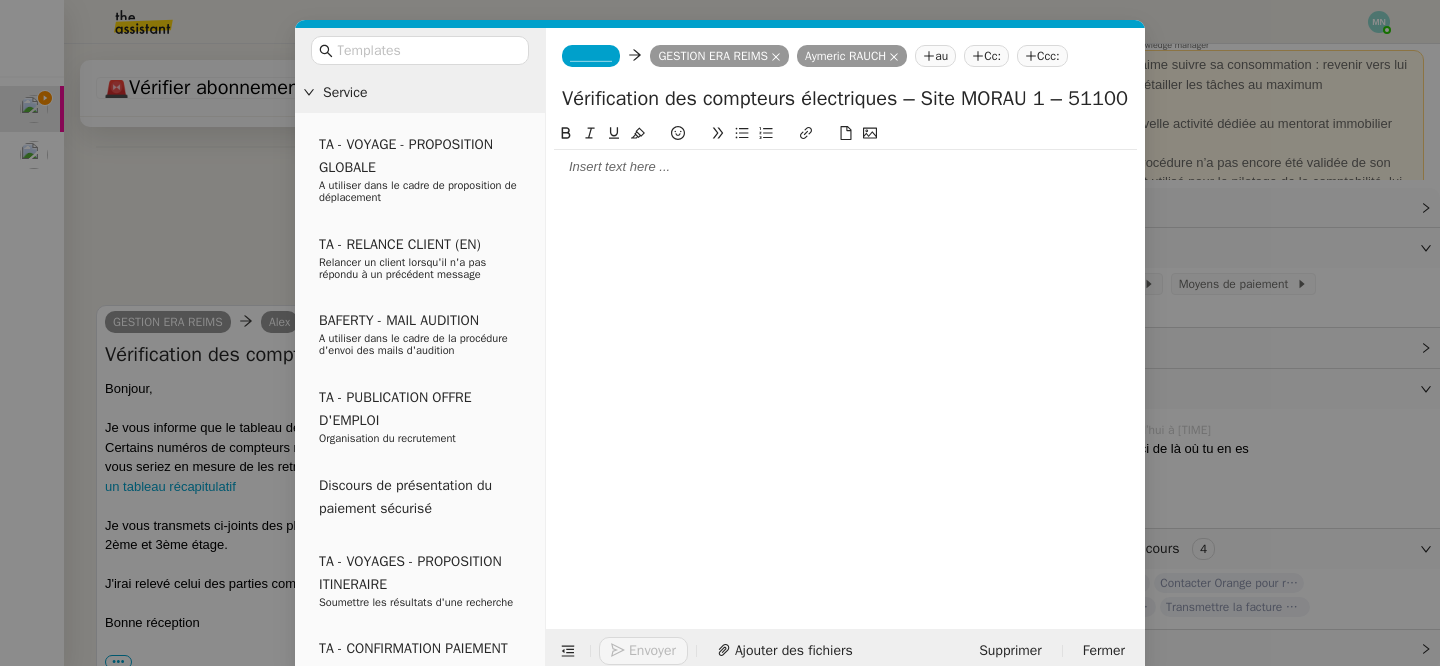 paste 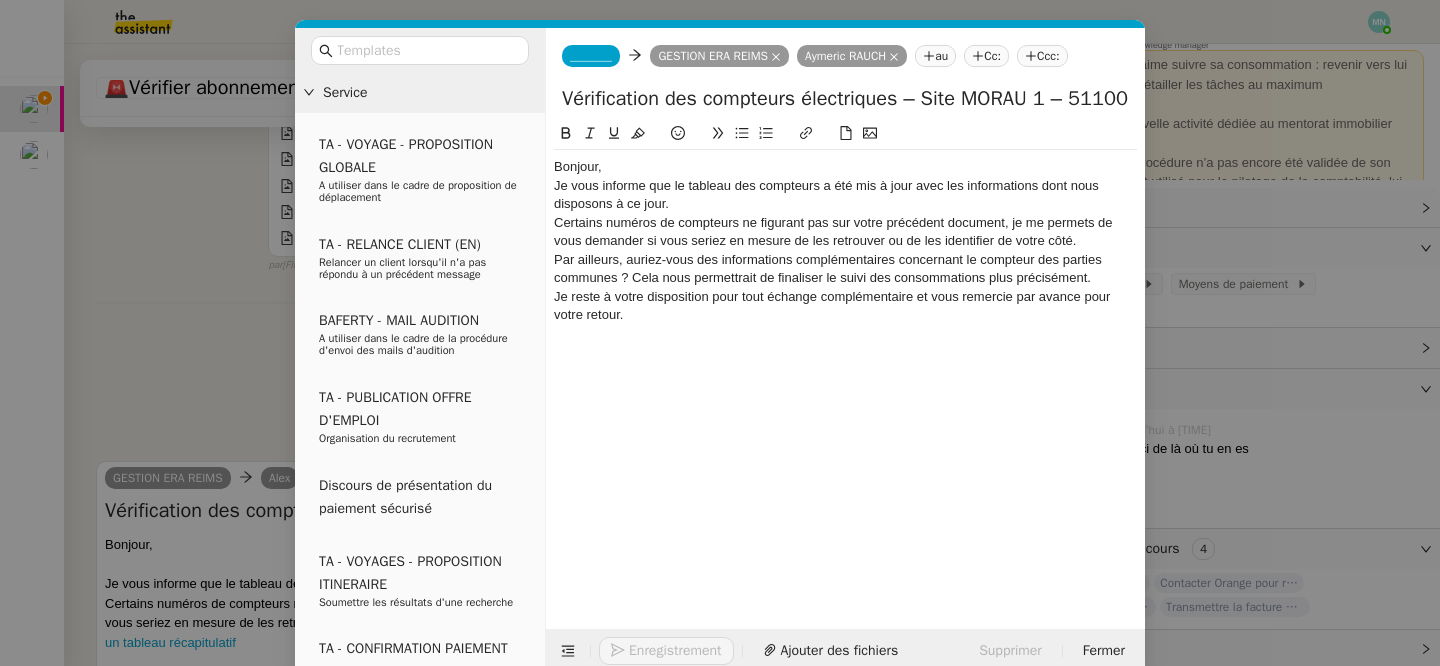 scroll, scrollTop: 5947, scrollLeft: 0, axis: vertical 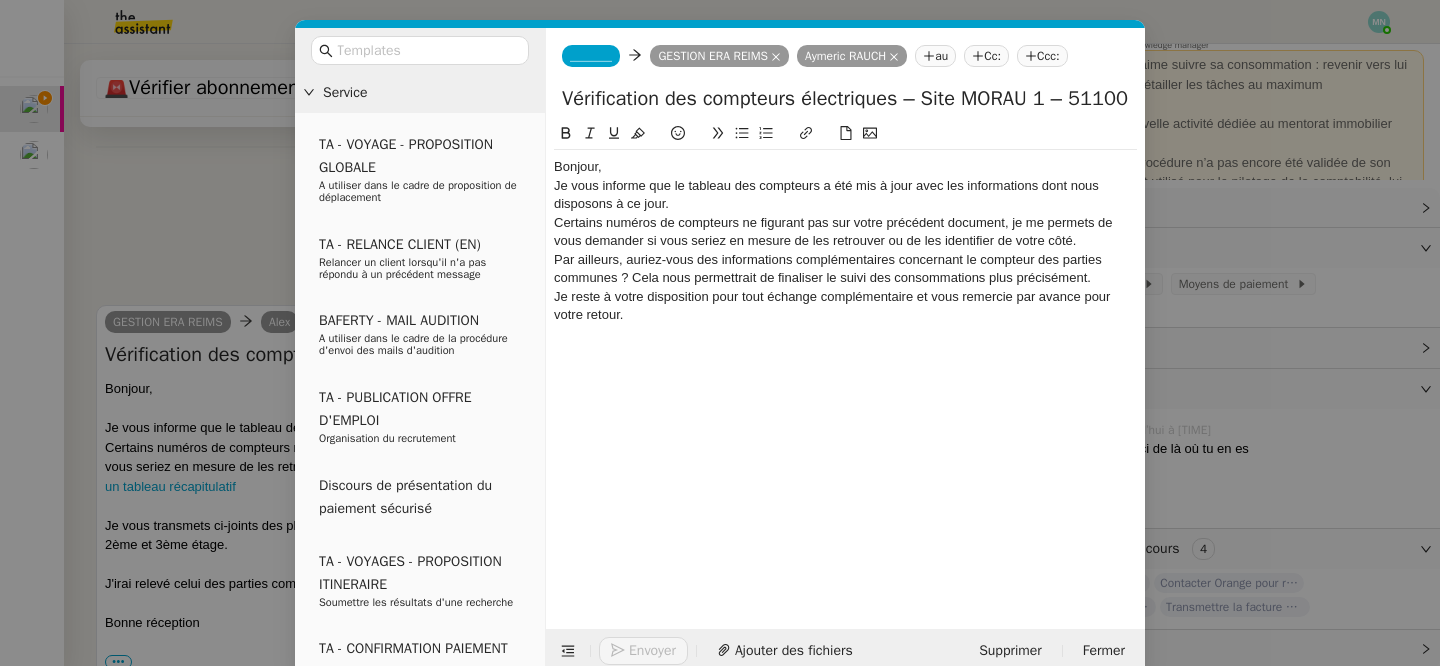 click on "_______" 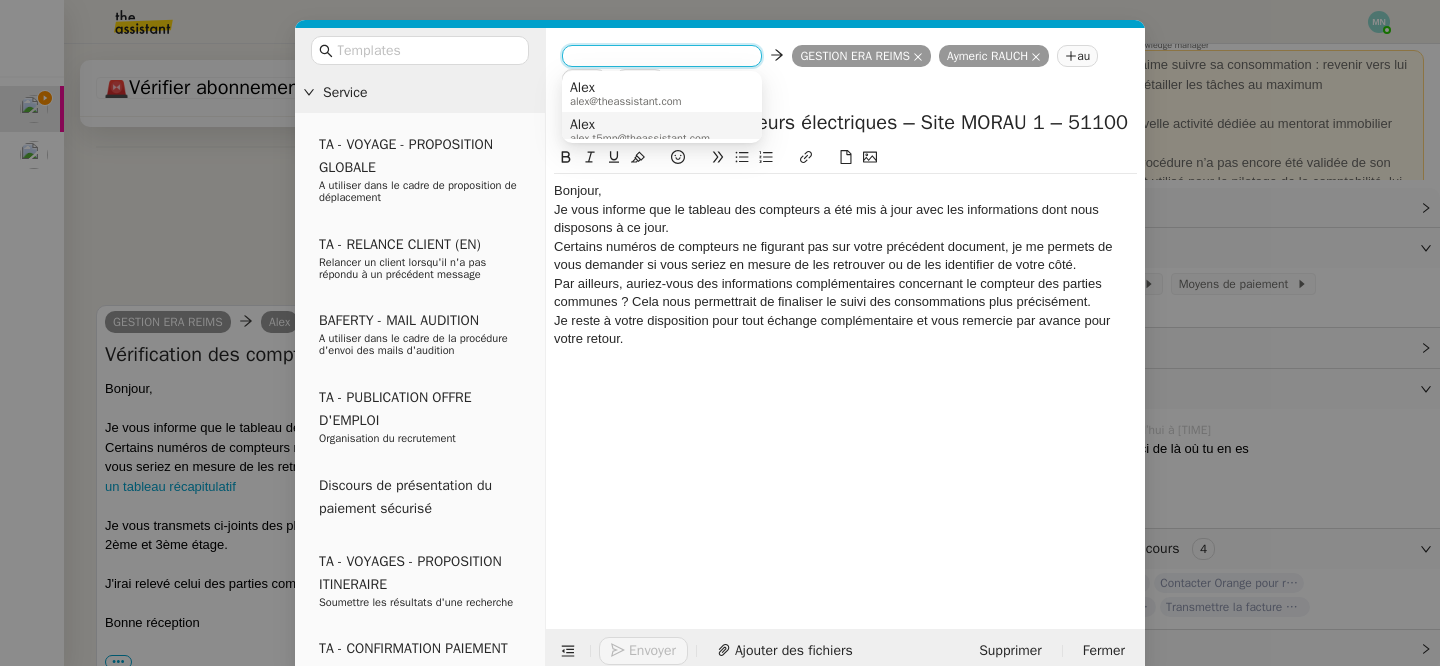 click on "Alex" at bounding box center (640, 125) 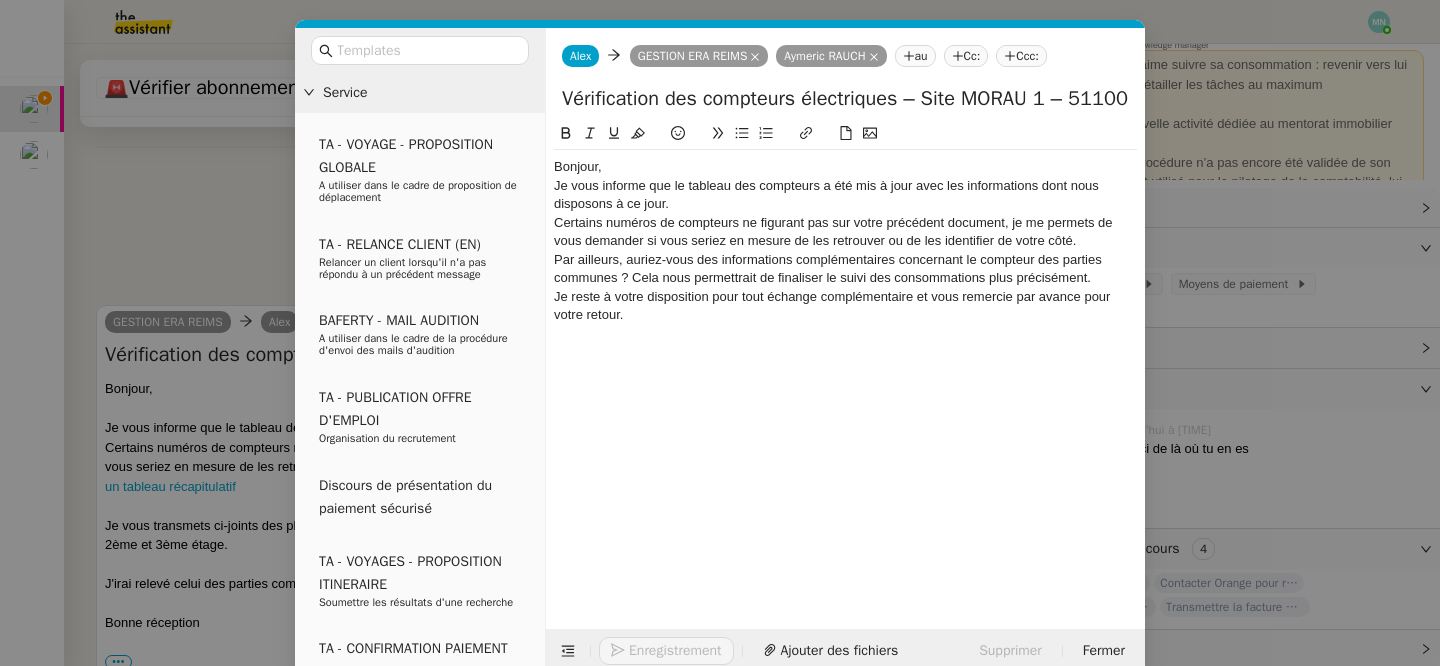 click on "Bonjour," 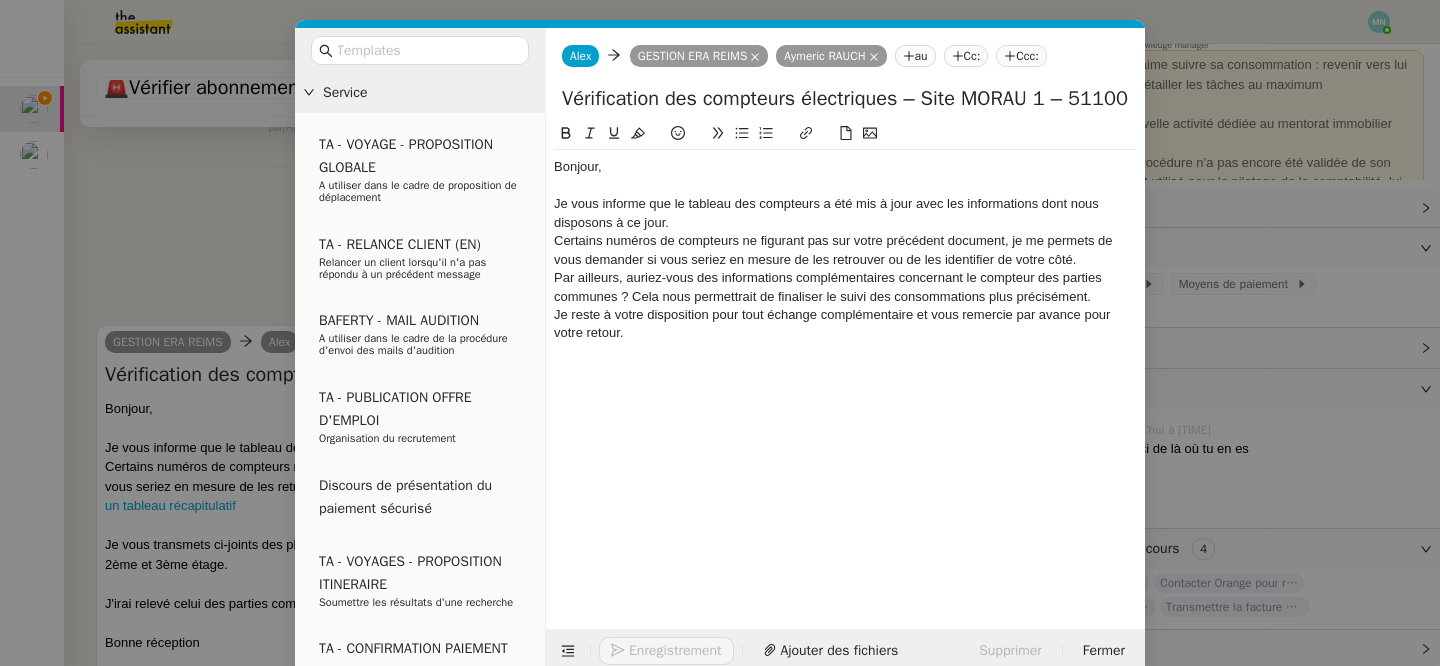 scroll, scrollTop: 5966, scrollLeft: 0, axis: vertical 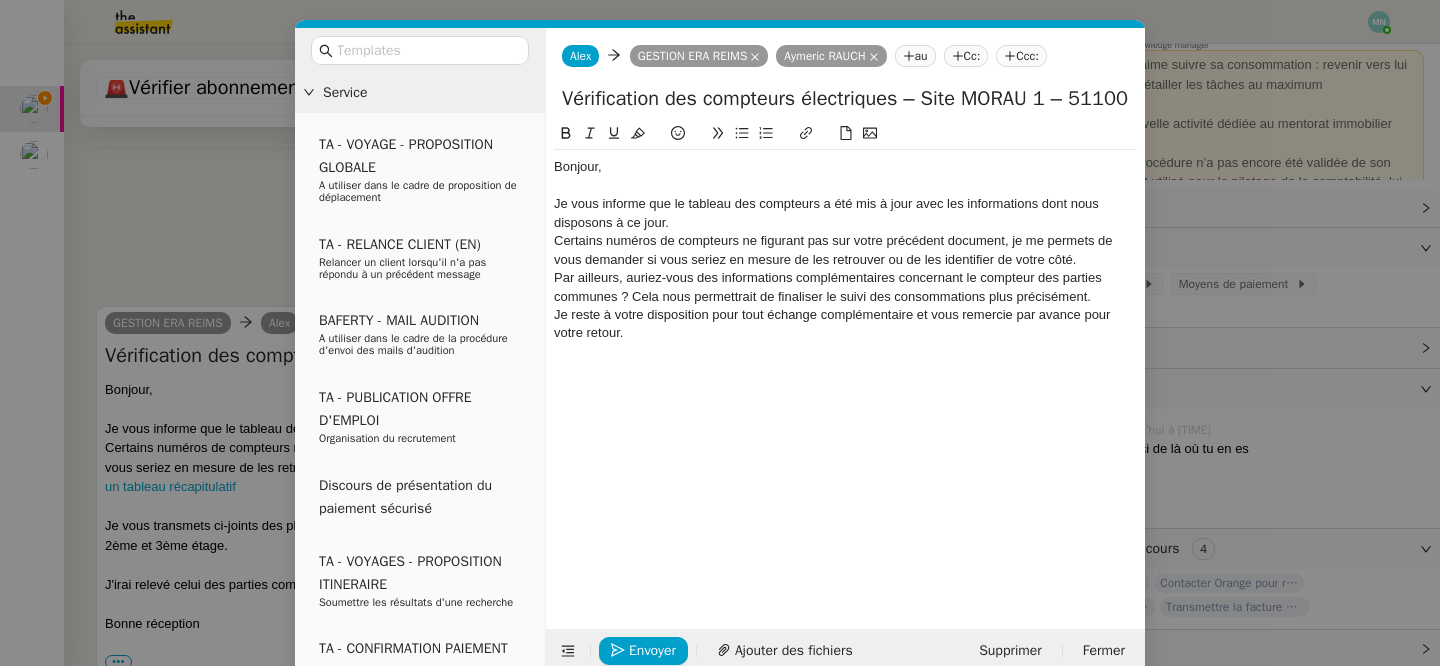 click on "Je vous informe que le tableau des compteurs a été mis à jour avec les informations dont nous disposons à ce jour." 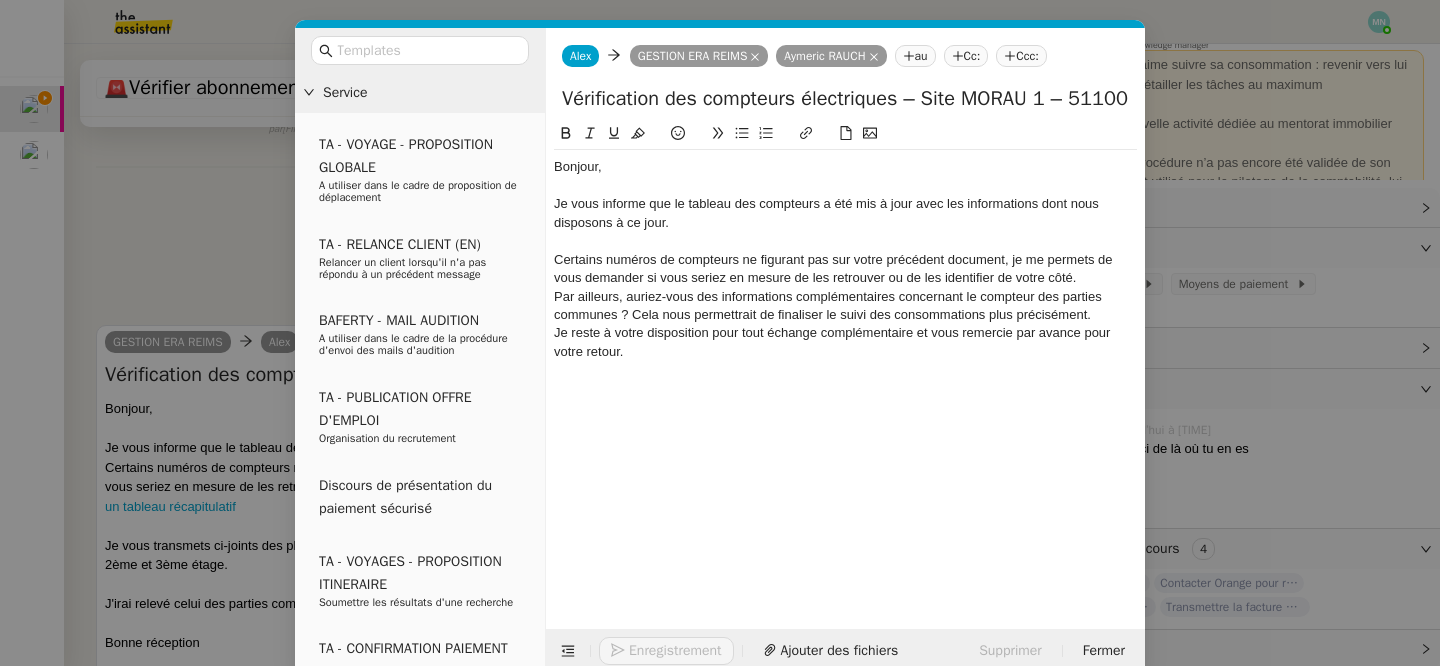 scroll, scrollTop: 5986, scrollLeft: 0, axis: vertical 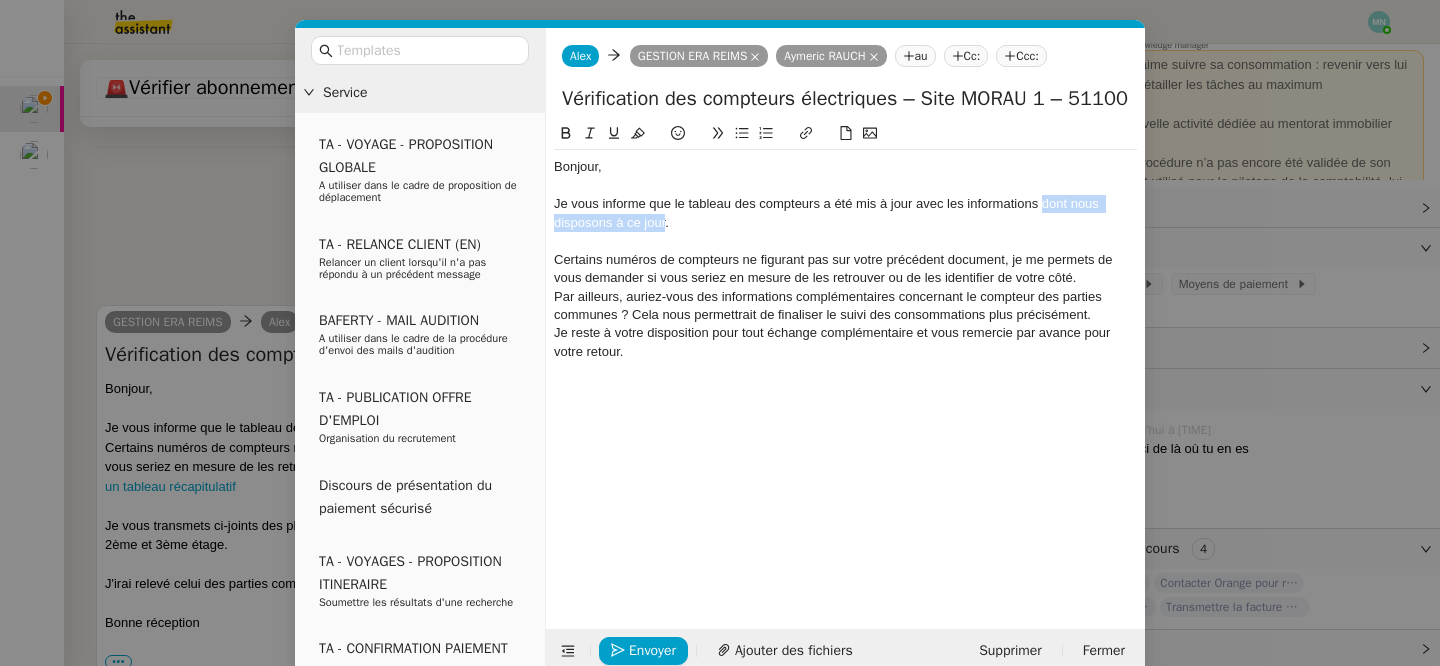 drag, startPoint x: 666, startPoint y: 220, endPoint x: 1043, endPoint y: 200, distance: 377.53012 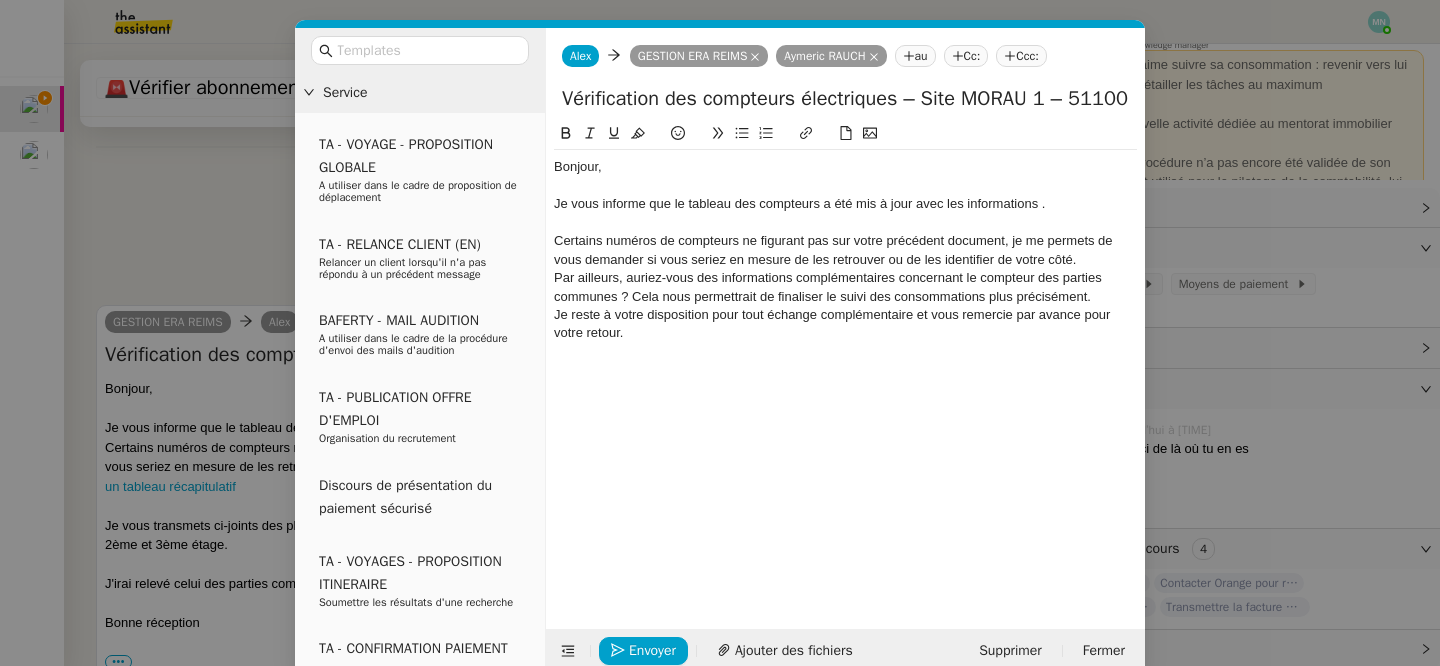 type 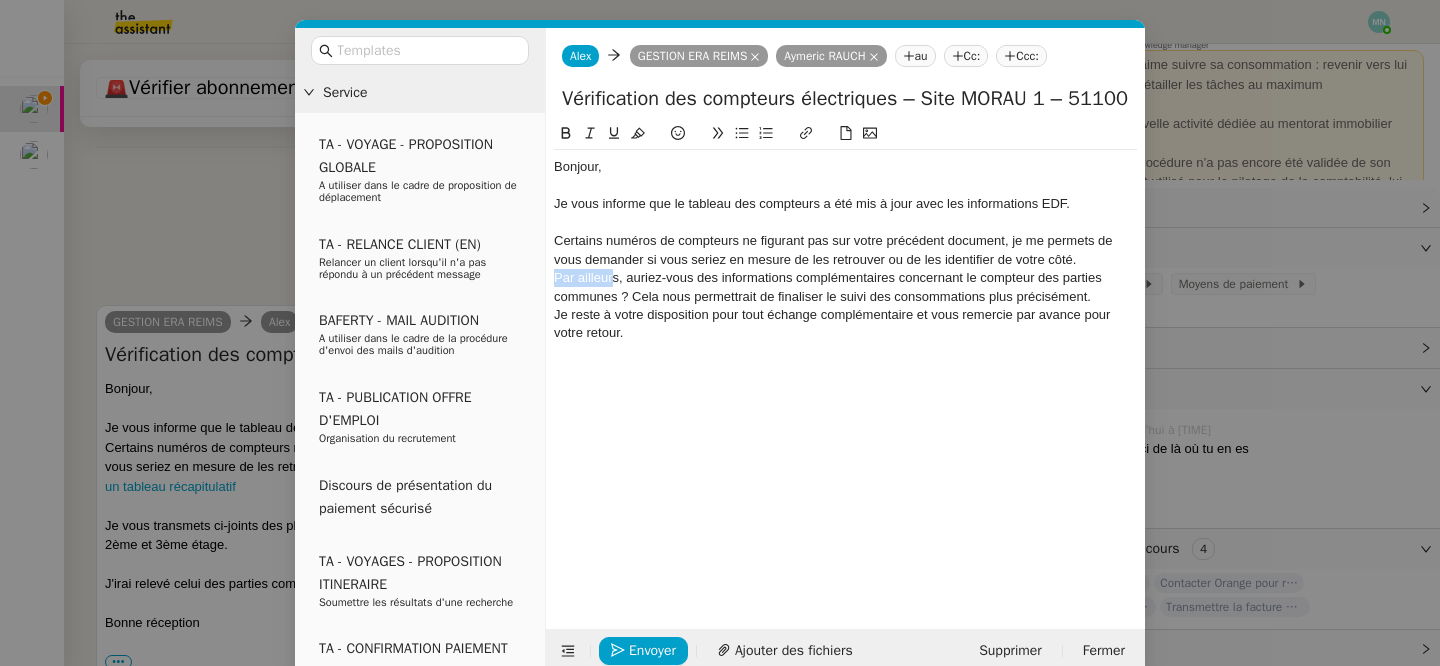 drag, startPoint x: 1083, startPoint y: 263, endPoint x: 611, endPoint y: 269, distance: 472.03815 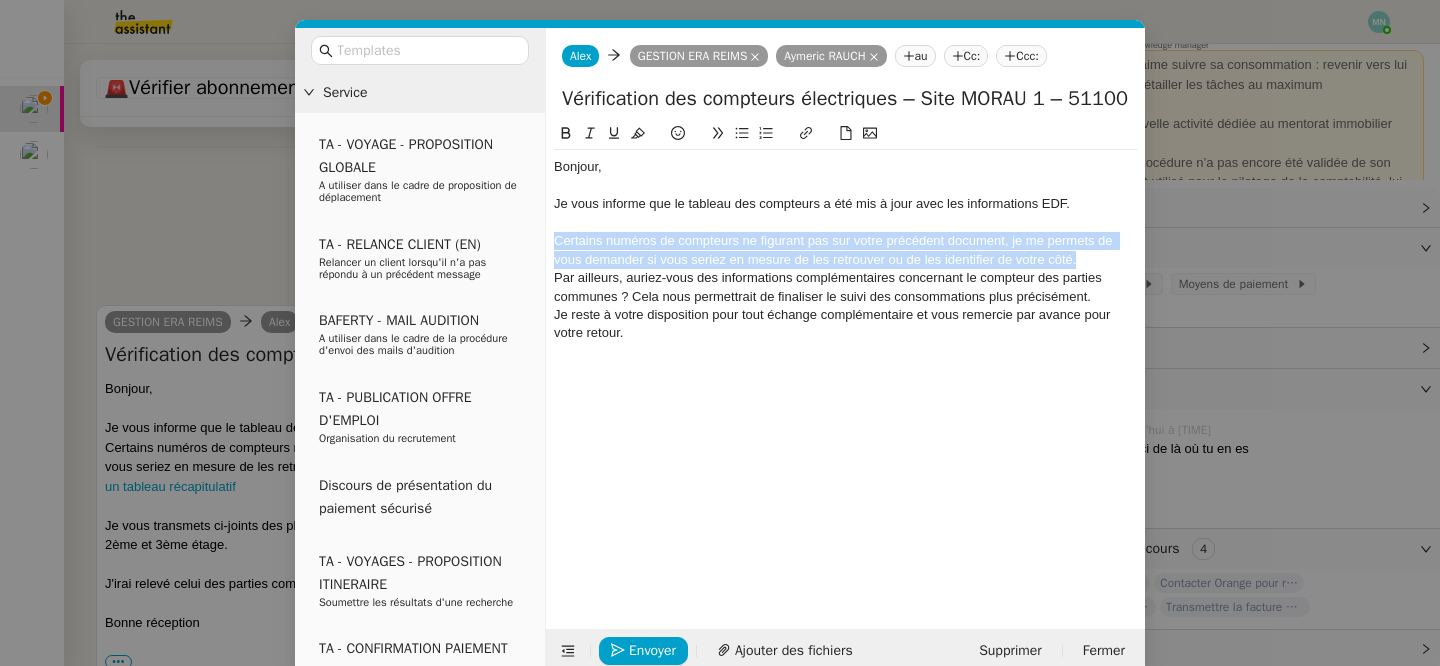 drag, startPoint x: 1078, startPoint y: 258, endPoint x: 550, endPoint y: 238, distance: 528.37866 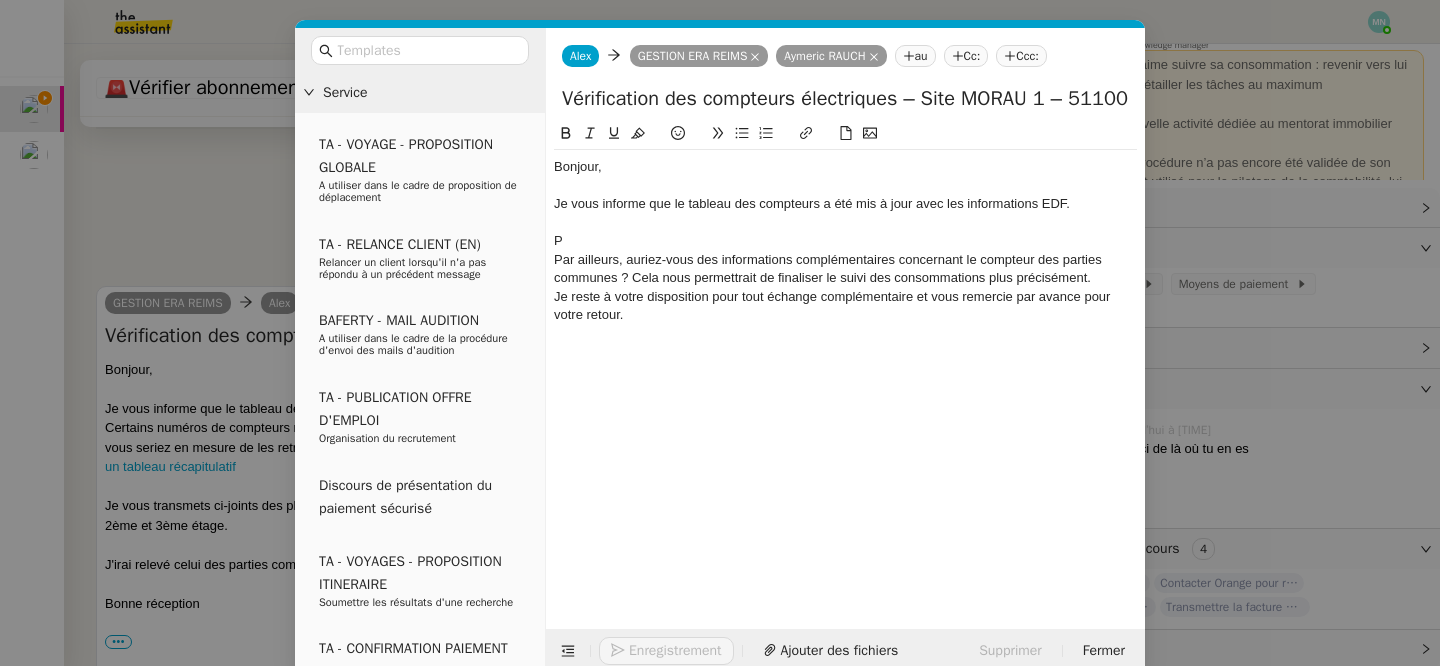 scroll, scrollTop: 5966, scrollLeft: 0, axis: vertical 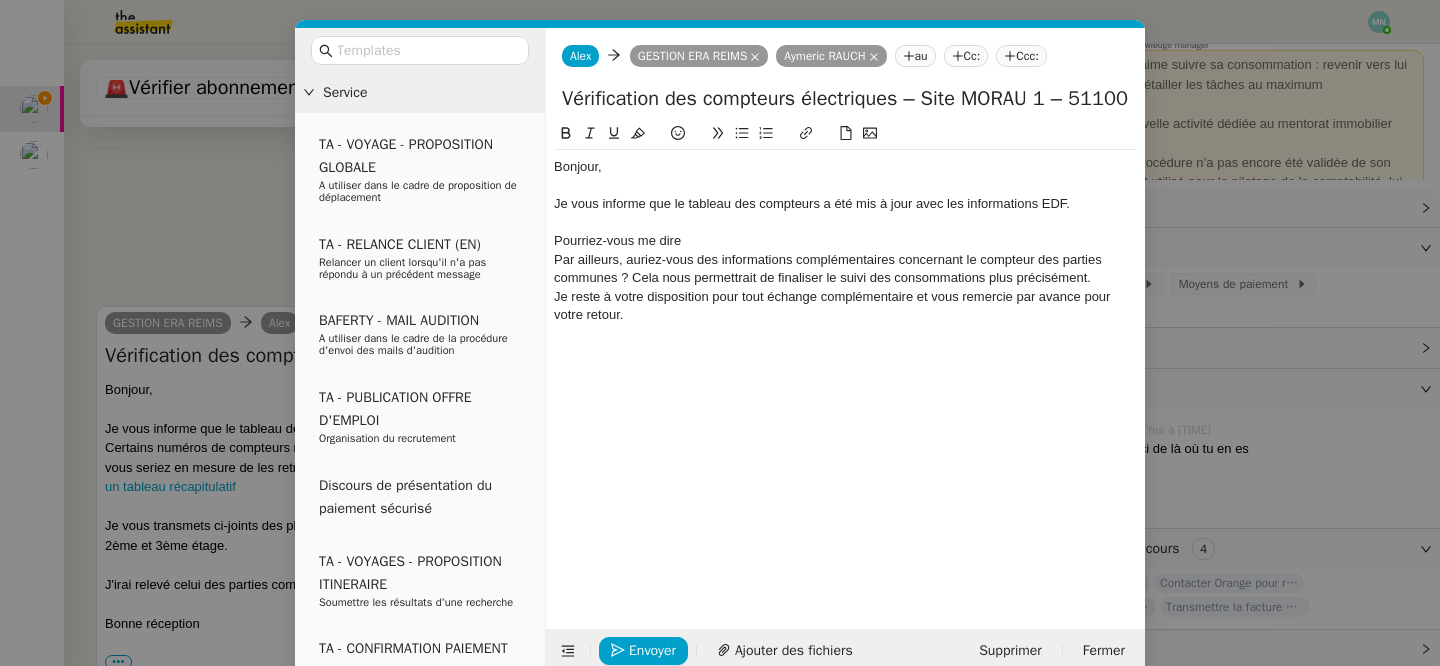 click on "Service TA - VOYAGE - PROPOSITION GLOBALE    A utiliser dans le cadre de proposition de déplacement TA - RELANCE CLIENT (EN)    Relancer un client lorsqu'il n'a pas répondu à un précédent message BAFERTY - MAIL AUDITION    A utiliser dans le cadre de la procédure d'envoi des mails d'audition TA - PUBLICATION OFFRE D'EMPLOI     Organisation du recrutement Discours de présentation du paiement sécurisé    TA - VOYAGES - PROPOSITION ITINERAIRE    Soumettre les résultats d'une recherche TA - CONFIRMATION PAIEMENT (EN)    Confirmer avec le client de modèle de transaction - Attention Plan Pro nécessaire. TA - COURRIER EXPEDIE (recommandé)    A utiliser dans le cadre de l'envoi d'un courrier recommandé TA - PARTAGE DE CALENDRIER (EN)    A utiliser pour demander au client de partager son calendrier afin de faciliter l'accès et la gestion PSPI - Appel de fonds MJL    A utiliser dans le cadre de la procédure d'appel de fonds MJL TA - RELANCE CLIENT    TA - AR PROCEDURES        21 YIELD" at bounding box center [720, 333] 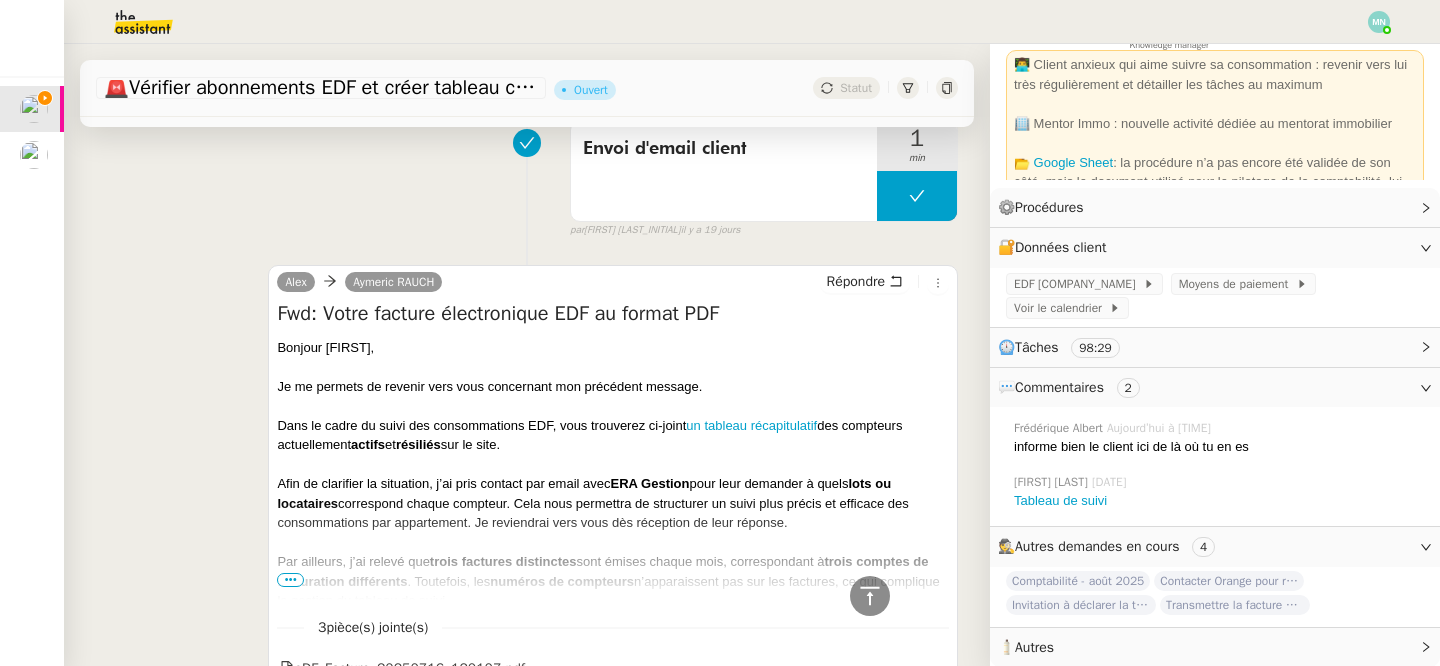 scroll, scrollTop: 6867, scrollLeft: 0, axis: vertical 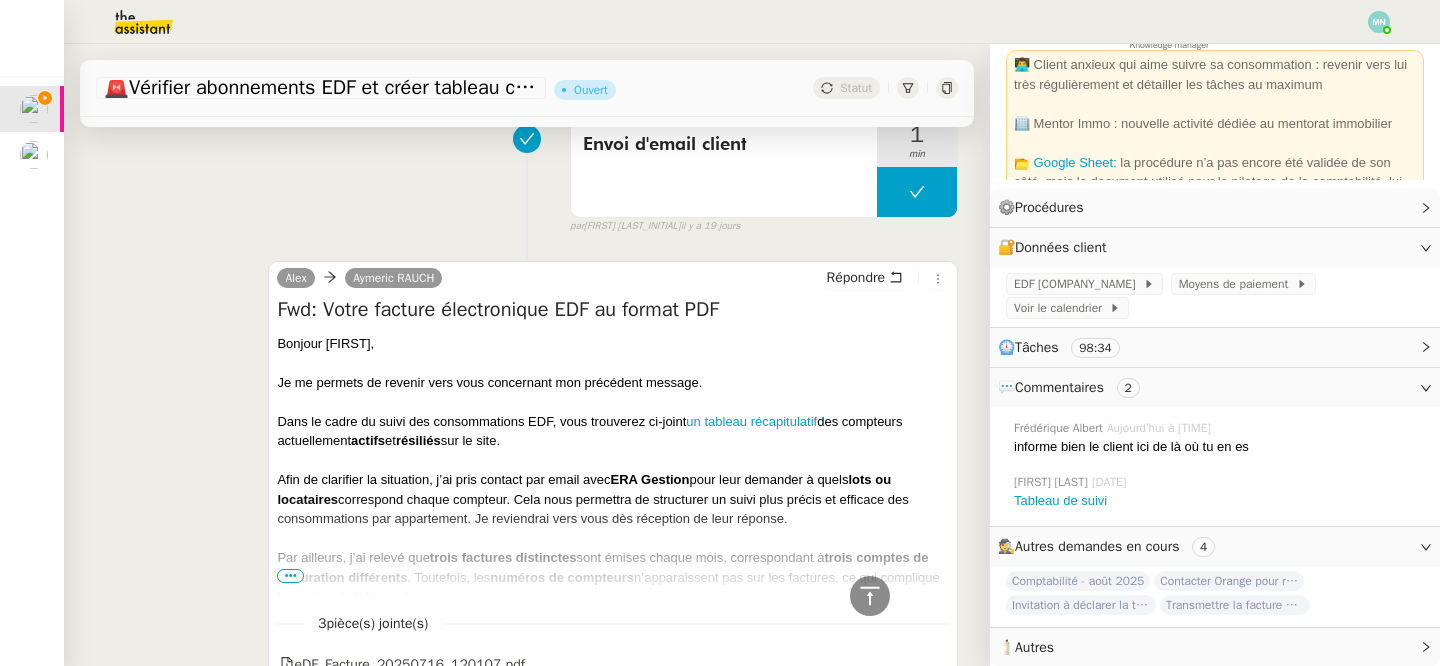 click on "•••" at bounding box center [290, 576] 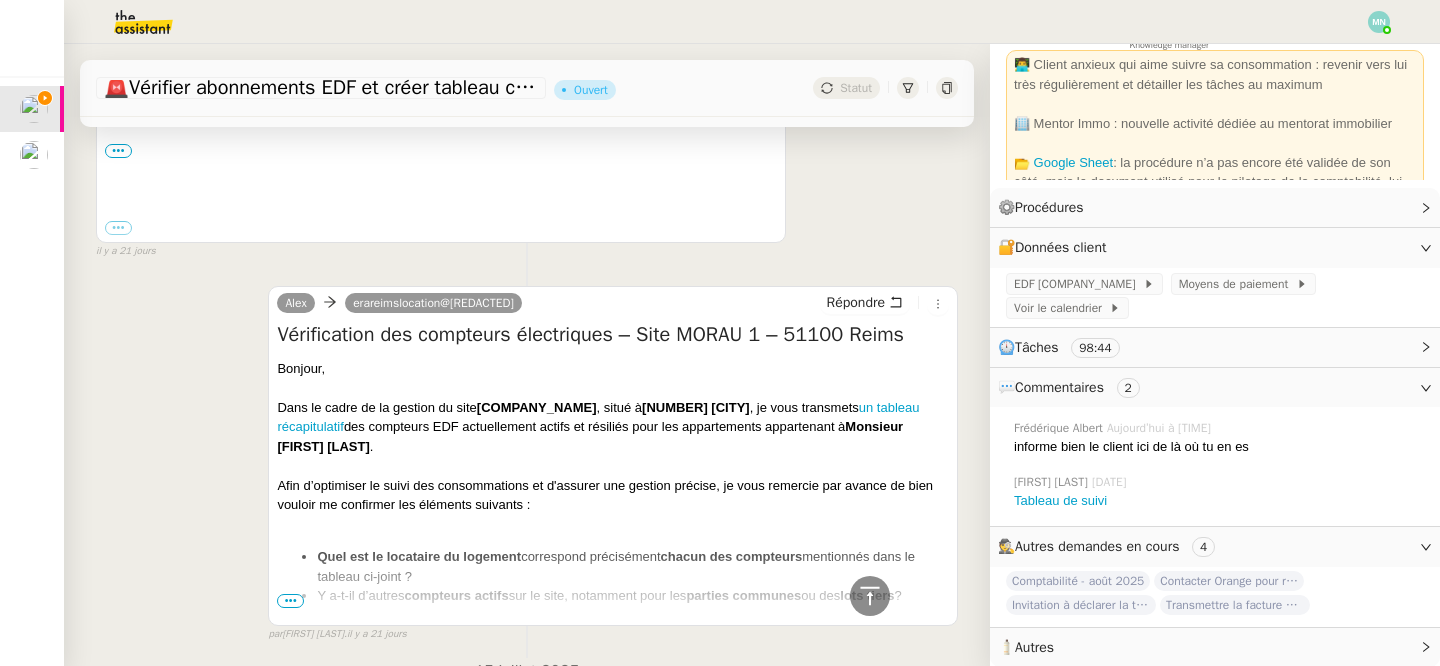 scroll, scrollTop: 10047, scrollLeft: 0, axis: vertical 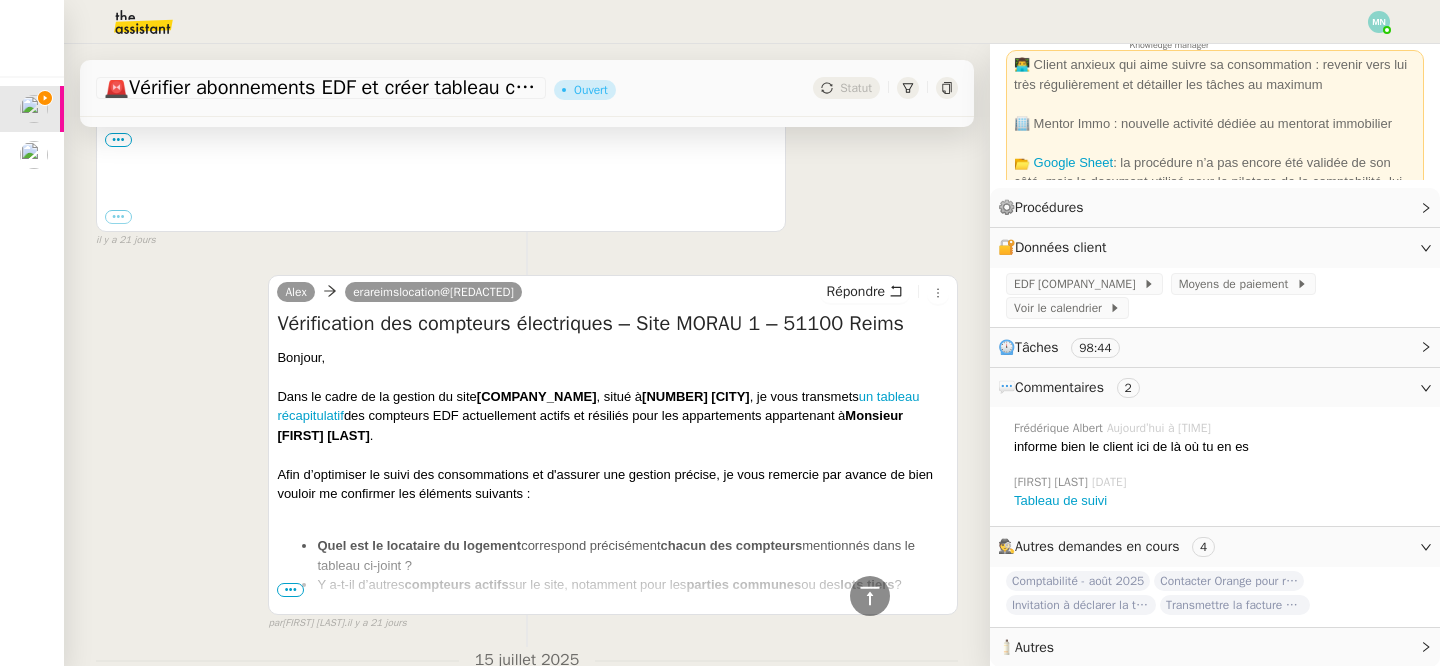 click on "•••" at bounding box center [290, 590] 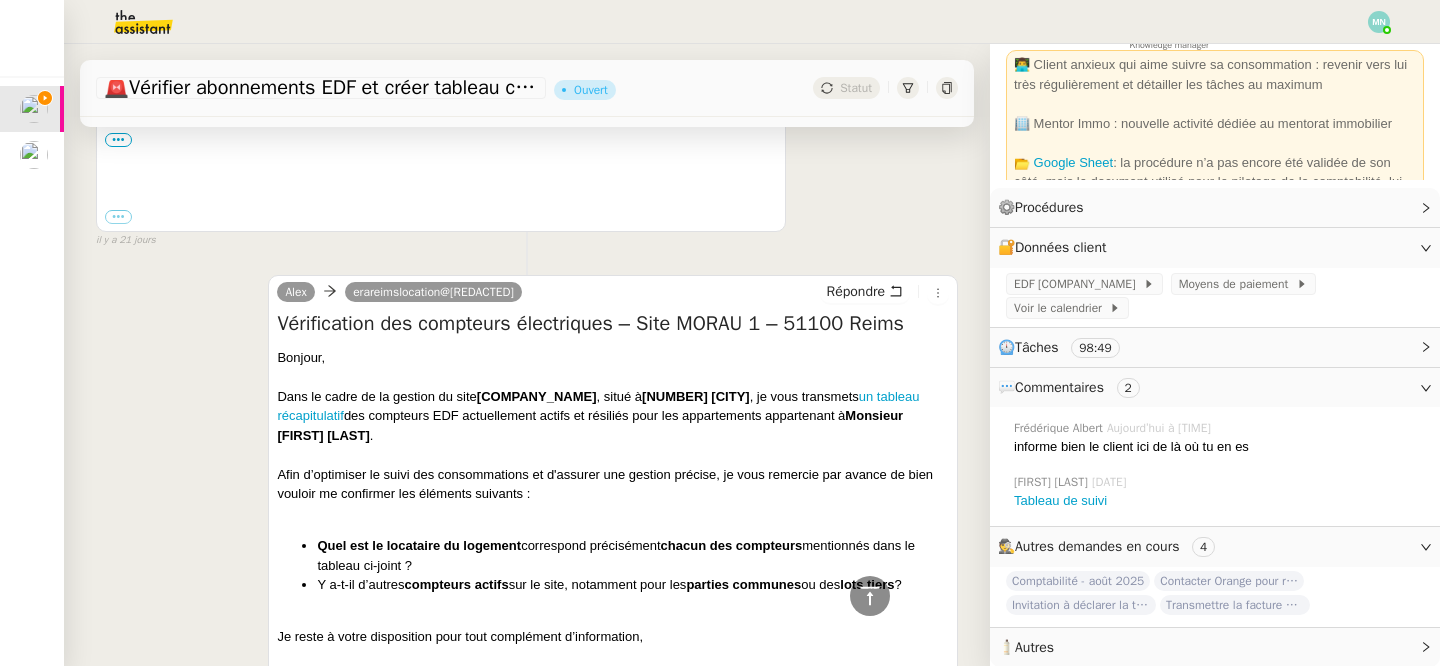 drag, startPoint x: 314, startPoint y: 506, endPoint x: 457, endPoint y: 524, distance: 144.12842 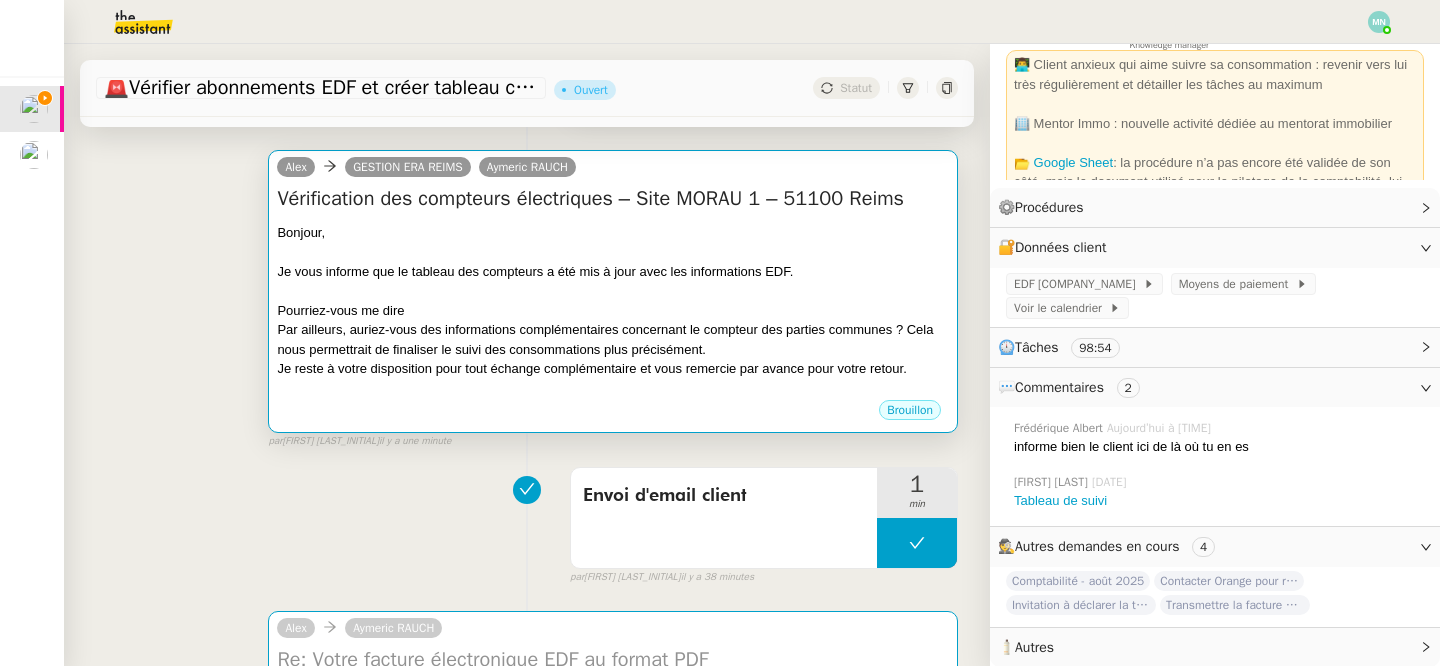 scroll, scrollTop: 304, scrollLeft: 0, axis: vertical 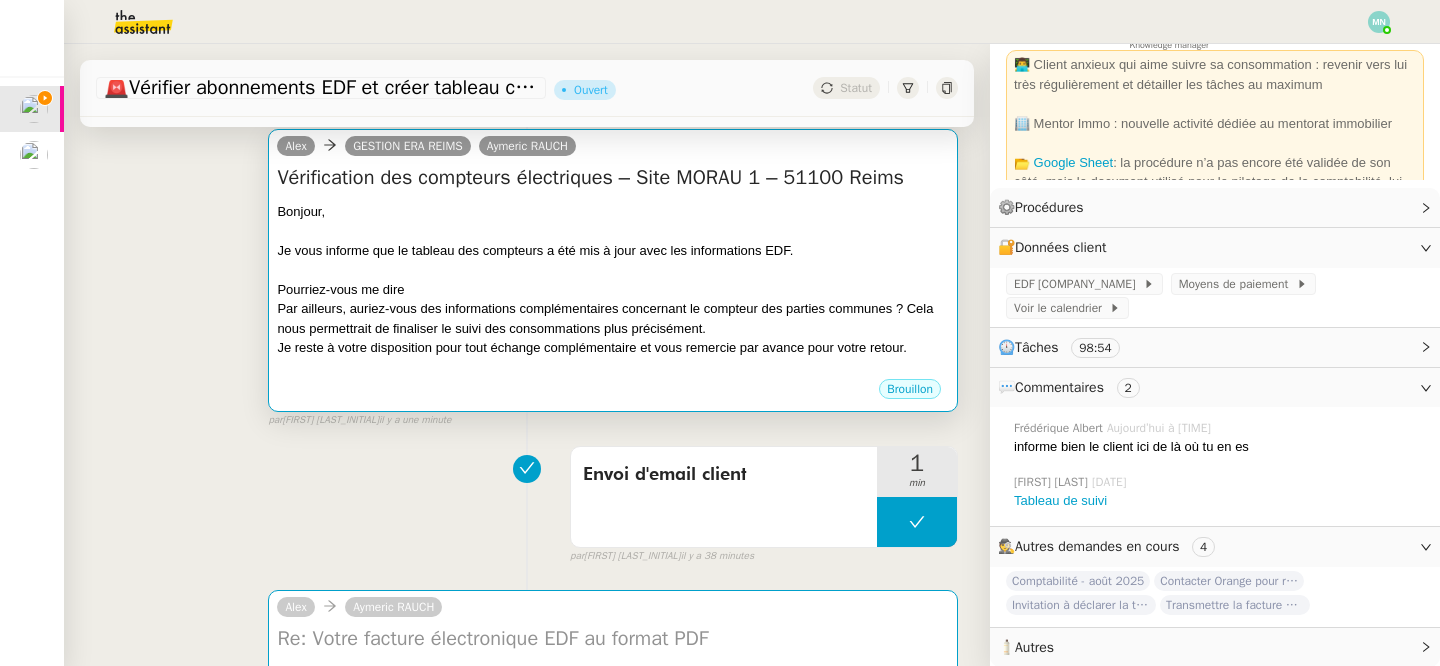 click on "Par ailleurs, auriez-vous des informations complémentaires concernant le compteur des parties communes ? Cela nous permettrait de finaliser le suivi des consommations plus précisément." at bounding box center (613, 318) 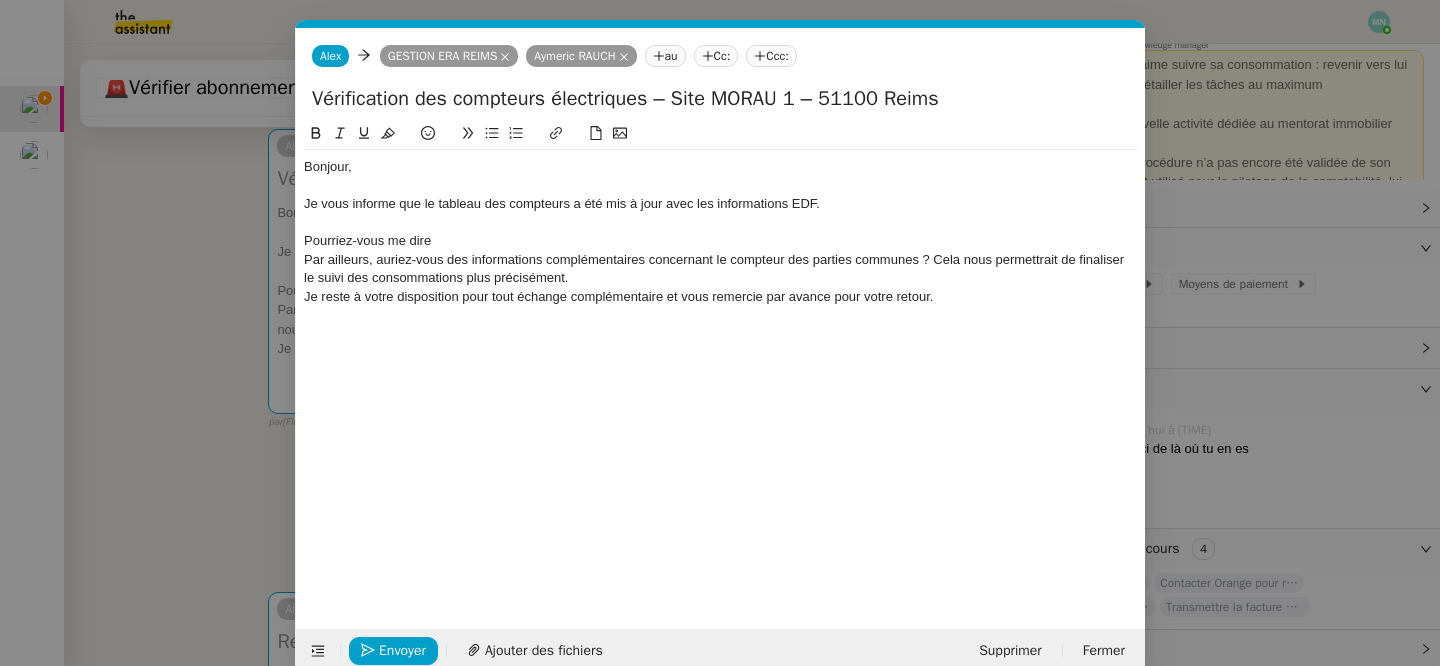 scroll, scrollTop: 0, scrollLeft: 42, axis: horizontal 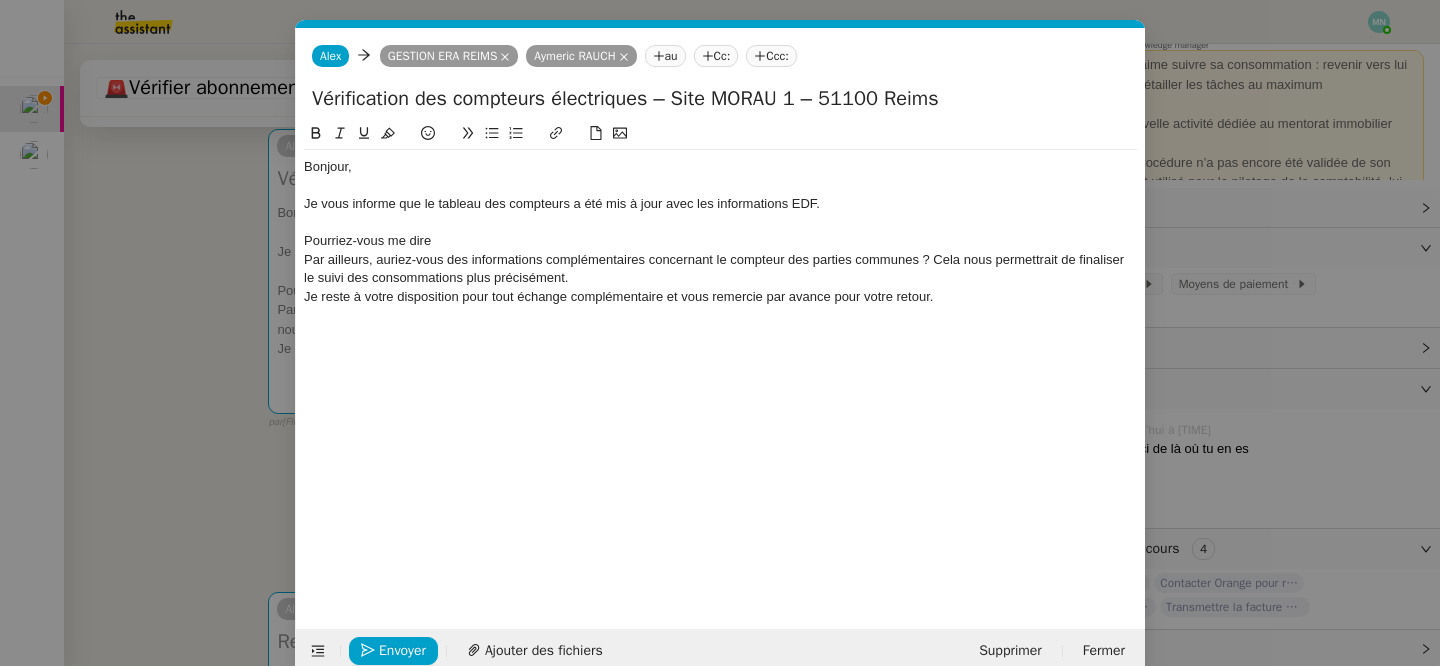 click on "Pourriez-vous me dire" 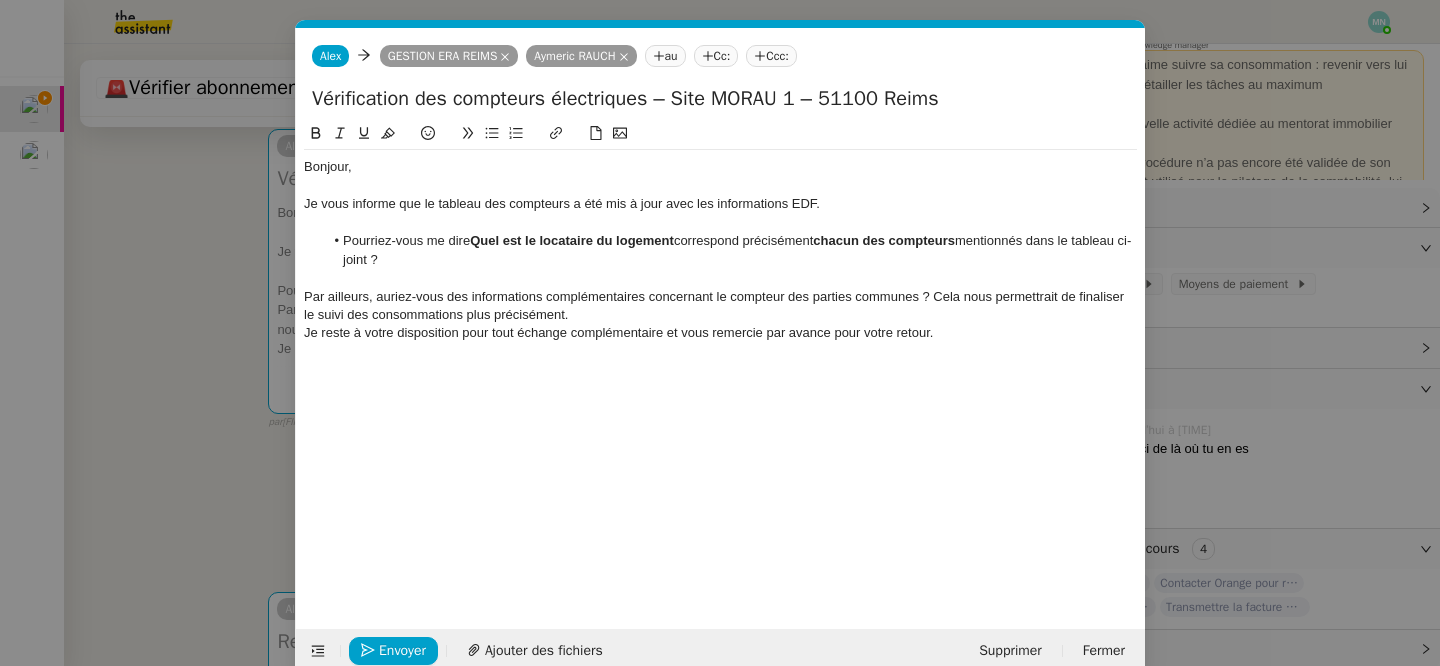 scroll, scrollTop: 0, scrollLeft: 0, axis: both 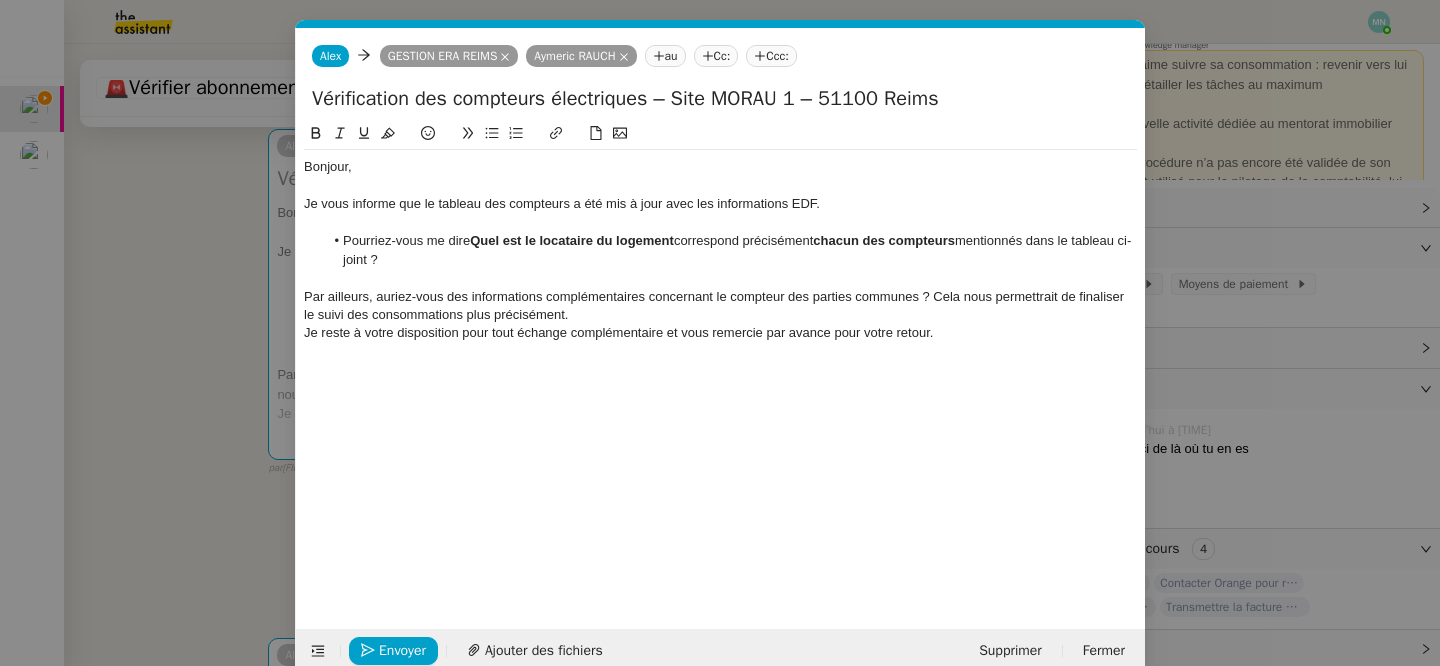 click on "Pourriez-vous me dire  Quel est le locataire du logement  correspond précisément  chacun des compteurs  mentionnés dans le tableau ci-joint ?" 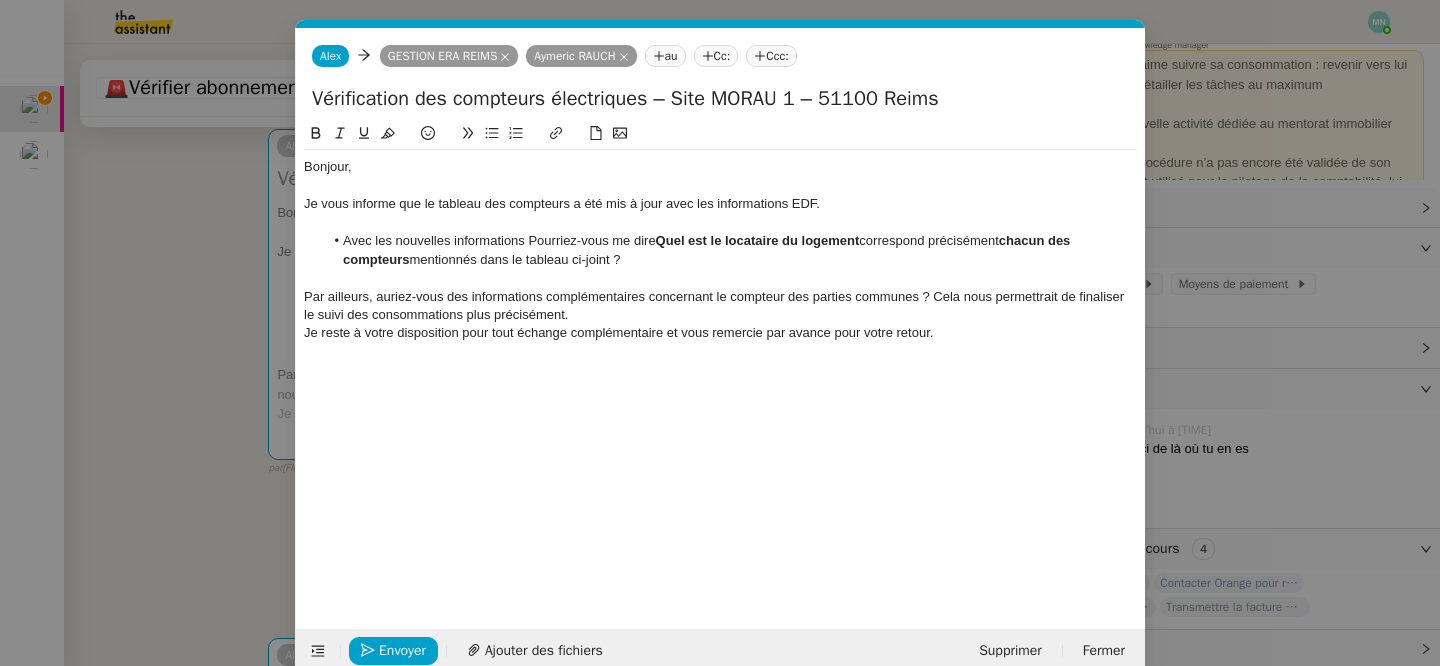 click on "Par ailleurs, auriez-vous des informations complémentaires concernant le compteur des parties communes ? Cela nous permettrait de finaliser le suivi des consommations plus précisément." 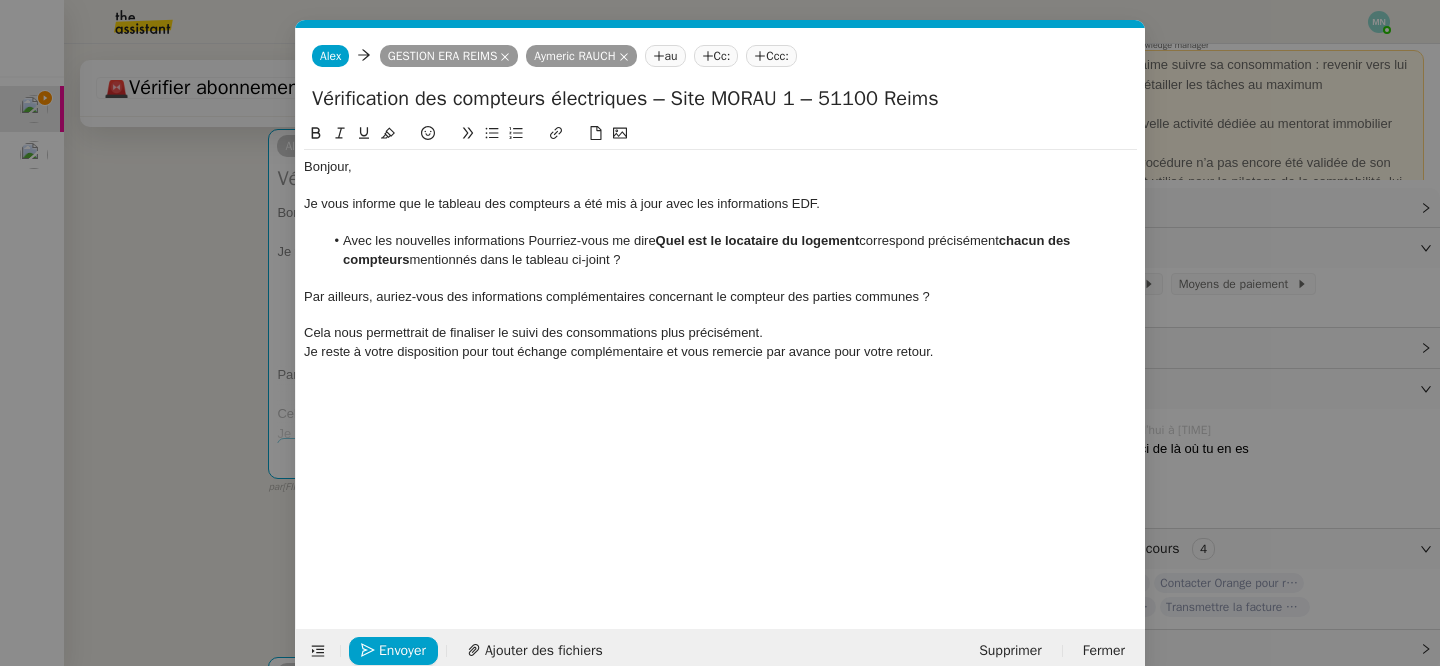 click on "Cela nous permettrait de finaliser le suivi des consommations plus précisément." 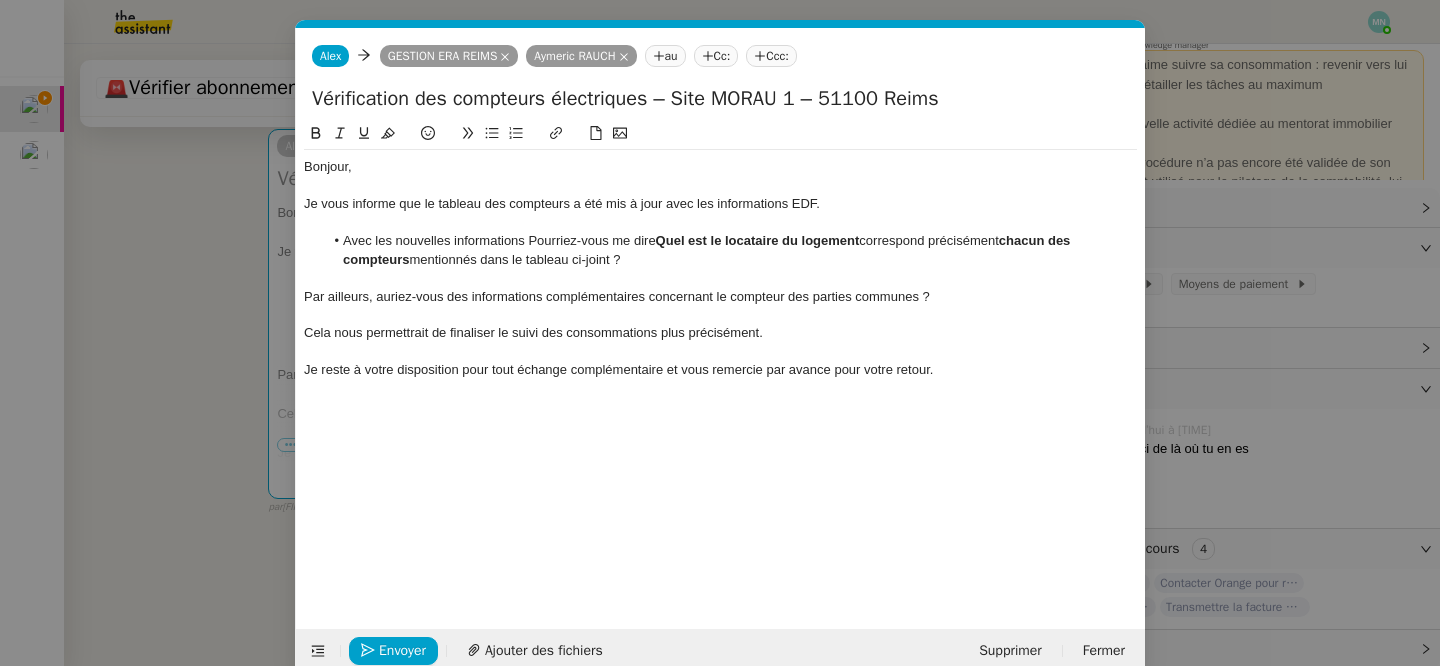 click on "Cela nous permettrait de finaliser le suivi des consommations plus précisément." 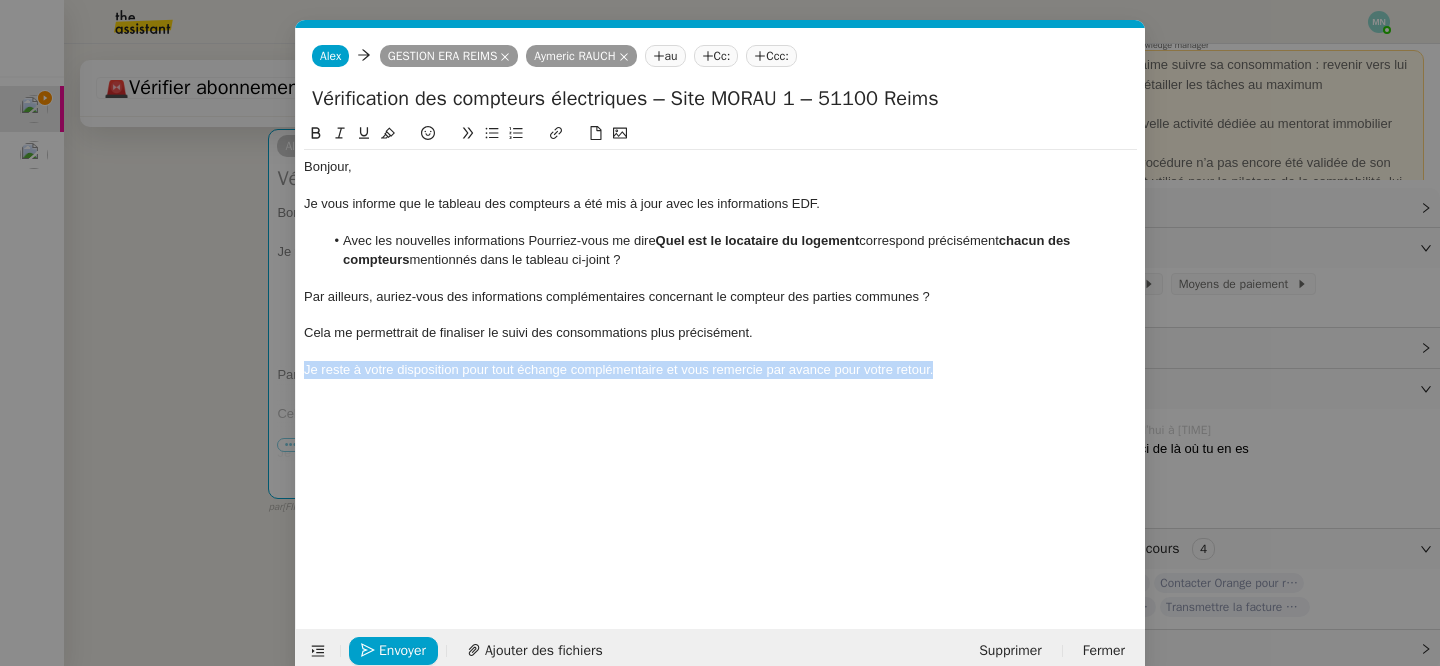 drag, startPoint x: 1001, startPoint y: 415, endPoint x: 296, endPoint y: 209, distance: 734.4801 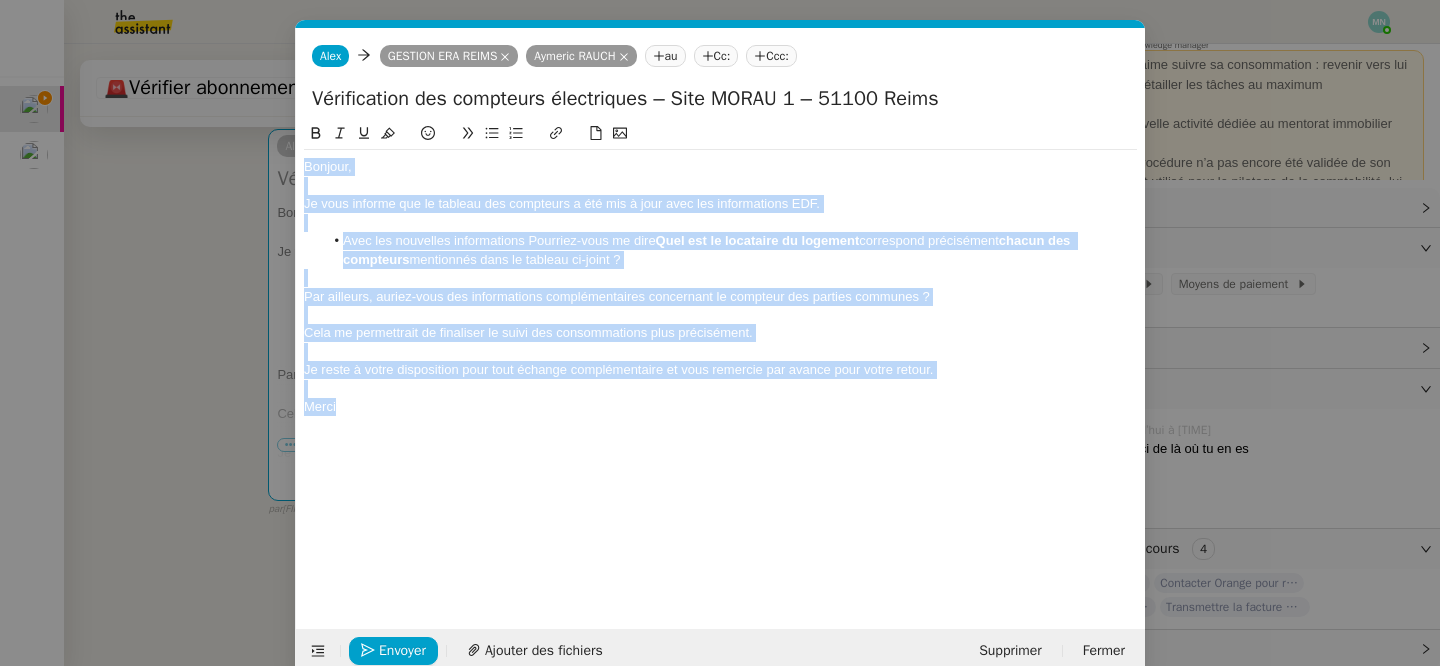 drag, startPoint x: 363, startPoint y: 415, endPoint x: 281, endPoint y: 152, distance: 275.48685 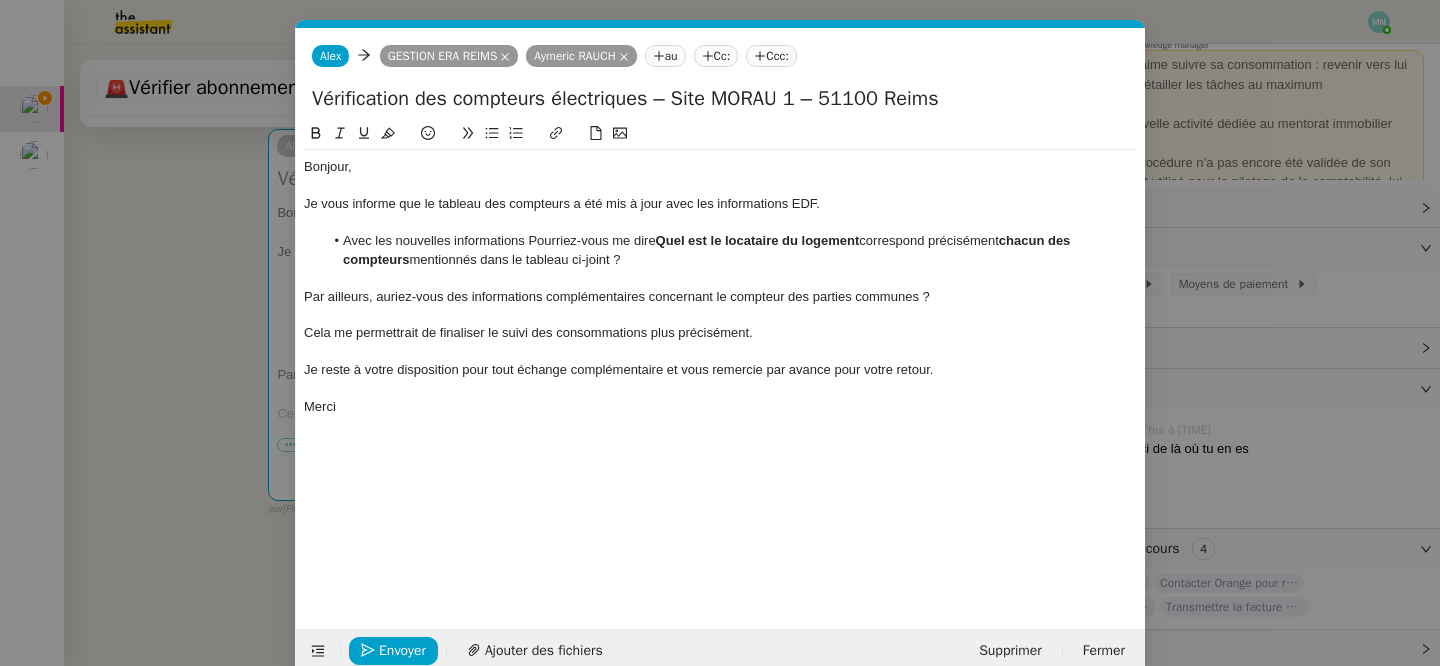 click 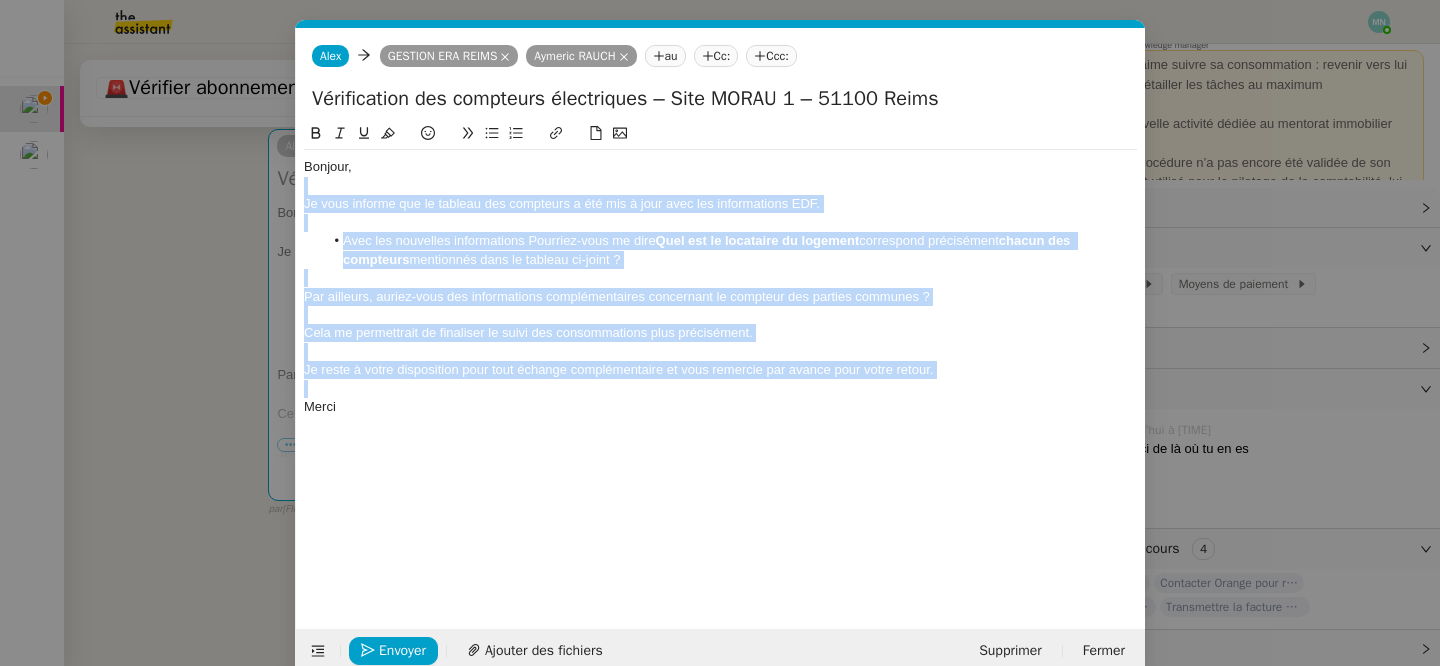 drag, startPoint x: 960, startPoint y: 381, endPoint x: 292, endPoint y: 189, distance: 695.04535 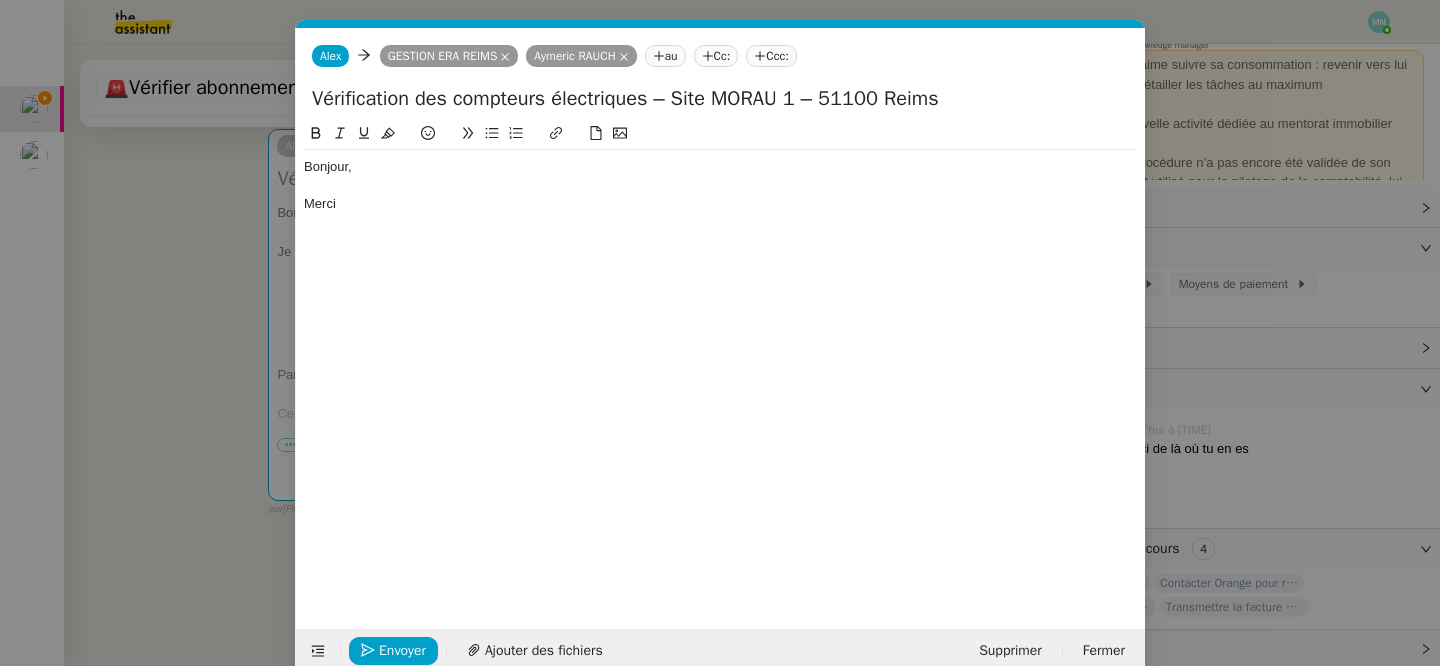 scroll, scrollTop: 0, scrollLeft: 0, axis: both 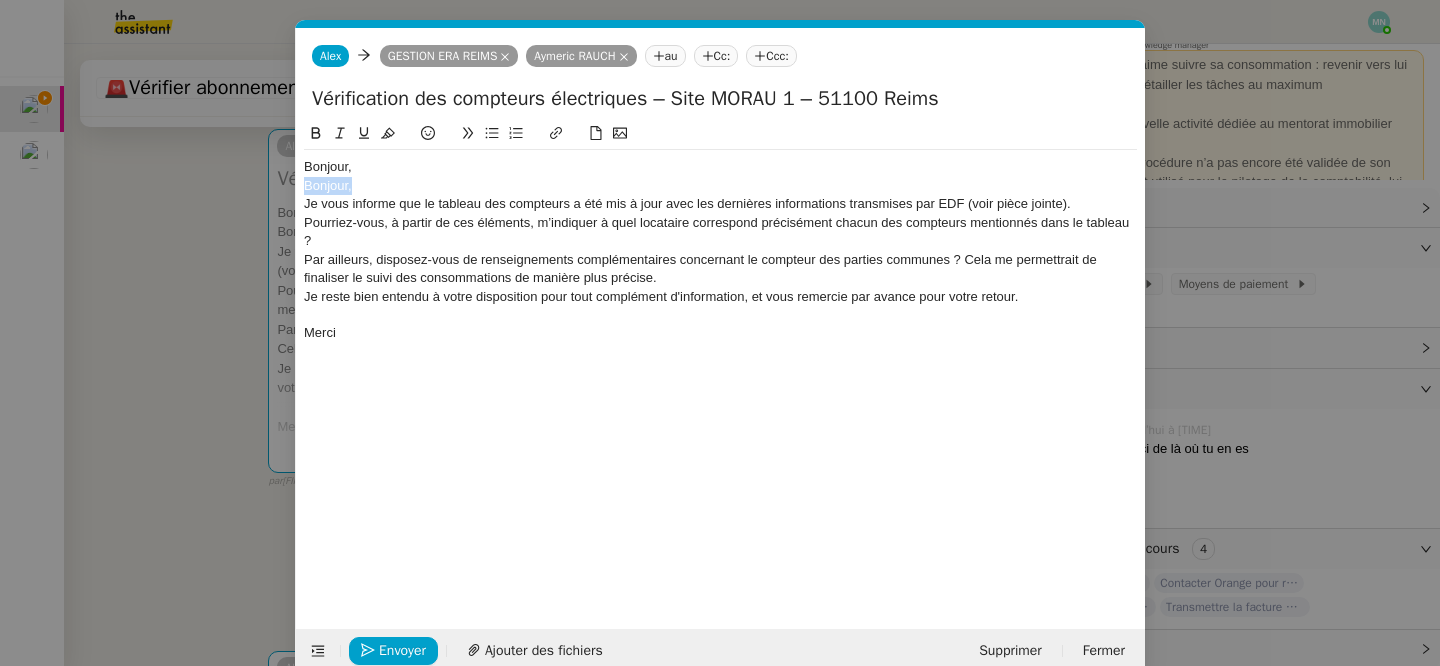 click on "Bonjour," 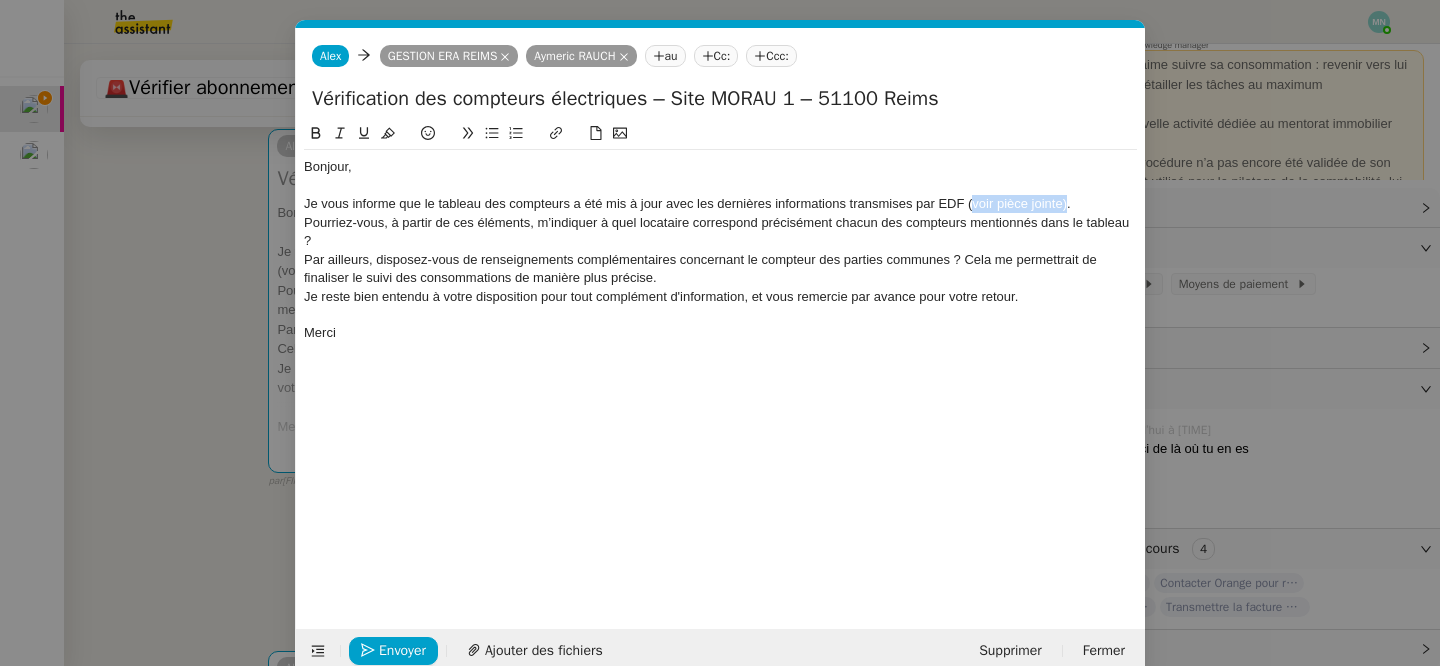 drag, startPoint x: 1067, startPoint y: 206, endPoint x: 970, endPoint y: 205, distance: 97.00516 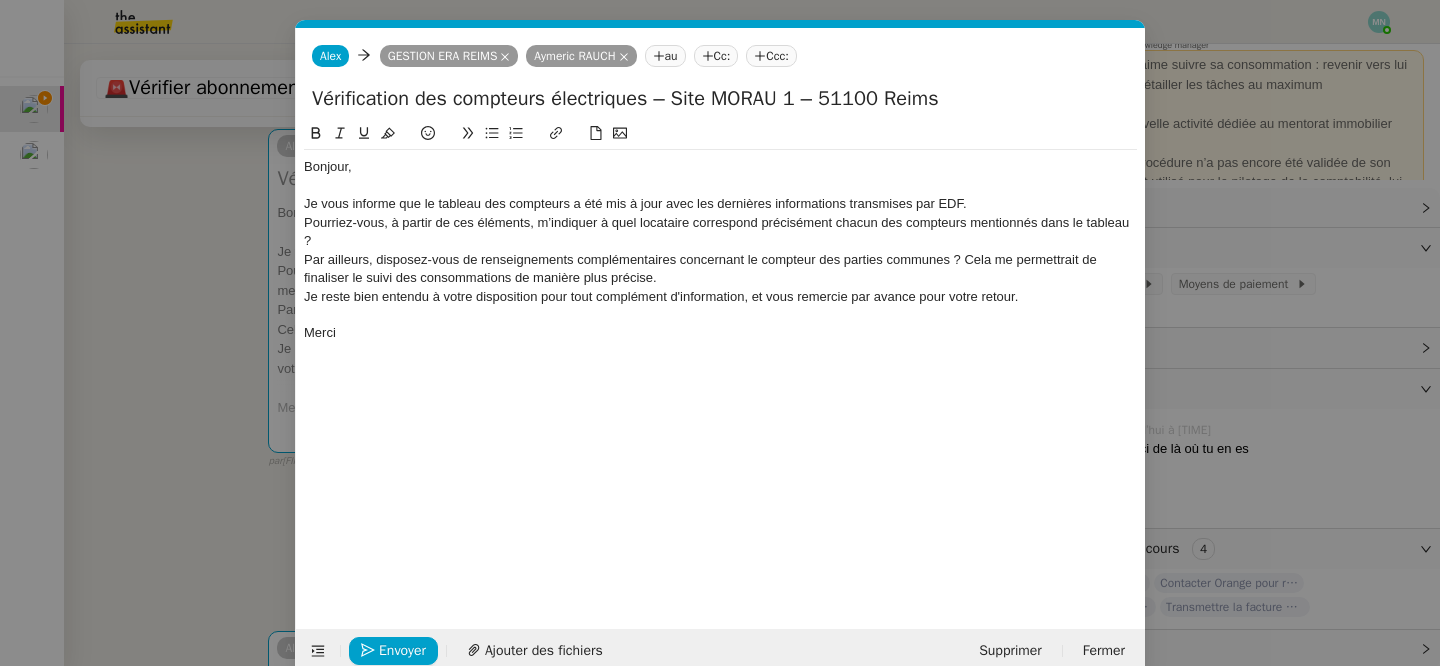 click on "Je vous informe que le tableau des compteurs a été mis à jour avec les dernières informations transmises par EDF." 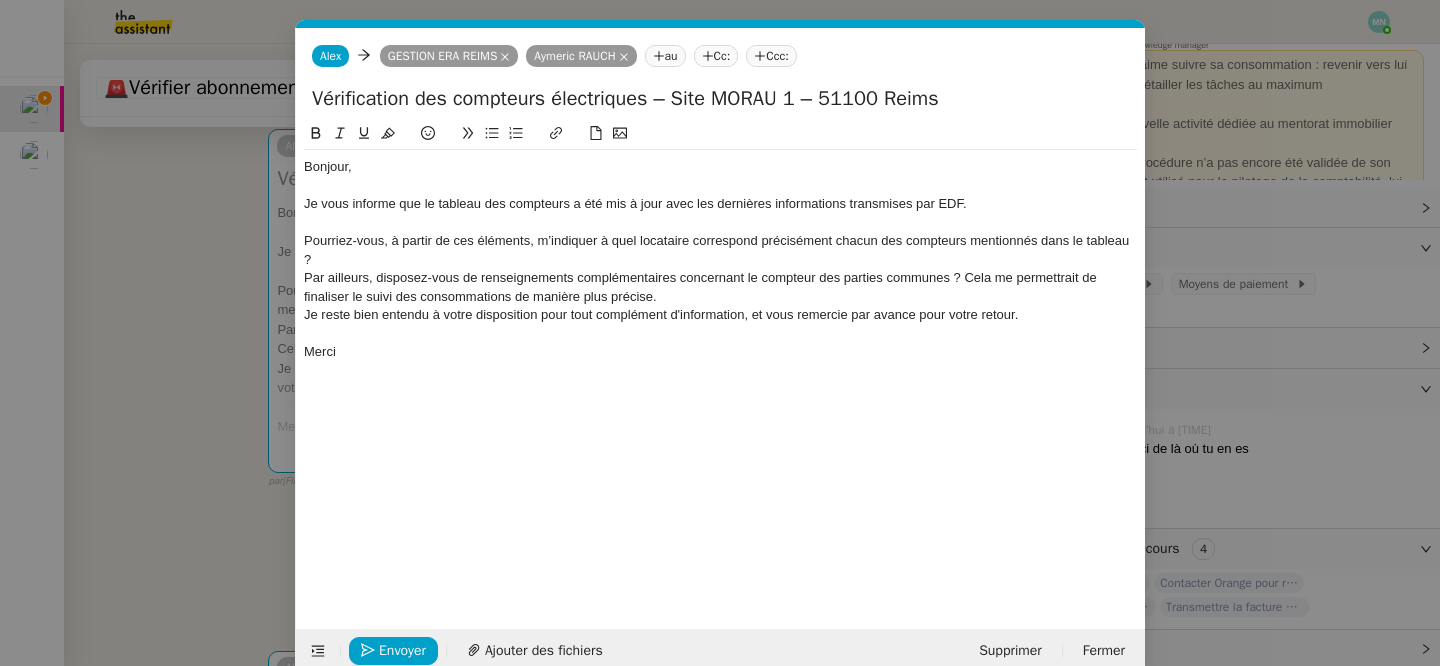 click on "Pourriez-vous, à partir de ces éléments, m’indiquer à quel locataire correspond précisément chacun des compteurs mentionnés dans le tableau ?" 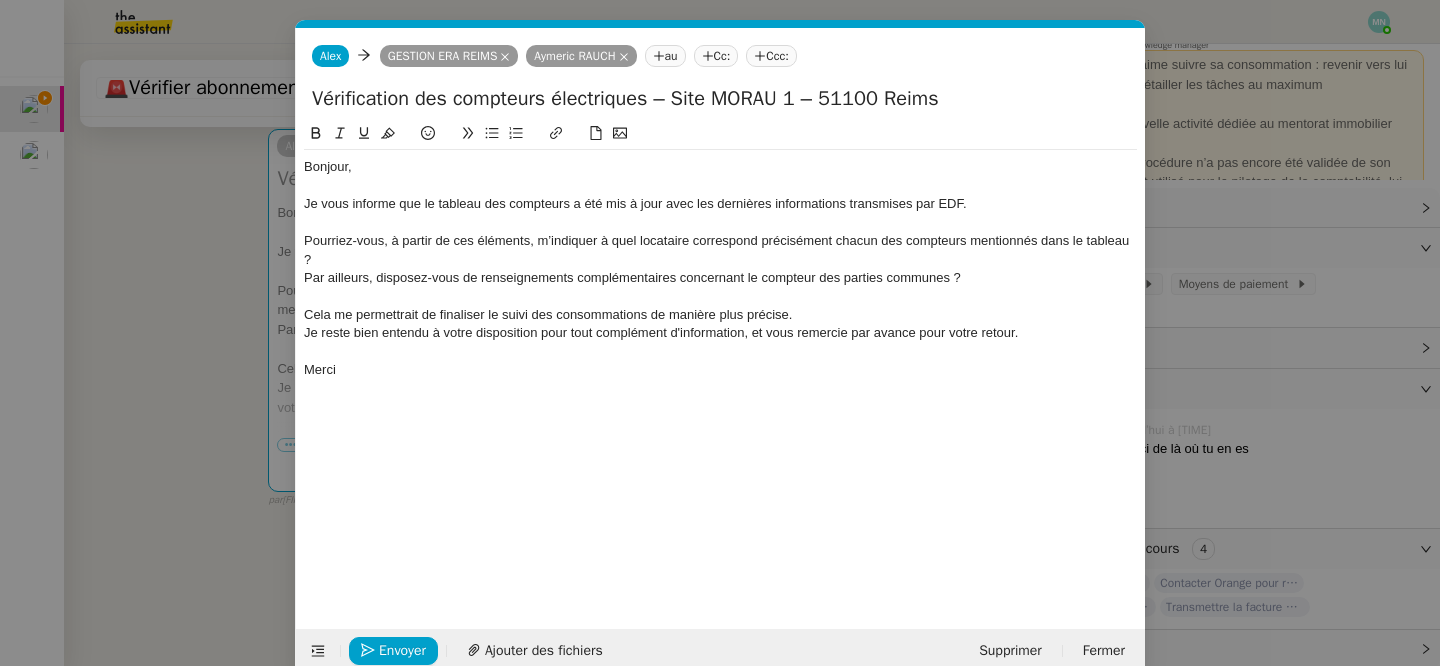click on "Cela me permettrait de finaliser le suivi des consommations de manière plus précise." 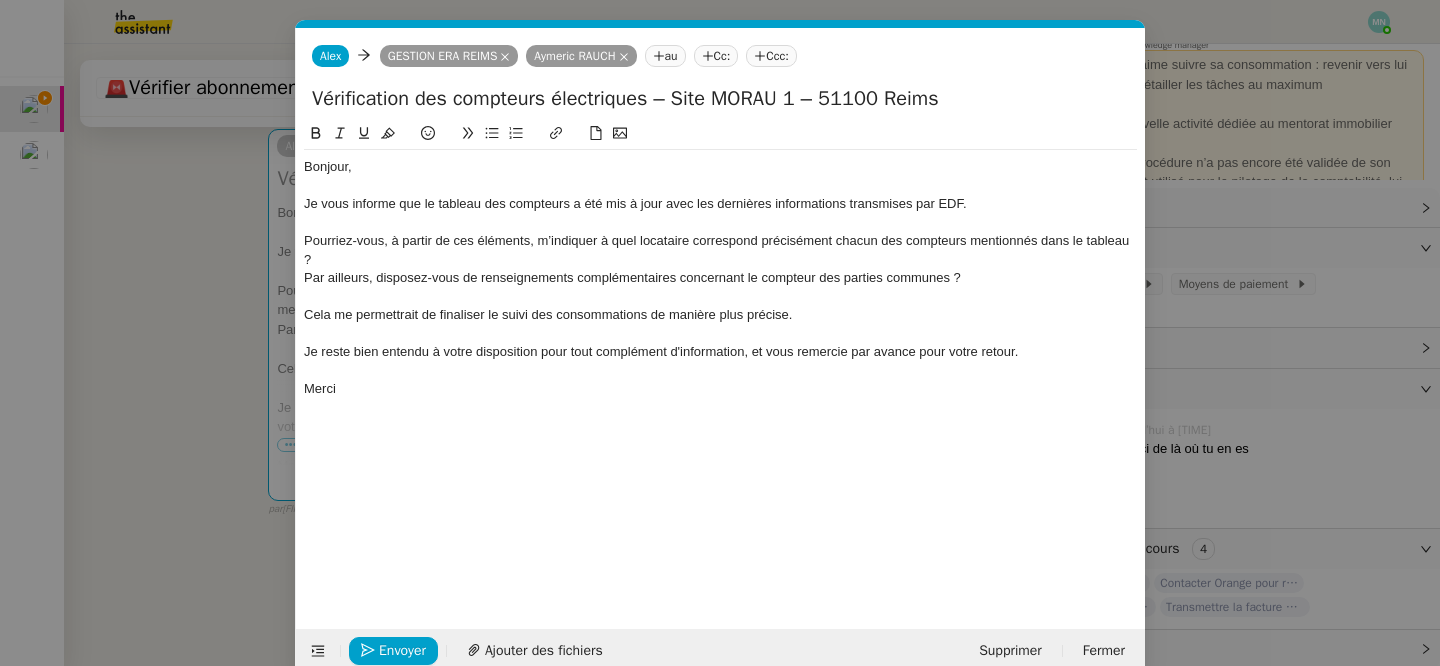 drag, startPoint x: 981, startPoint y: 280, endPoint x: 298, endPoint y: 244, distance: 683.9481 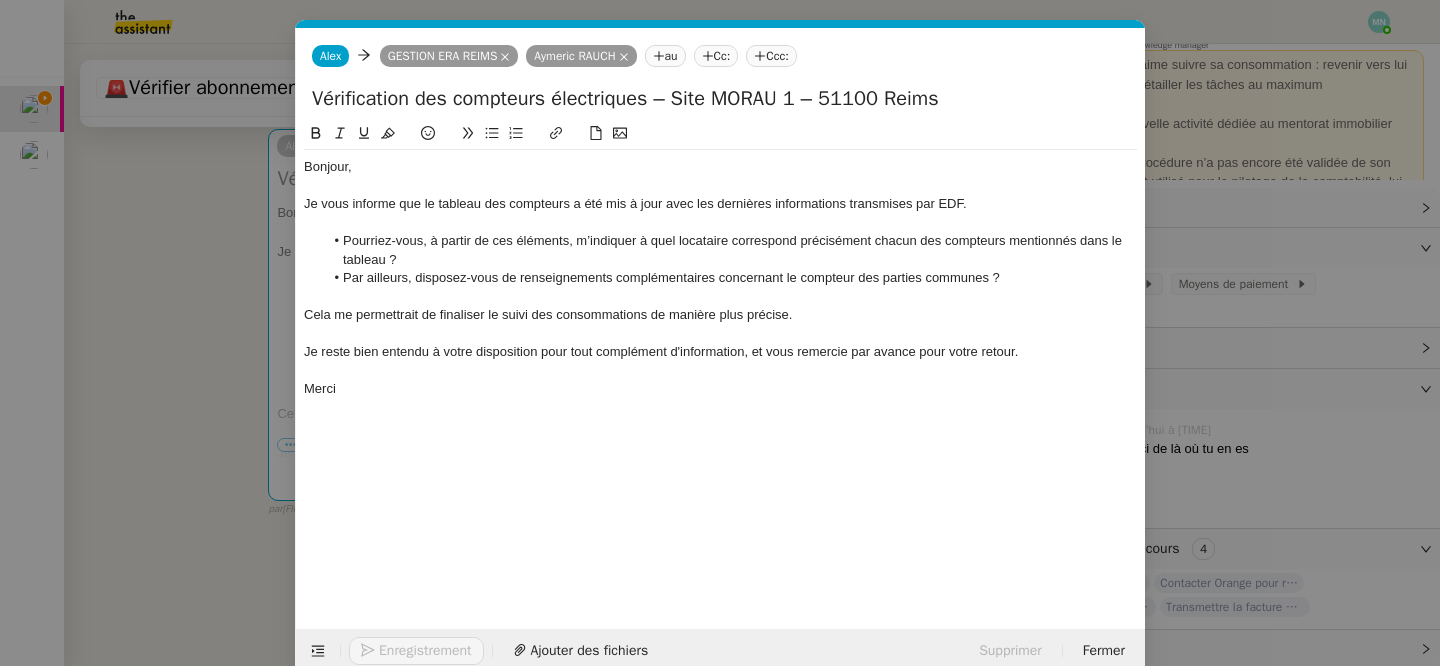 click on "Pourriez-vous, à partir de ces éléments, m’indiquer à quel locataire correspond précisément chacun des compteurs mentionnés dans le tableau ?" 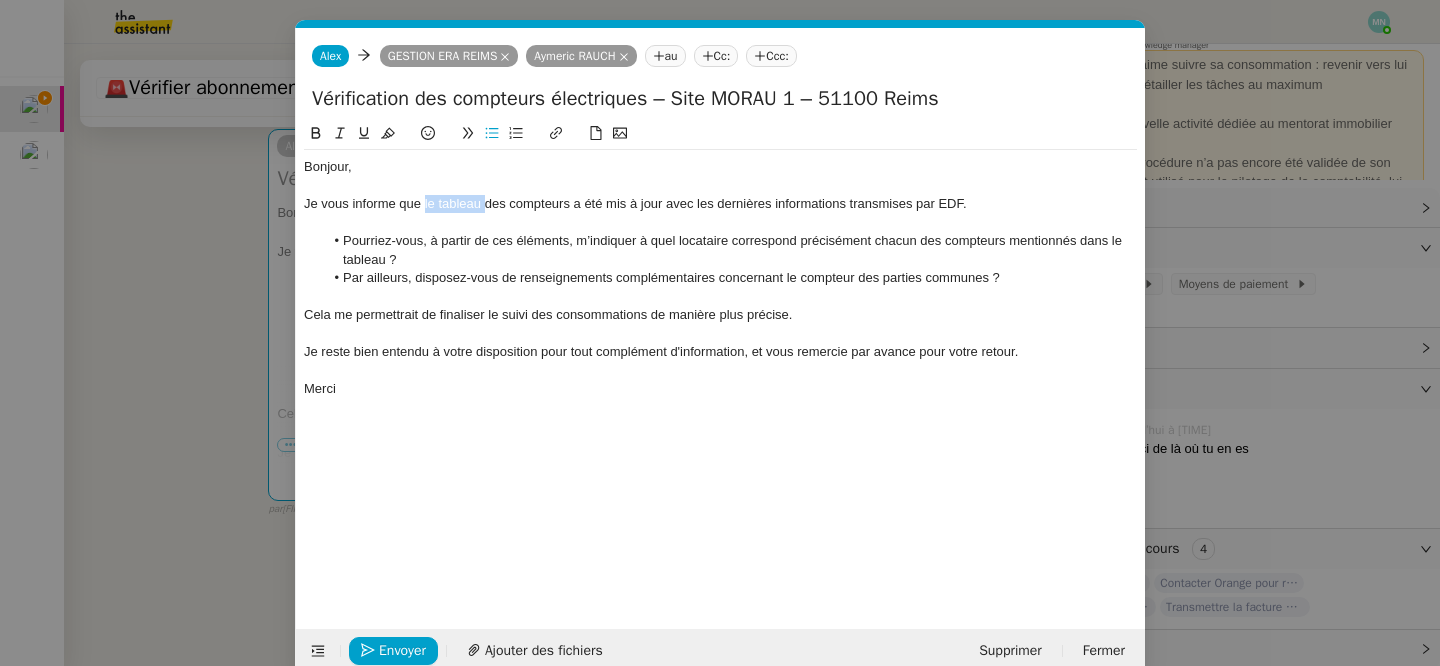 drag, startPoint x: 485, startPoint y: 206, endPoint x: 423, endPoint y: 204, distance: 62.03225 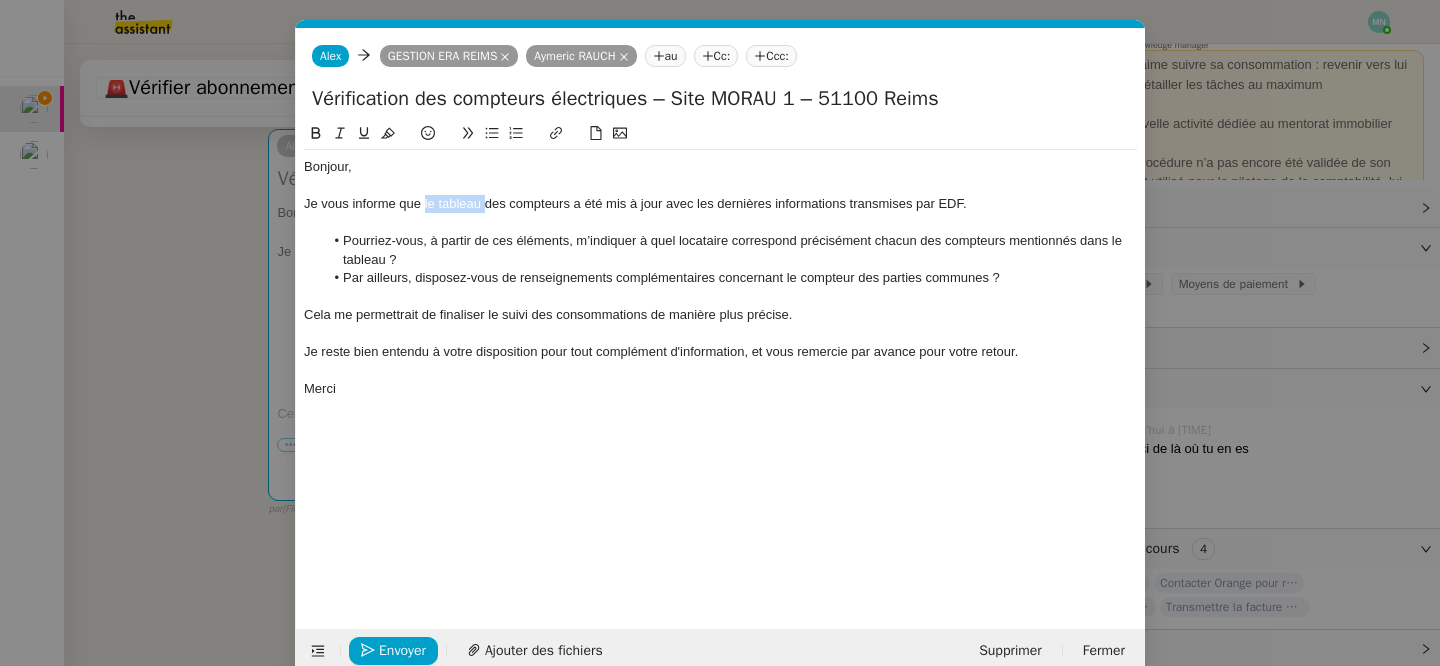 click 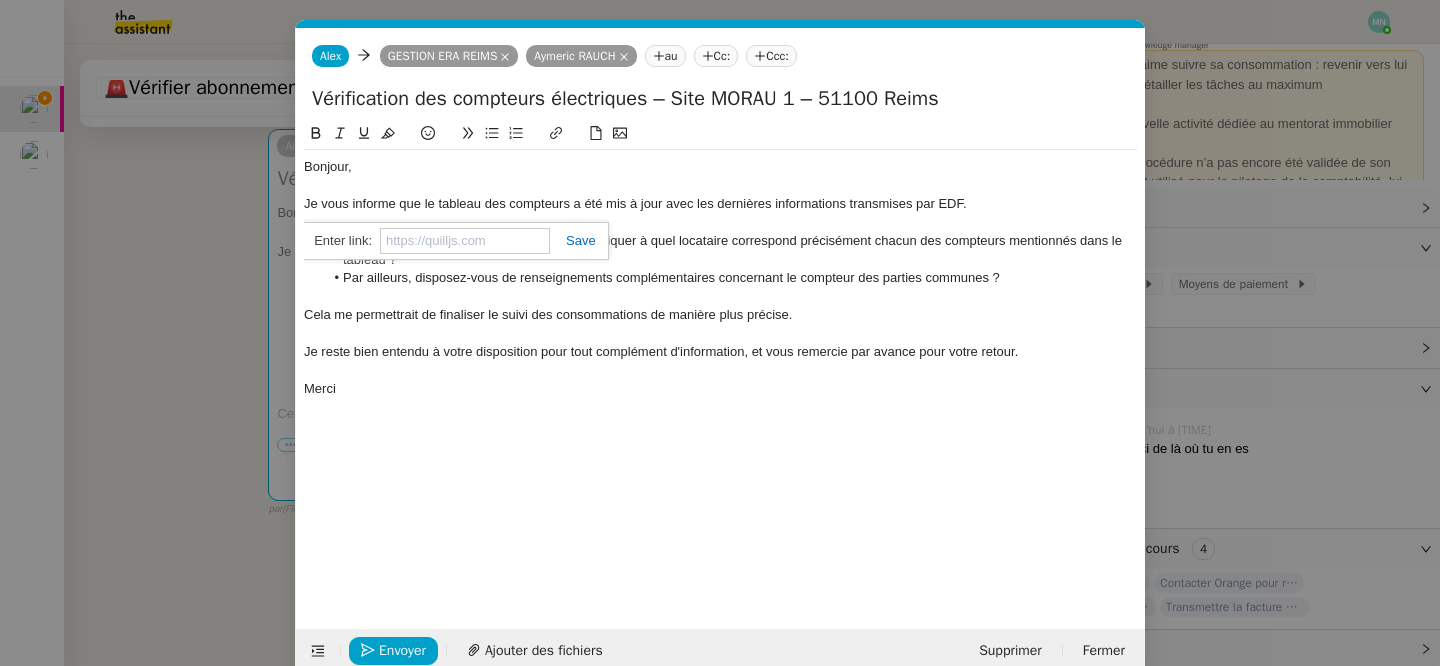 paste on "https://docs.google.com/spreadsheets/d/1YYz1W5s5ffMyaAitOQu4m6CCMhdxTWIKiHp565RJvME/edit?gid=0#gid=0" 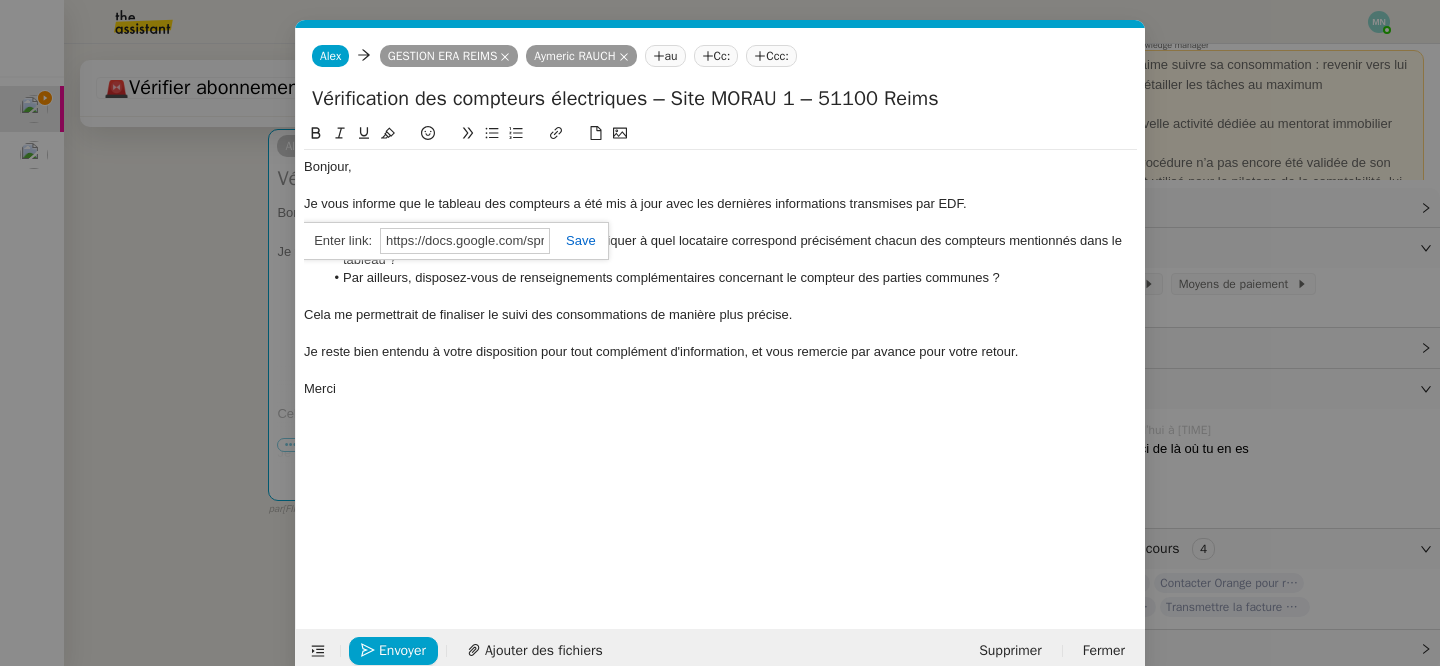 scroll, scrollTop: 0, scrollLeft: 515, axis: horizontal 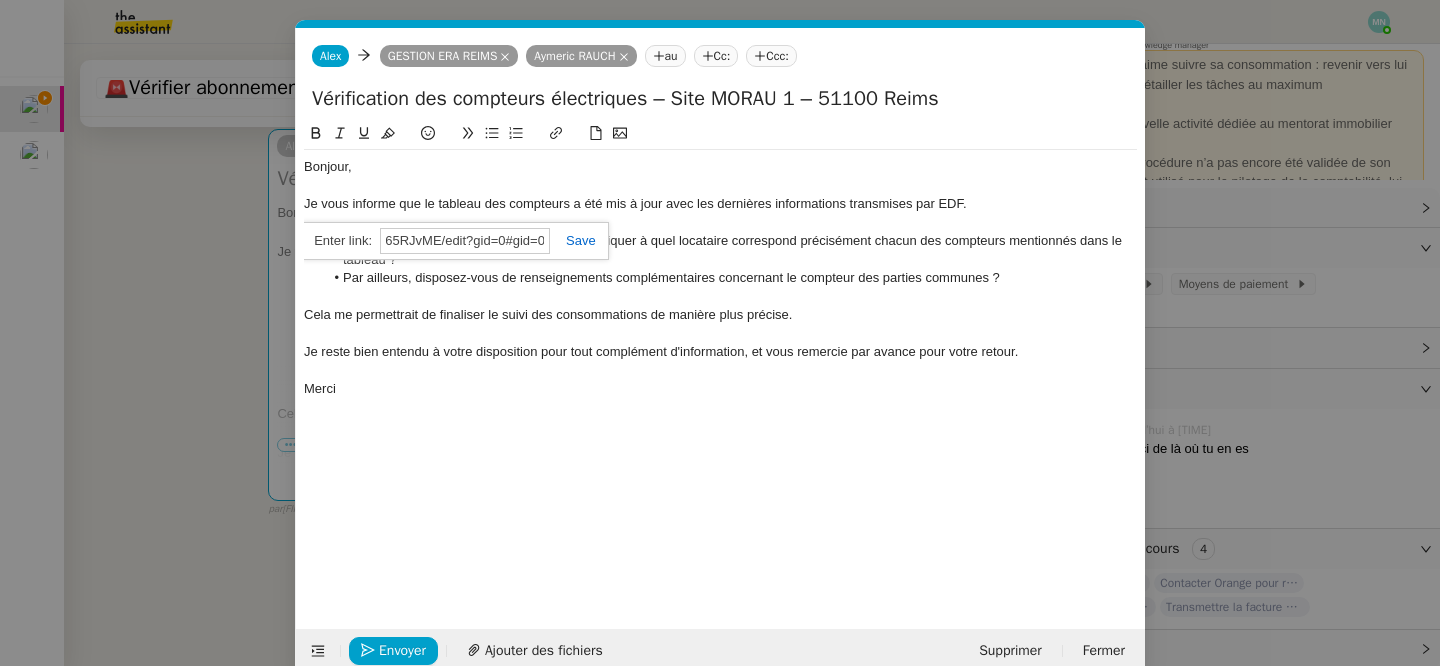 type on "https://docs.google.com/spreadsheets/d/1YYz1W5s5ffMyaAitOQu4m6CCMhdxTWIKiHp565RJvME/edit?gid=0#gid=0" 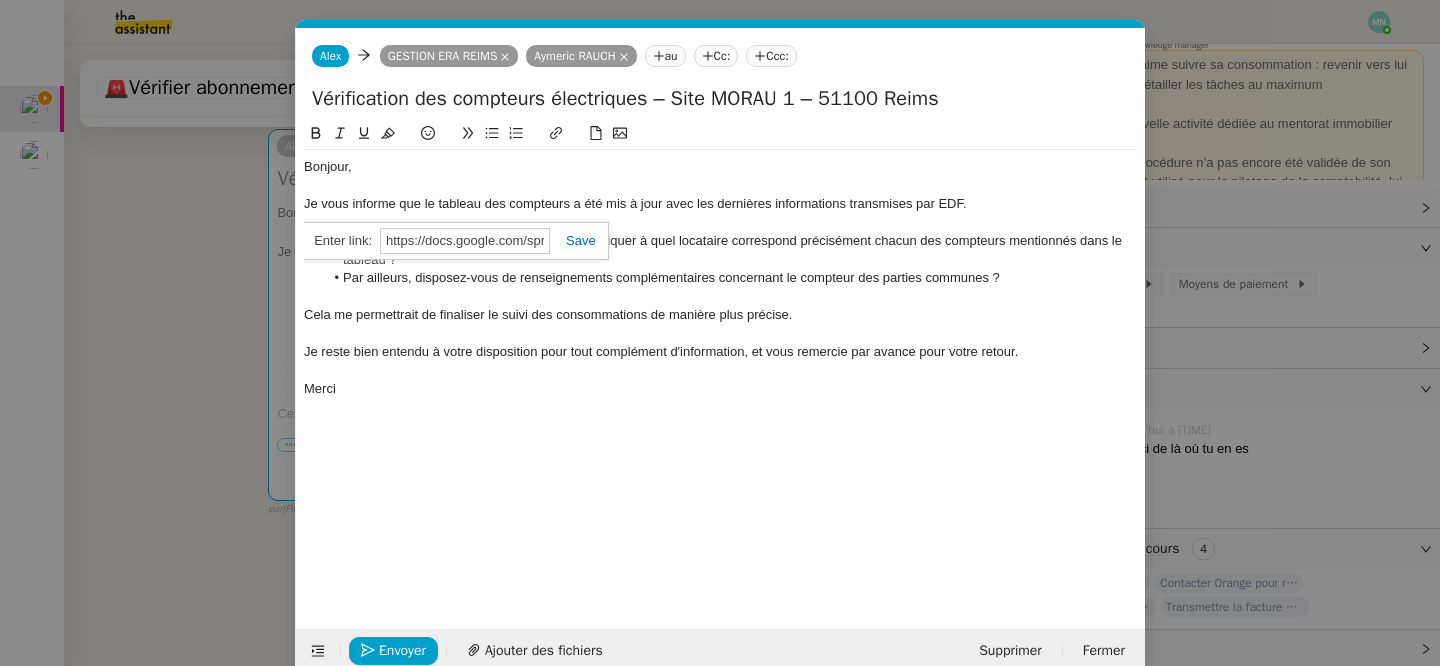 click 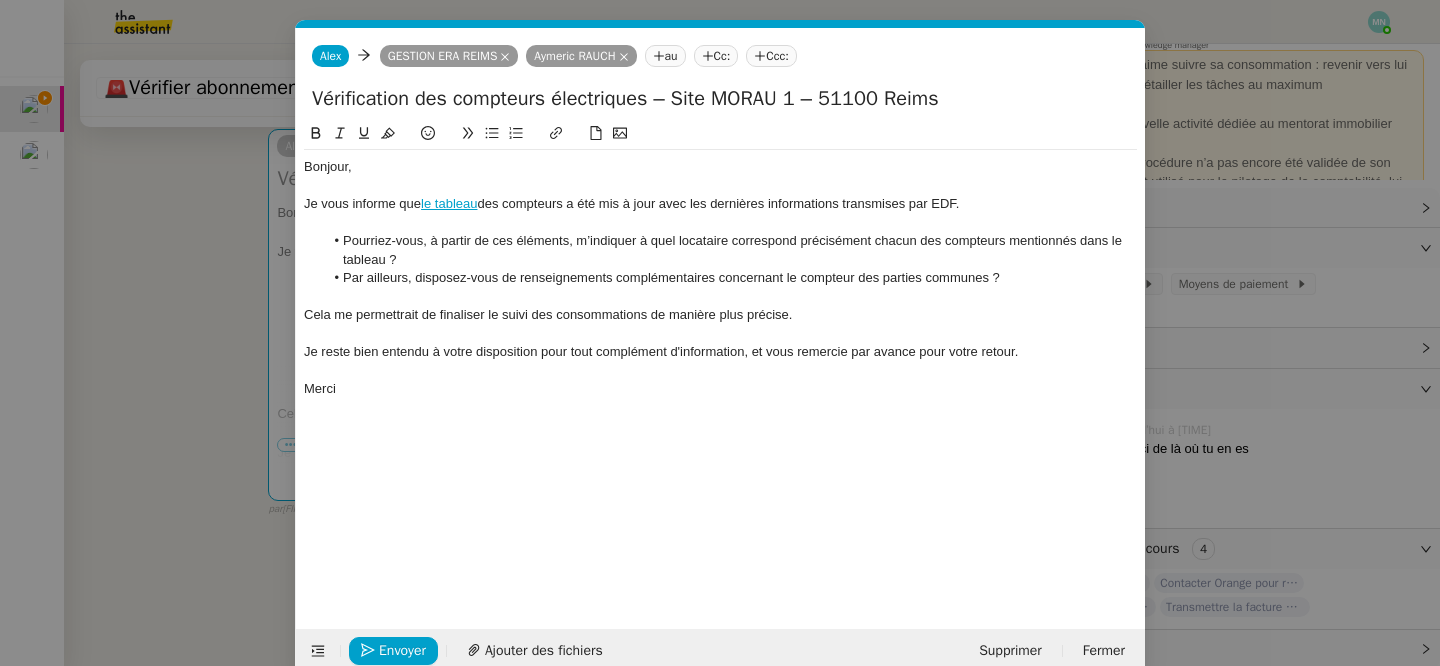 click on "Je reste bien entendu à votre disposition pour tout complément d'information, et vous remercie par avance pour votre retour." 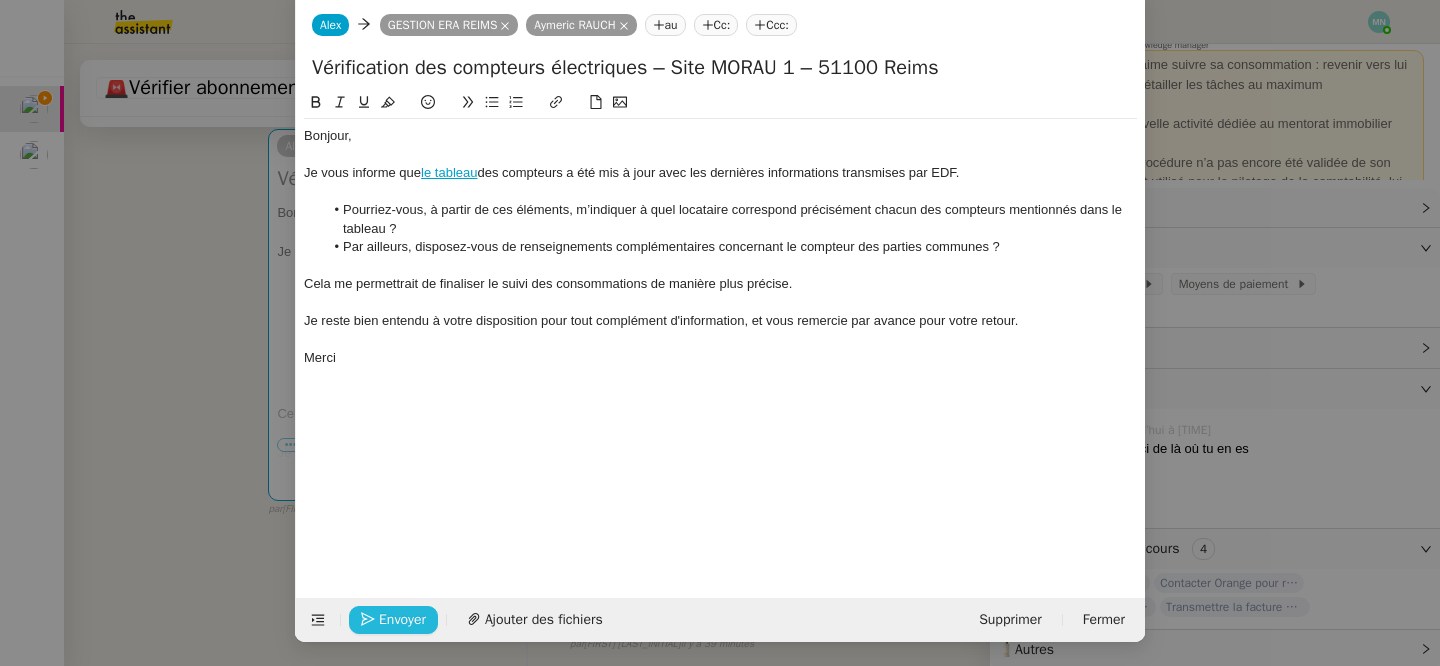click on "Envoyer" 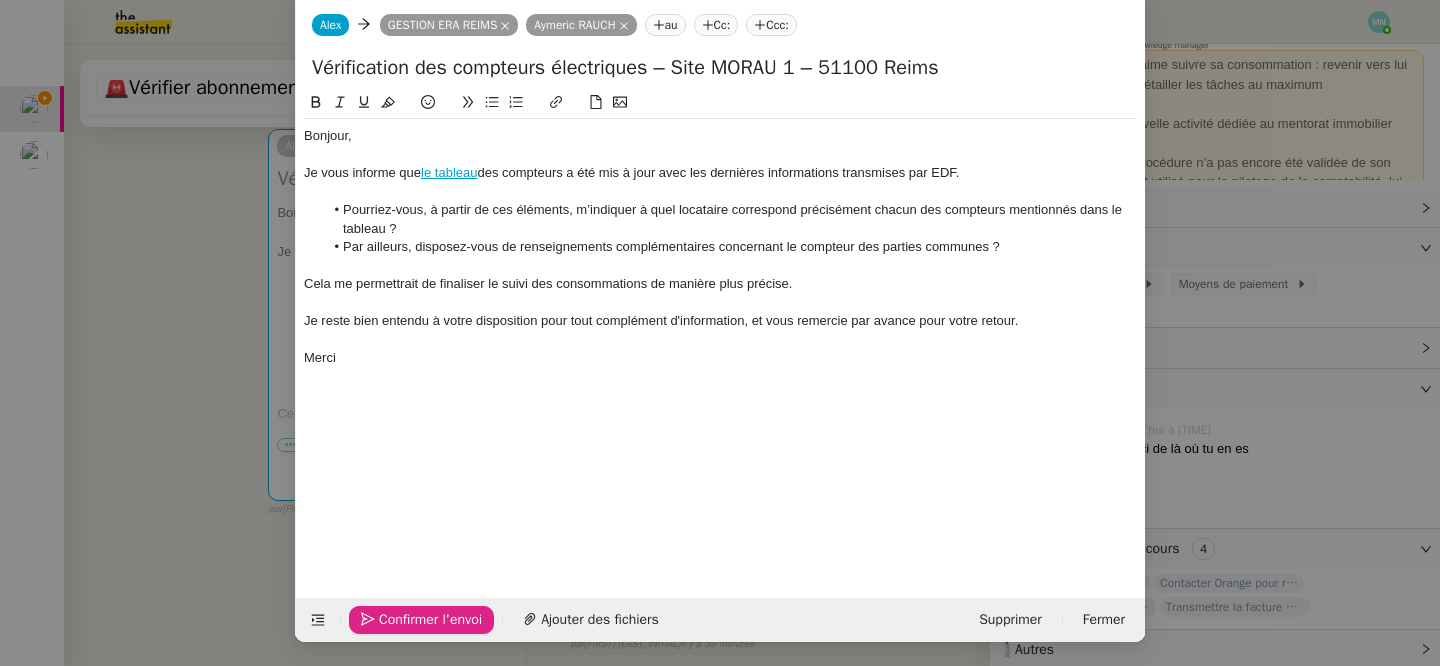 click on "Confirmer l'envoi" 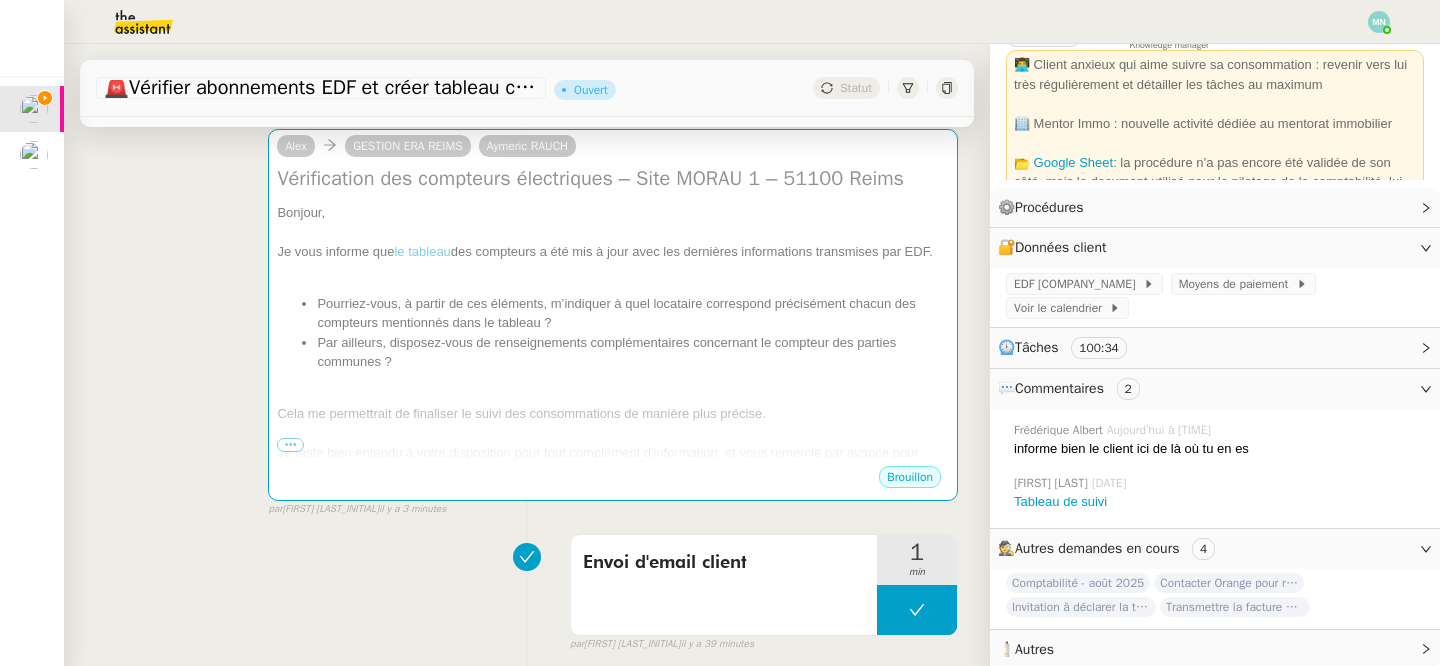 scroll, scrollTop: 11, scrollLeft: 0, axis: vertical 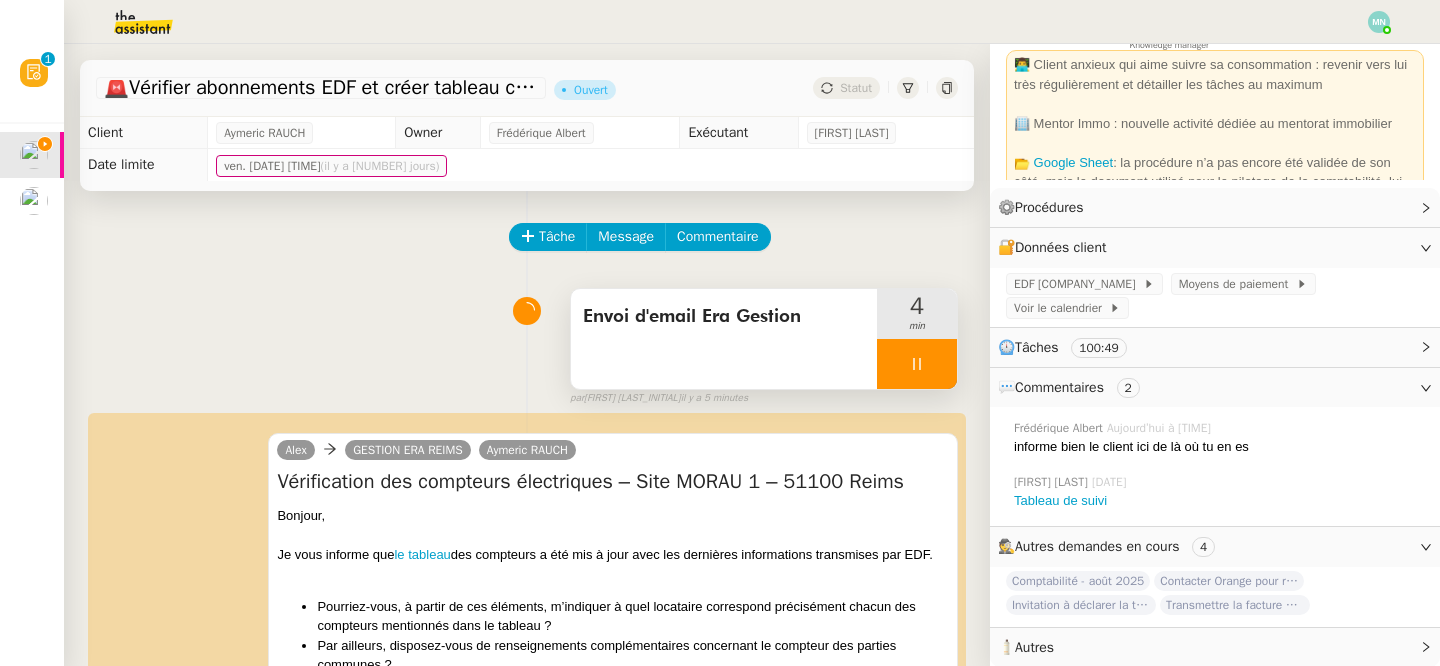 click at bounding box center [917, 364] 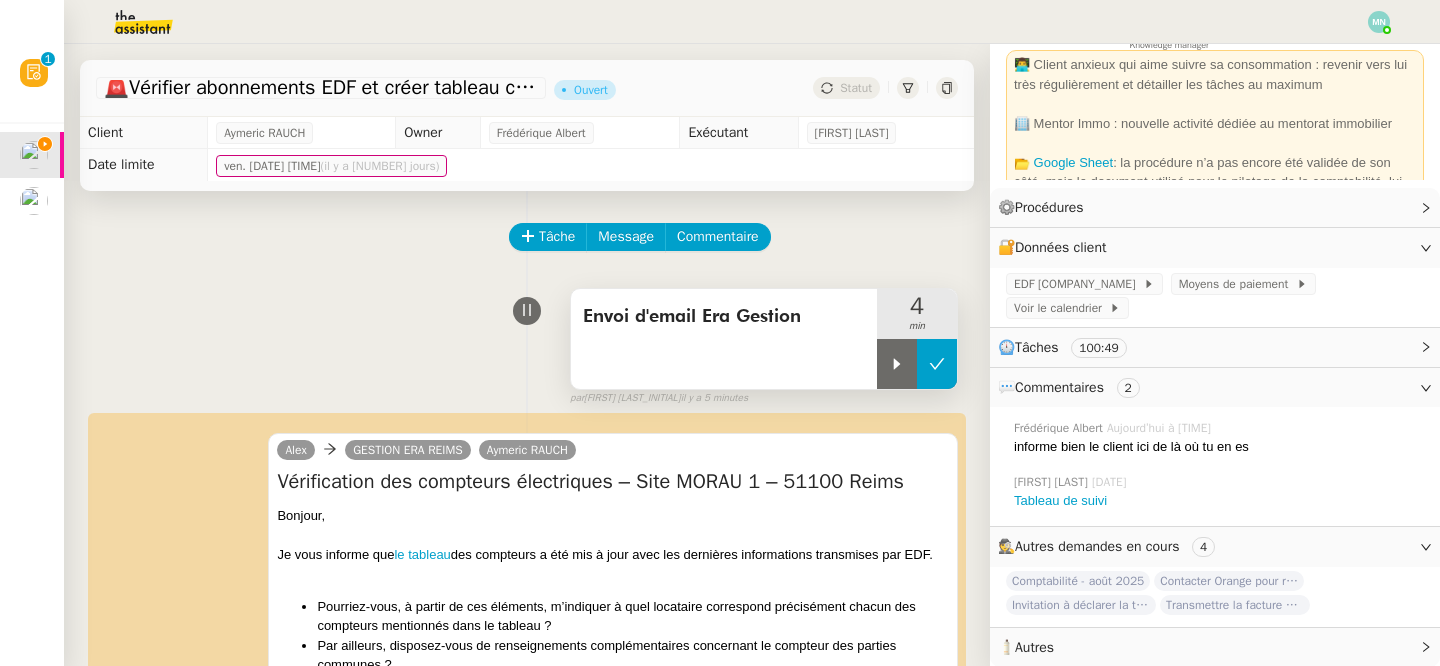 click 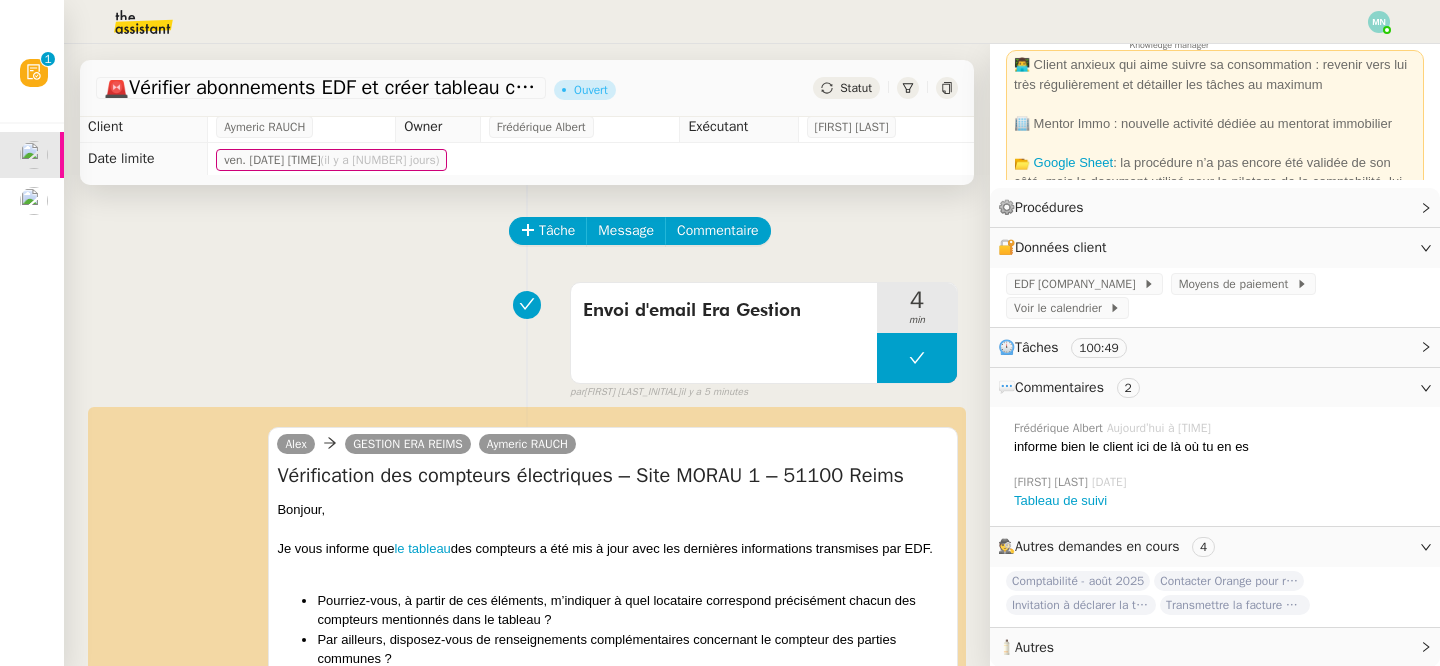 scroll, scrollTop: 0, scrollLeft: 0, axis: both 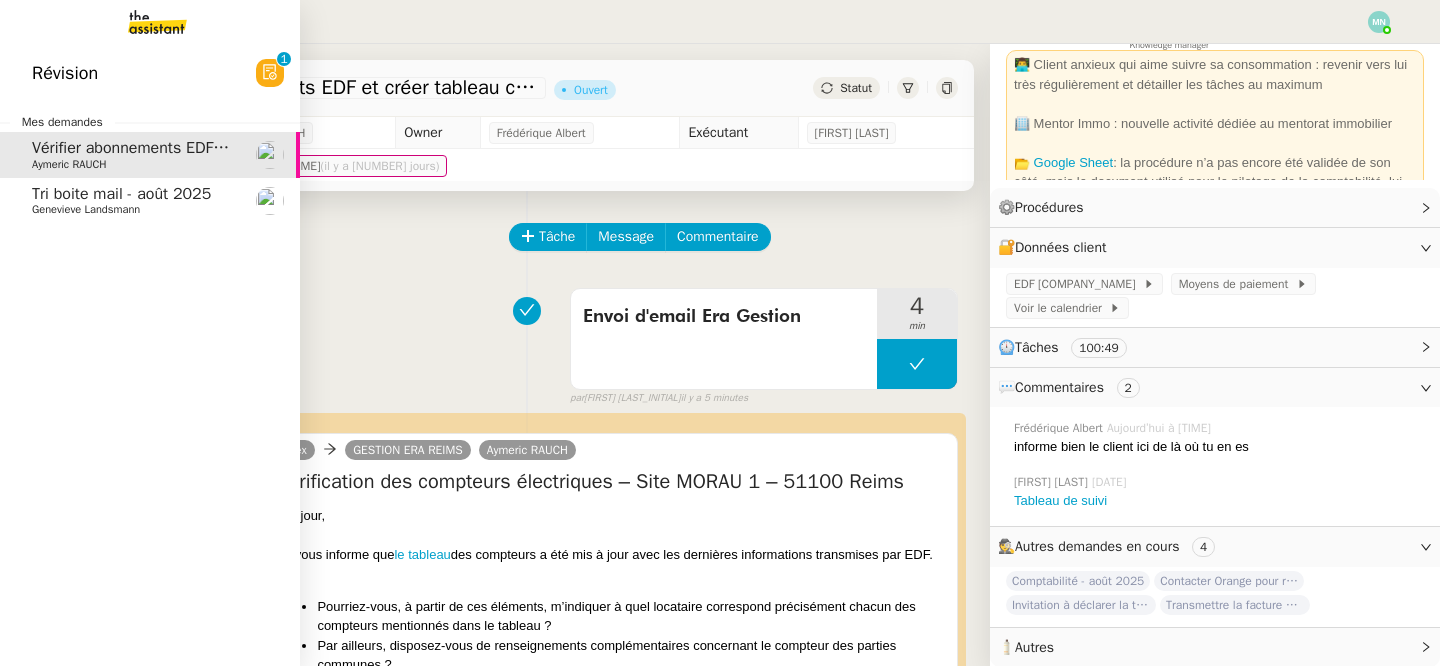 click on "Genevieve Landsmann" 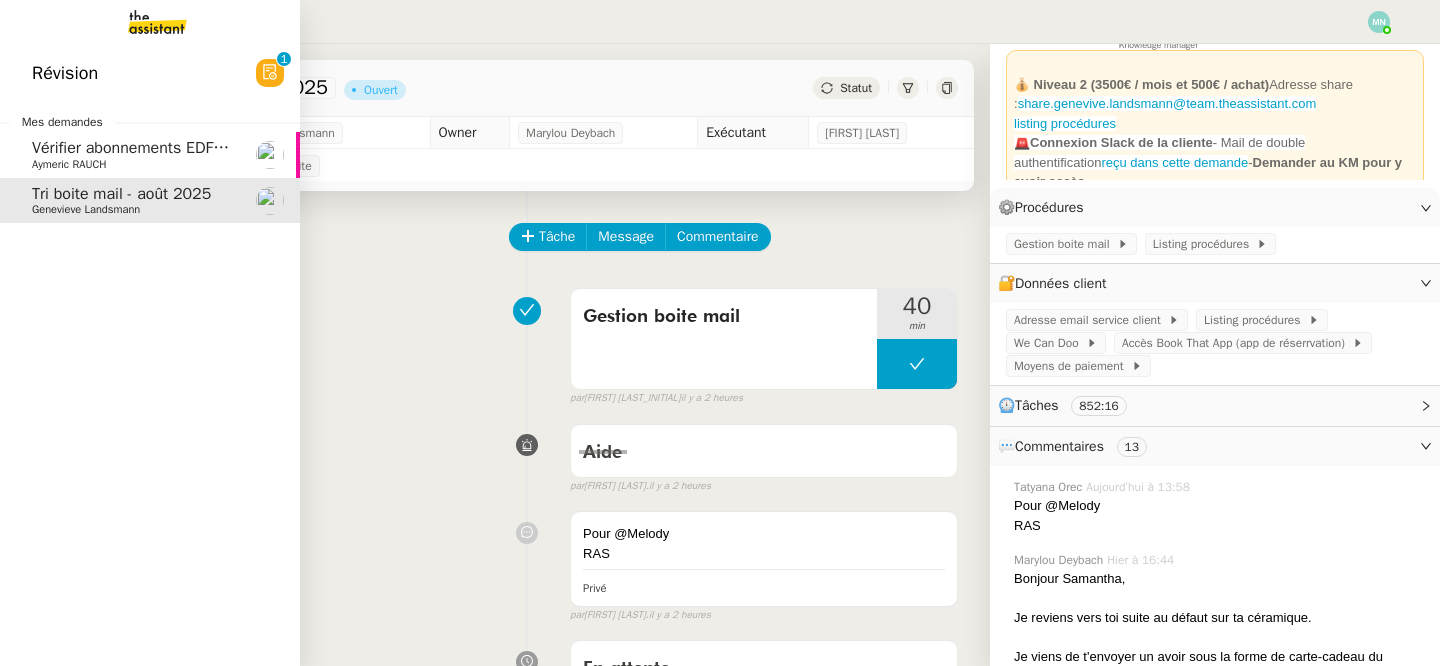 click on "Genevieve Landsmann" 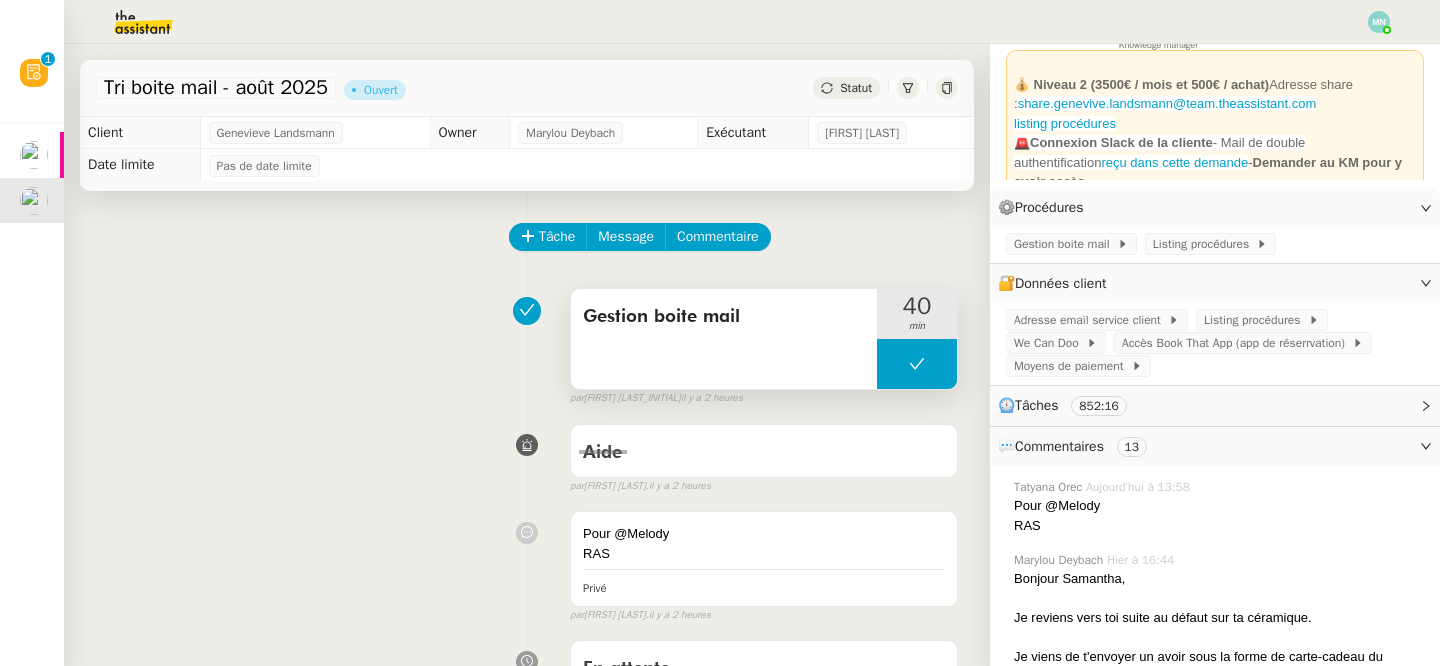 click at bounding box center [917, 364] 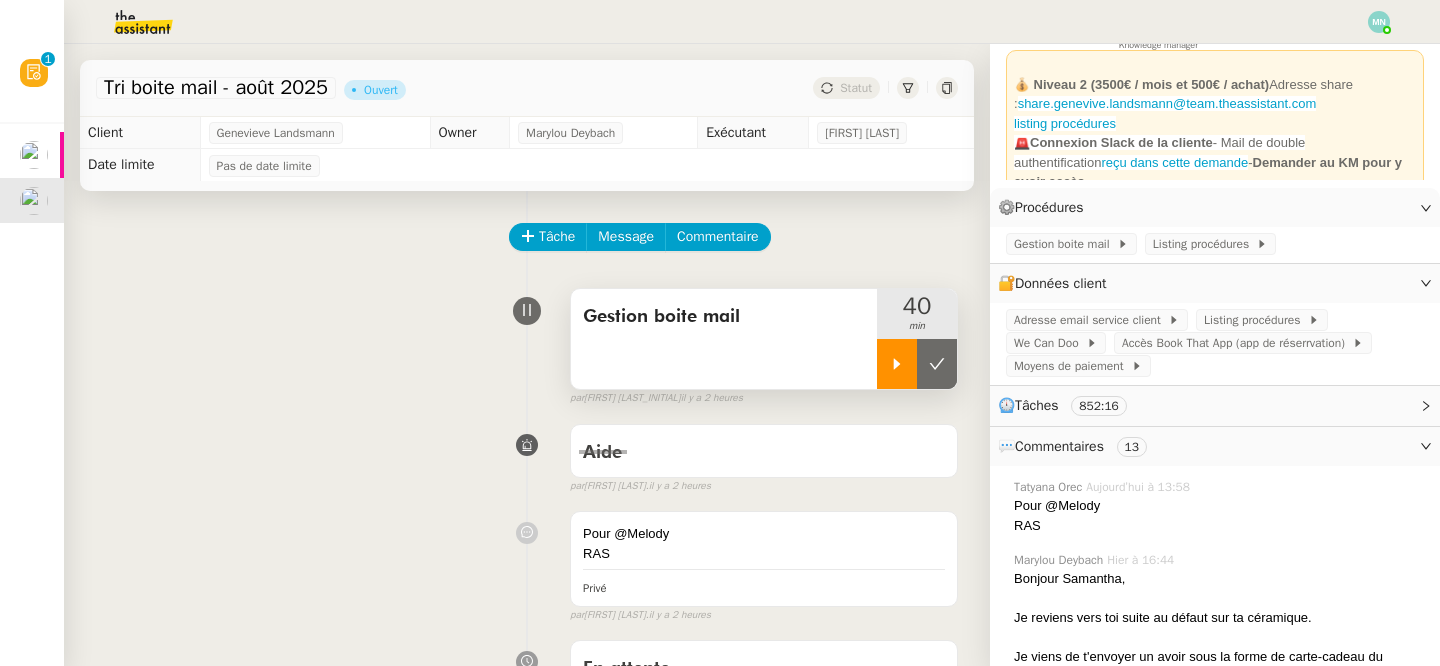 click at bounding box center (897, 364) 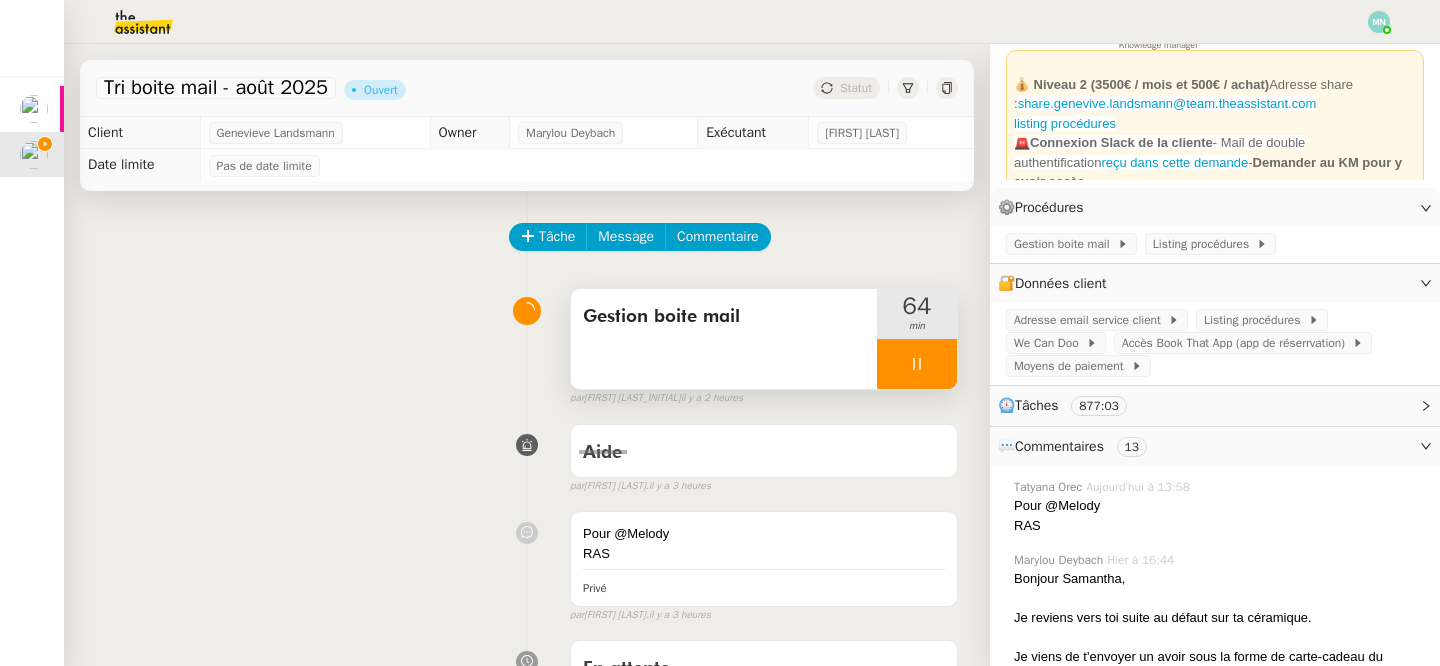 click at bounding box center [917, 364] 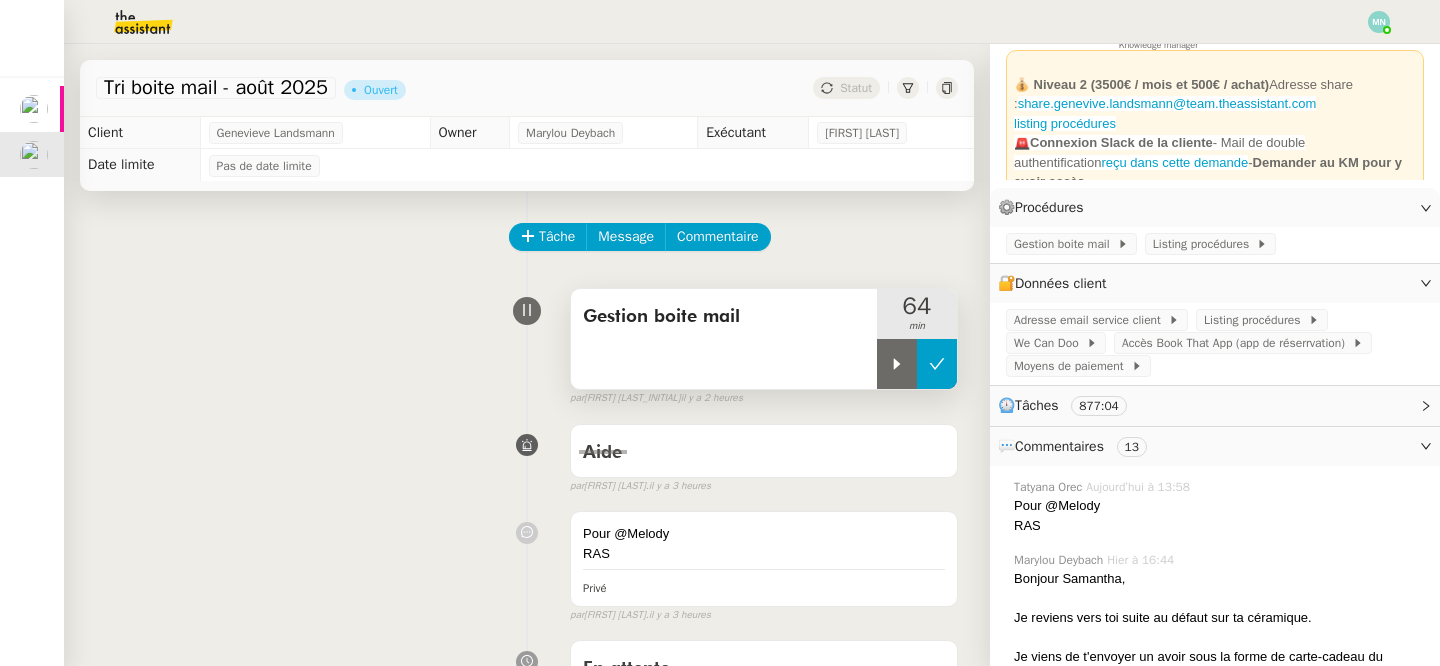 click 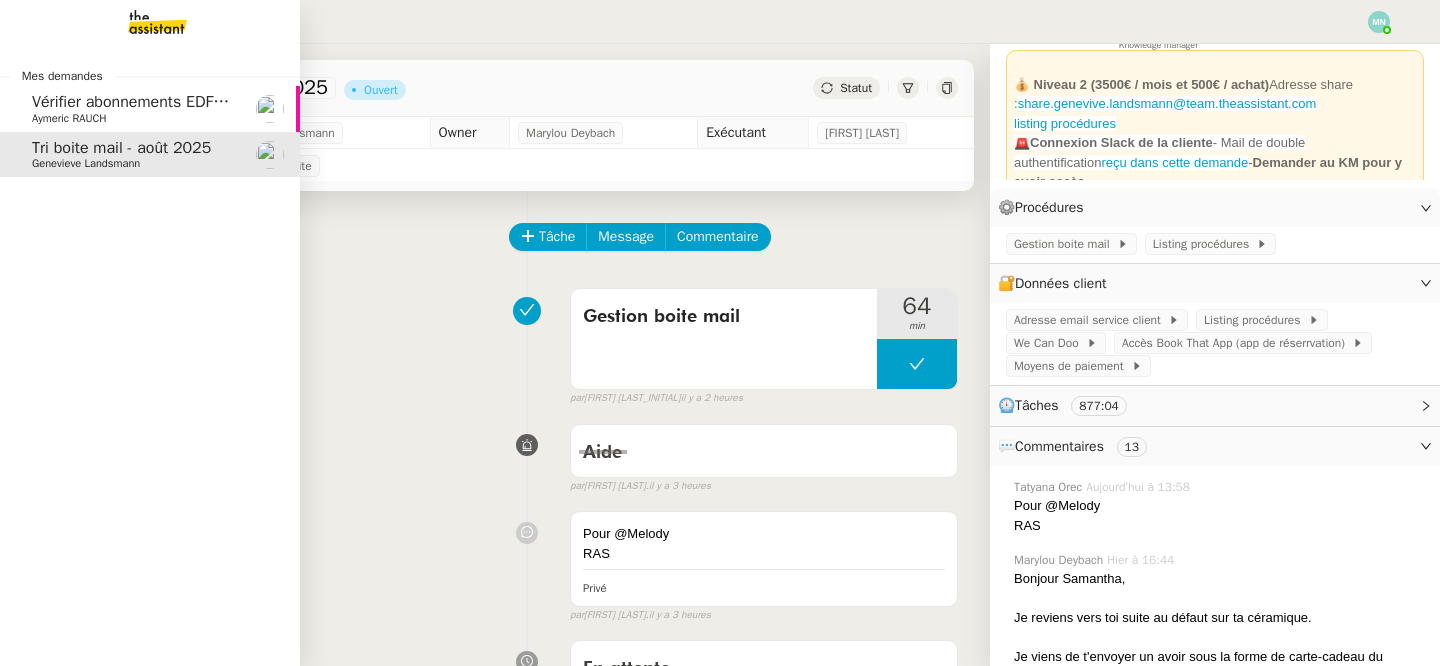 click on "Vérifier abonnements EDF et créer tableau consommation" 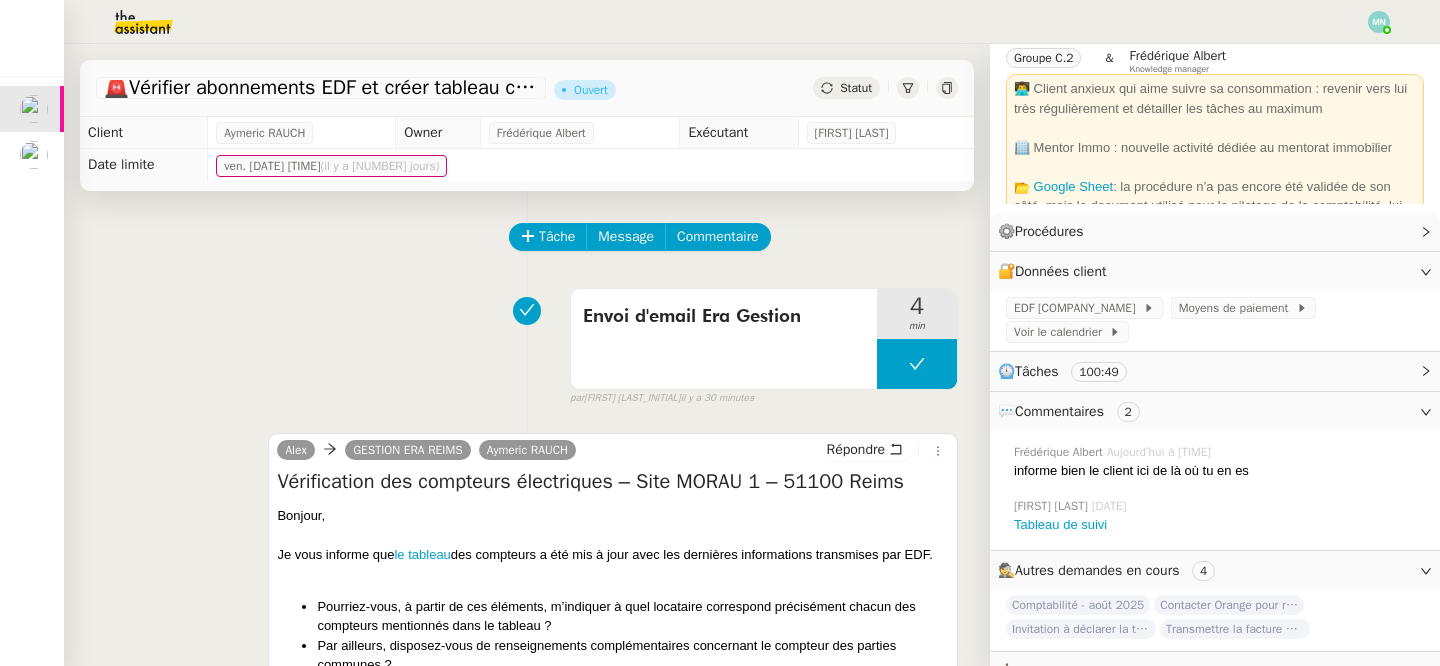 scroll, scrollTop: 104, scrollLeft: 0, axis: vertical 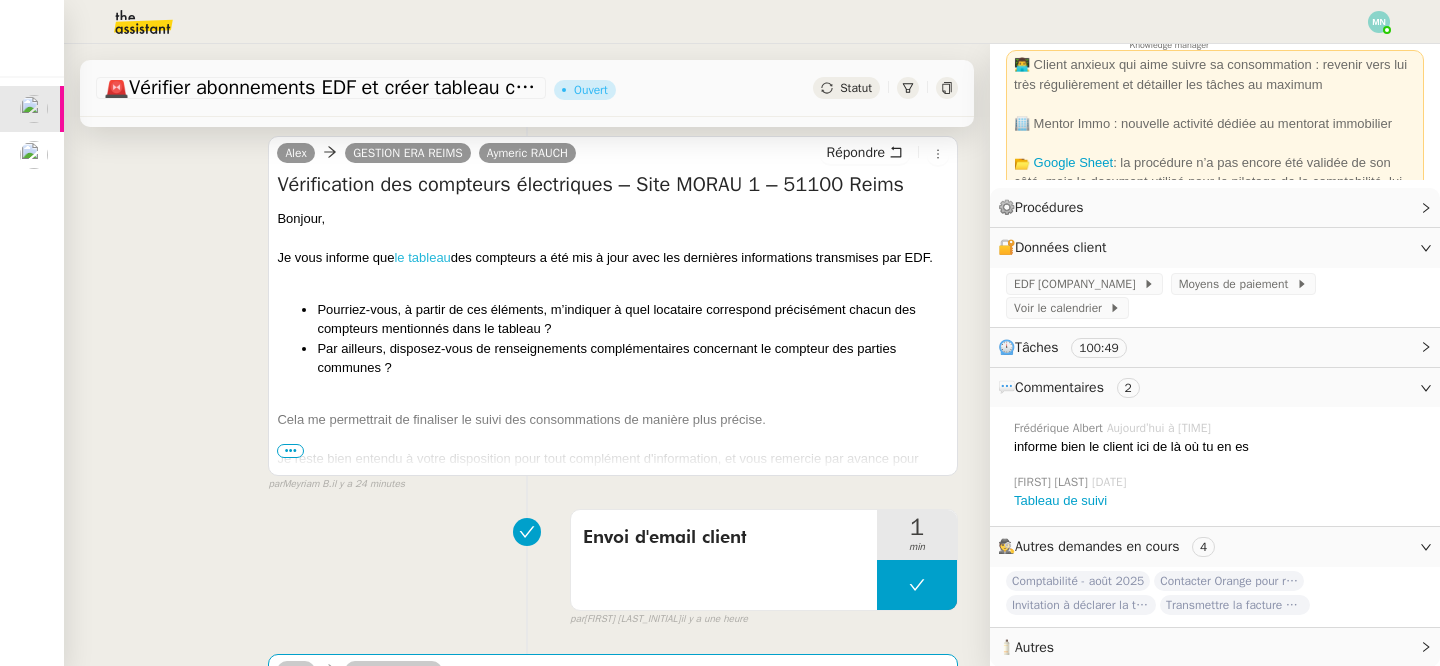 click on "le tableau" at bounding box center (422, 257) 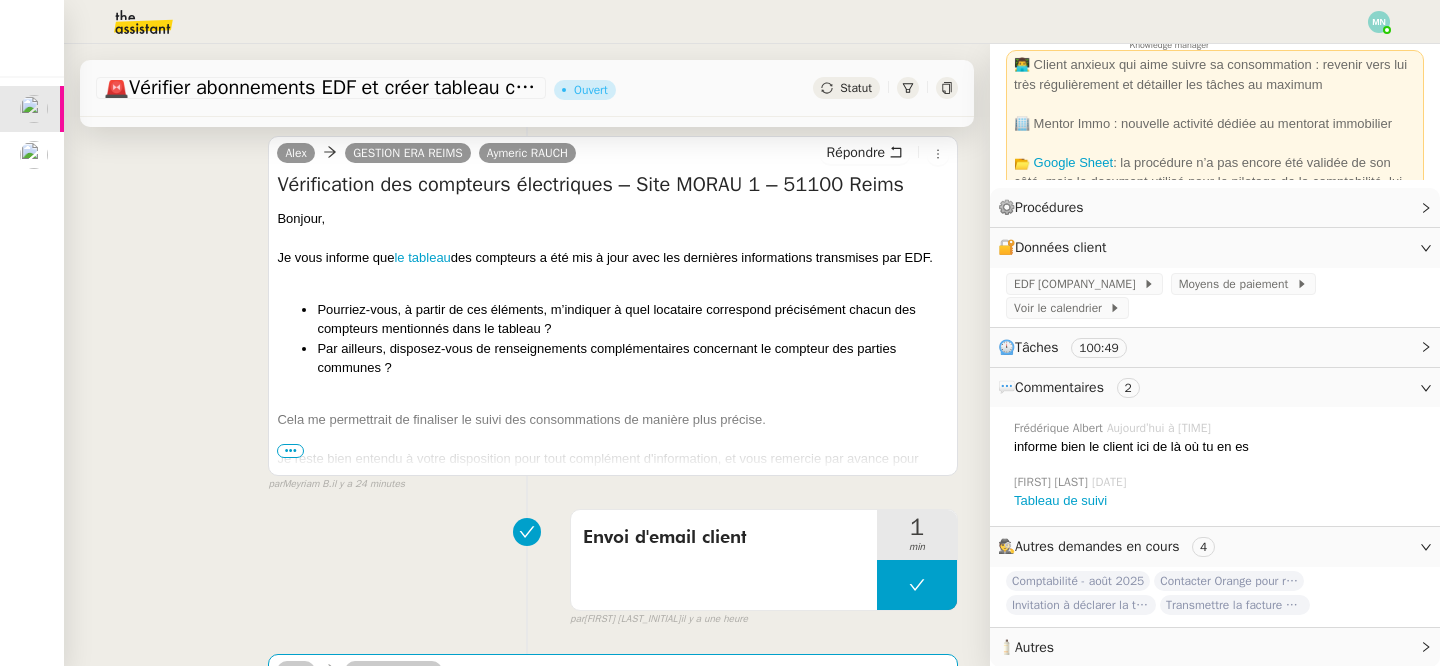 scroll, scrollTop: 0, scrollLeft: 0, axis: both 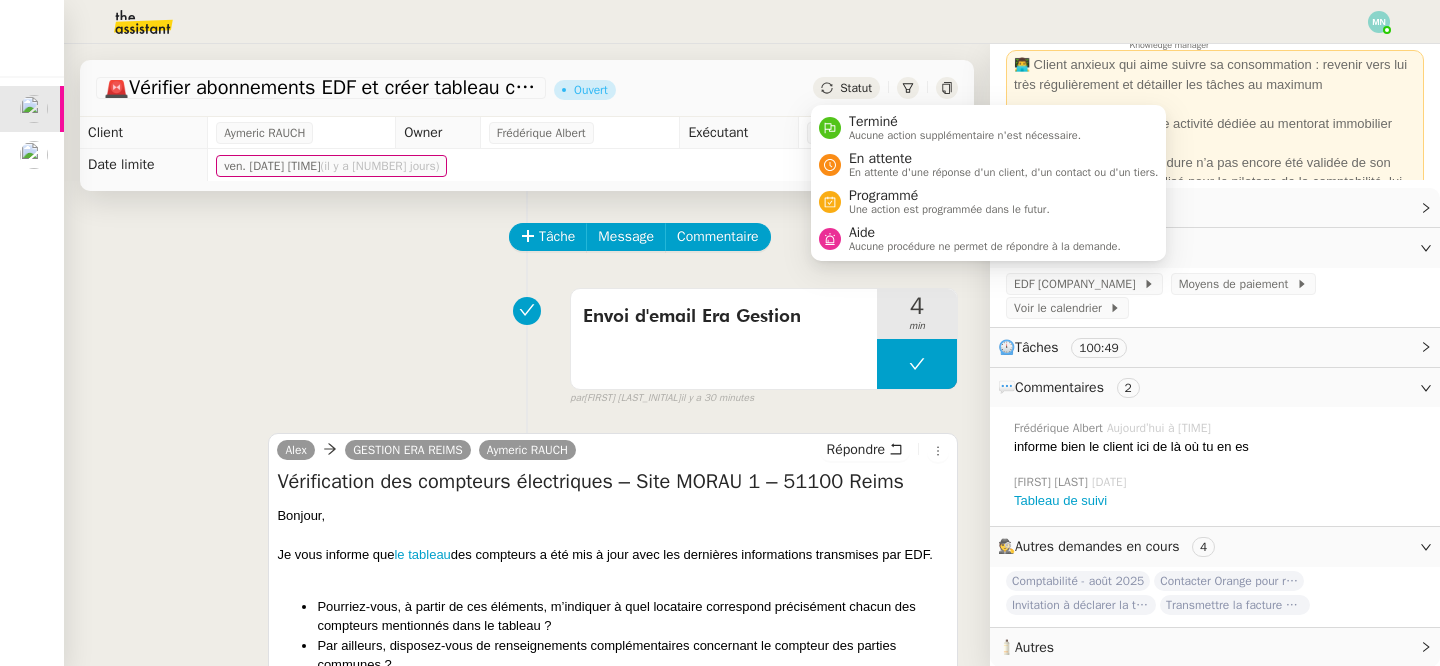 click 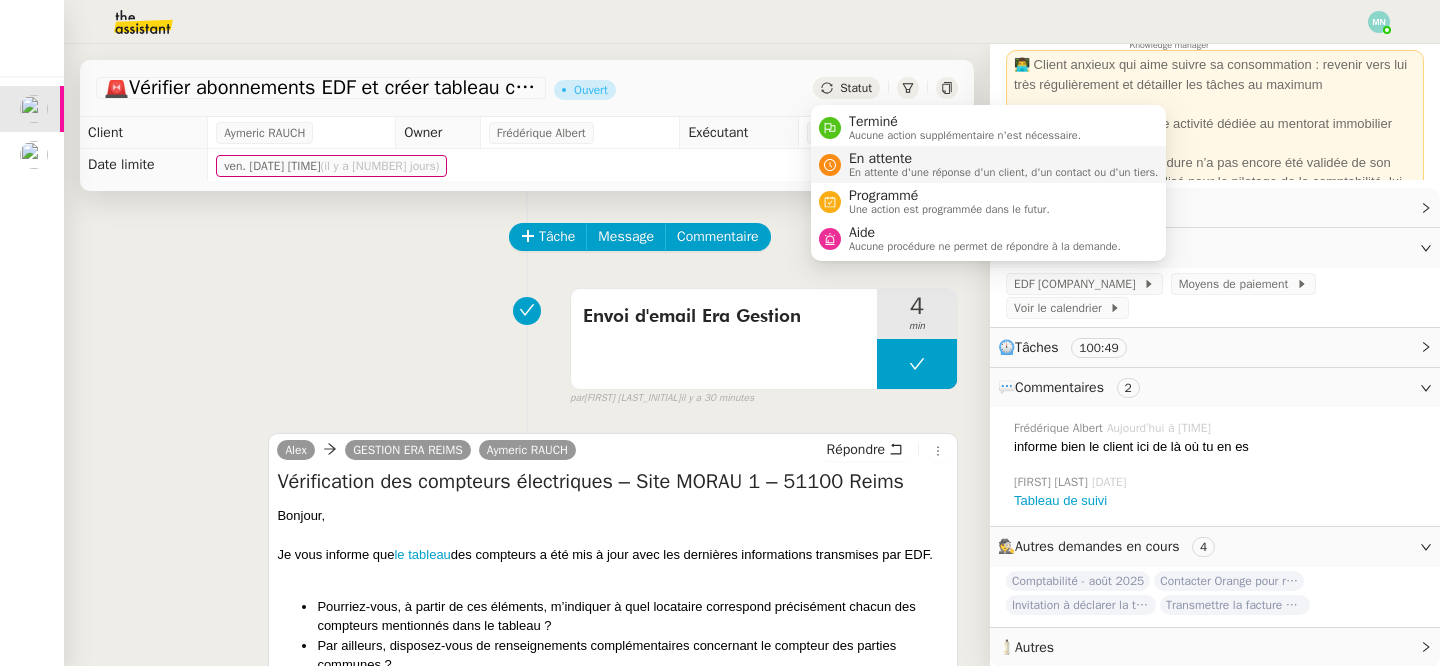 click on "En attente" at bounding box center [1004, 159] 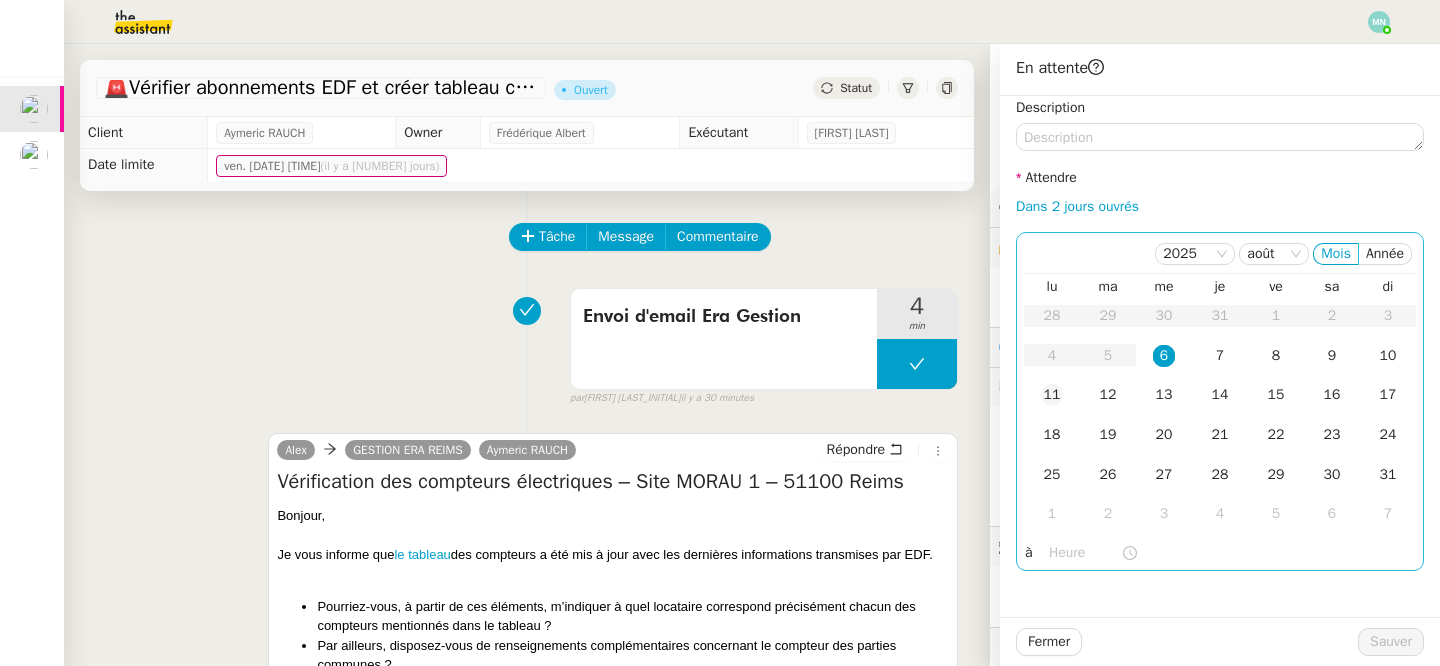 click on "11" 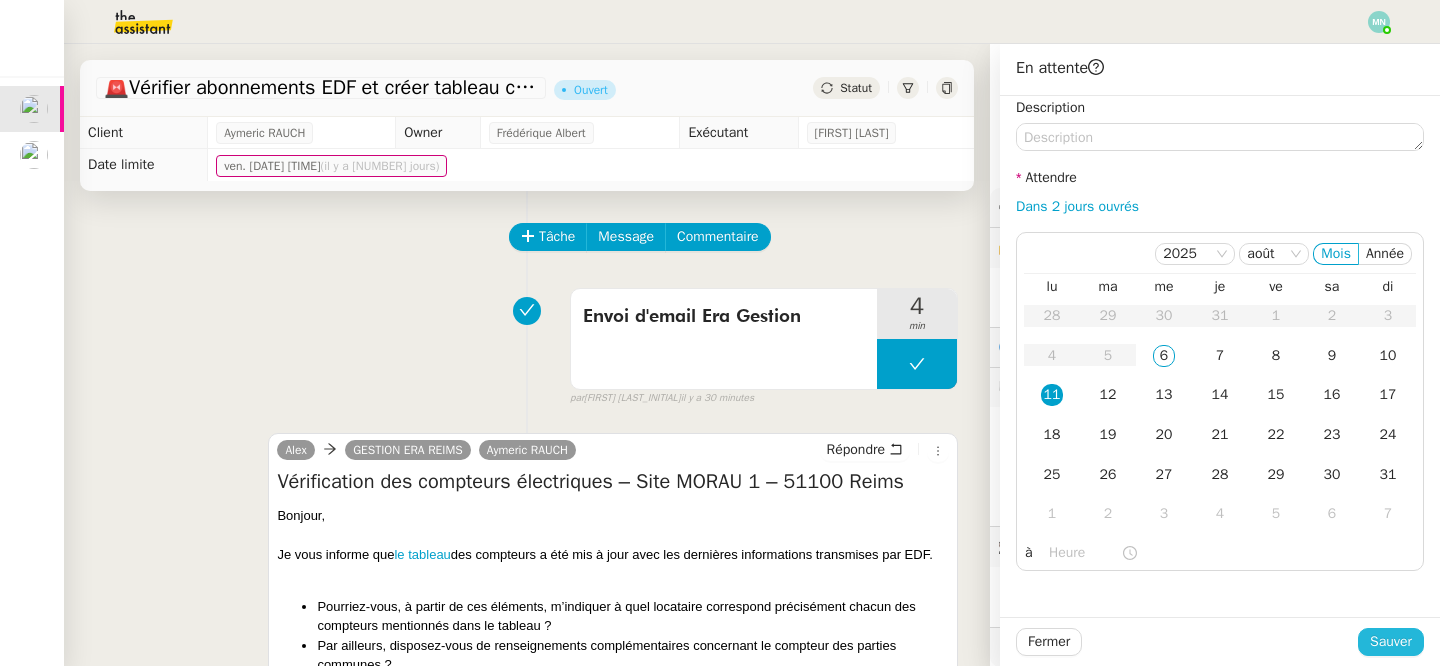 click on "Sauver" 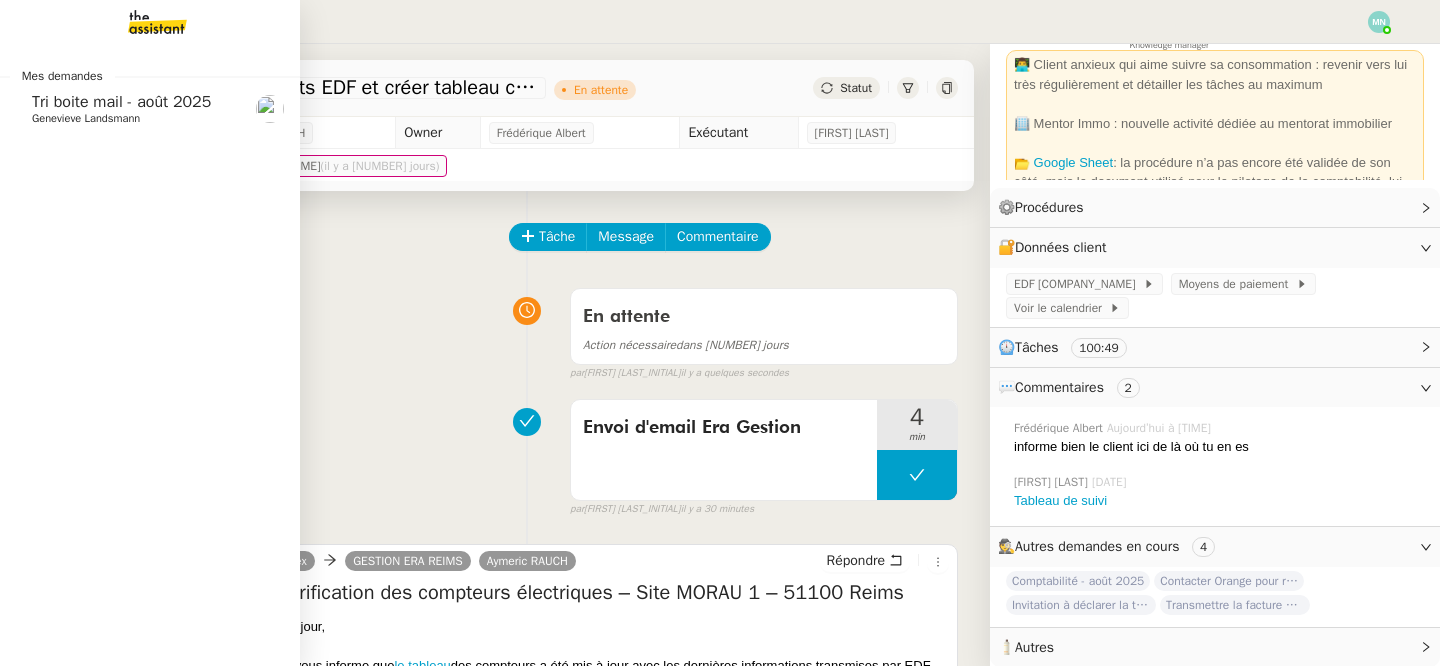 click on "Tri boite mail - août 2025" 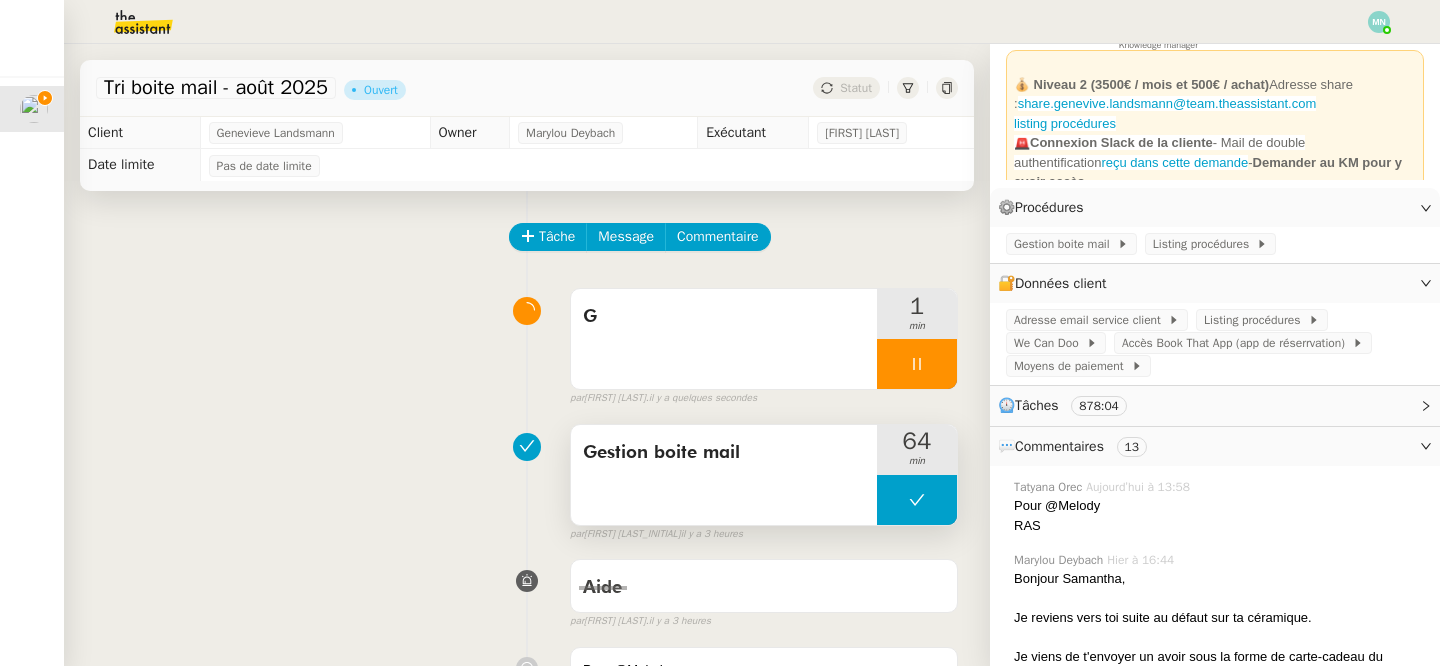 click on "Gestion boite mail" at bounding box center (724, 475) 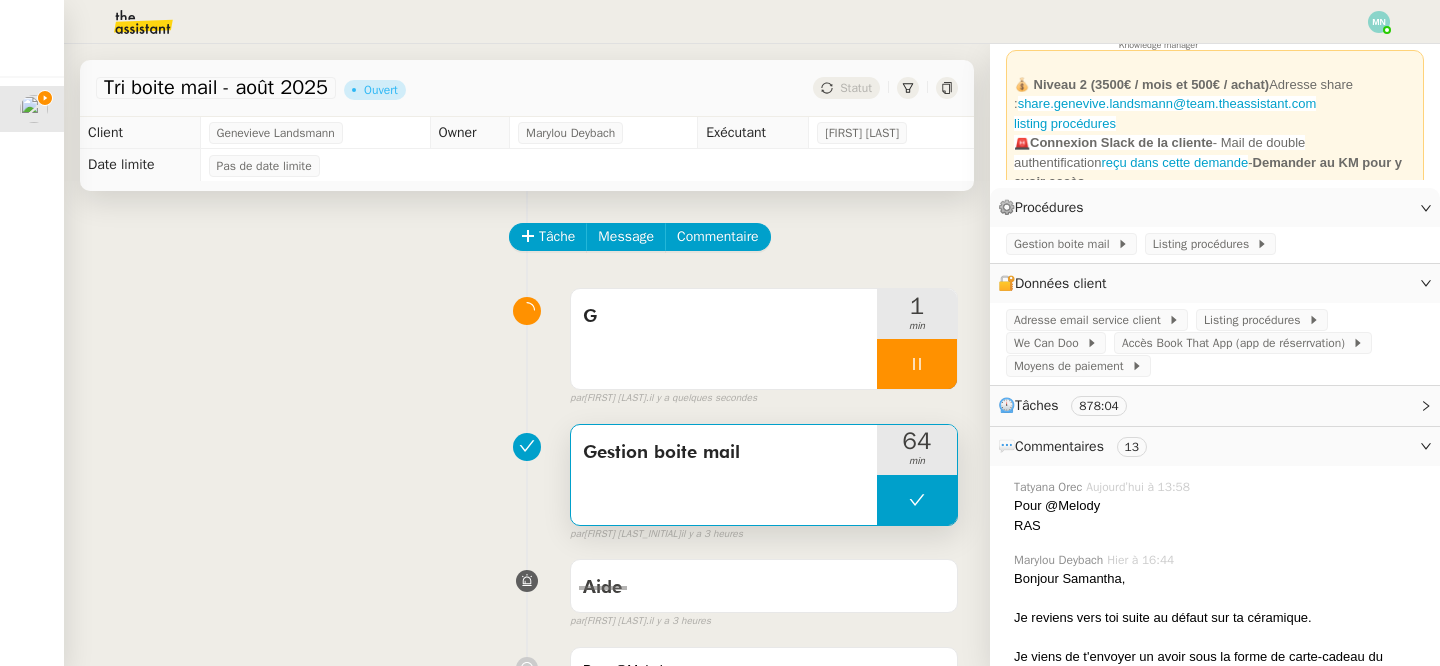 click at bounding box center (917, 500) 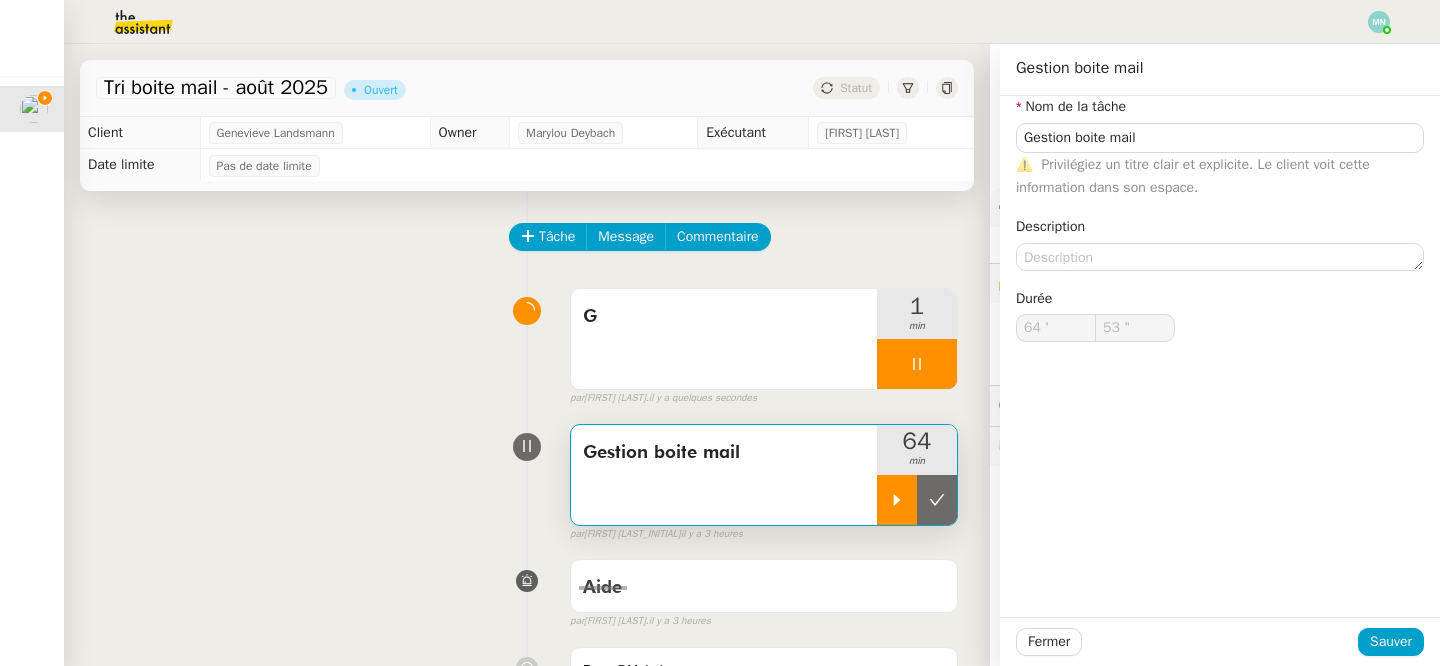 type on "Gestion boite mail" 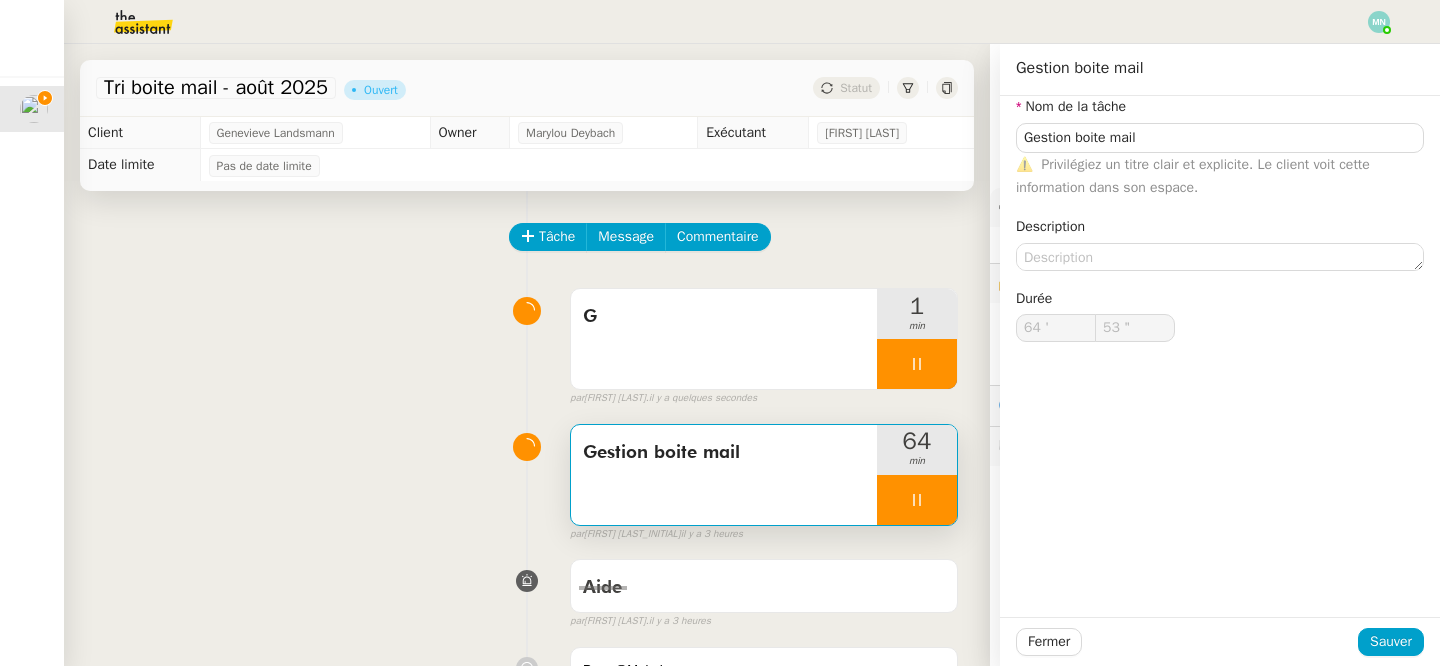 type on "Gestion boite mail" 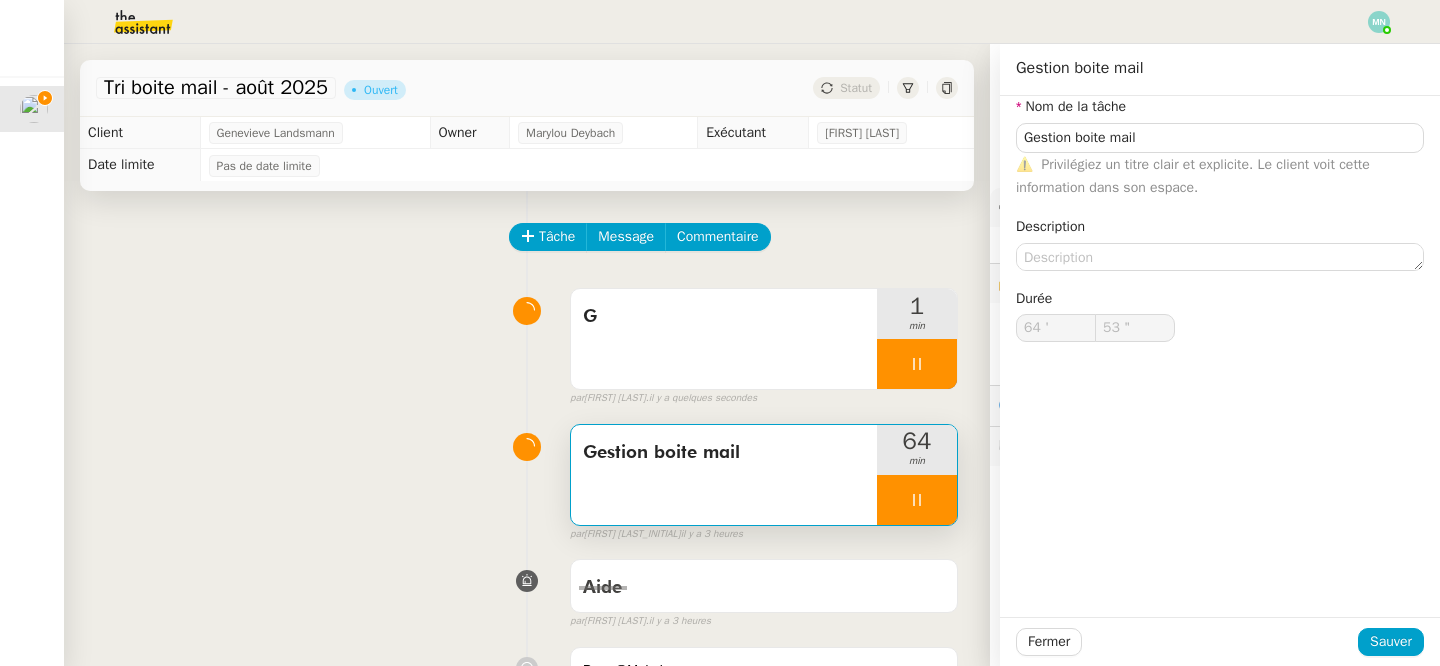 type on "64 '" 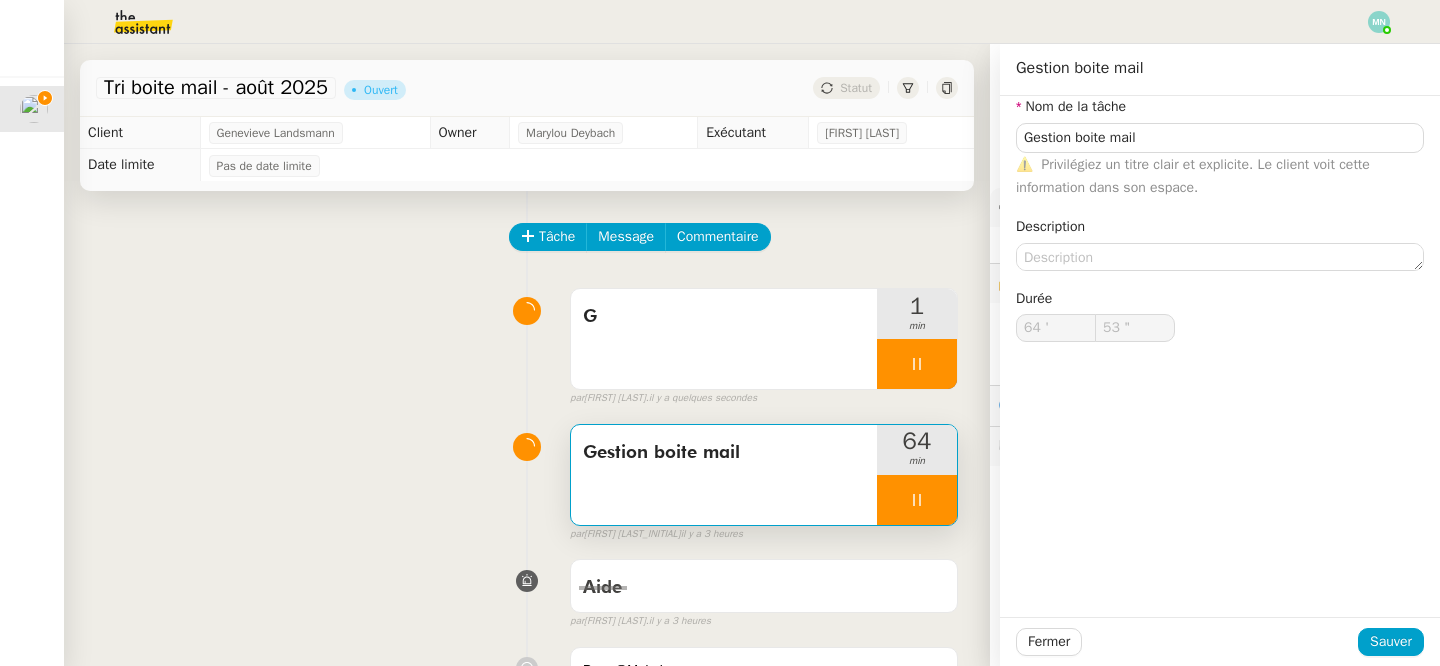 type on "Gestion boite mail" 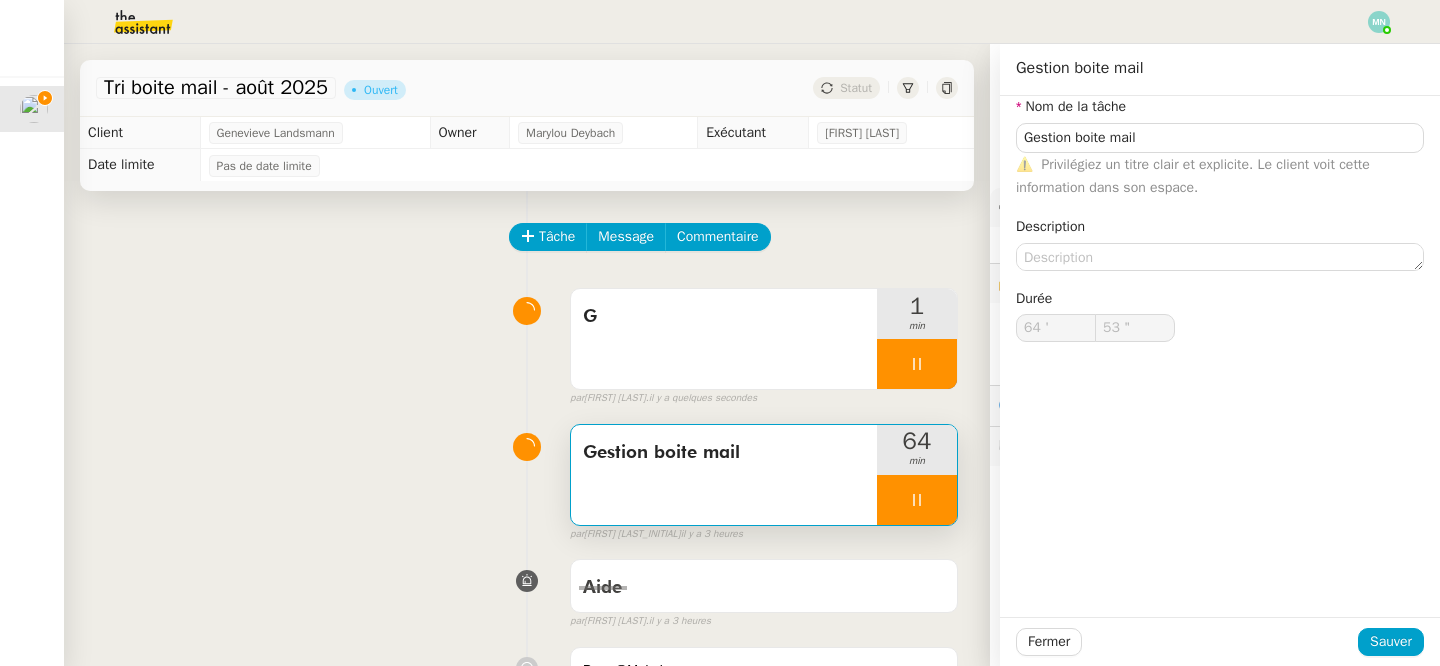 type on "64 '" 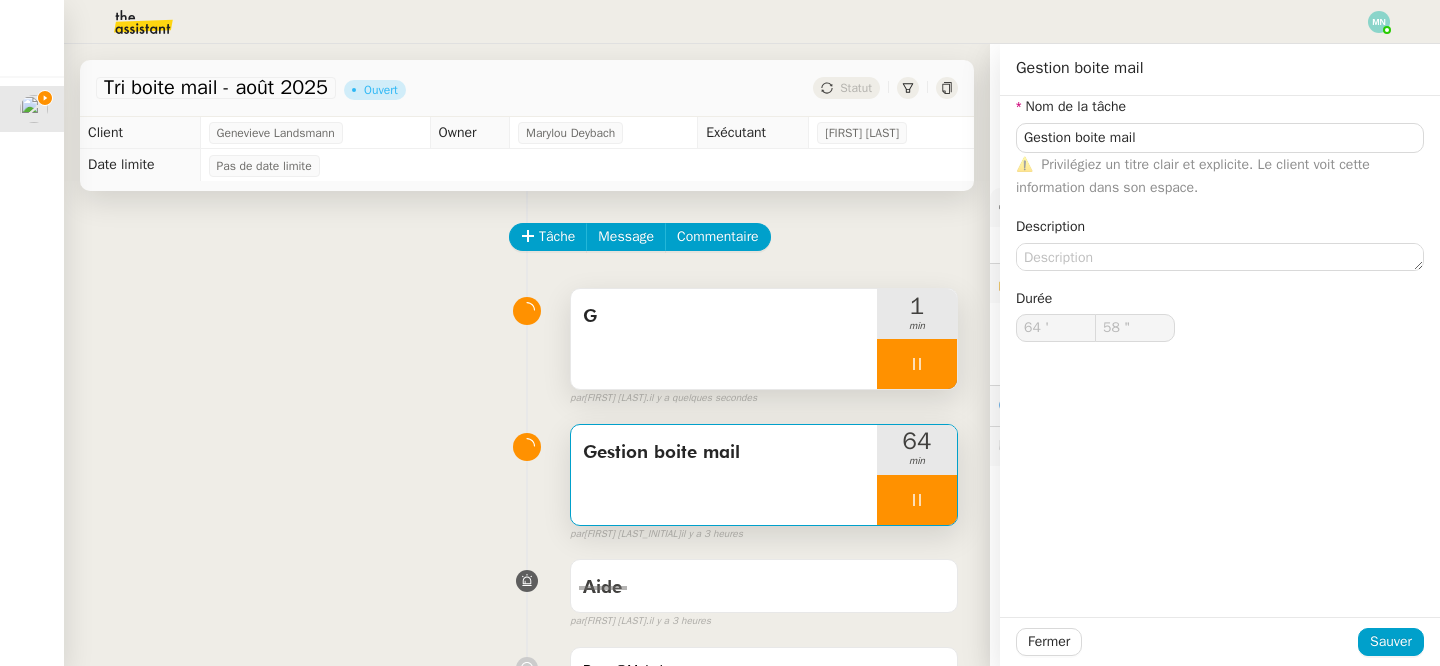 type on "59 "" 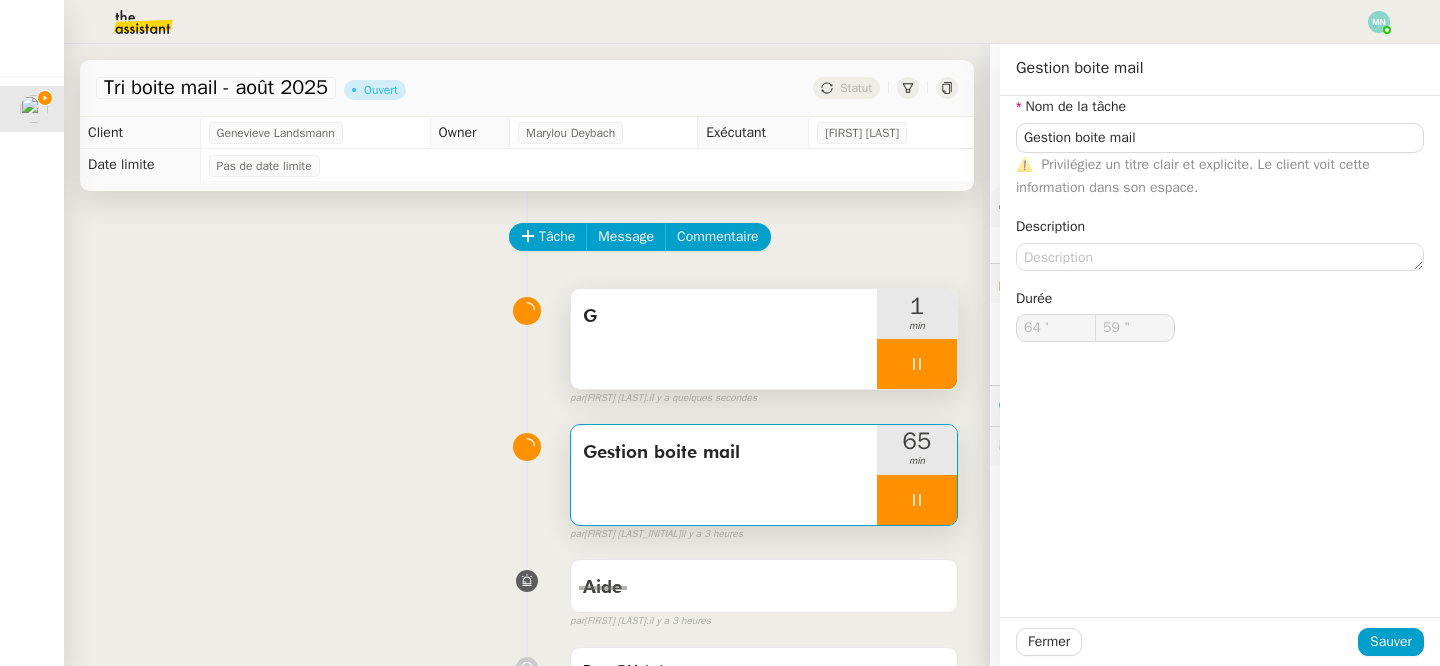 type on "65 '" 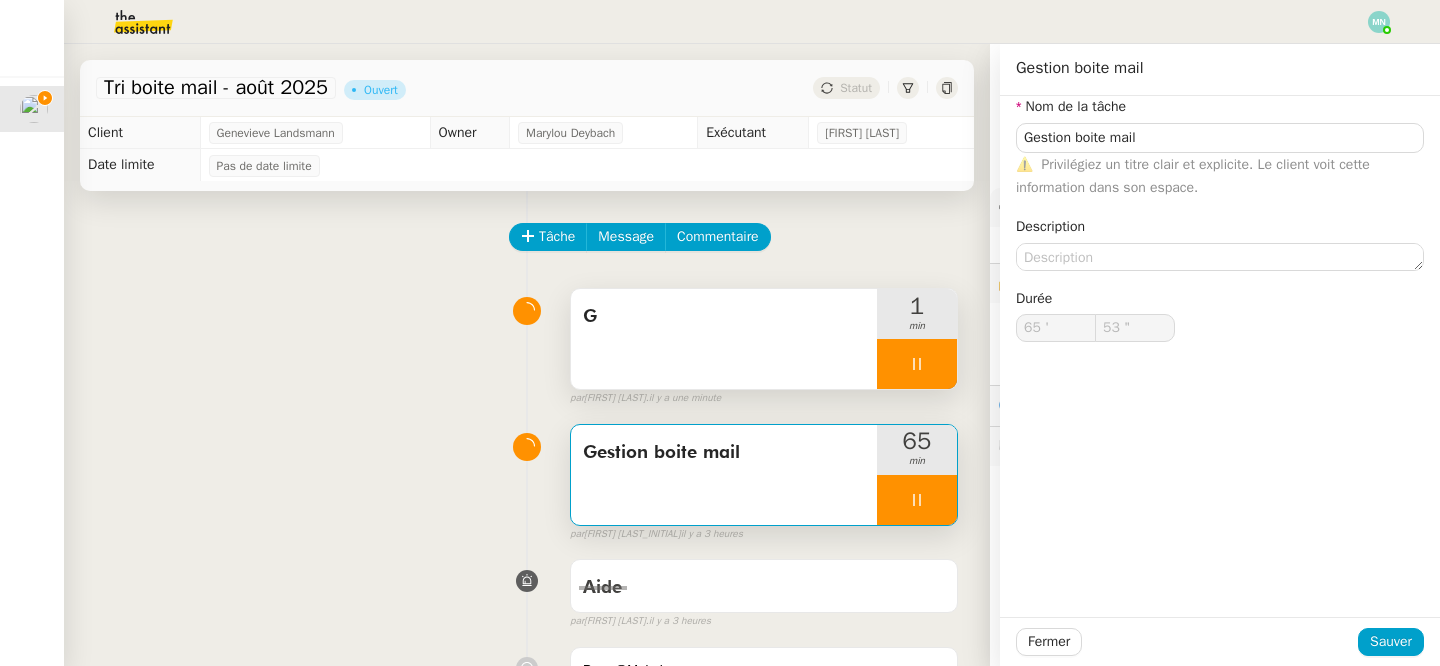 type on "54 "" 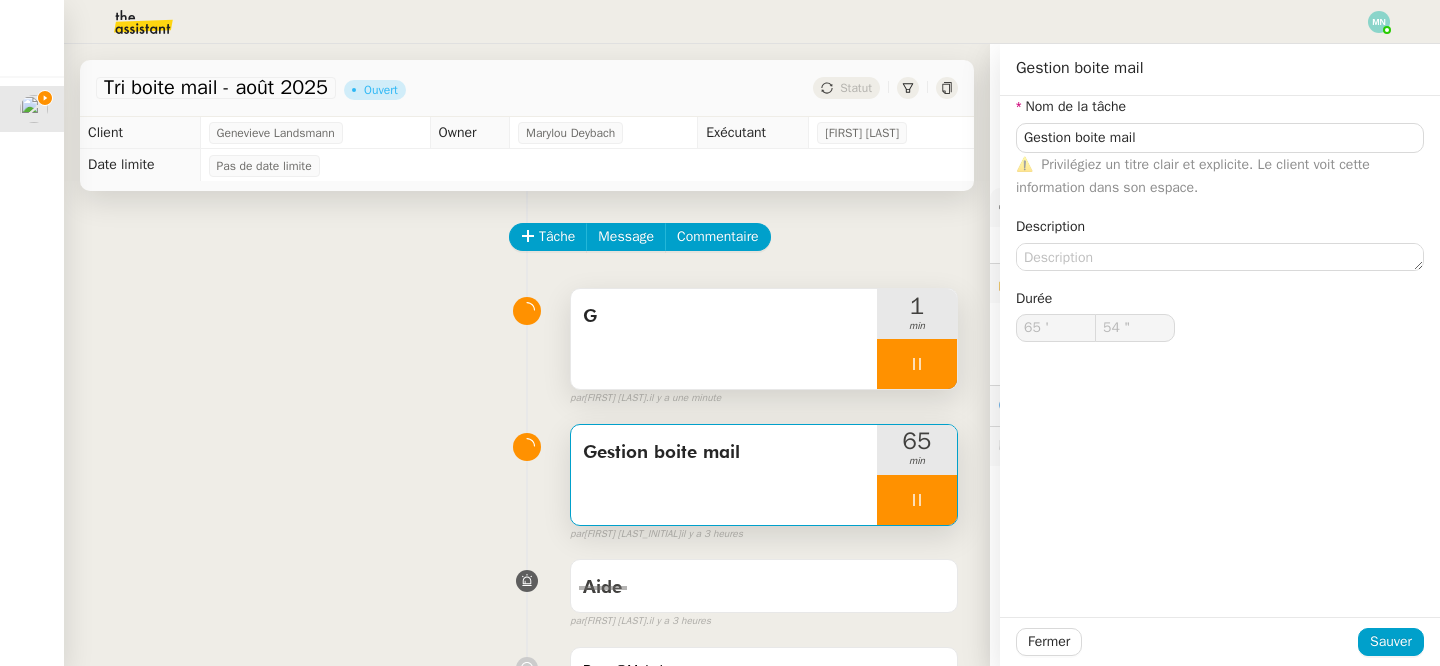 type on "Gestion boite mail" 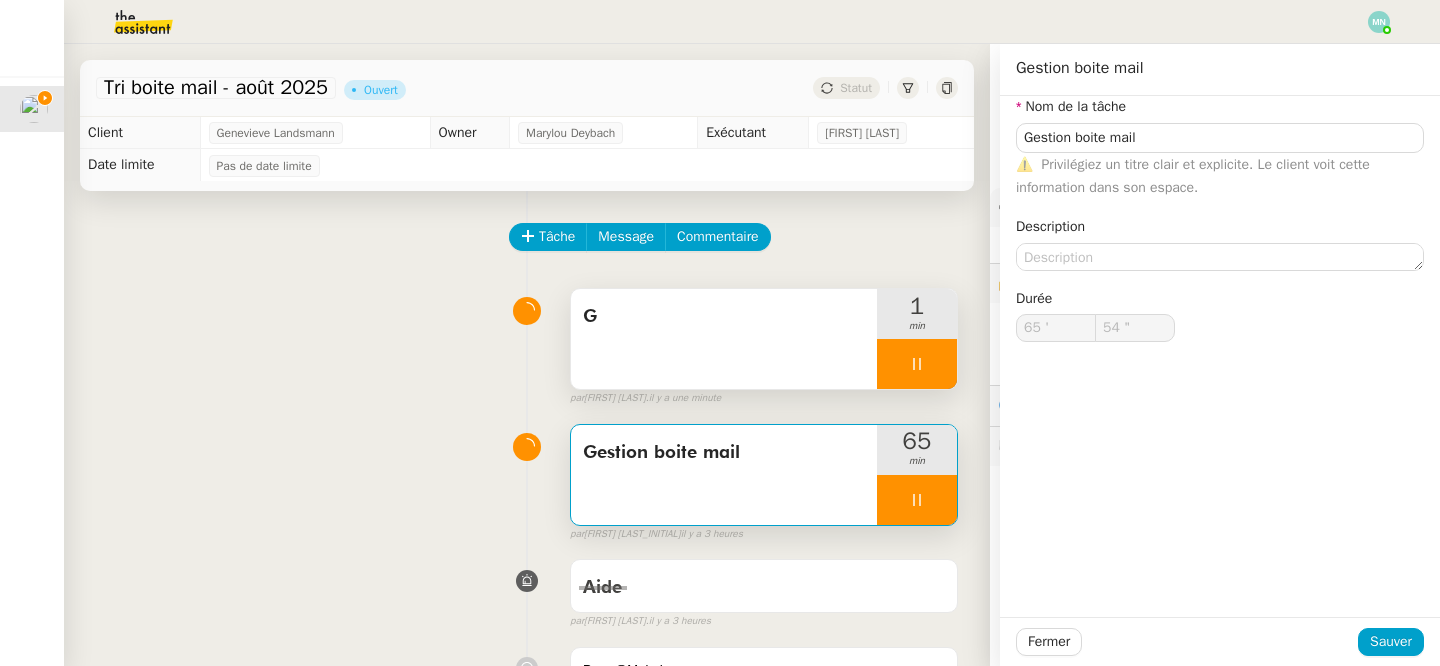 type on "66 '" 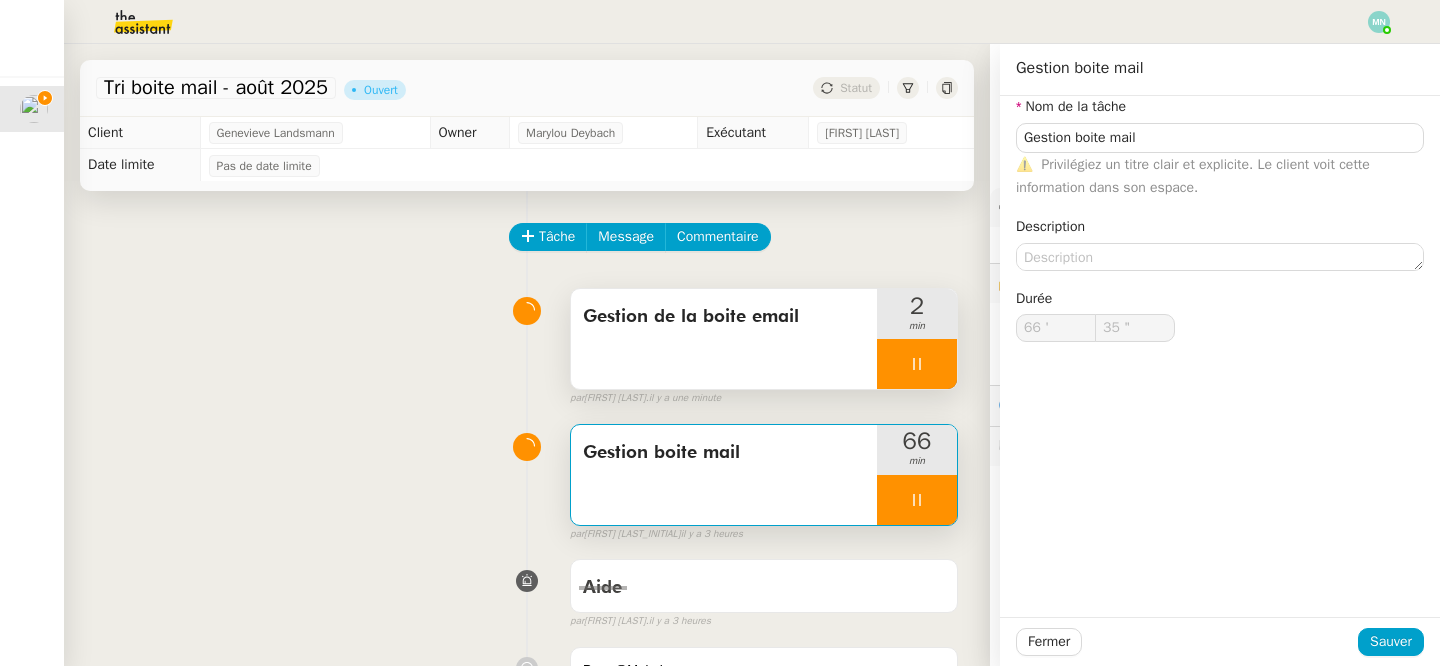 type on "44 "" 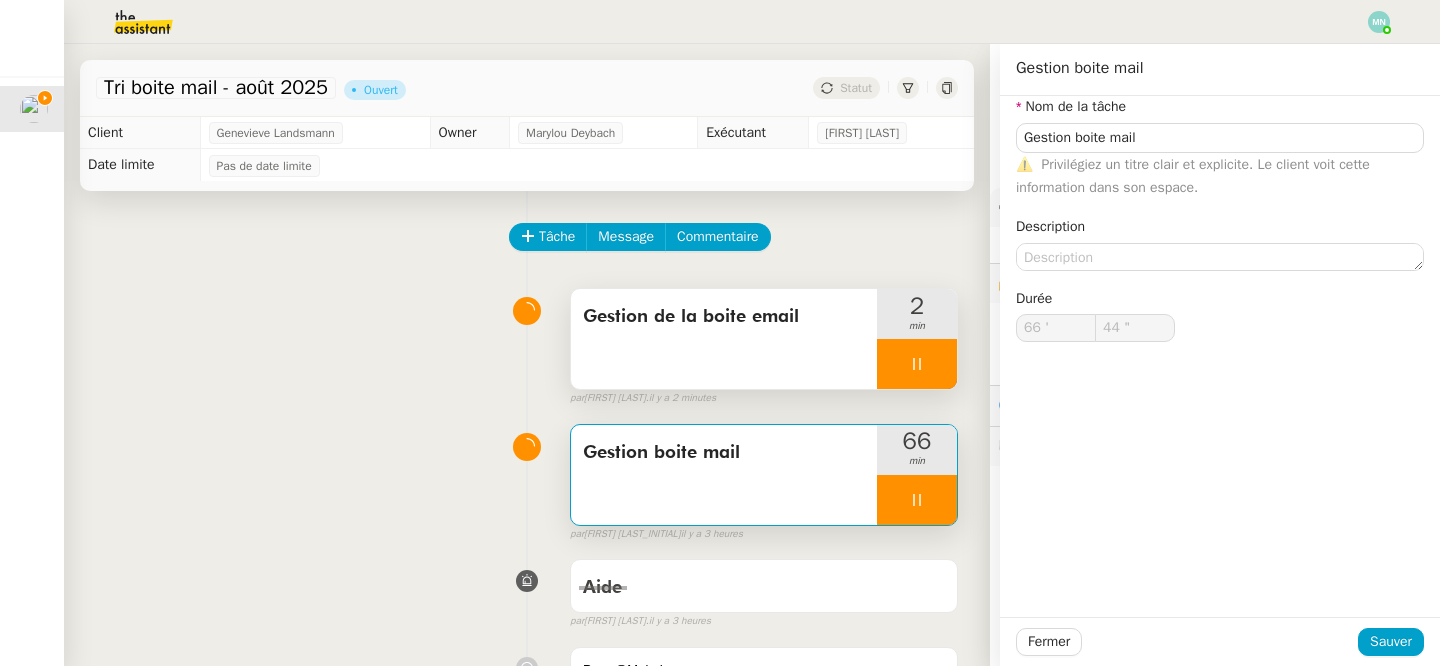 type on "67 '" 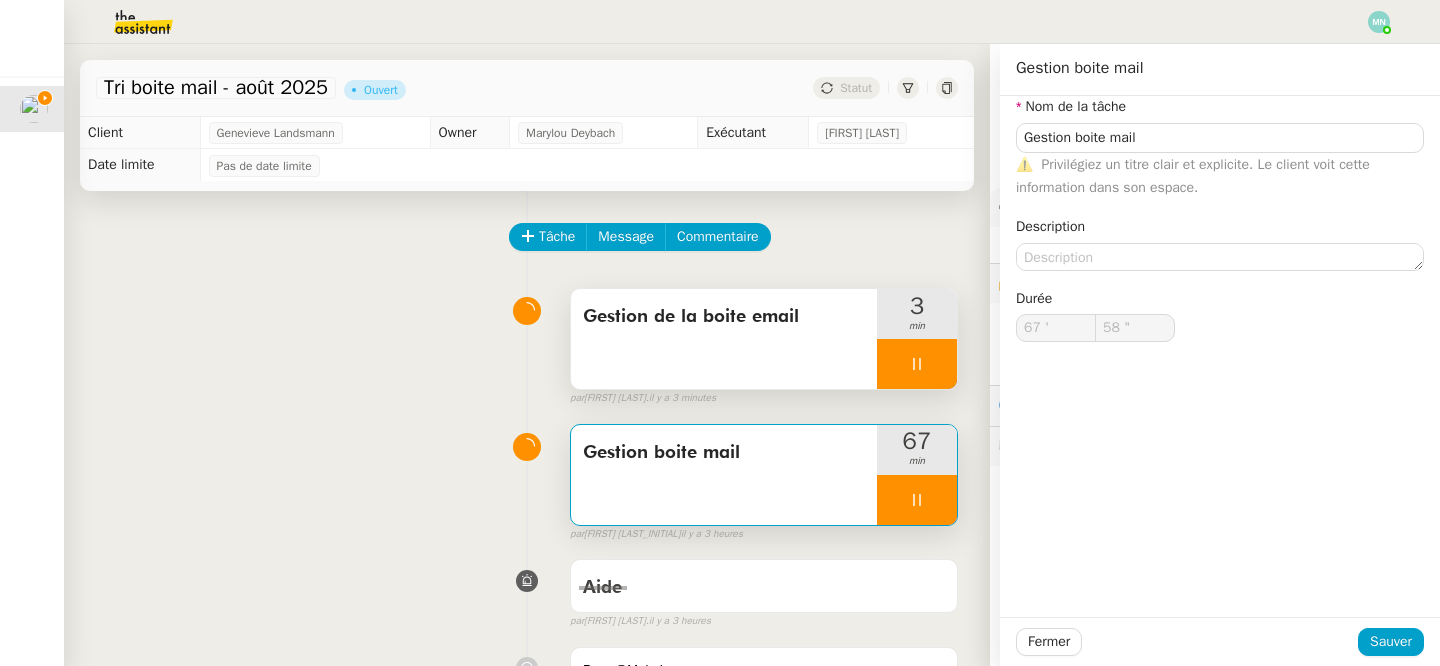 type on "59 "" 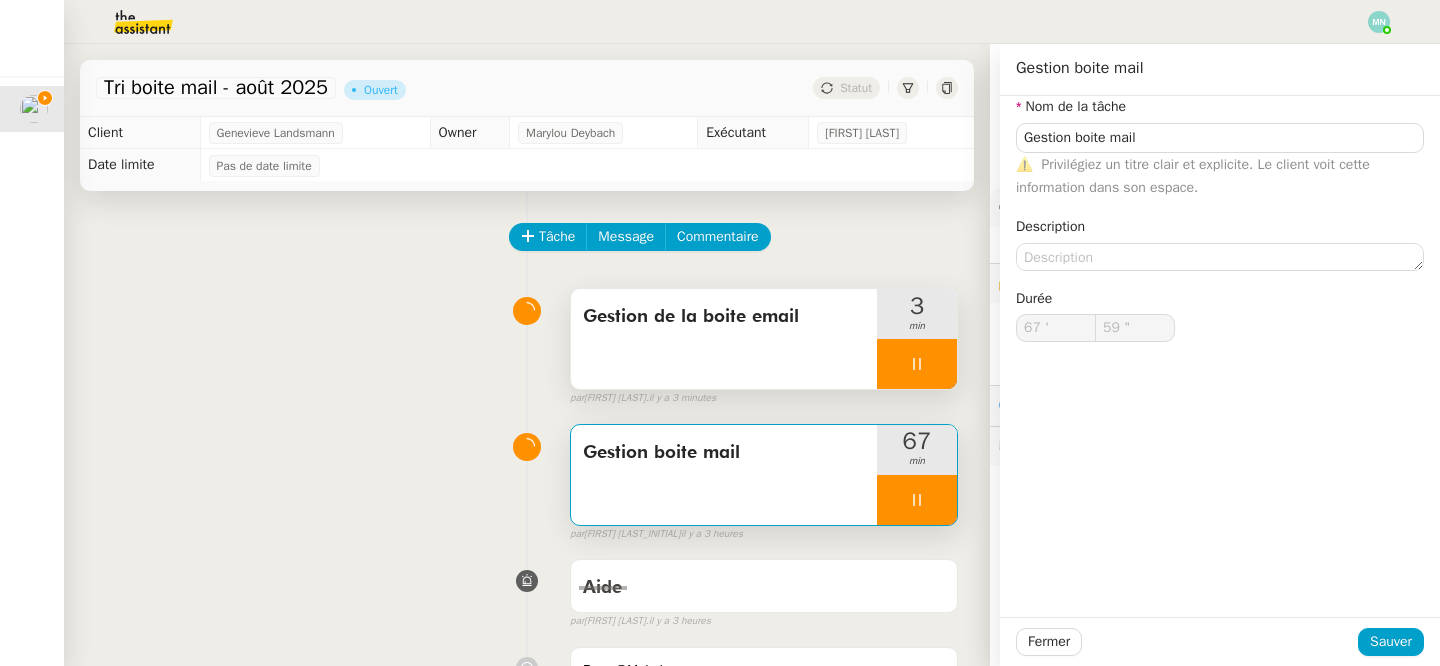 type on "68 '" 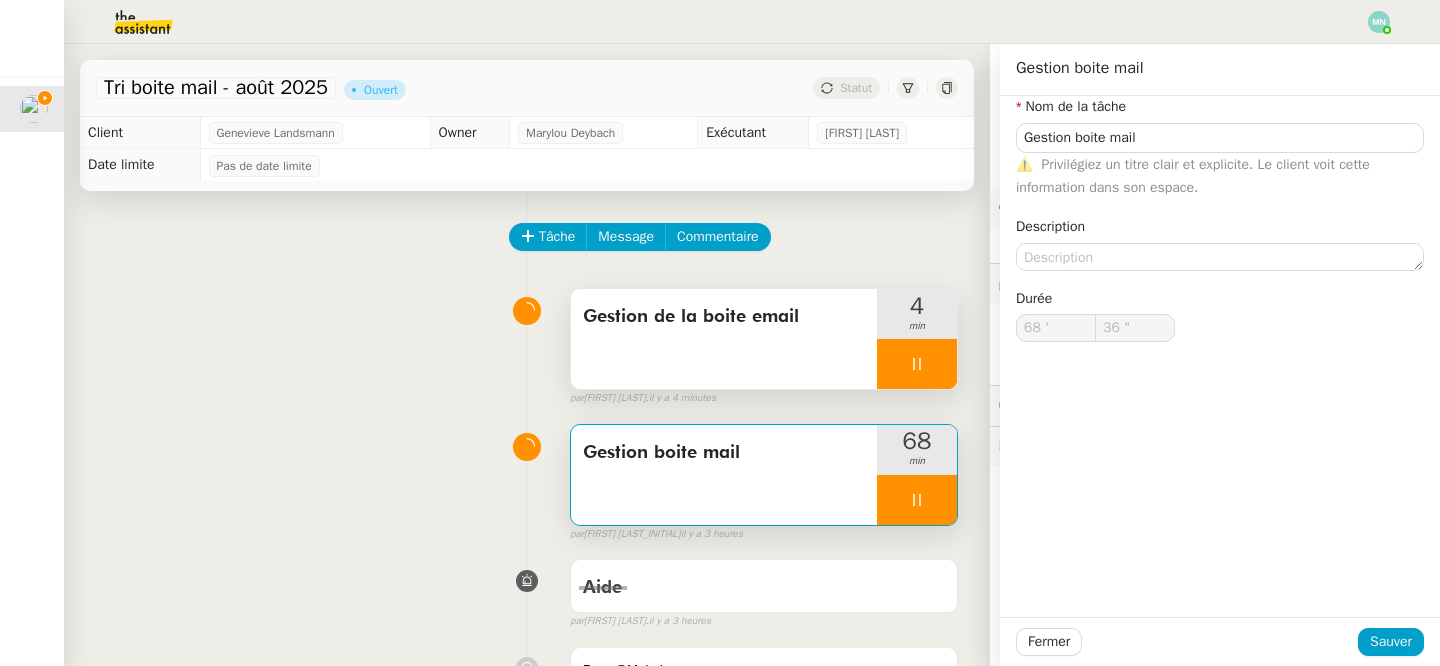 type on "44 "" 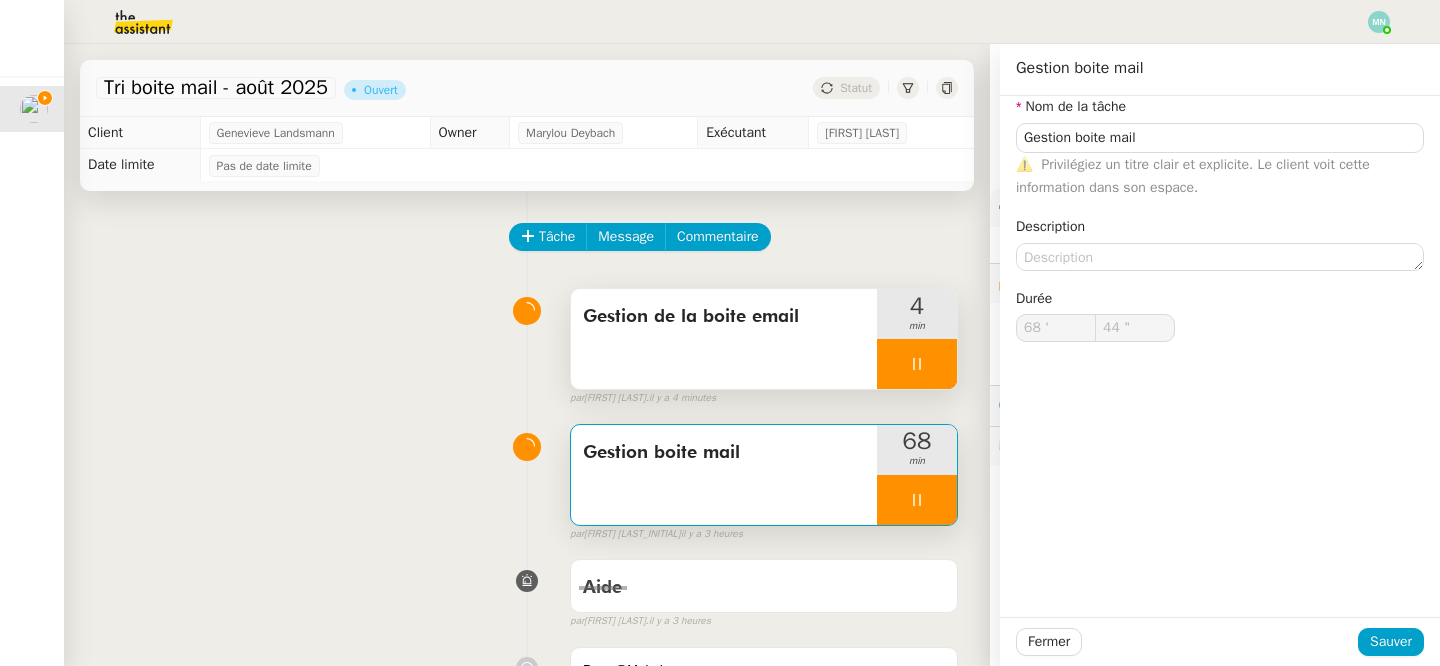 type on "69 '" 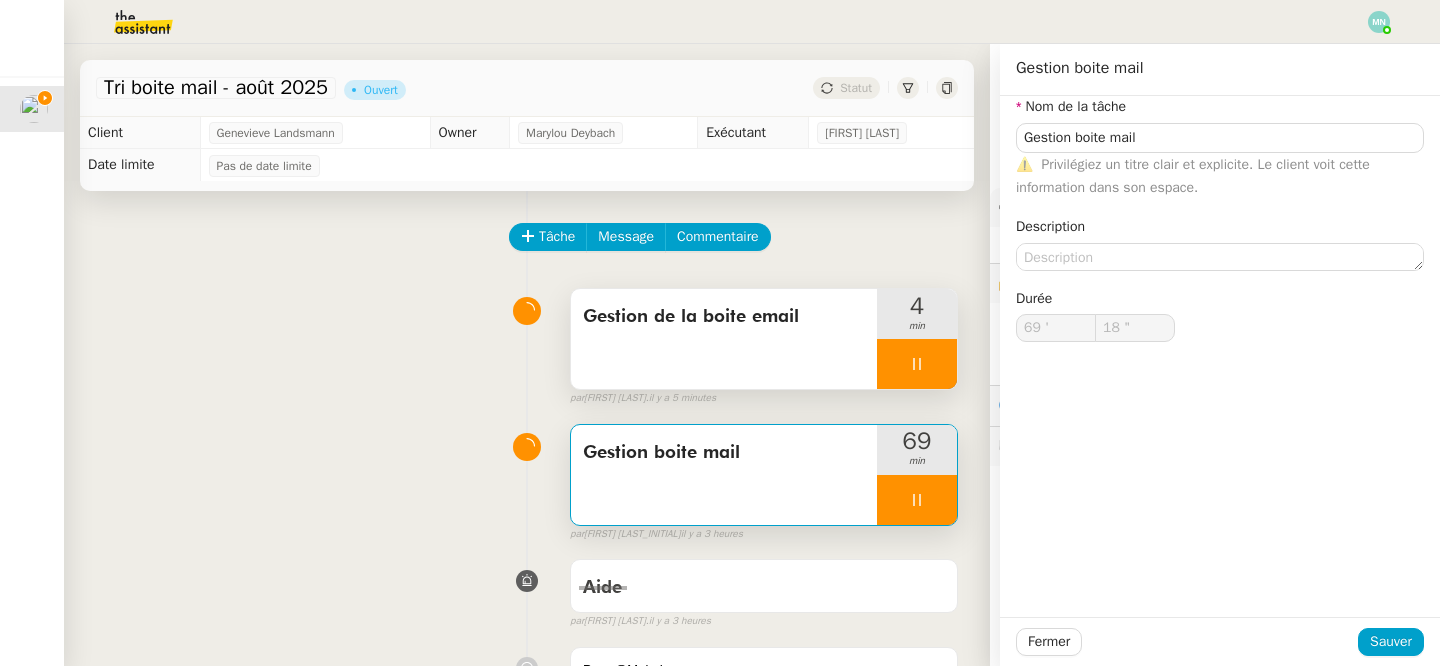 type on "44 "" 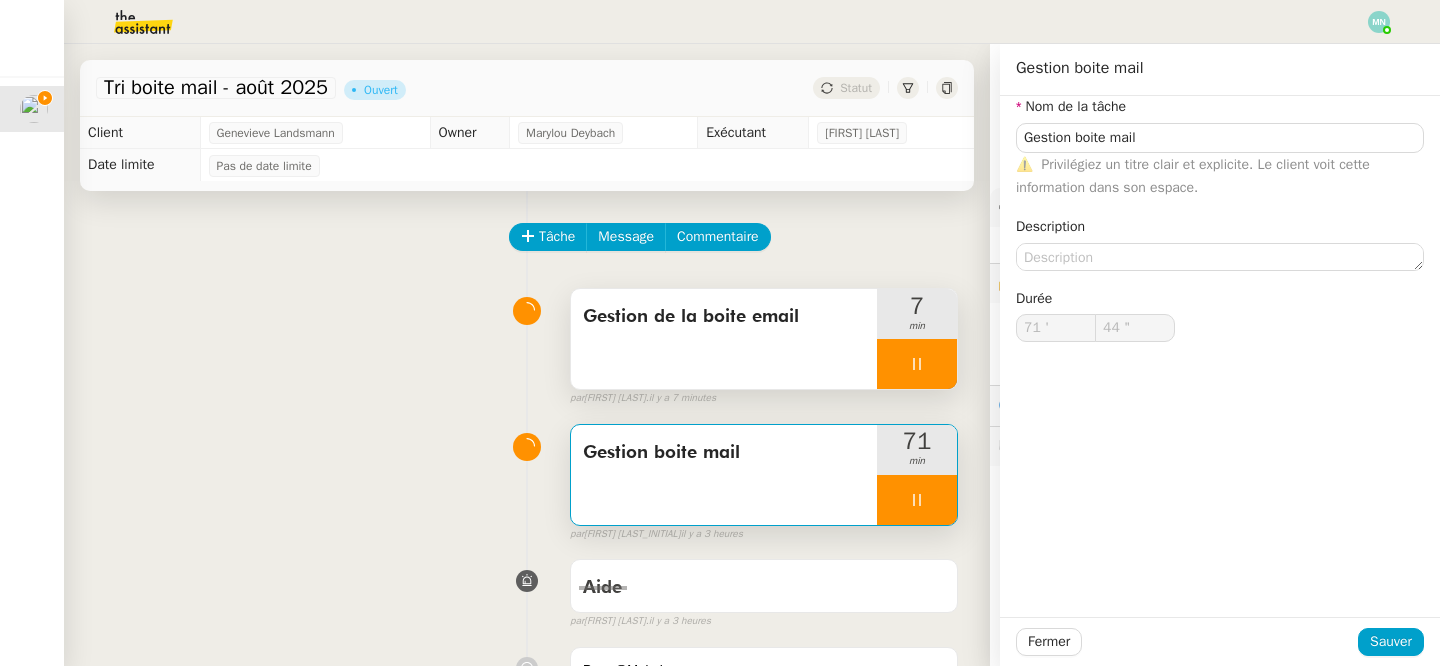 type on "72 '" 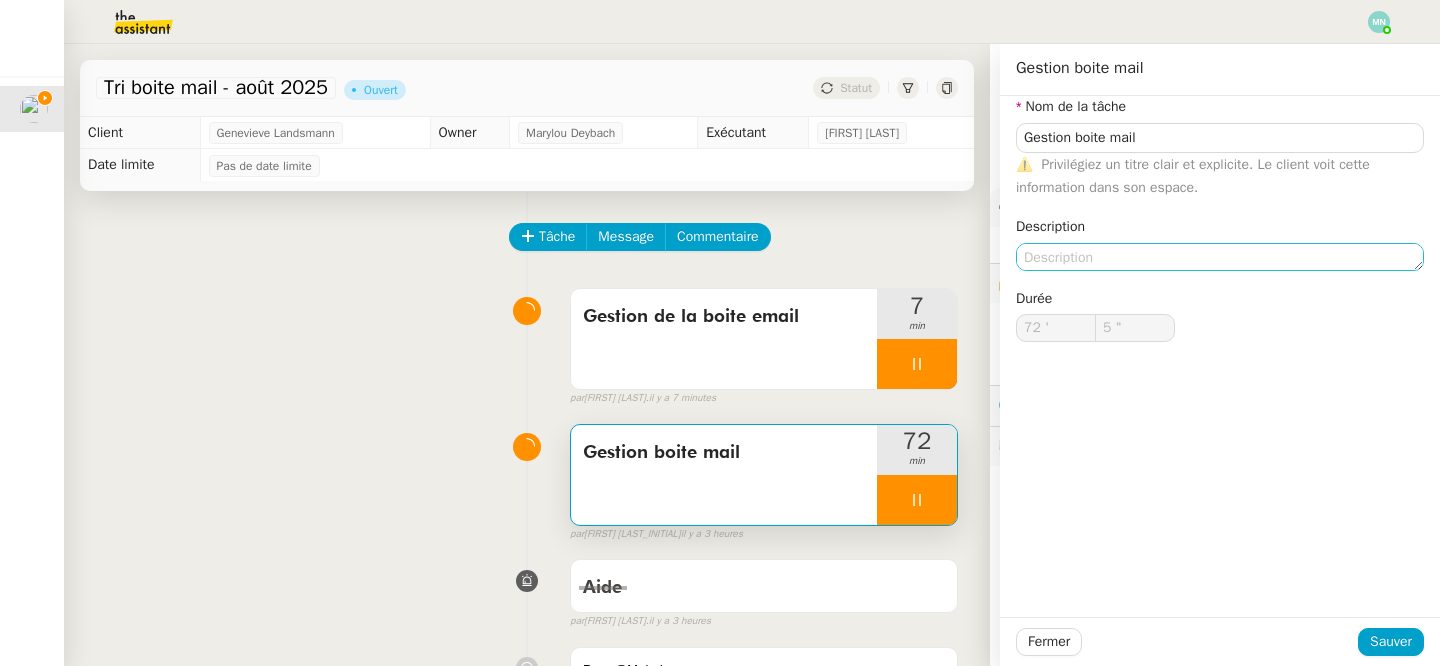 type on "6 "" 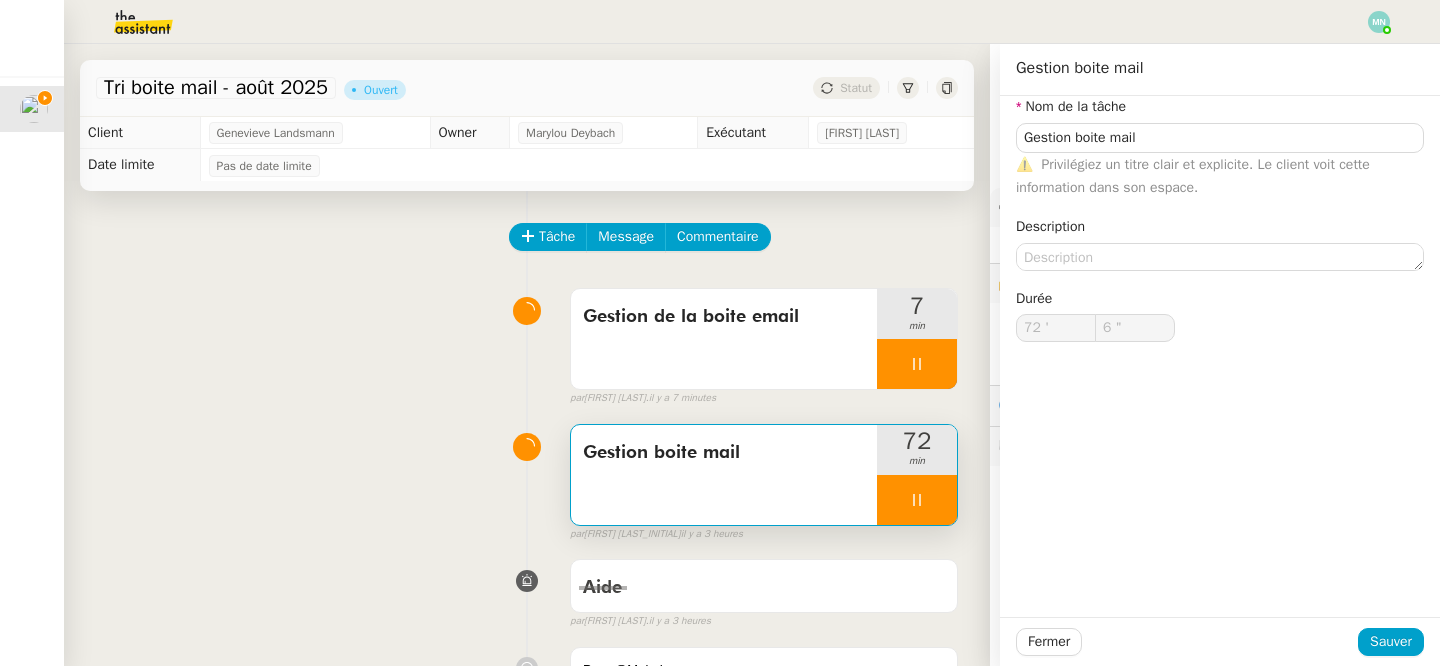 click 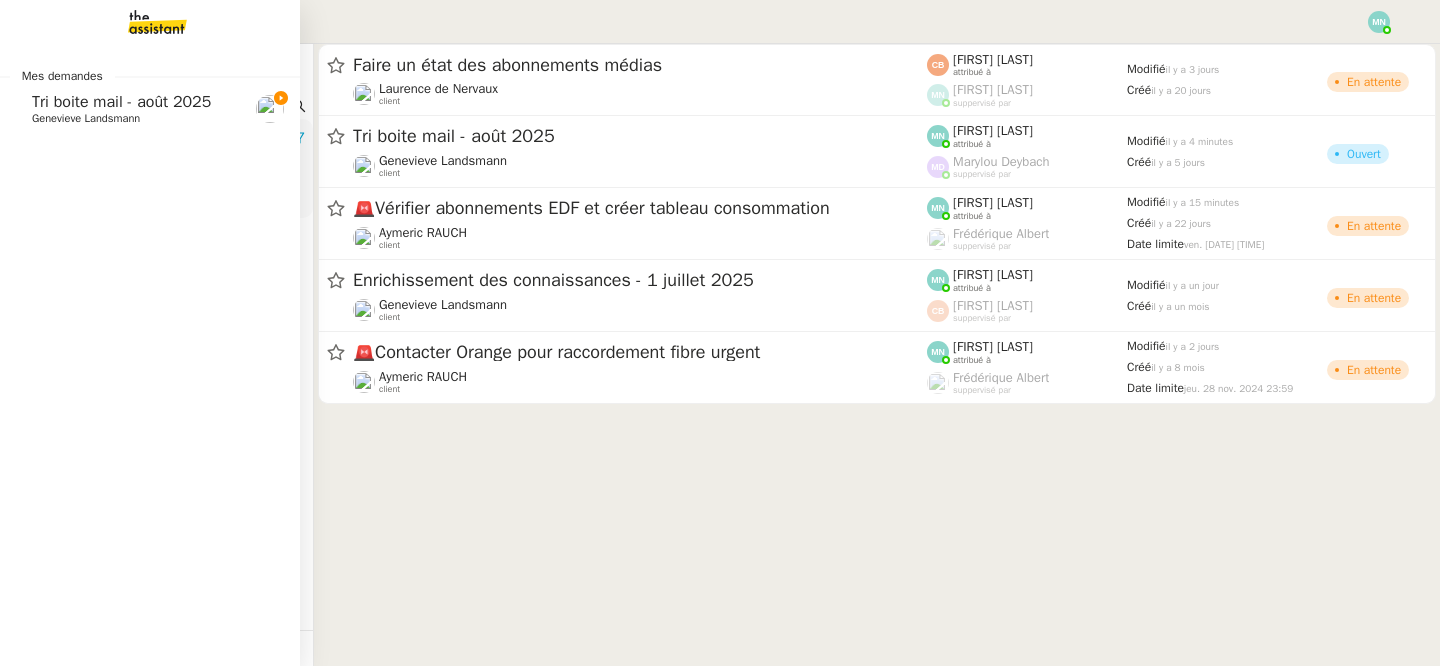 click on "Tri boite mail - août 2025" 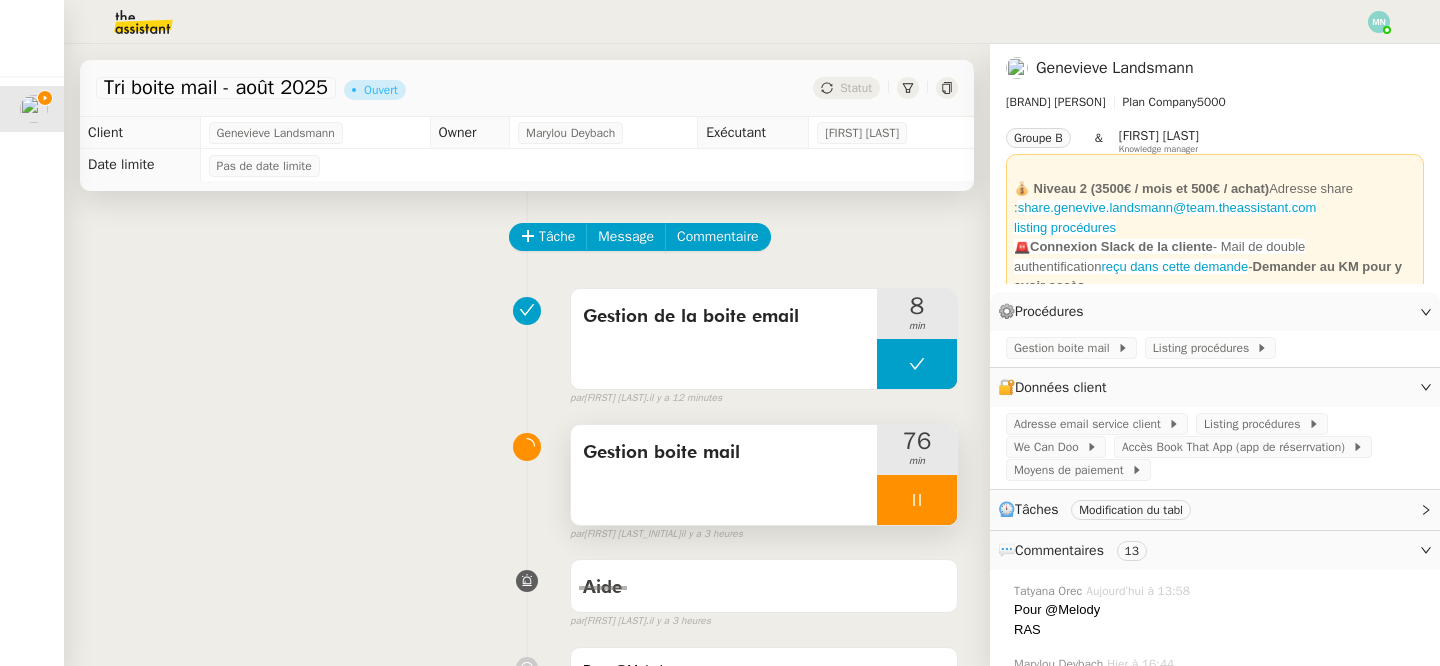 click at bounding box center (917, 500) 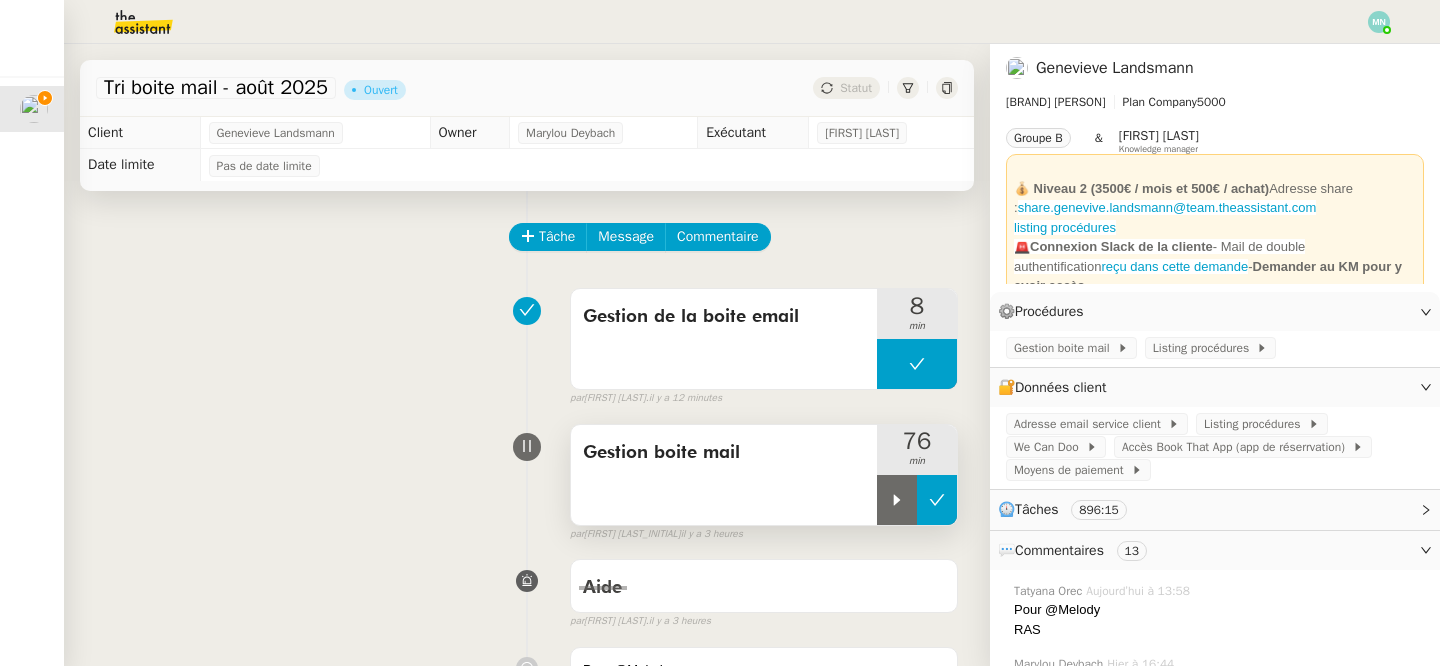 click 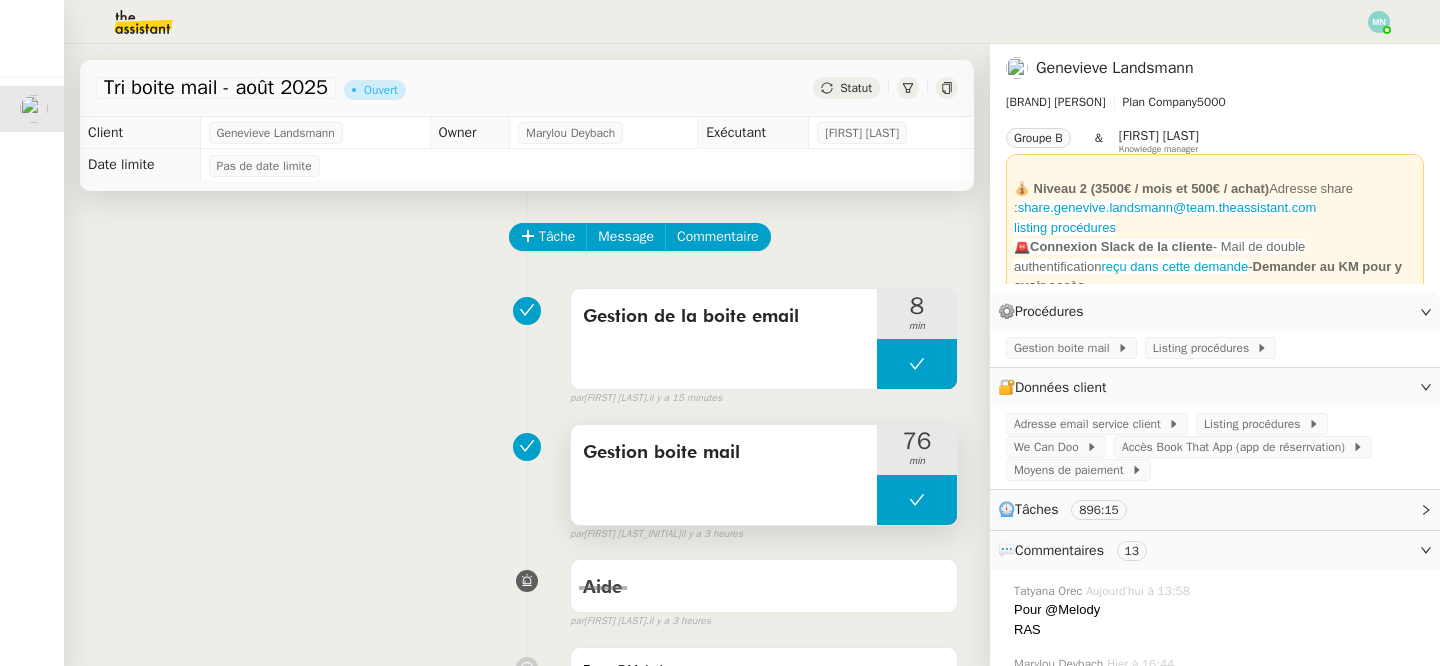 click at bounding box center (917, 500) 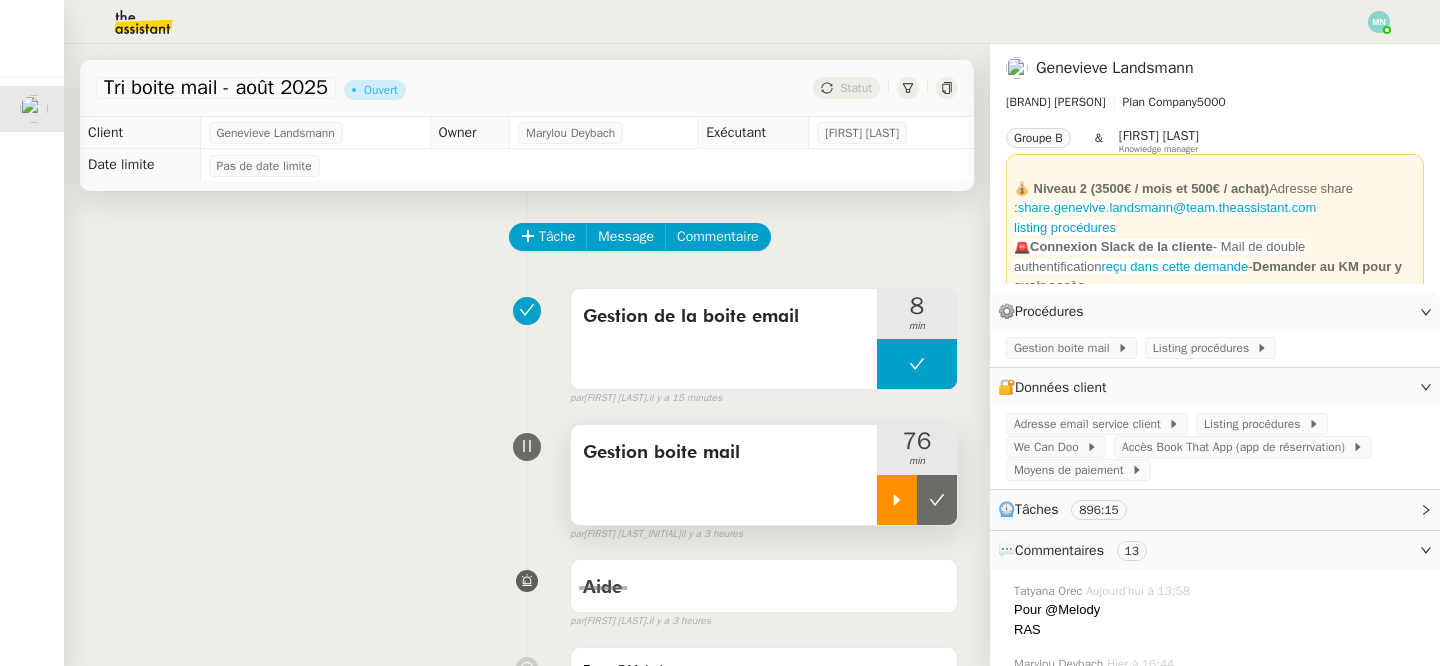 click at bounding box center (897, 500) 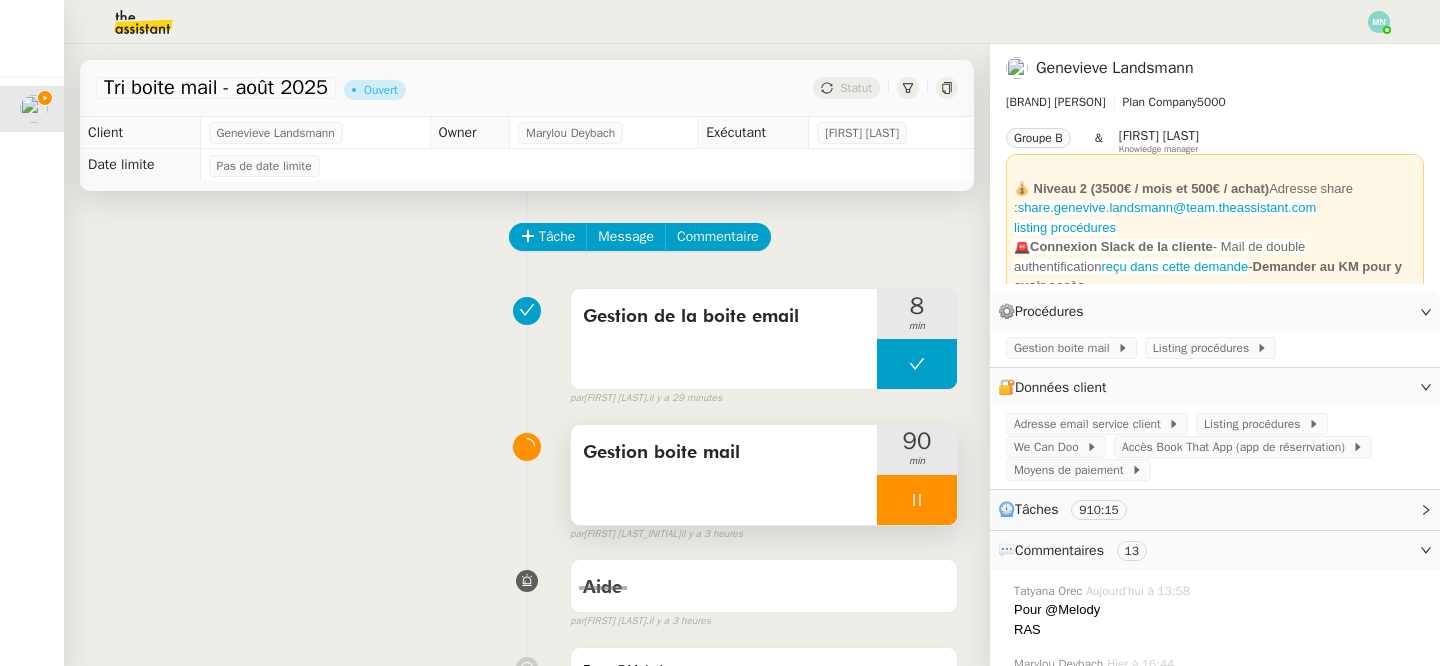 click at bounding box center [917, 500] 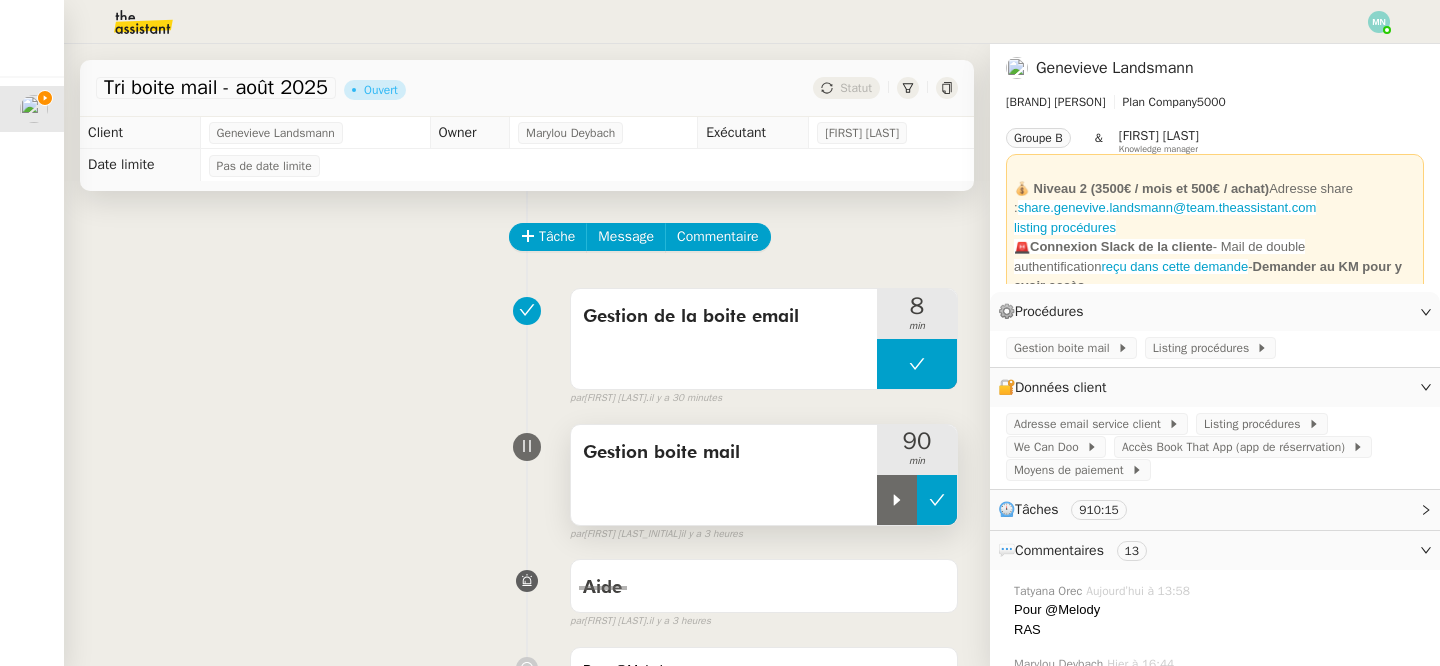 click 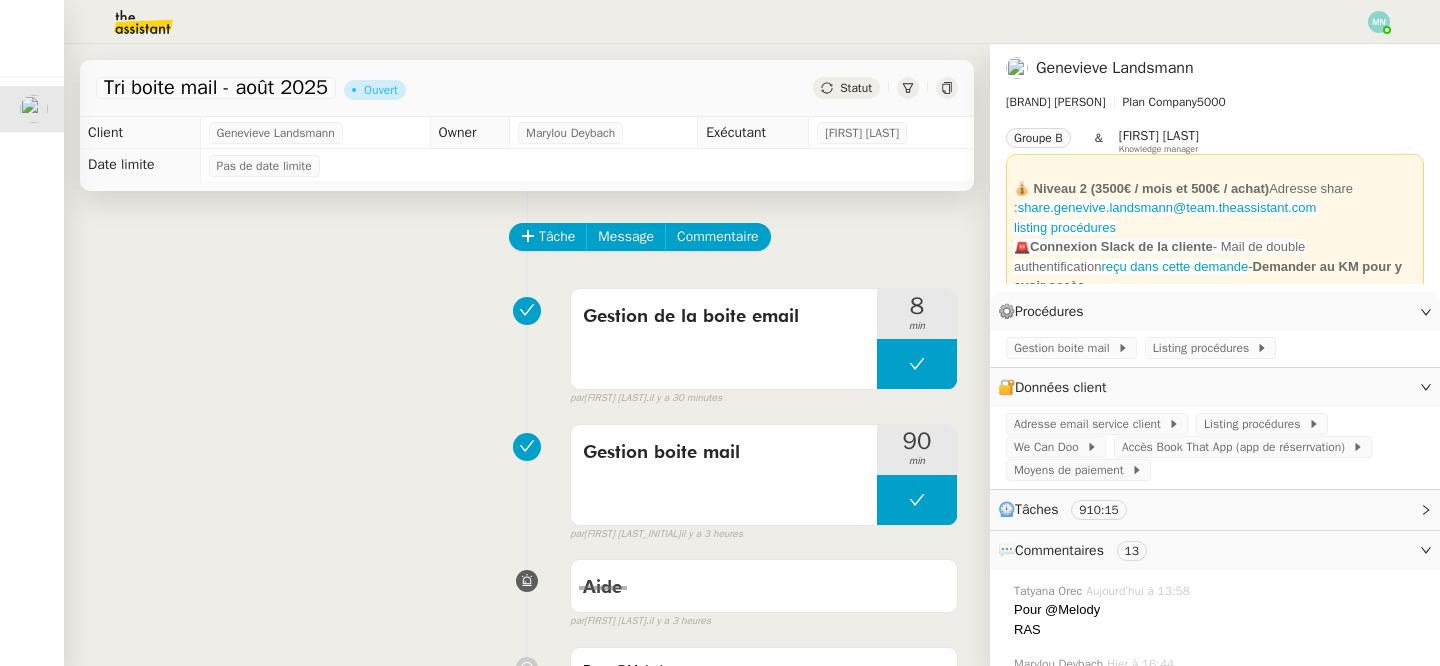 click 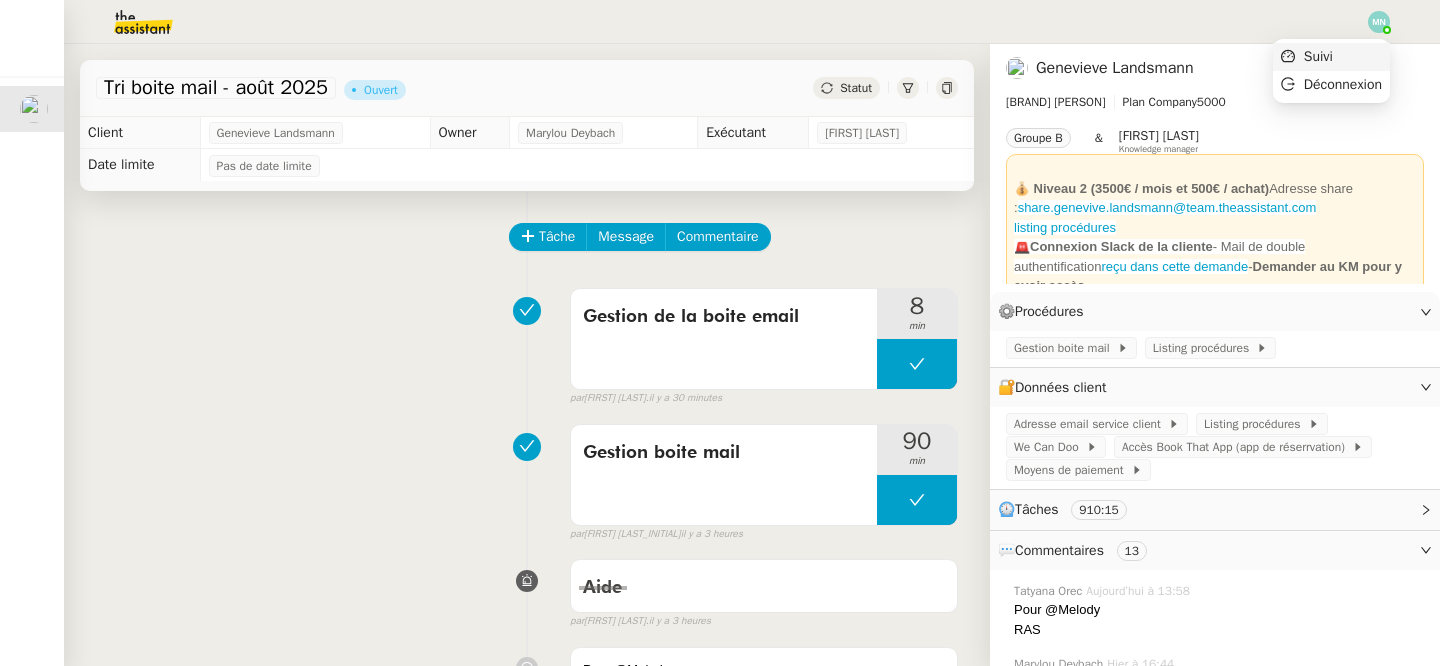 click on "Suivi" at bounding box center [1331, 57] 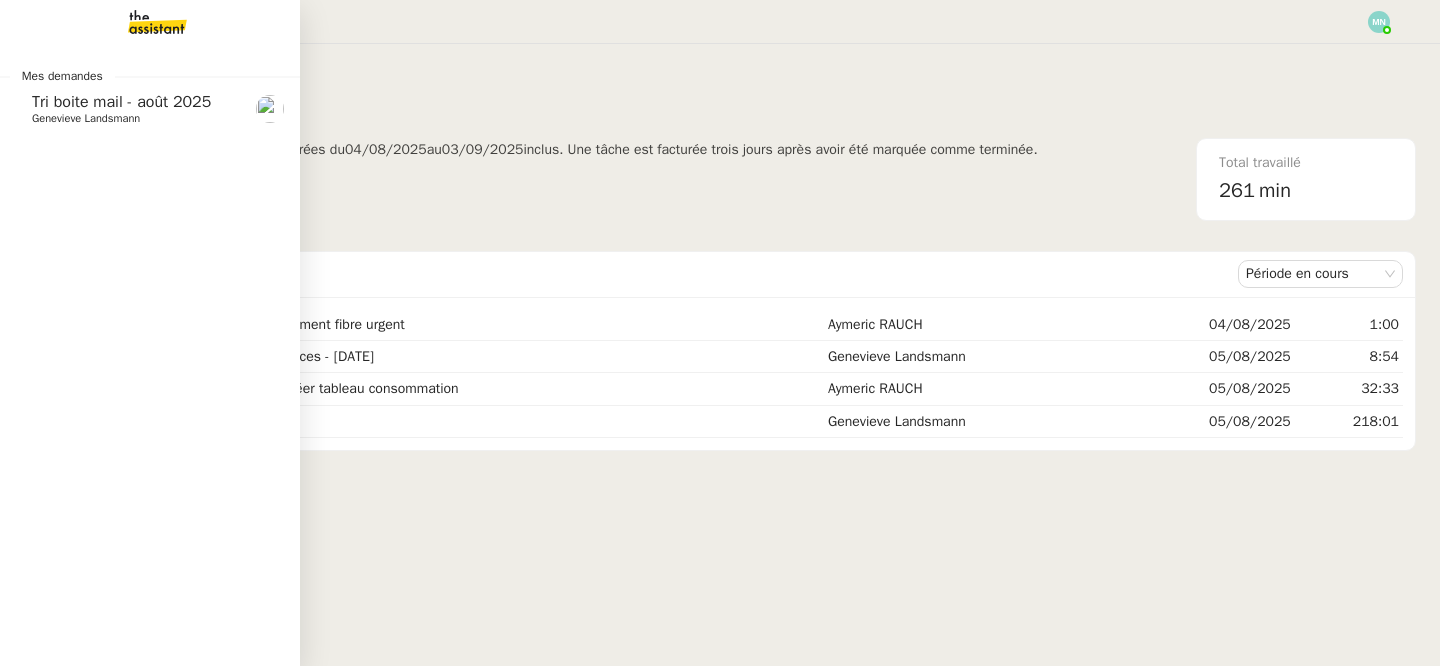 click on "Tri boite mail - août 2025" 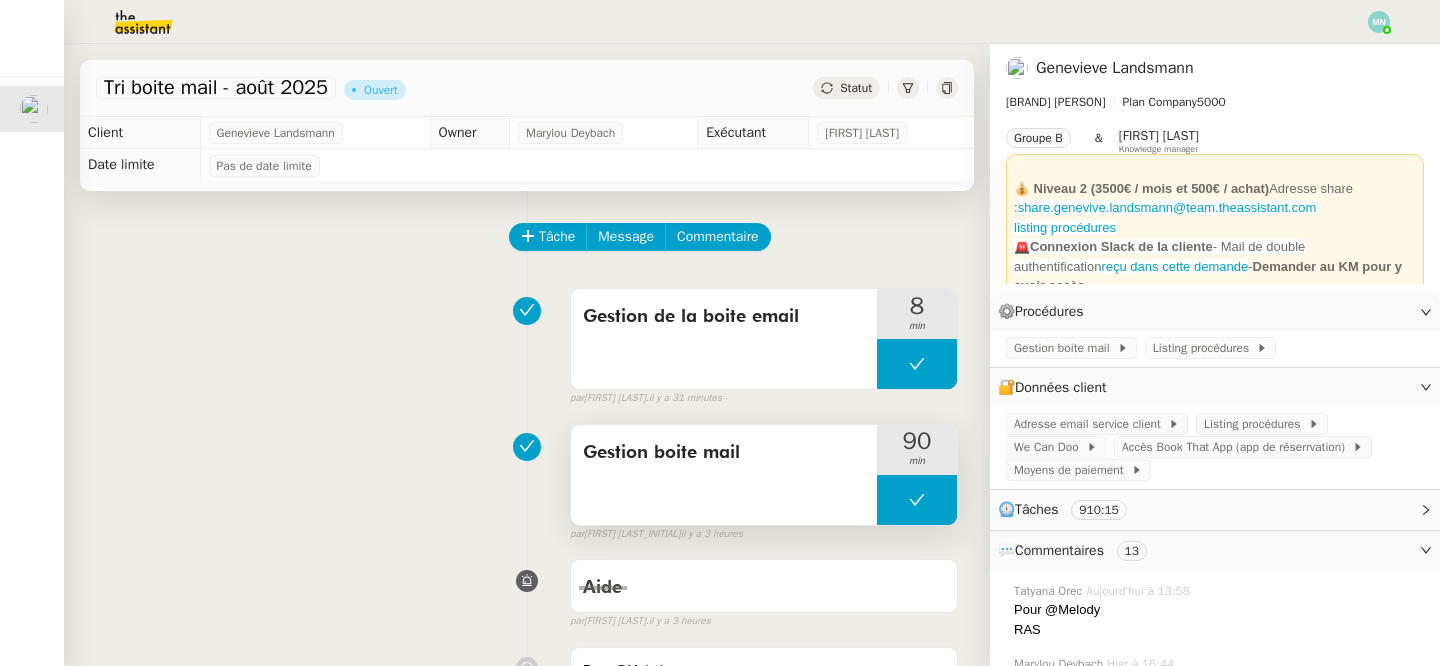 click at bounding box center [917, 500] 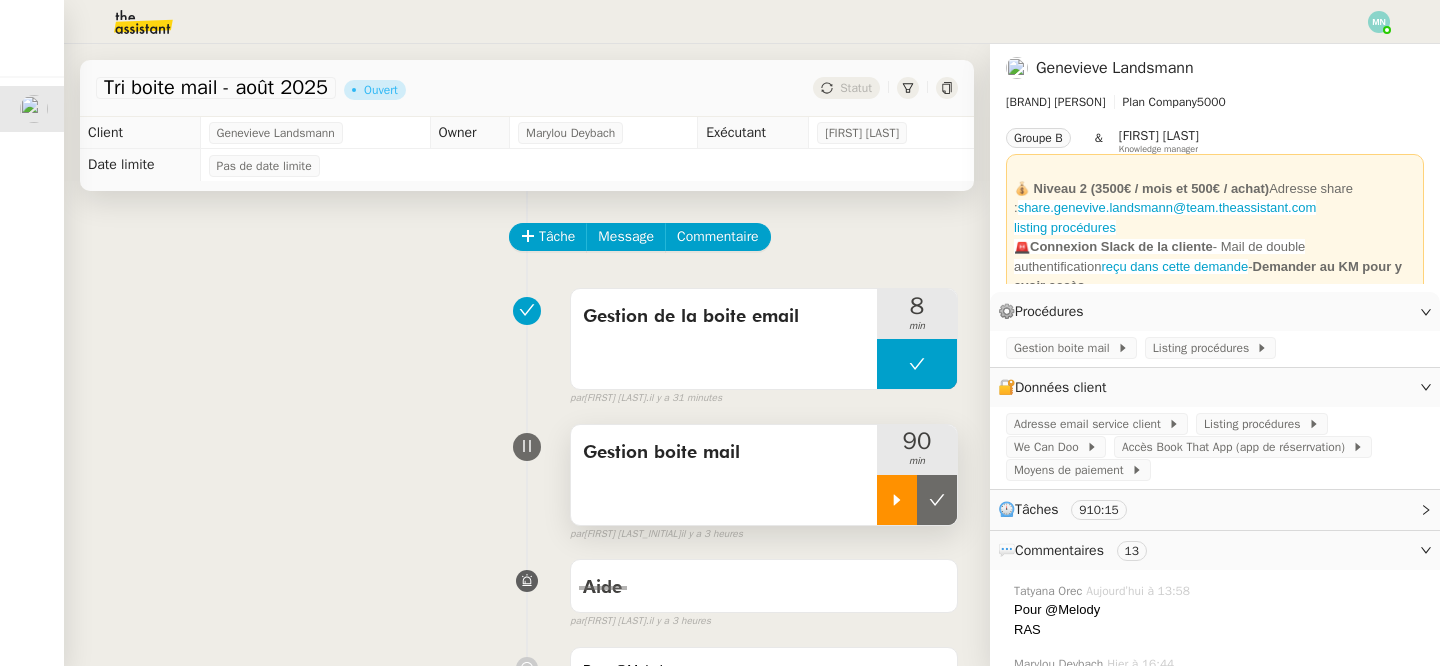 click at bounding box center (897, 500) 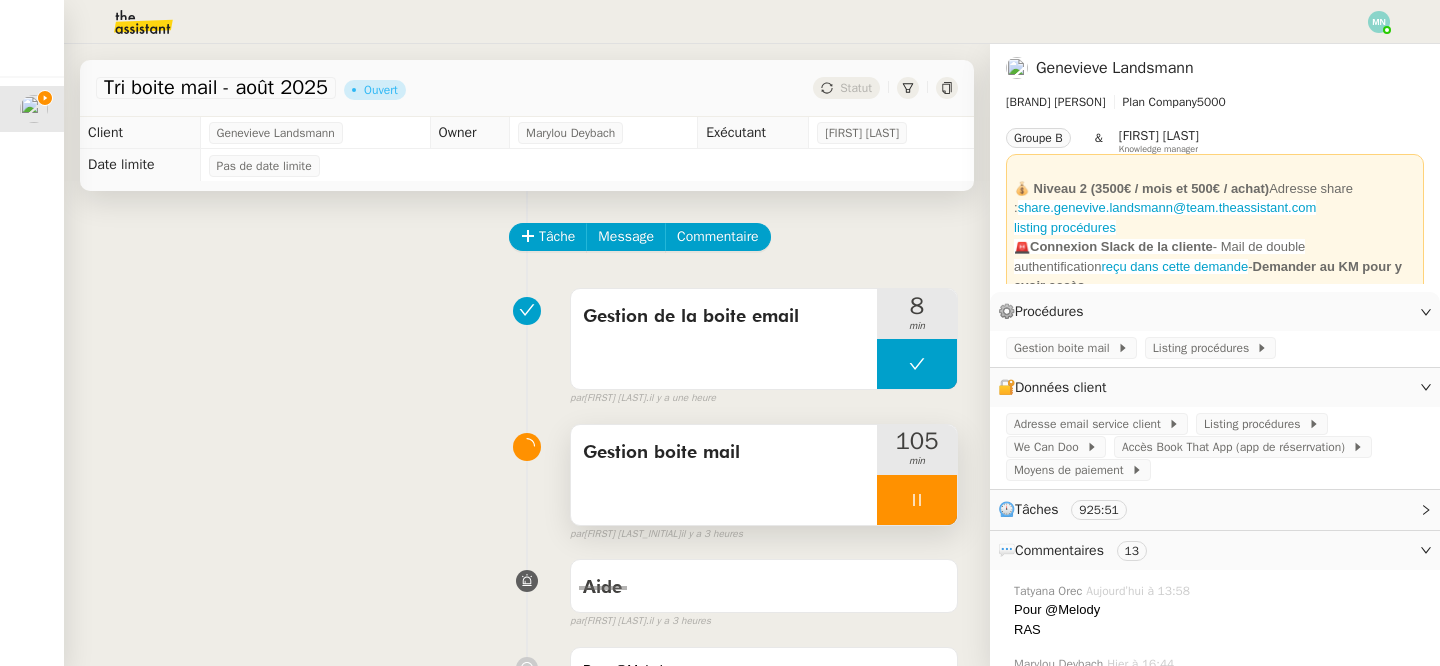 click at bounding box center [917, 500] 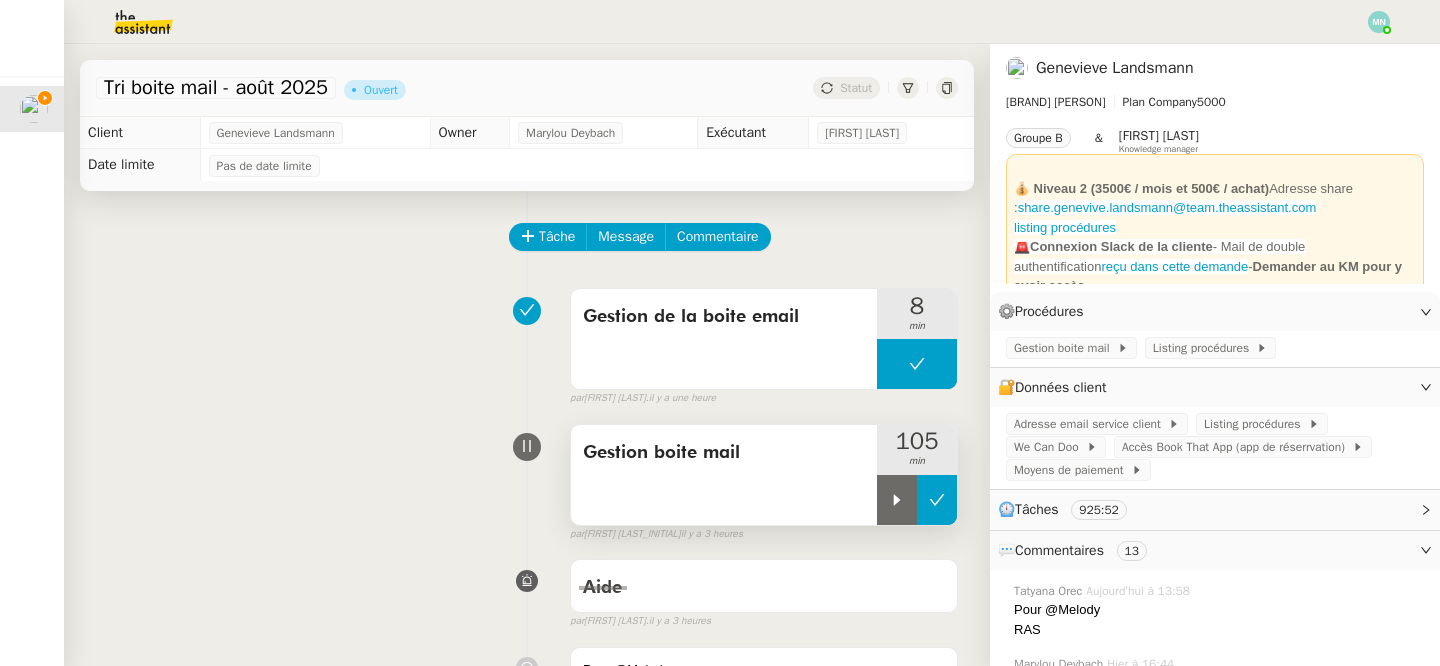 click at bounding box center [937, 500] 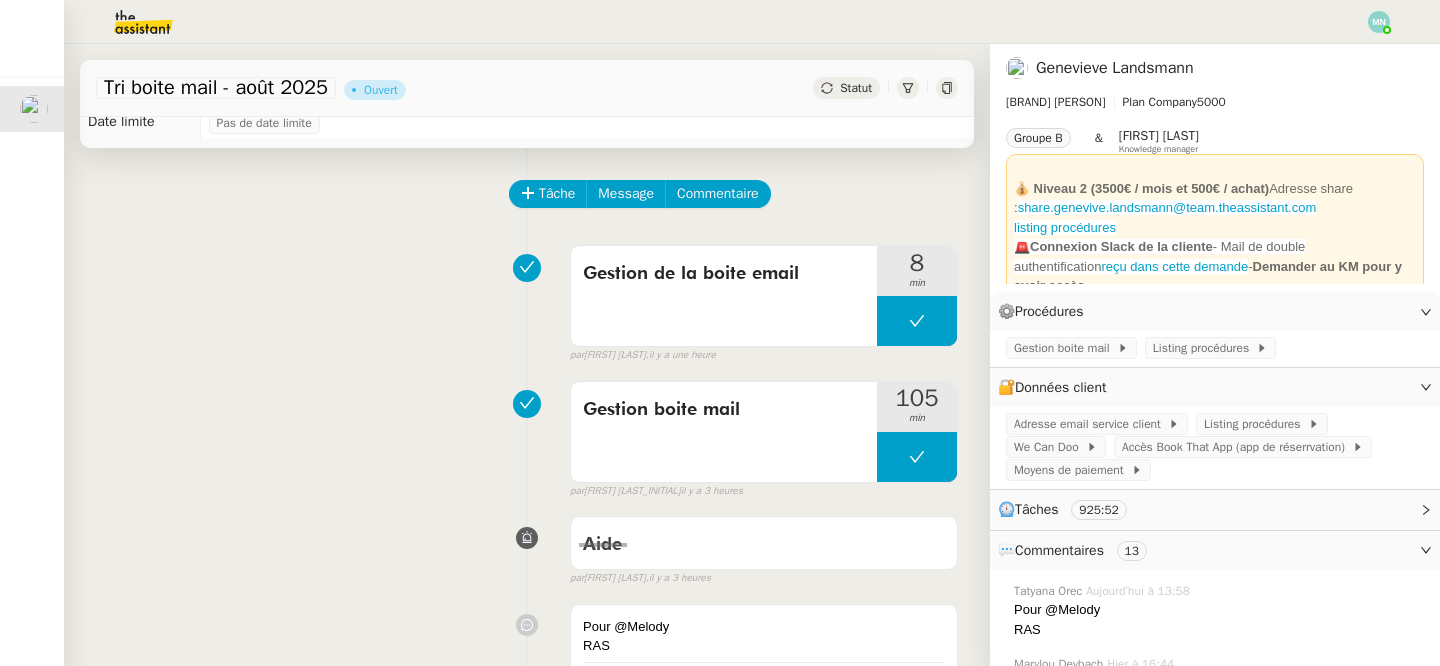 scroll, scrollTop: 48, scrollLeft: 0, axis: vertical 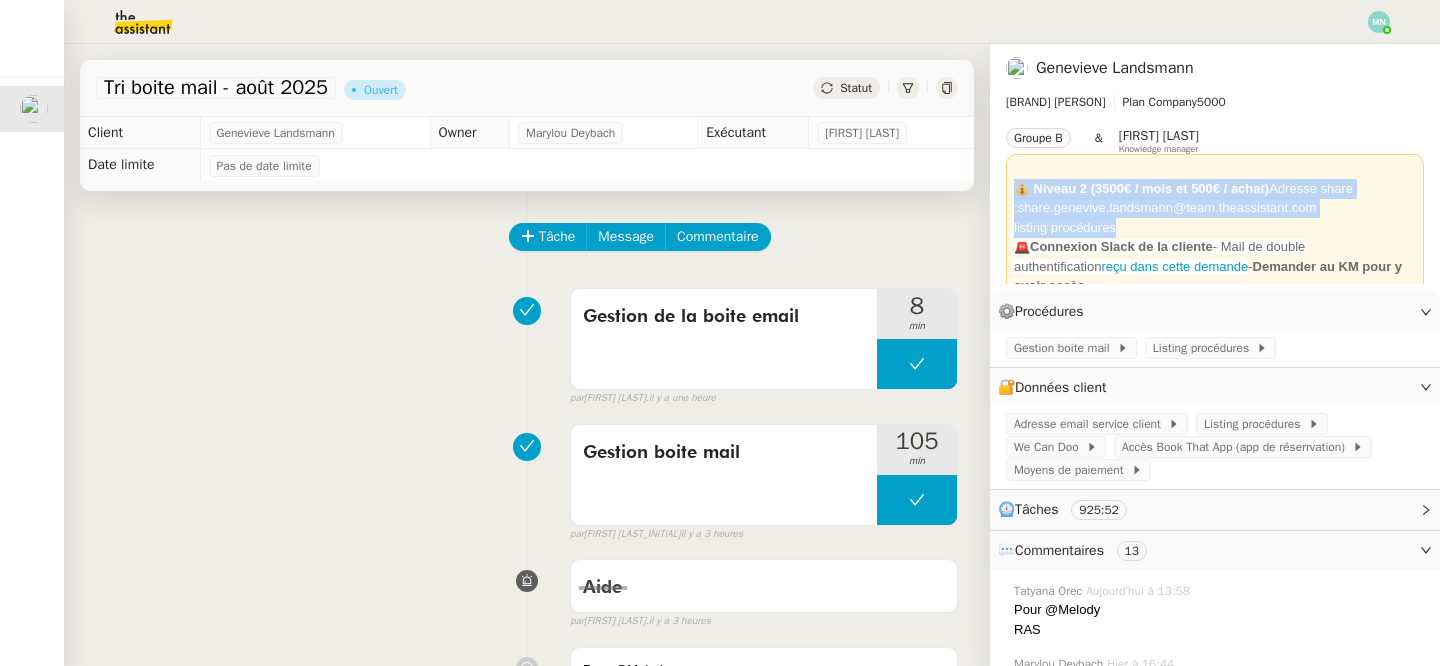 drag, startPoint x: 1138, startPoint y: 228, endPoint x: 1013, endPoint y: 187, distance: 131.55228 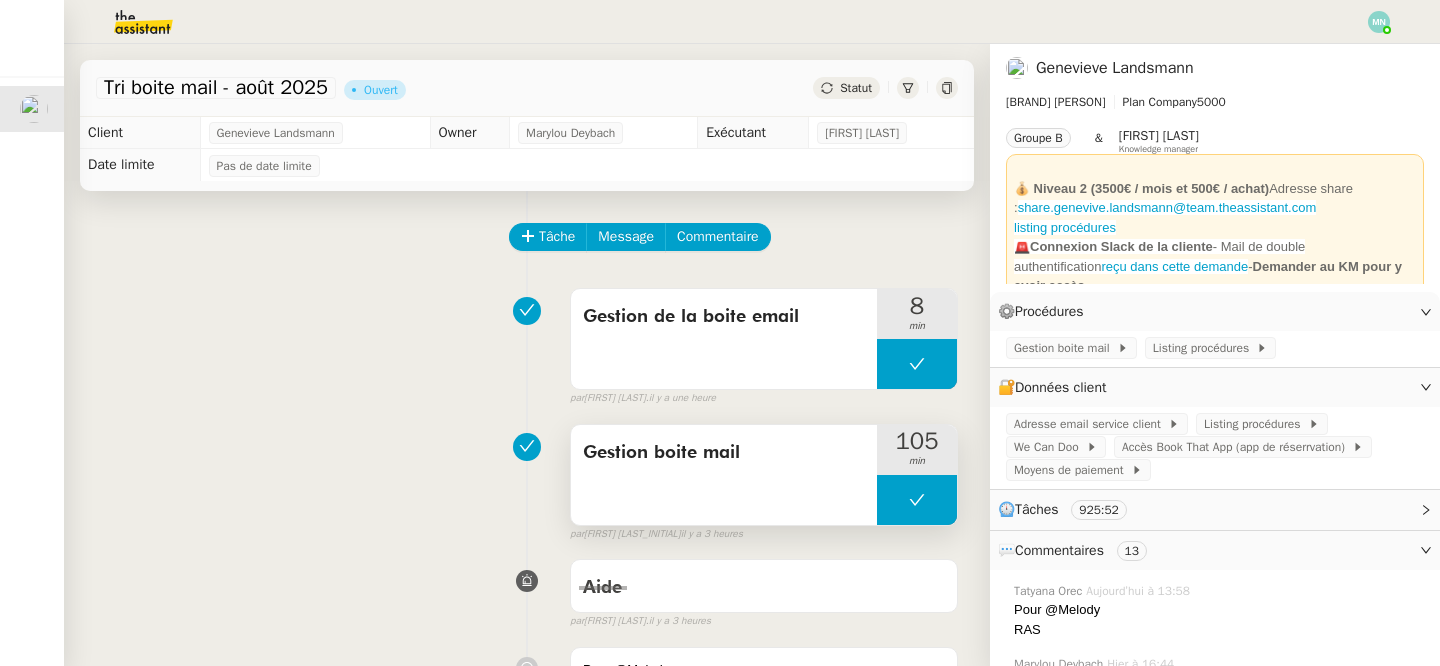 click 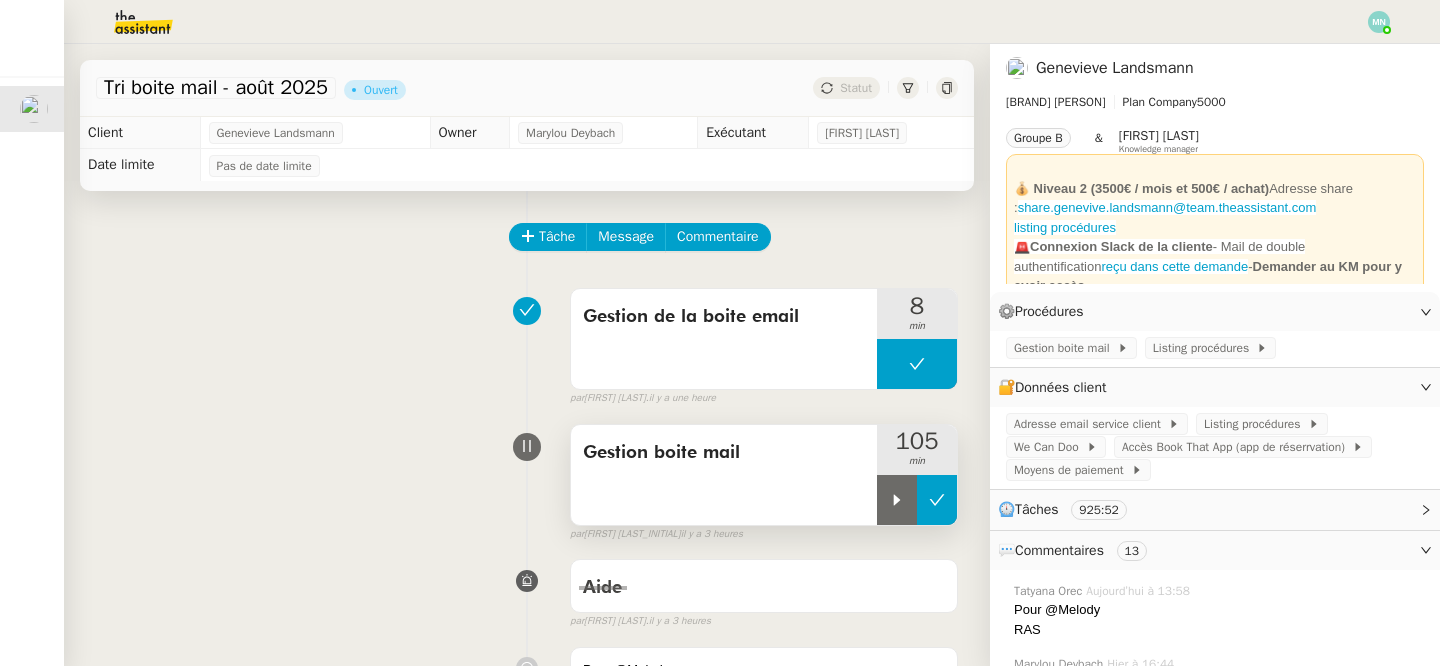 click at bounding box center [897, 500] 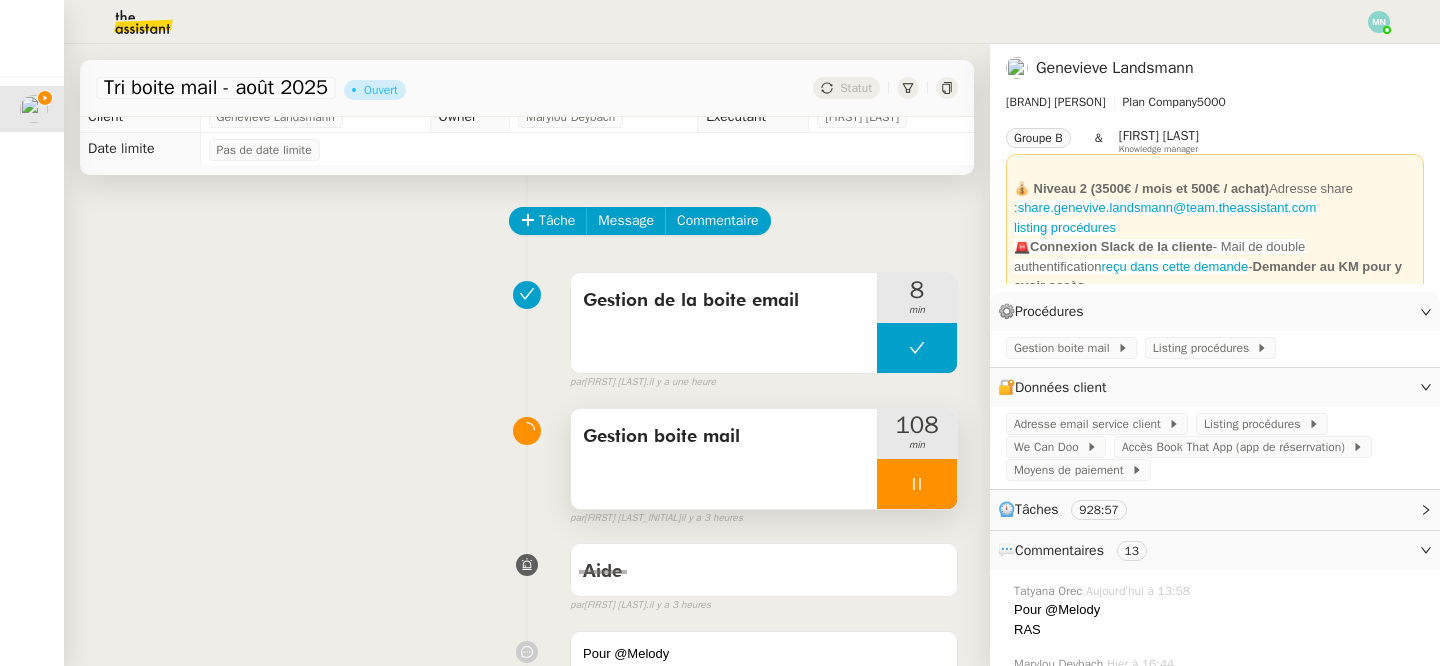 scroll, scrollTop: 0, scrollLeft: 0, axis: both 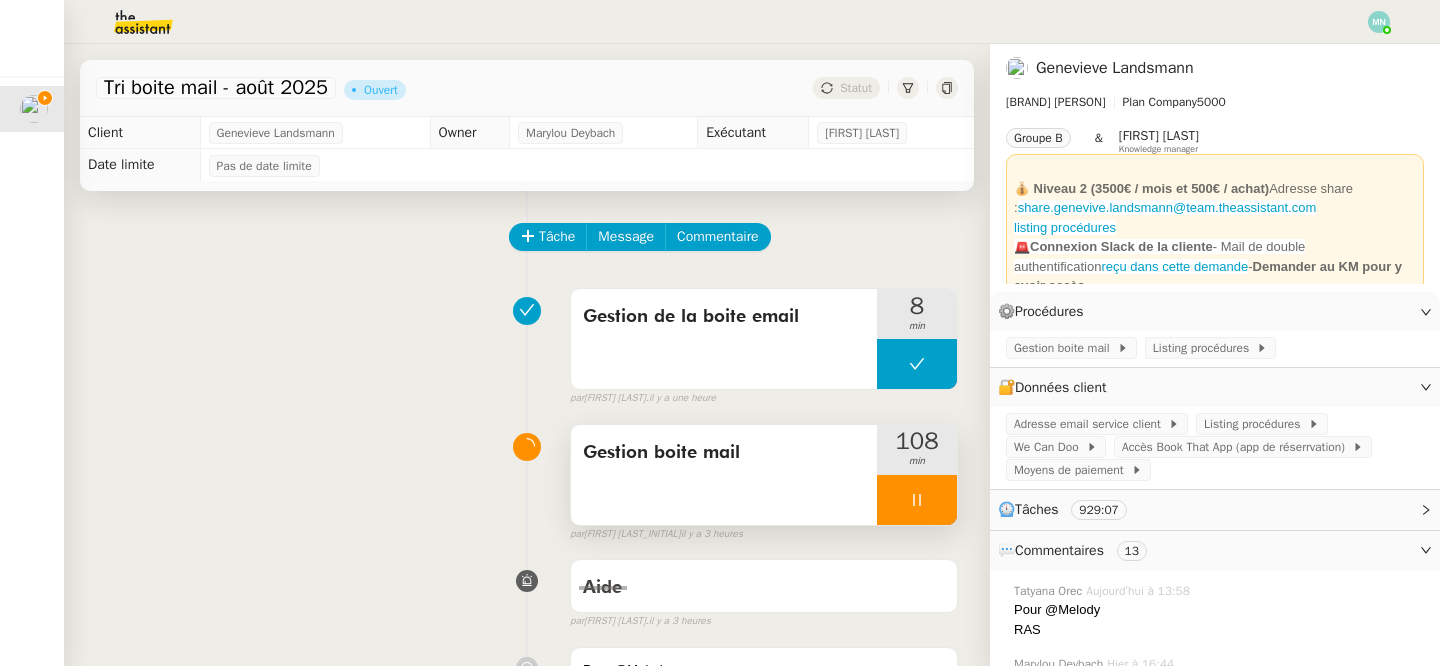 click at bounding box center [917, 500] 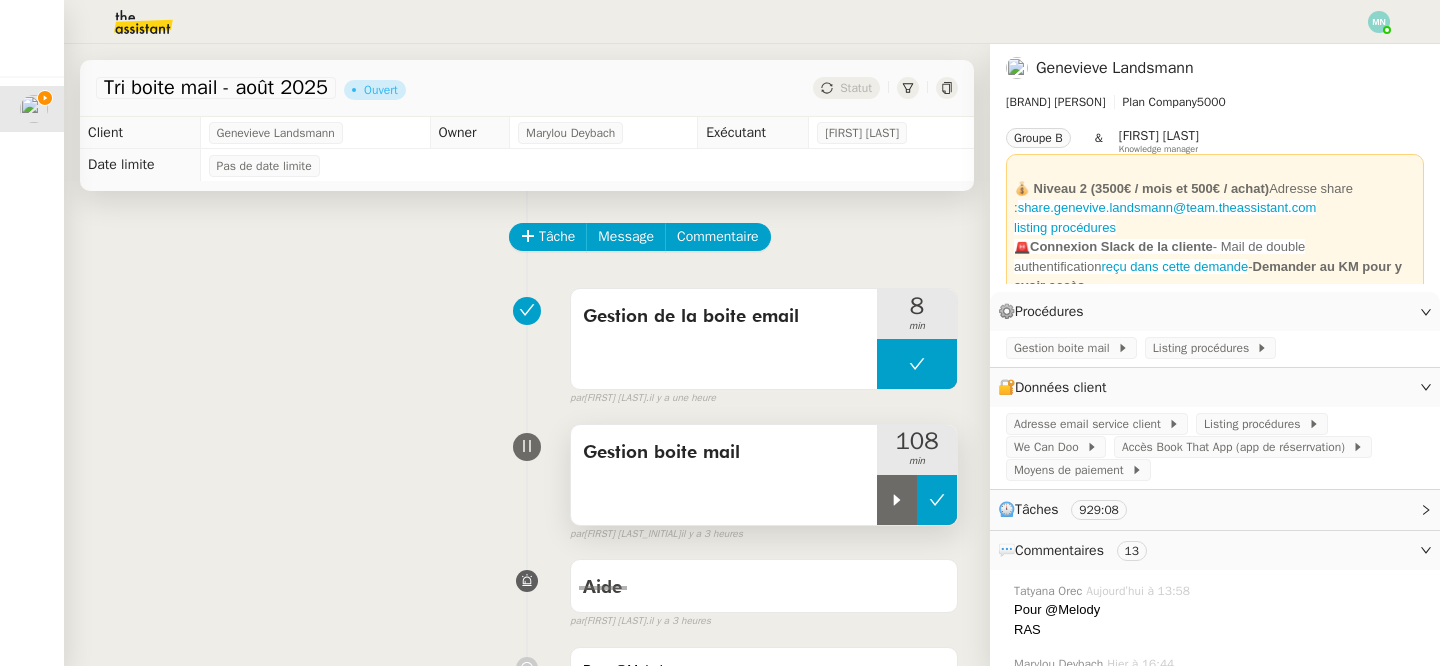 click 